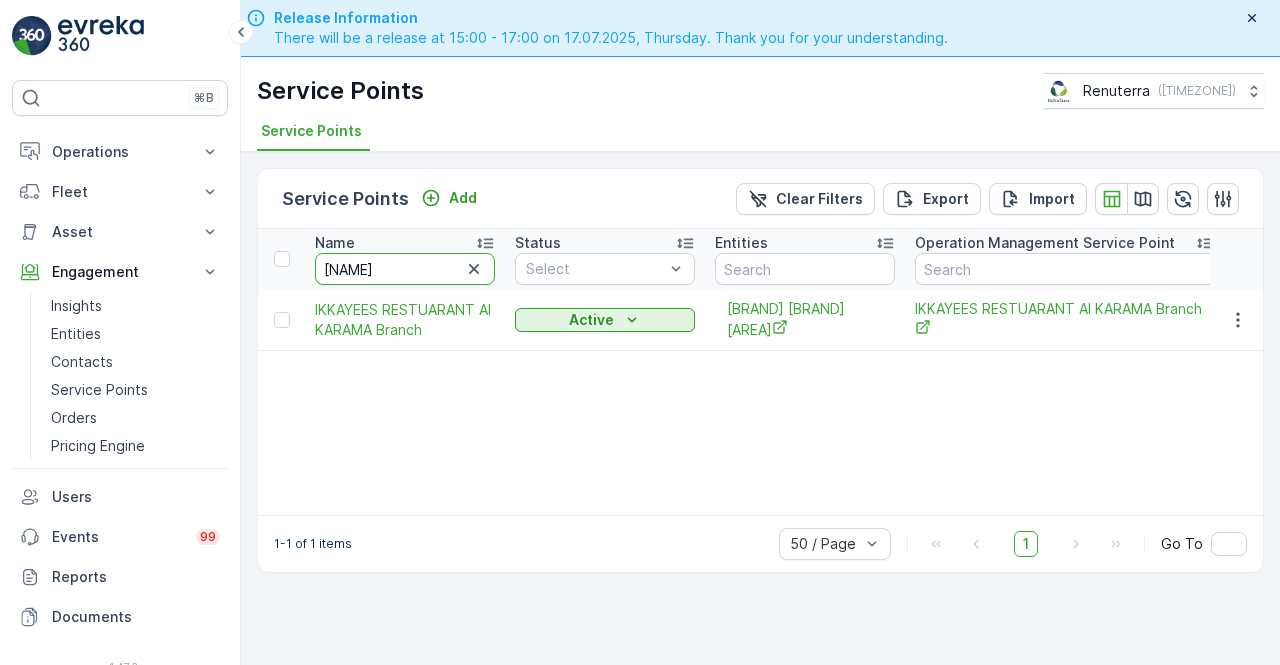 click on "[NAME]" at bounding box center [405, 269] 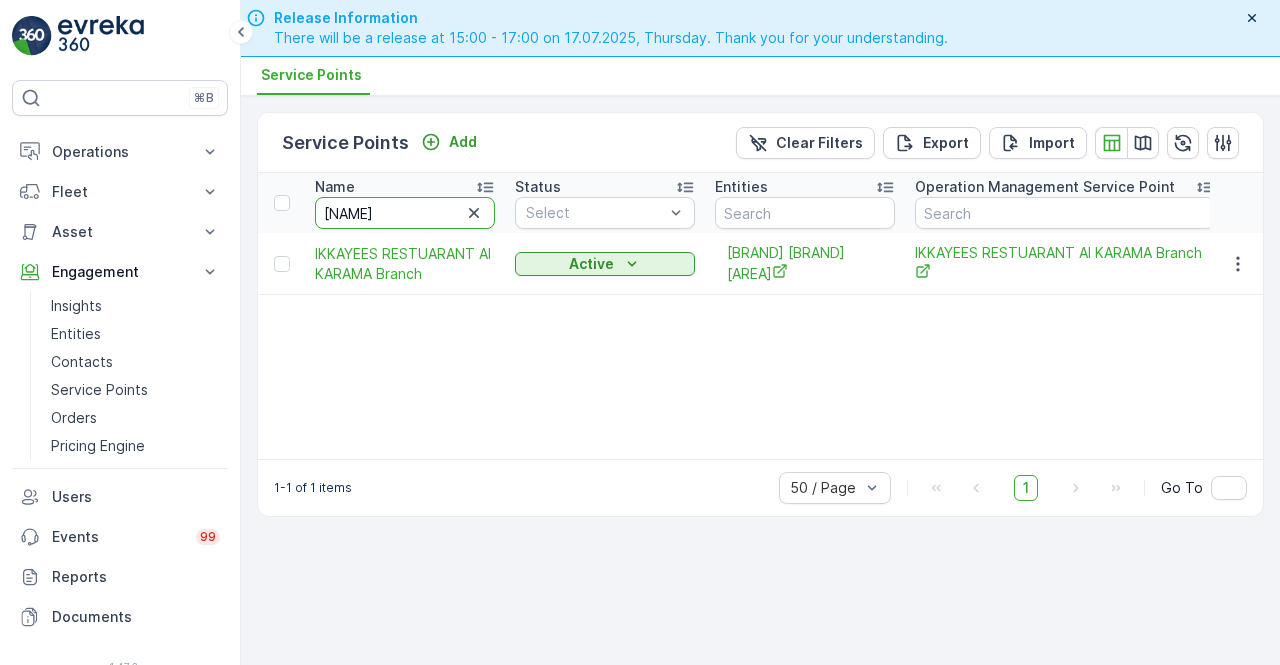 type on "i" 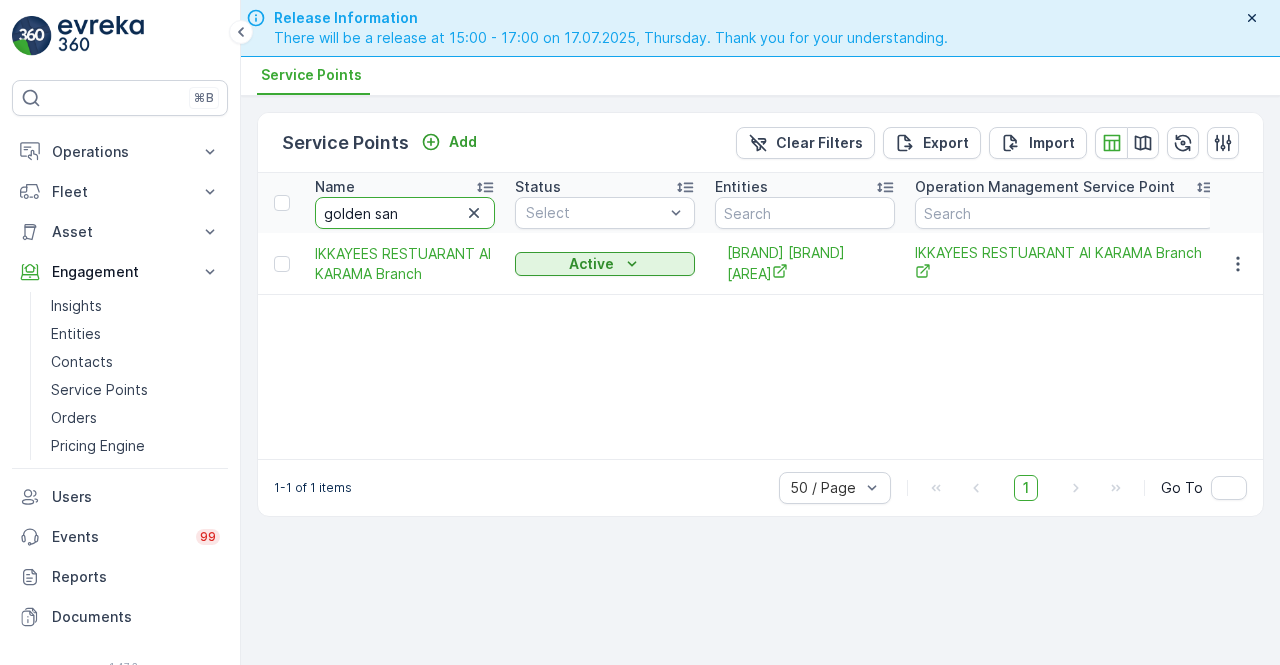 type on "[NAME]" 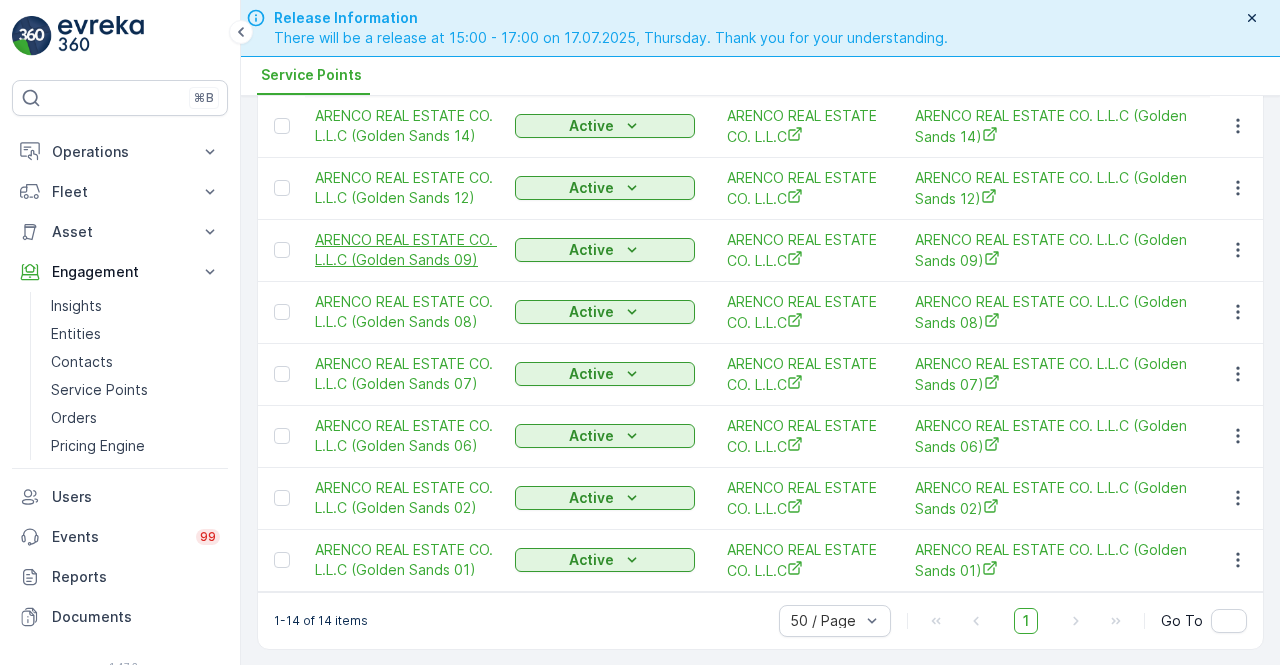 scroll, scrollTop: 523, scrollLeft: 0, axis: vertical 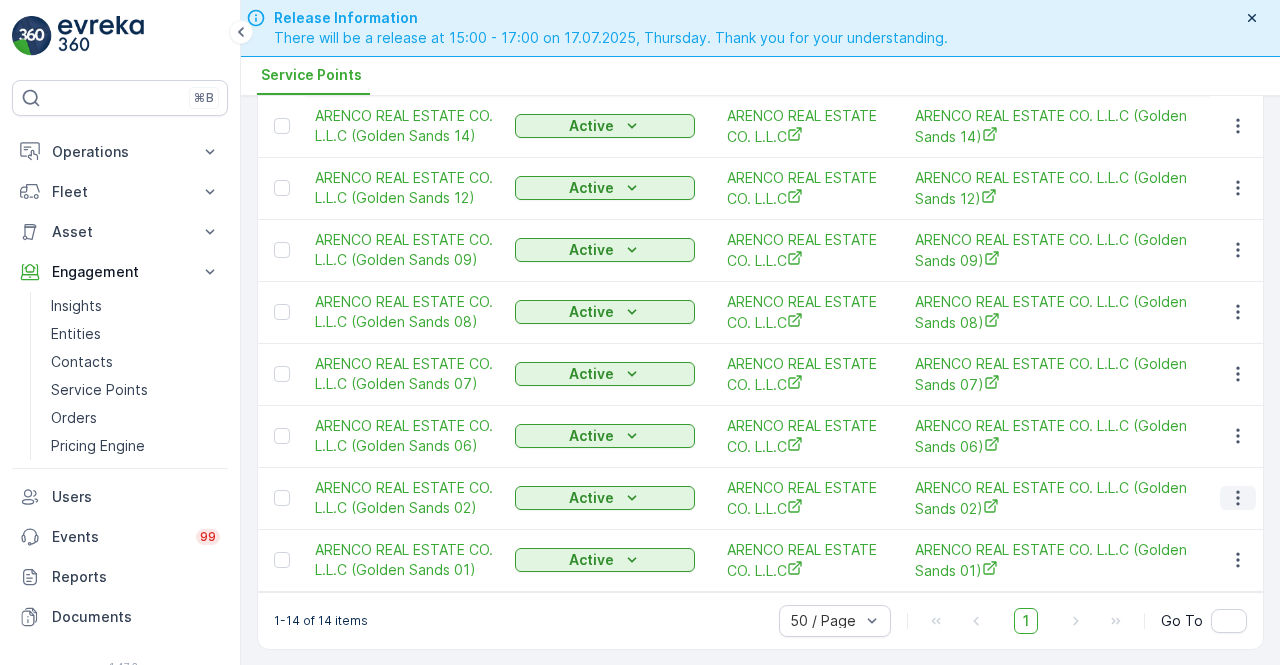 click 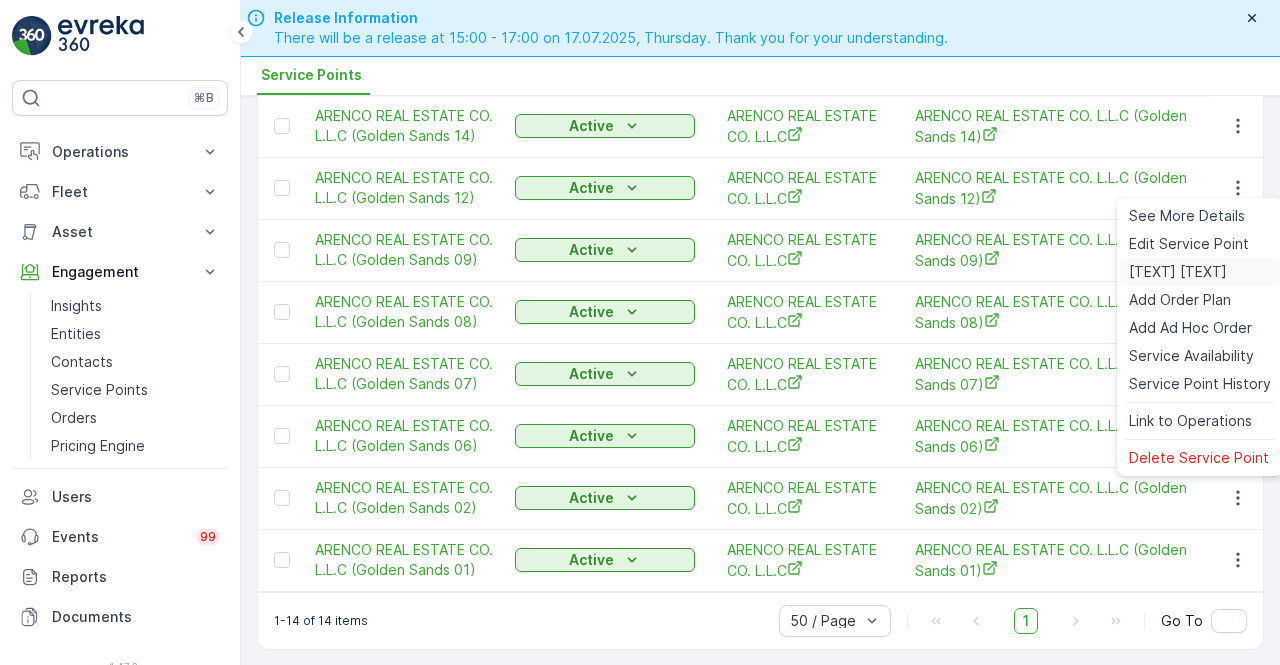 click on "Create Document" at bounding box center (1178, 272) 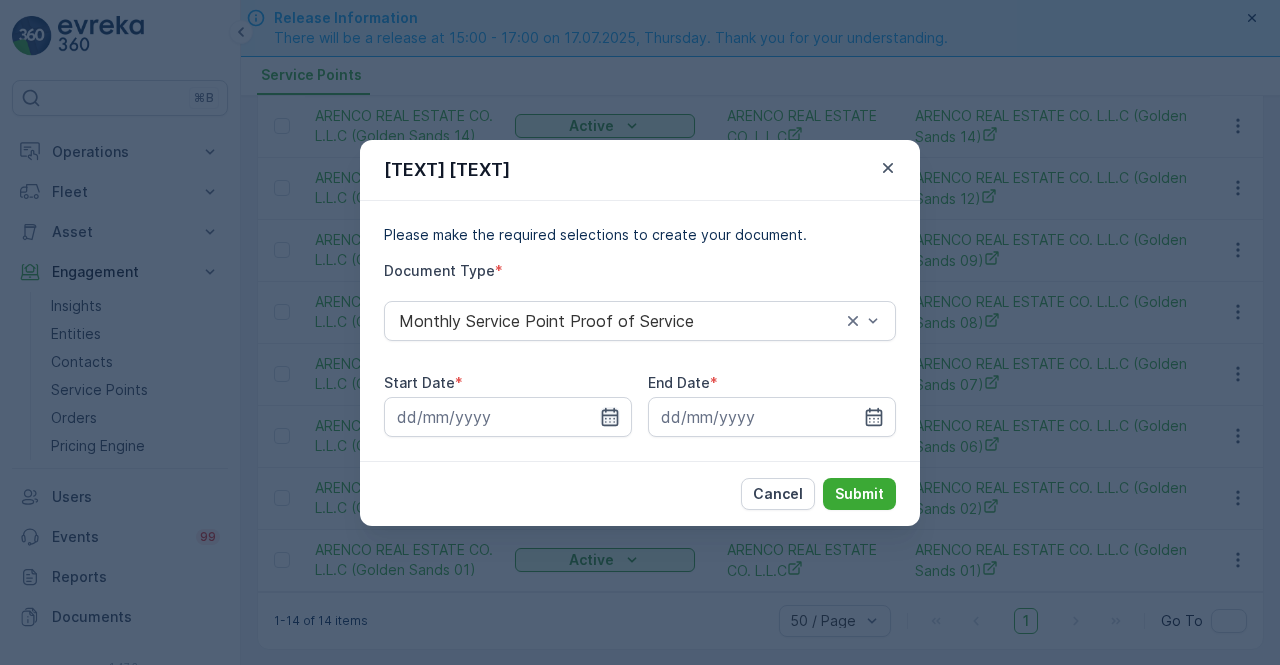 click 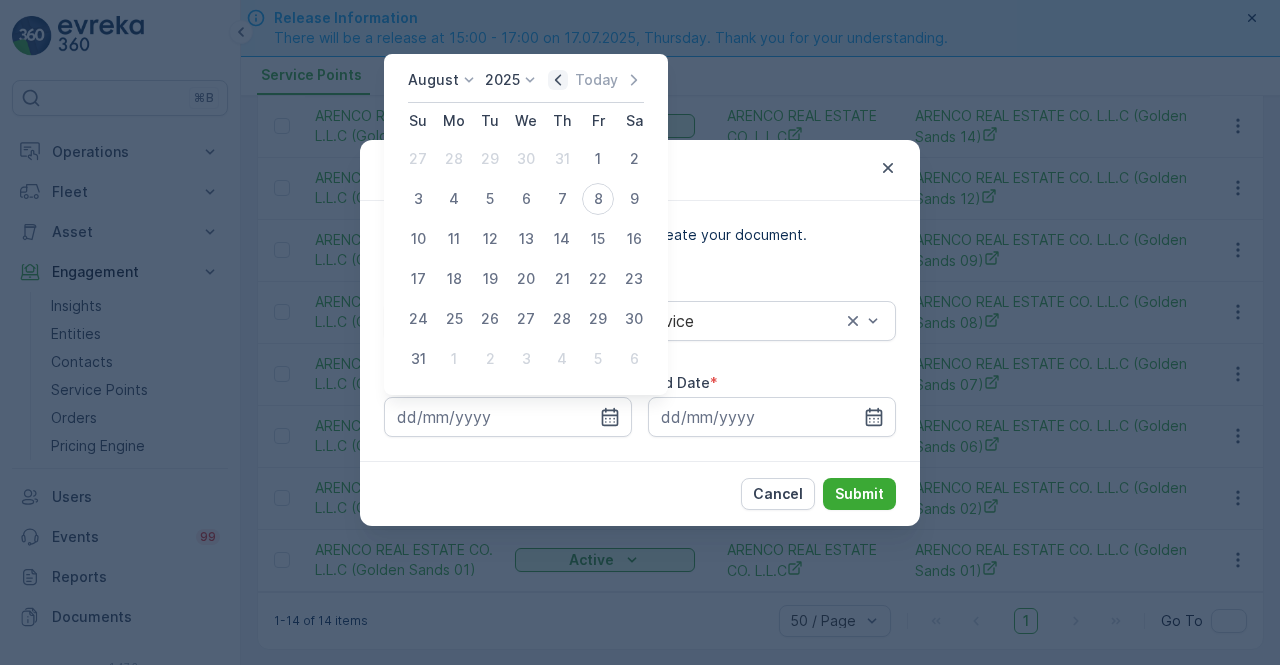 click 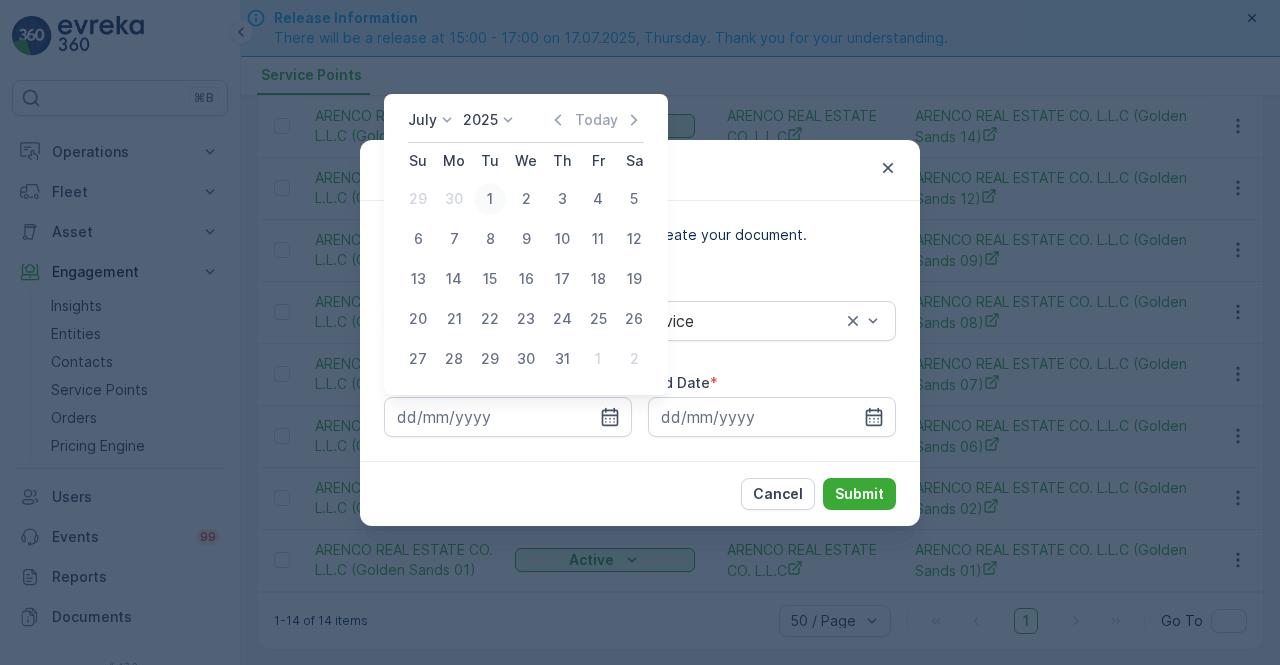 click on "1" at bounding box center [490, 199] 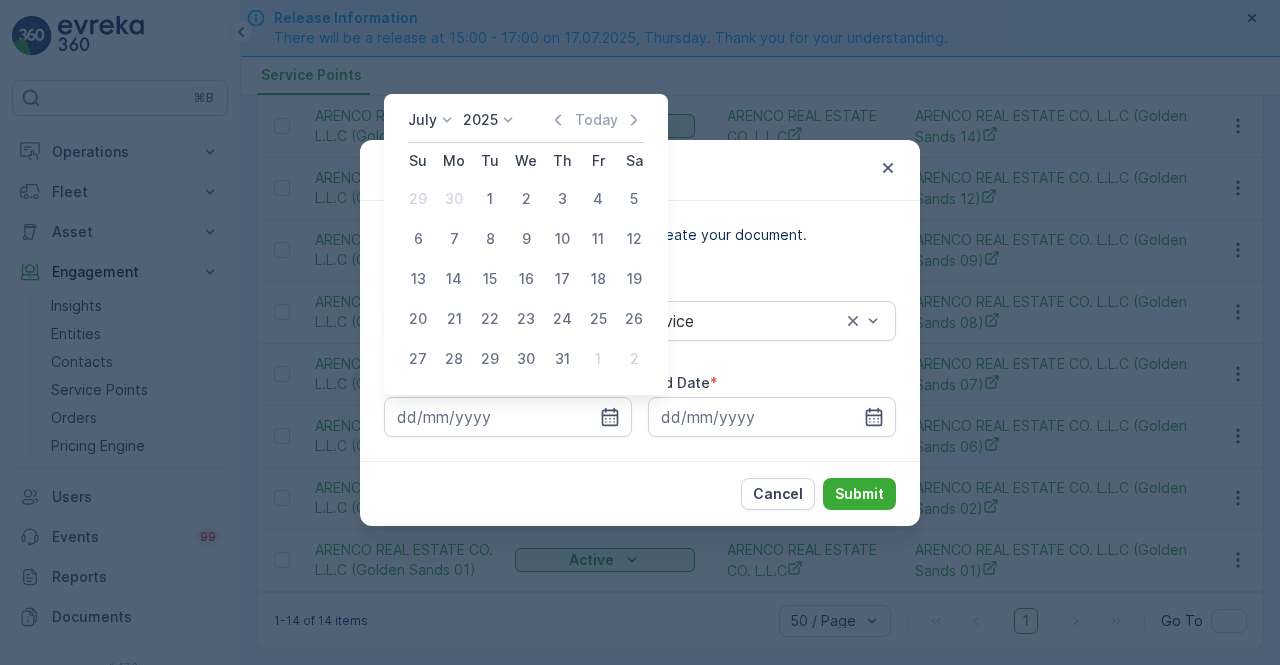 type on "01.07.2025" 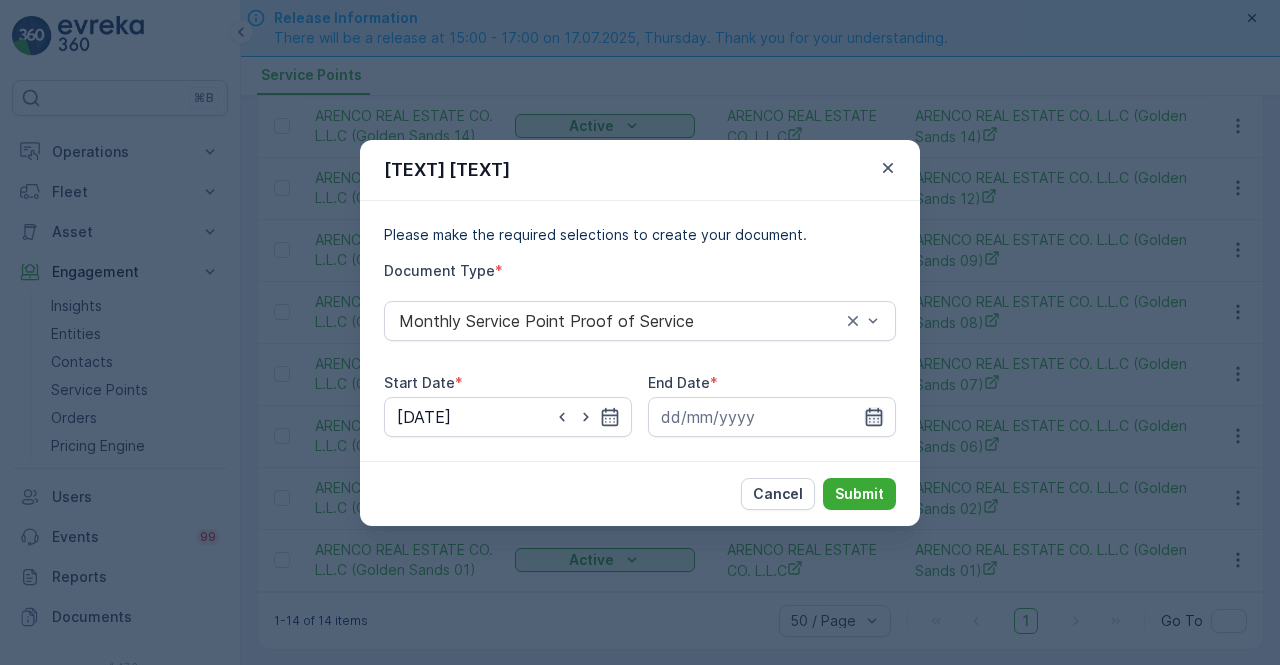 click 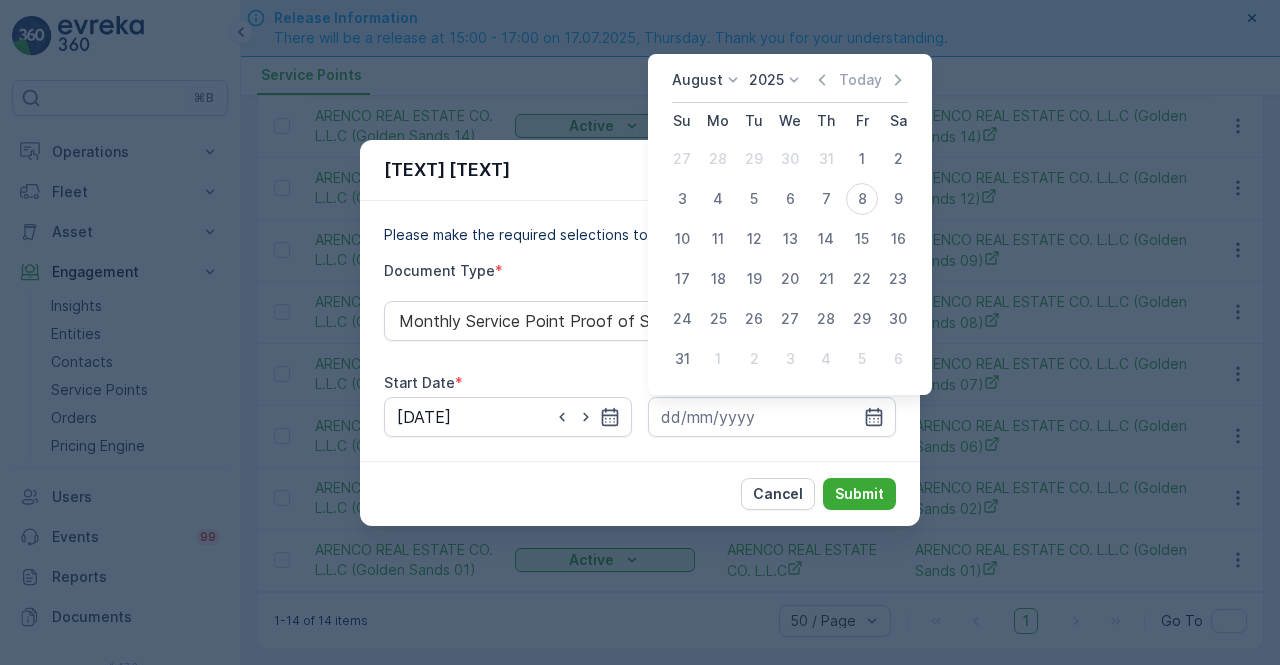 drag, startPoint x: 825, startPoint y: 80, endPoint x: 828, endPoint y: 108, distance: 28.160255 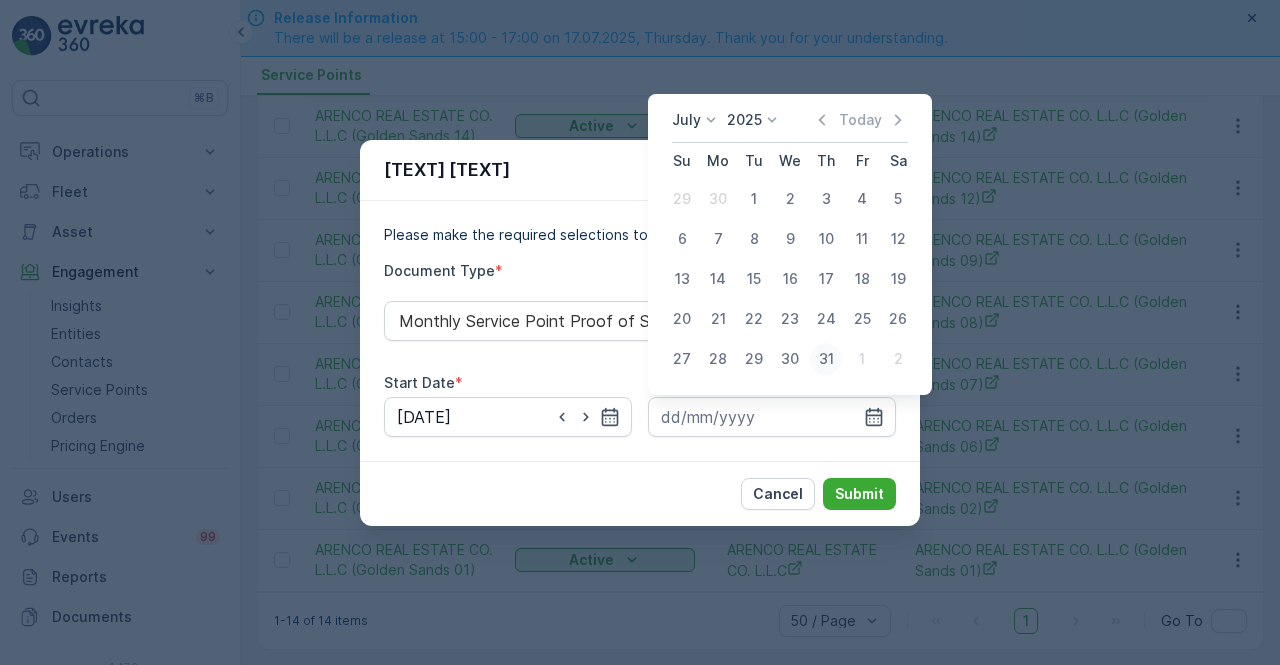 click on "31" at bounding box center [826, 359] 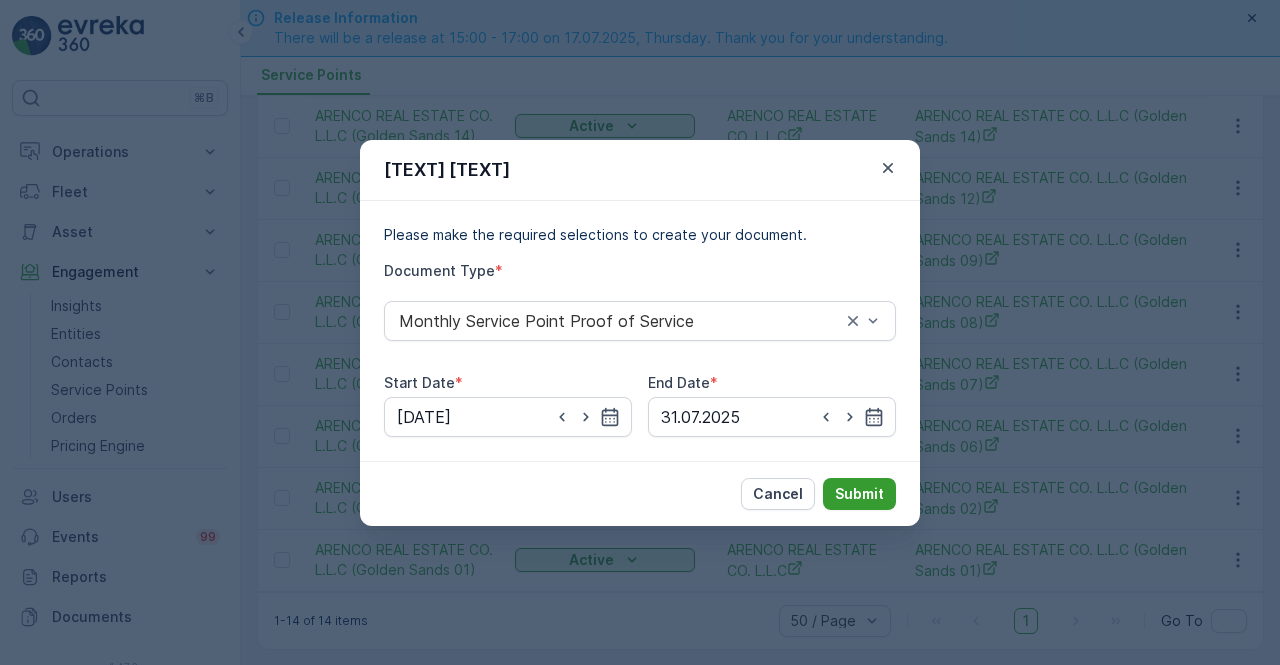 click on "Submit" at bounding box center [859, 494] 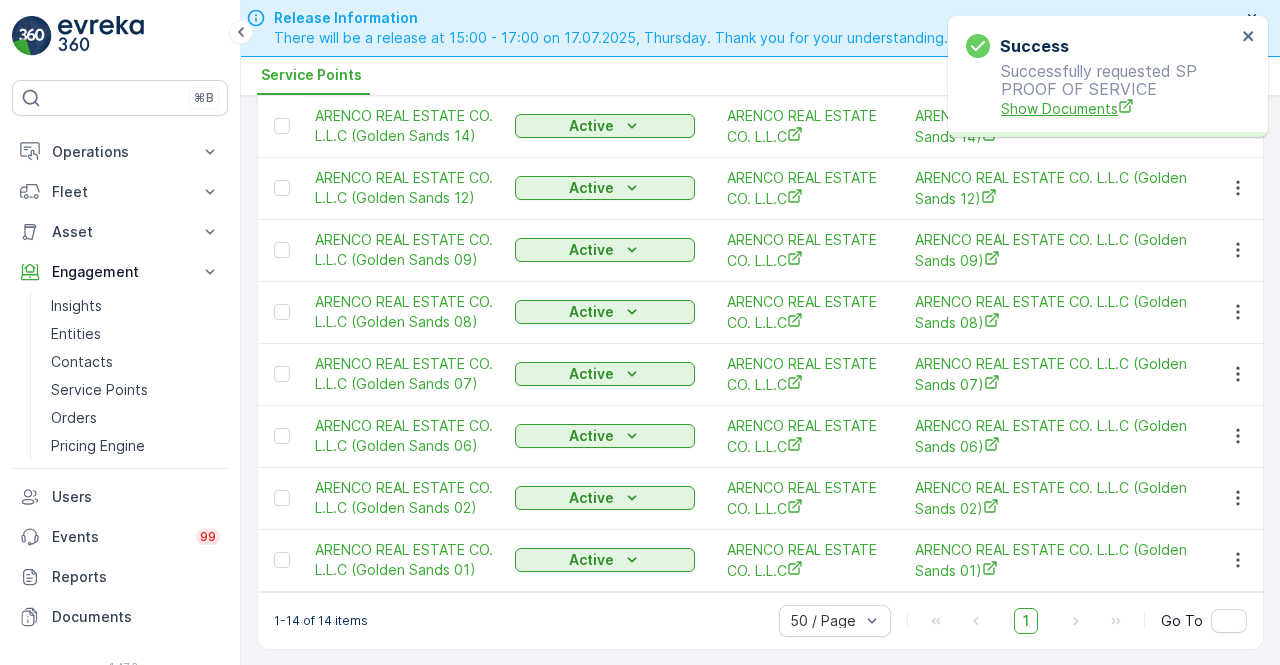 click on "Show Documents" at bounding box center (1118, 108) 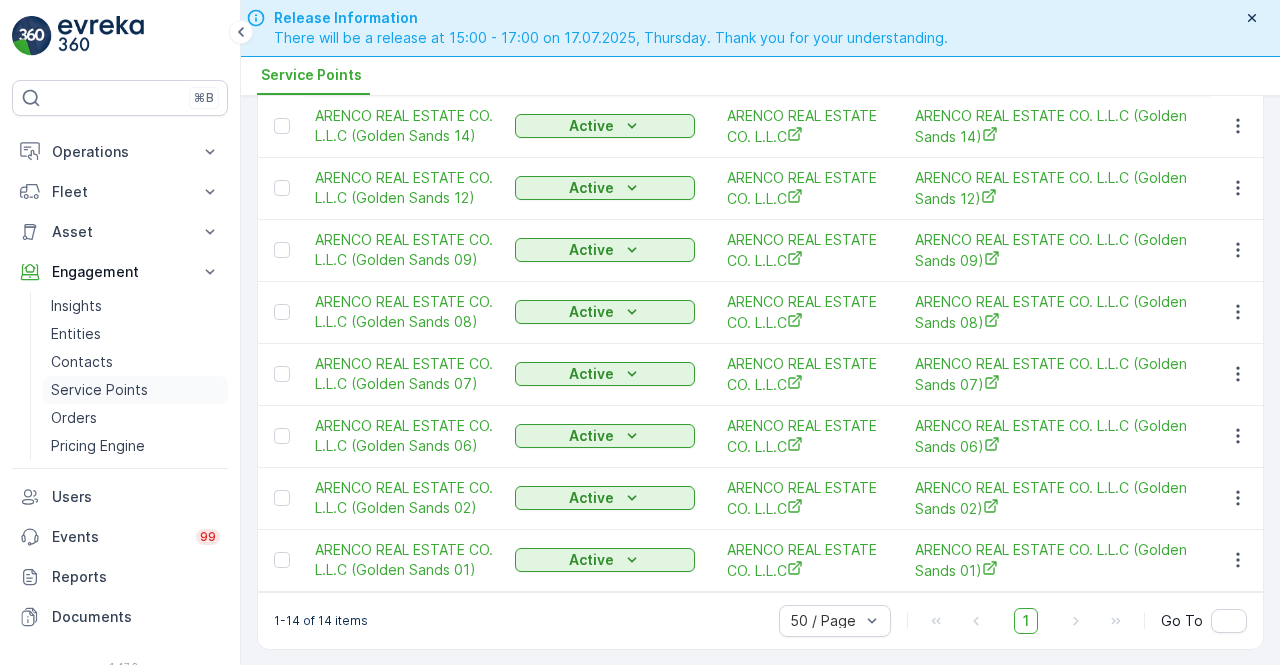click on "Service Points" at bounding box center [99, 390] 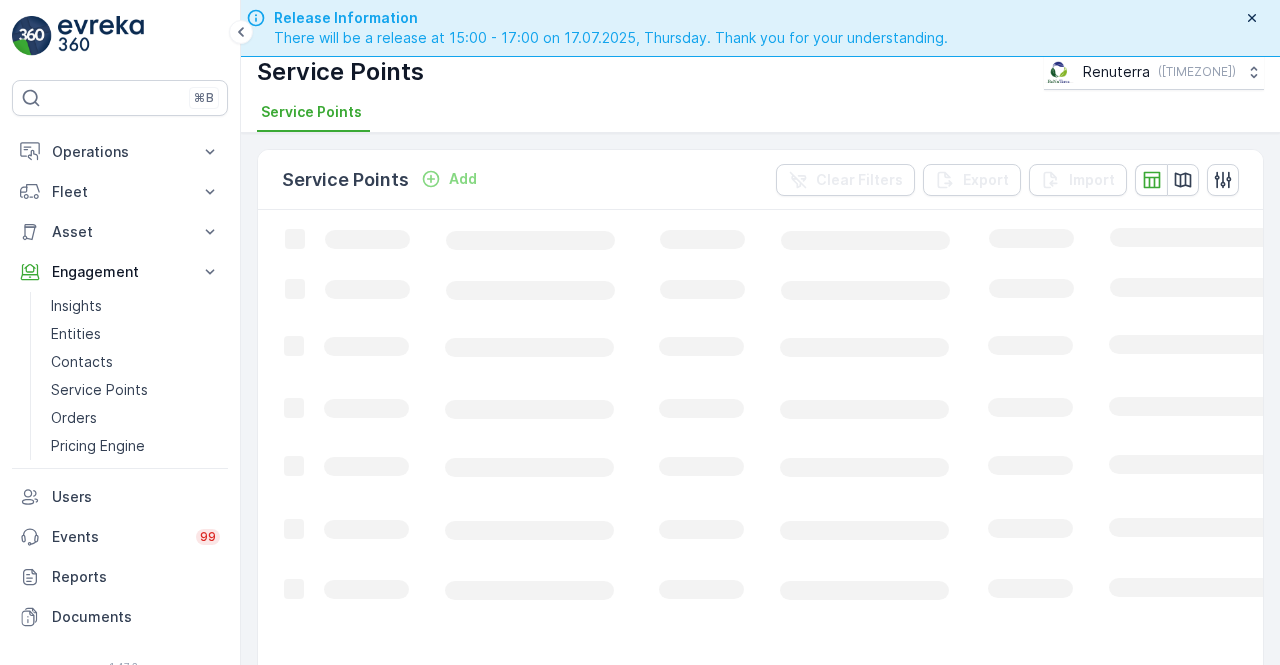 scroll, scrollTop: 0, scrollLeft: 0, axis: both 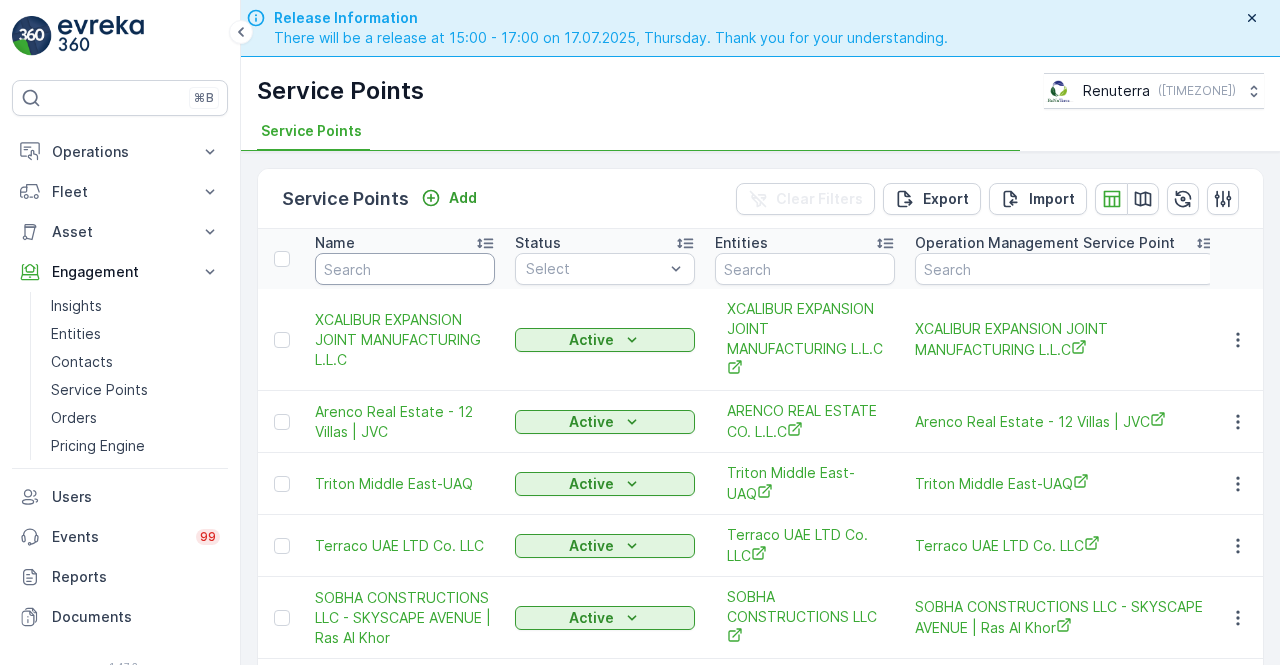 click at bounding box center (405, 269) 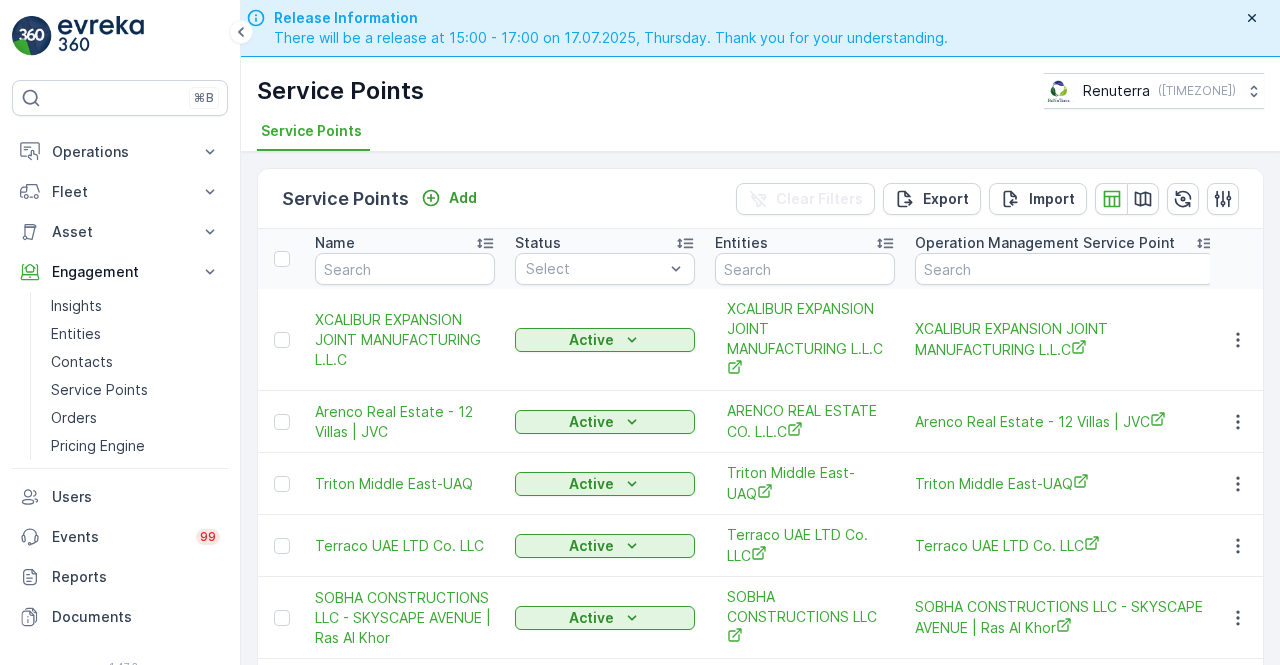 click on "Name" at bounding box center (335, 243) 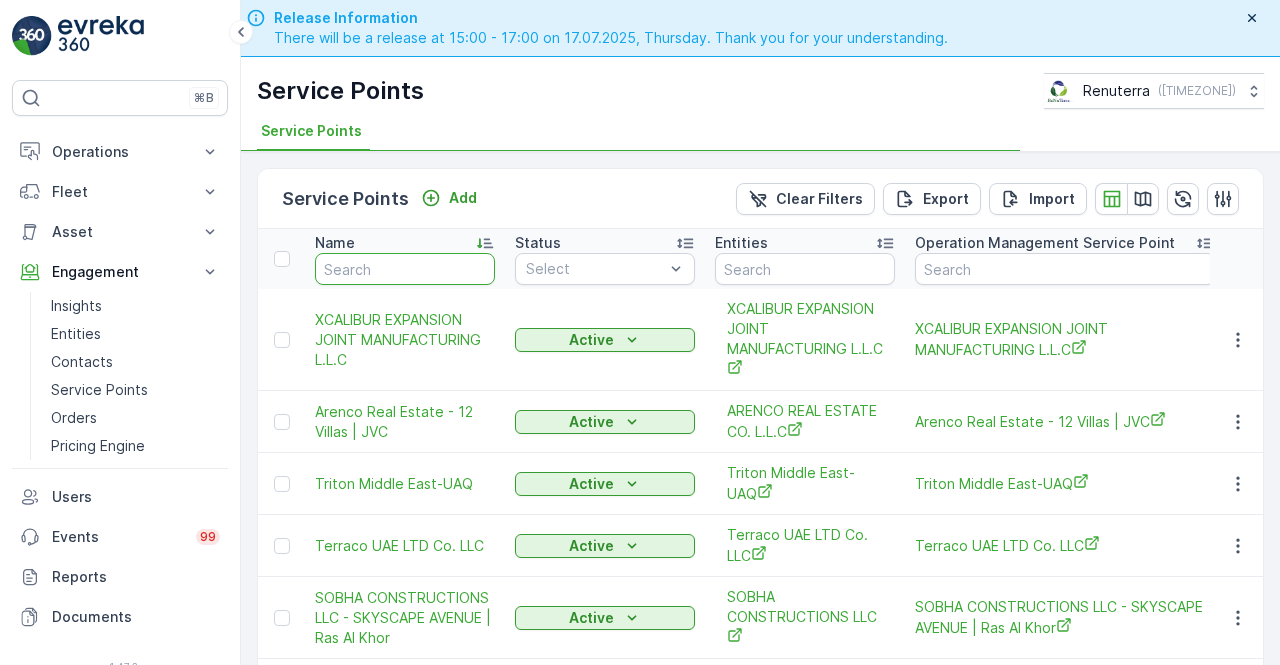 click at bounding box center (405, 269) 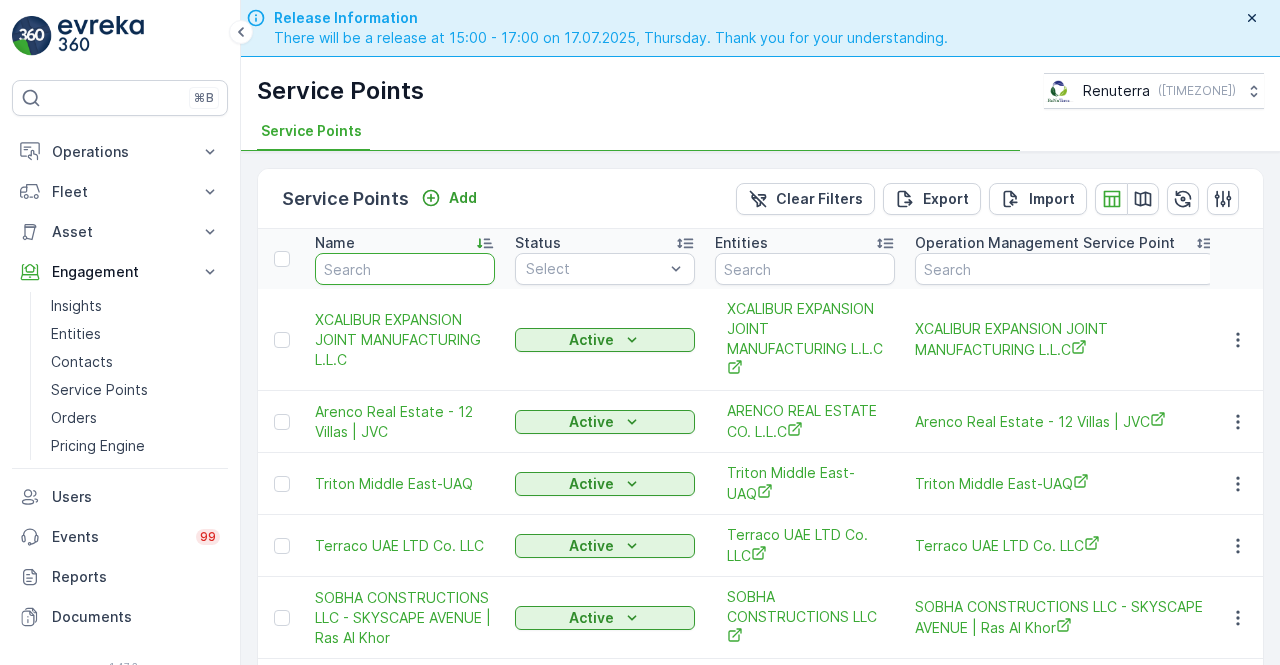 type on "g" 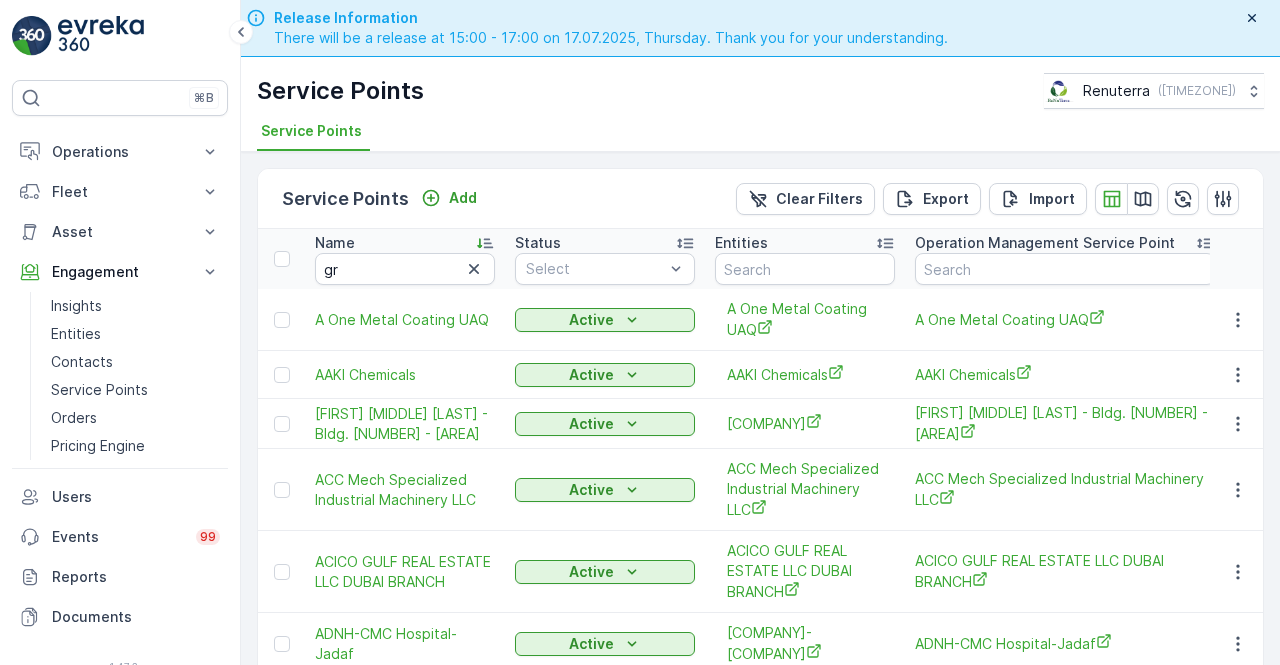 type 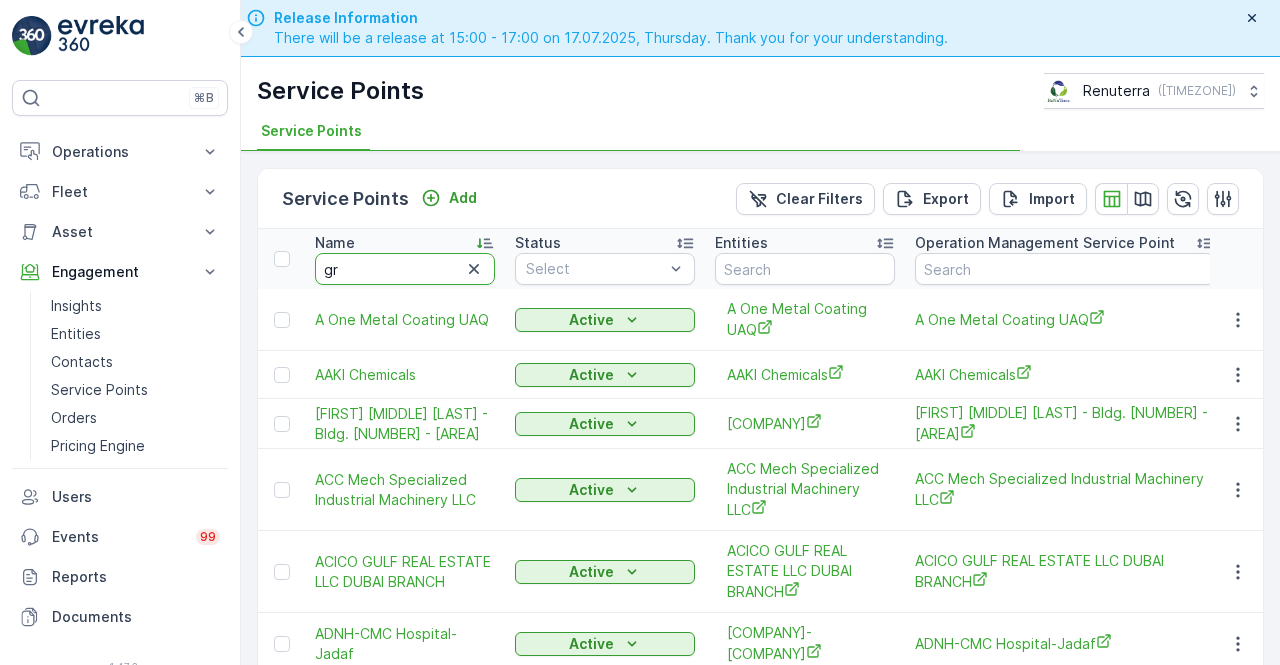 click on "gr" at bounding box center (405, 269) 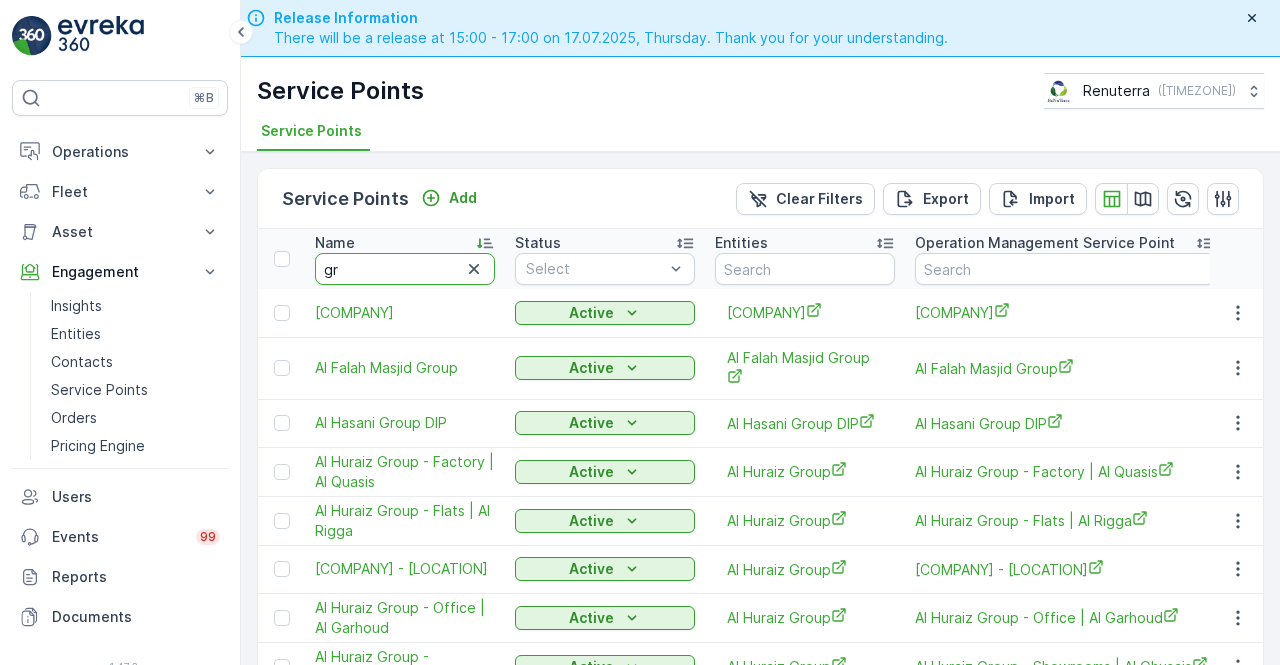 click on "gr" at bounding box center (405, 269) 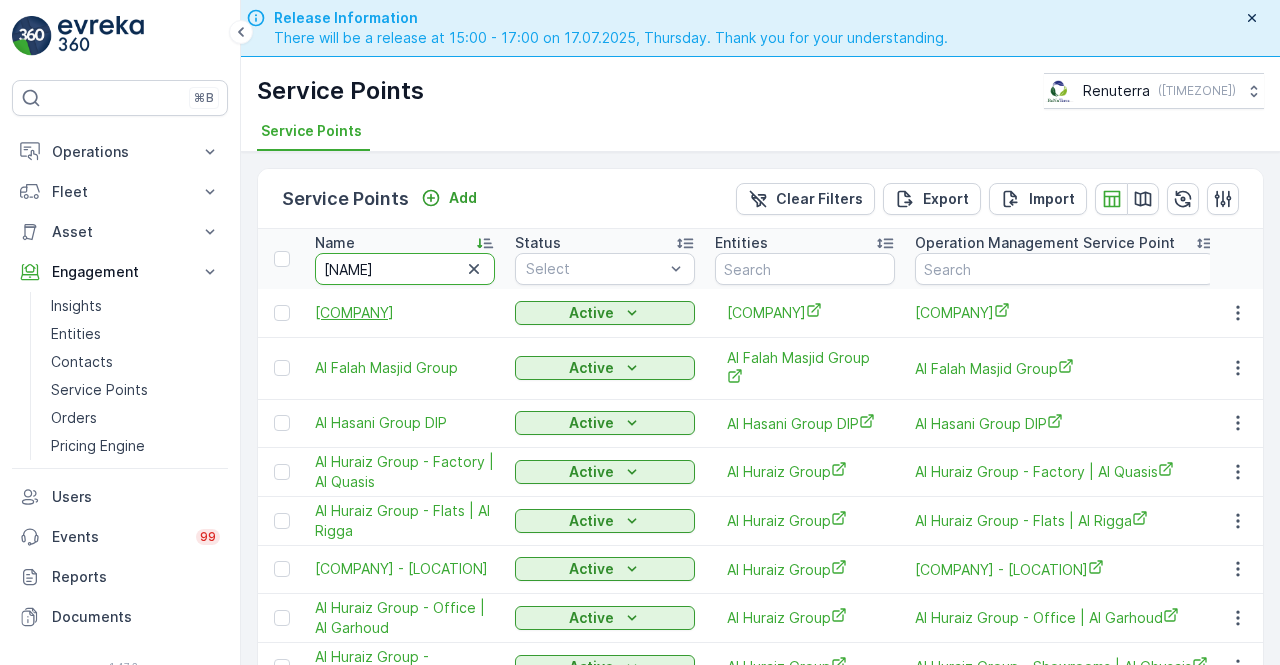 type on "grand" 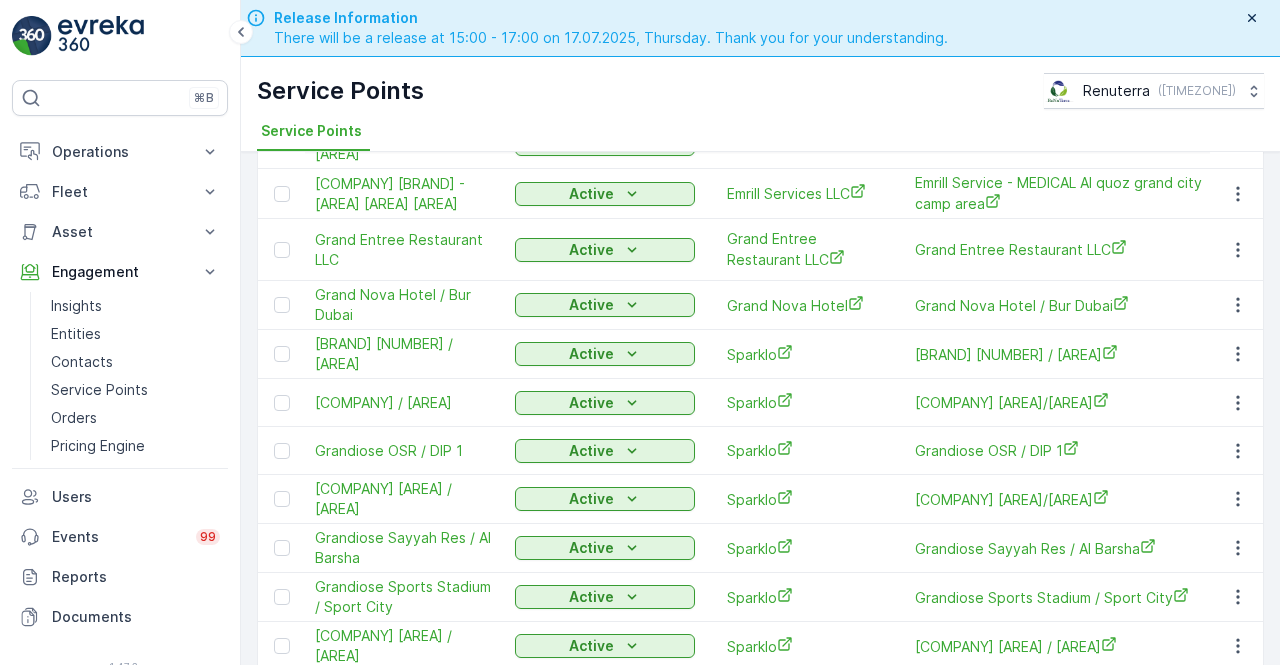 scroll, scrollTop: 200, scrollLeft: 0, axis: vertical 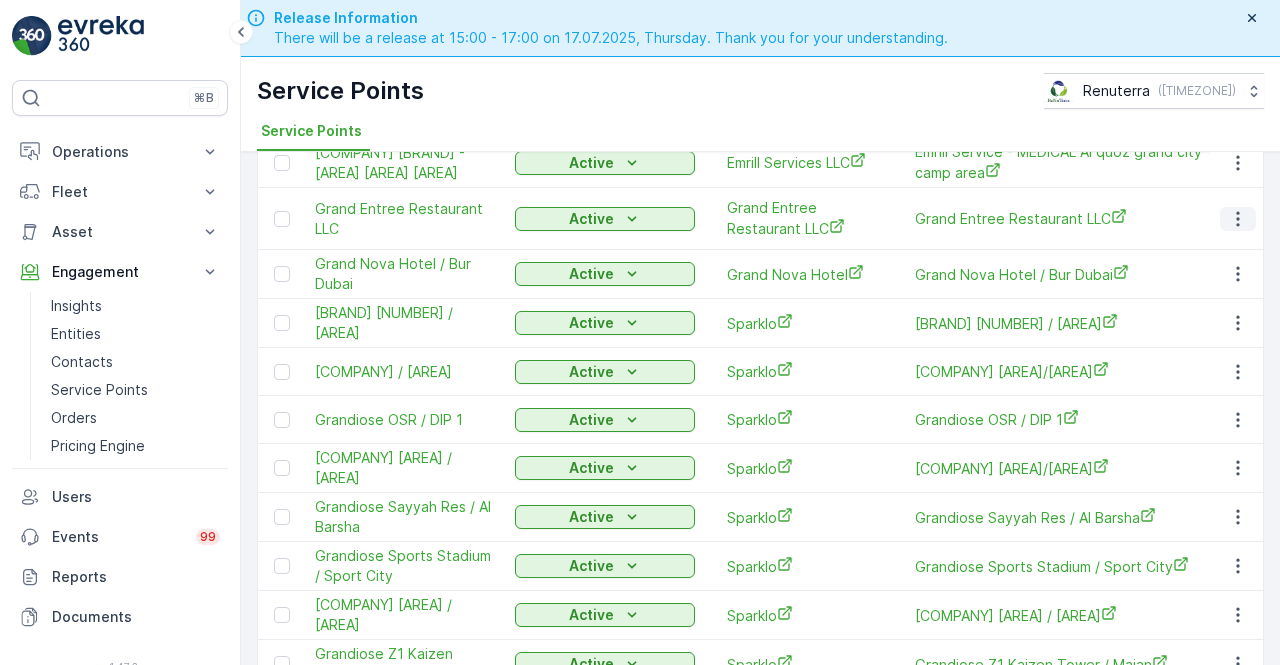 click 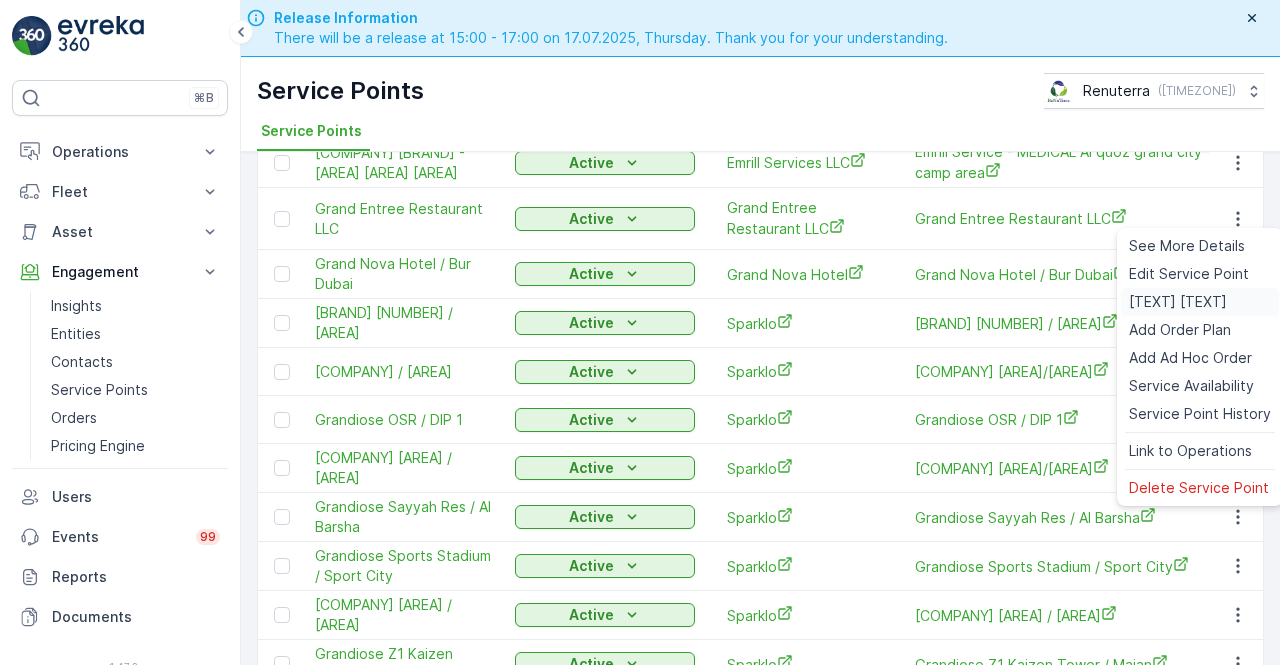 click on "Create Document" at bounding box center (1178, 302) 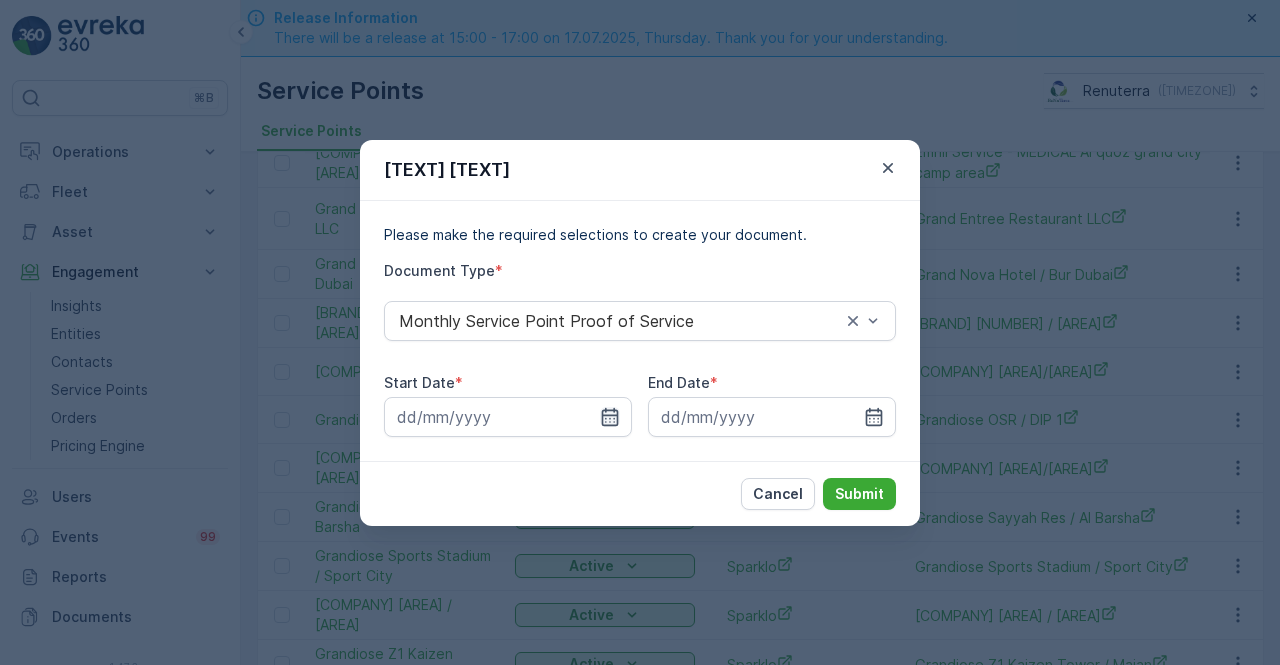 click 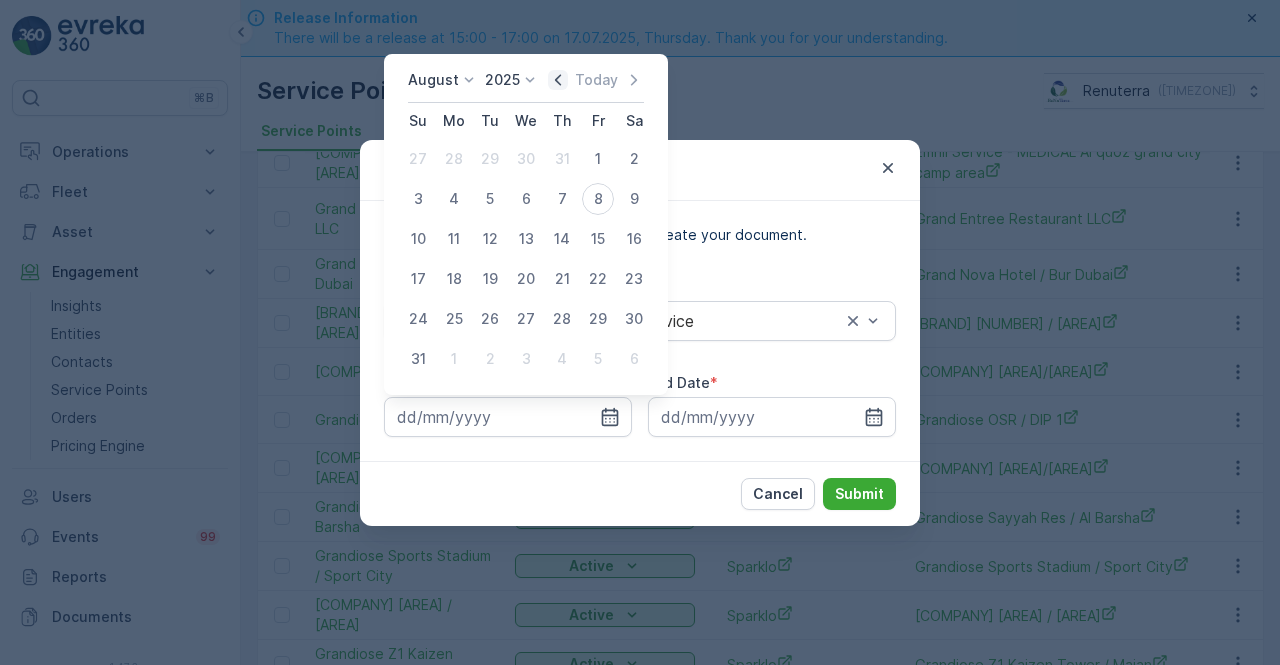 click 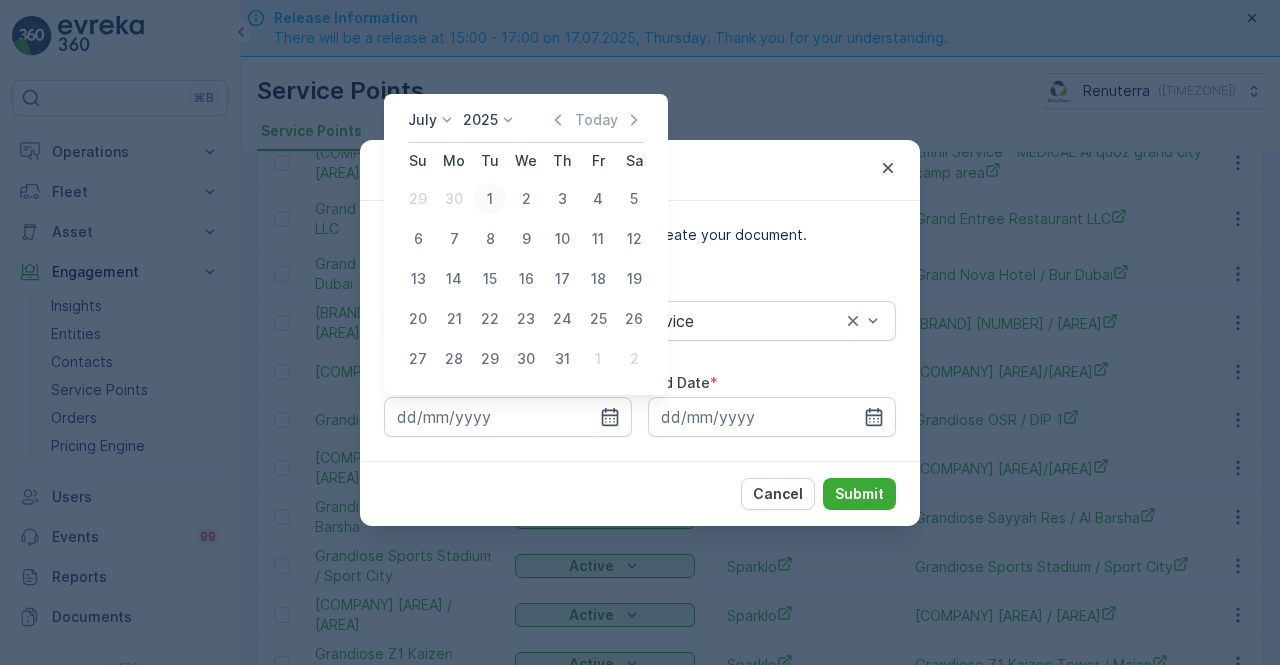 click on "1" at bounding box center (490, 199) 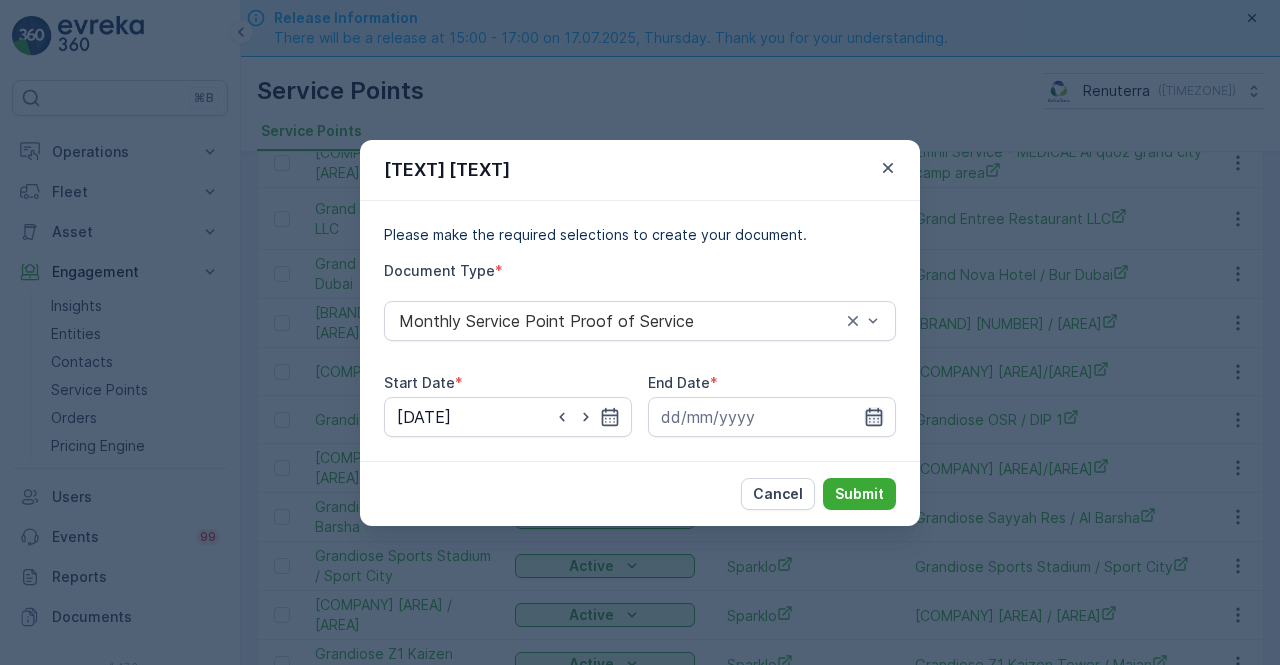 click 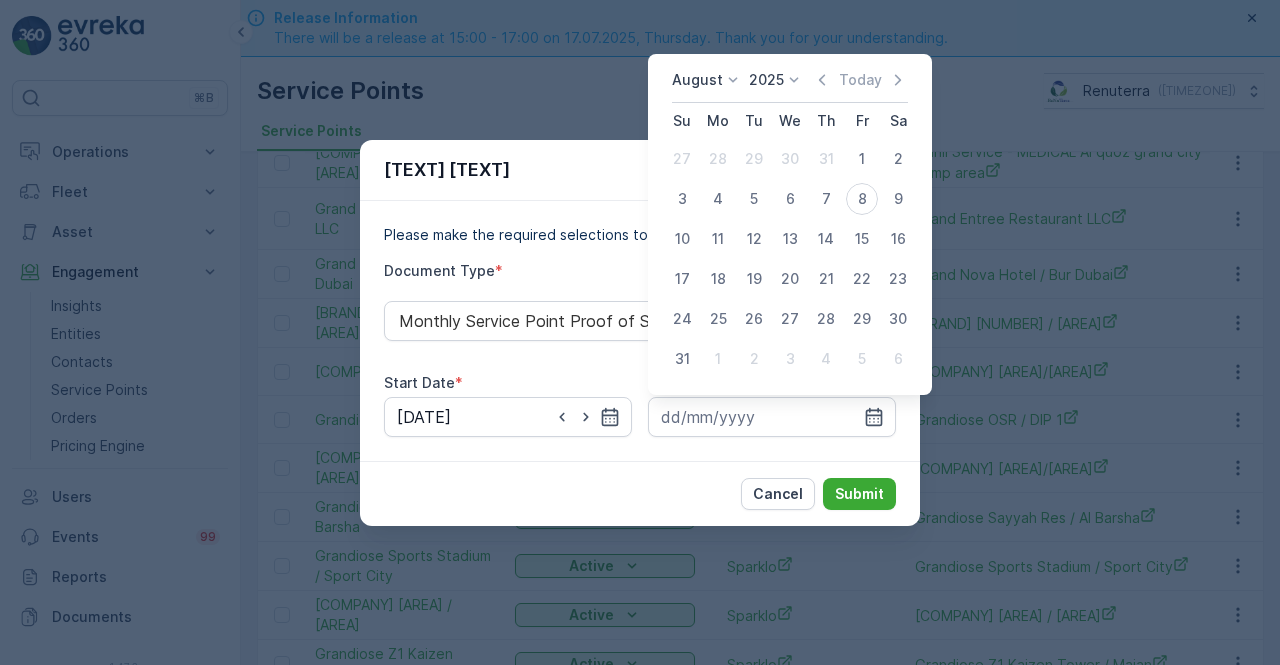 click 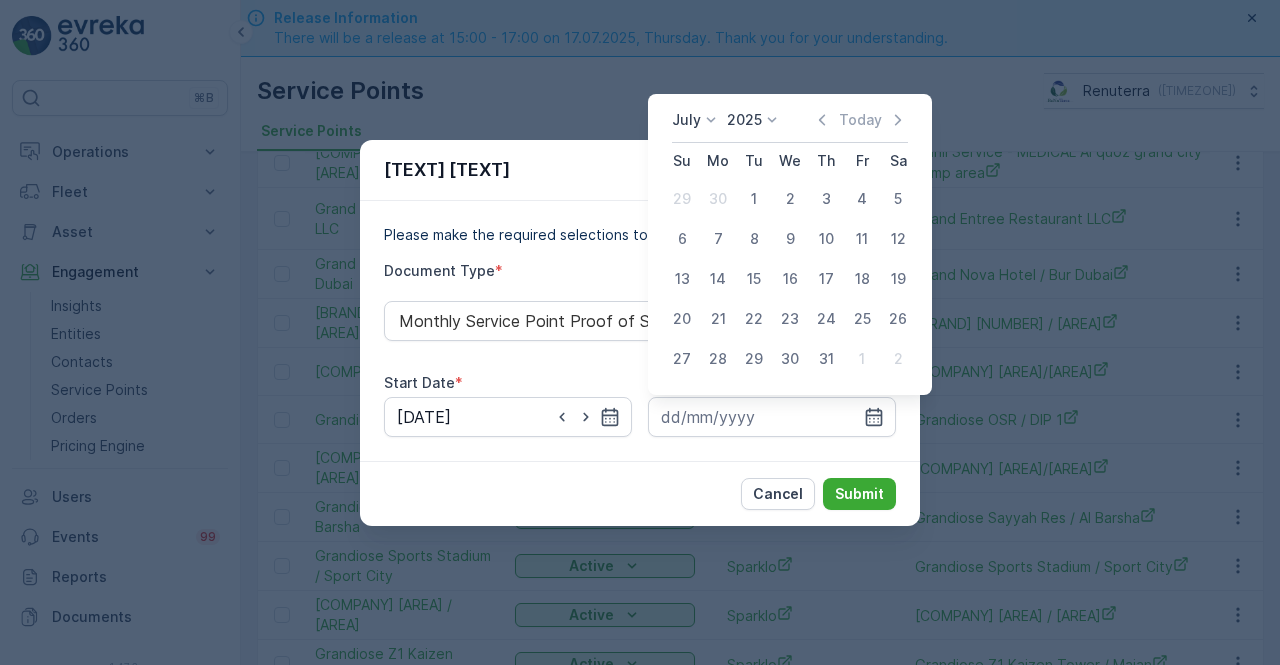 click on "31" at bounding box center (826, 359) 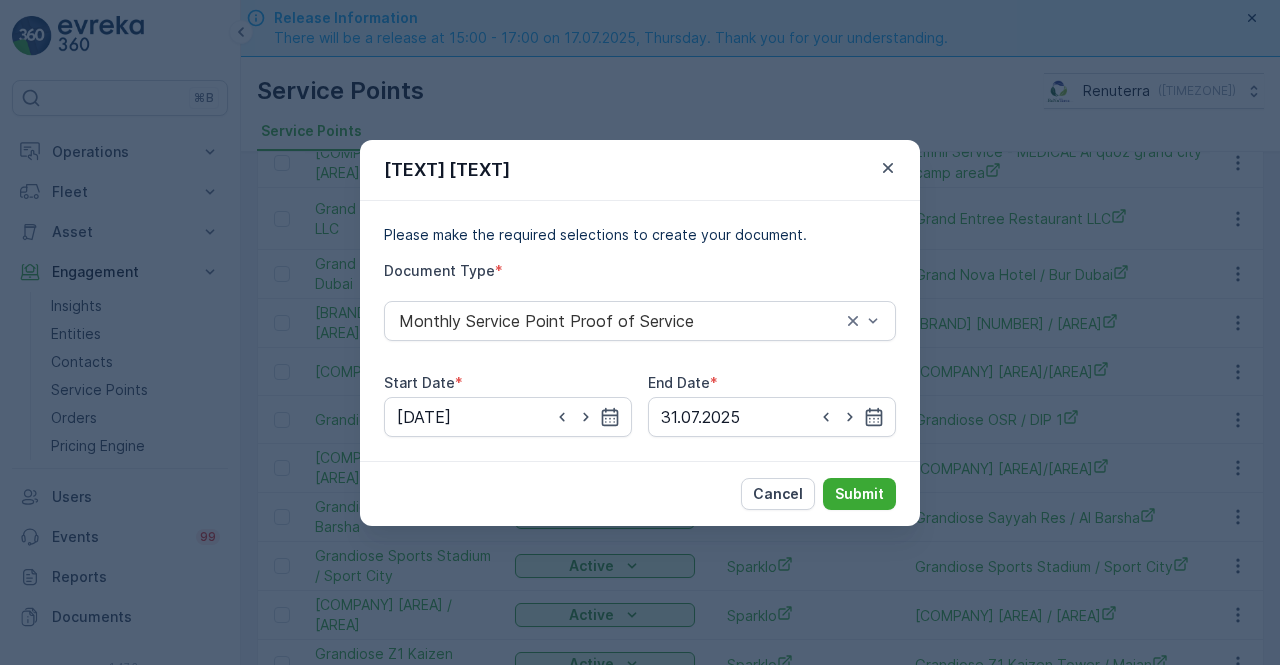 click on "Cancel Submit" at bounding box center [640, 493] 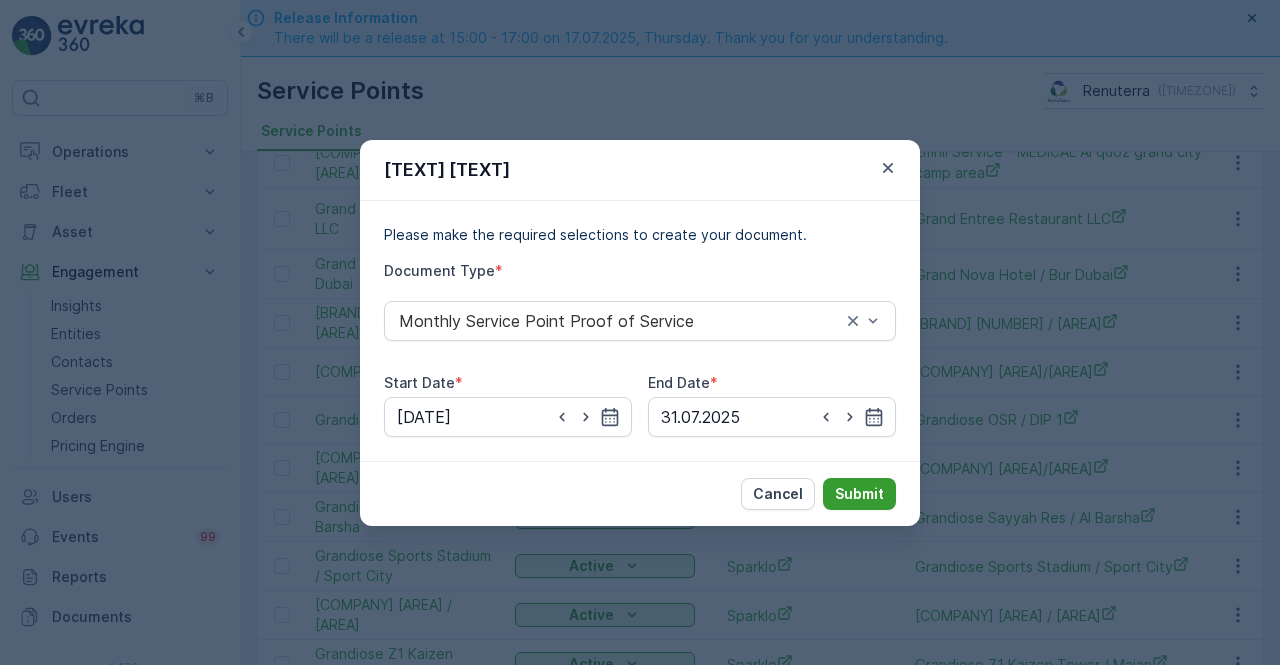 click on "Submit" at bounding box center [859, 494] 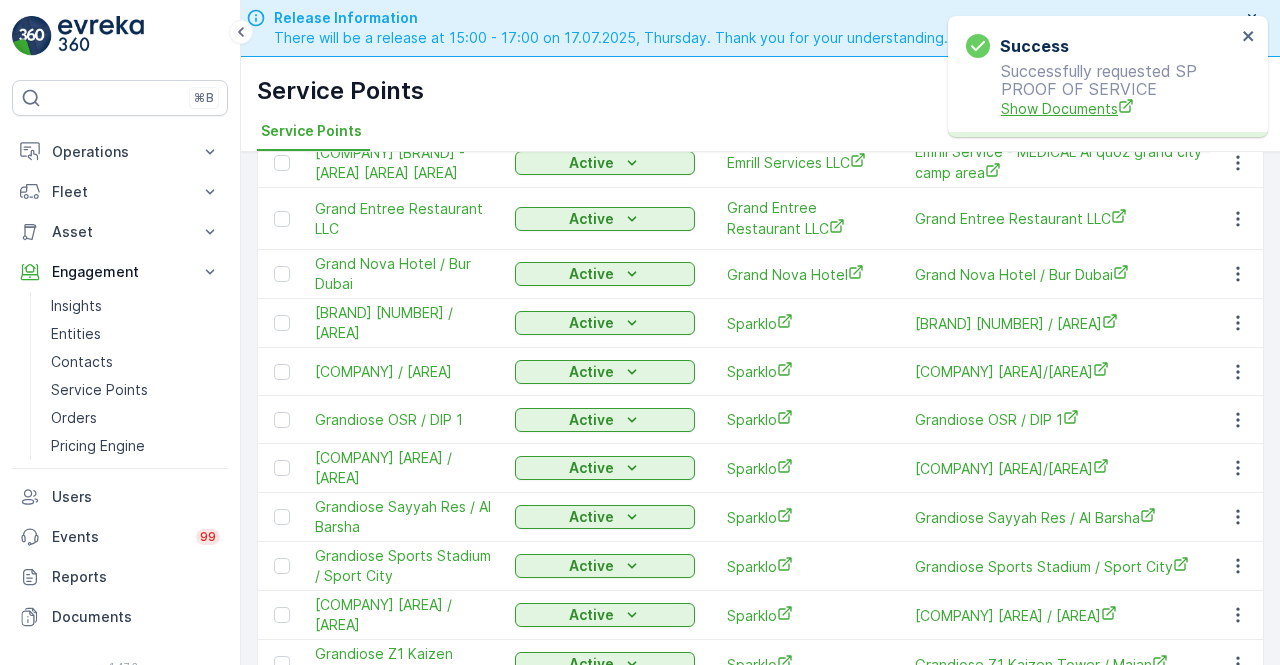 click on "Show Documents" at bounding box center [1118, 108] 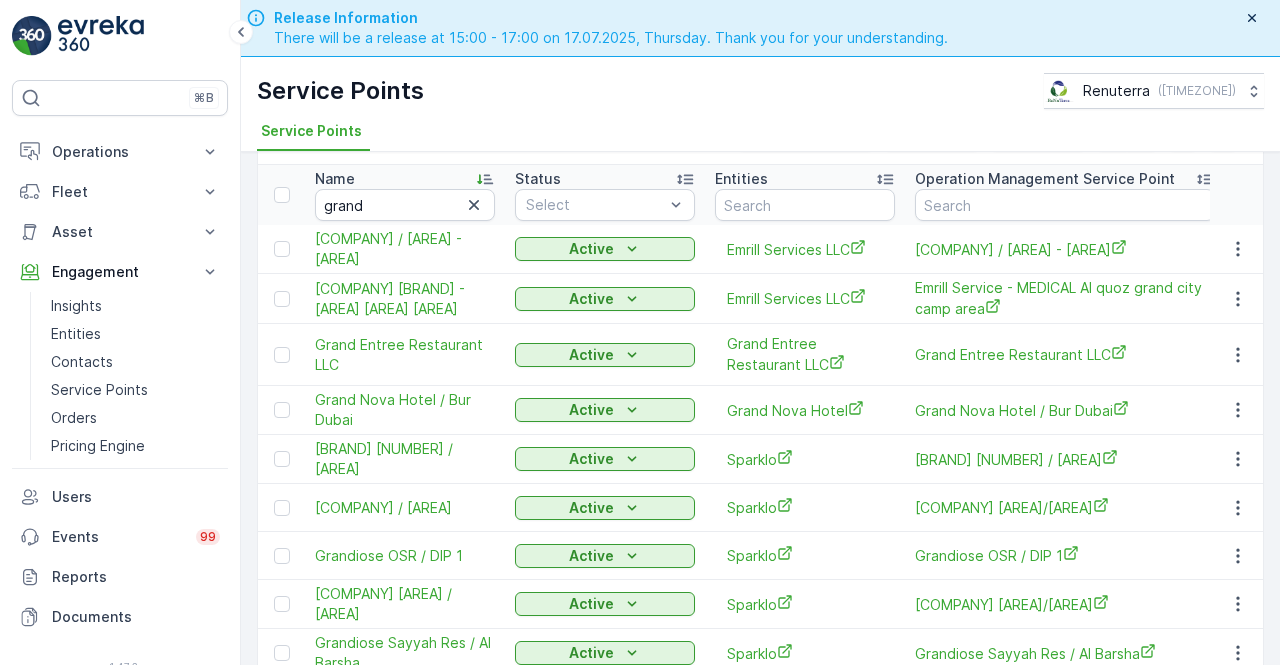 scroll, scrollTop: 0, scrollLeft: 0, axis: both 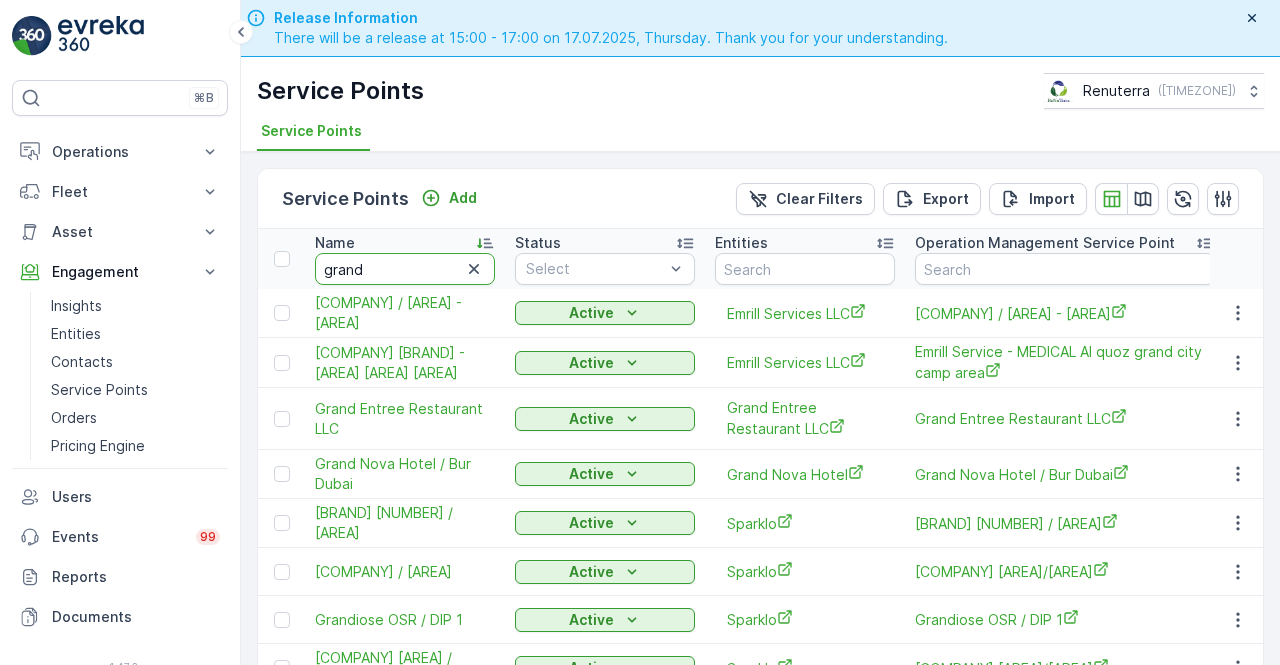 click on "grand" at bounding box center (405, 269) 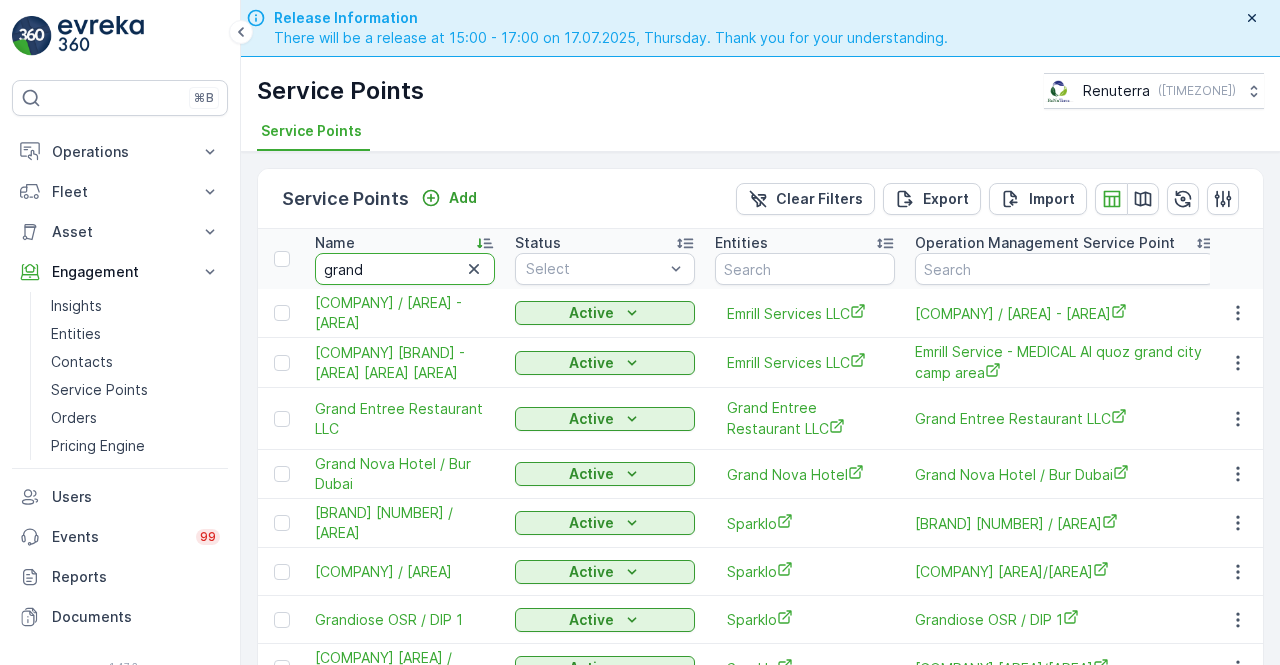type on "grand n" 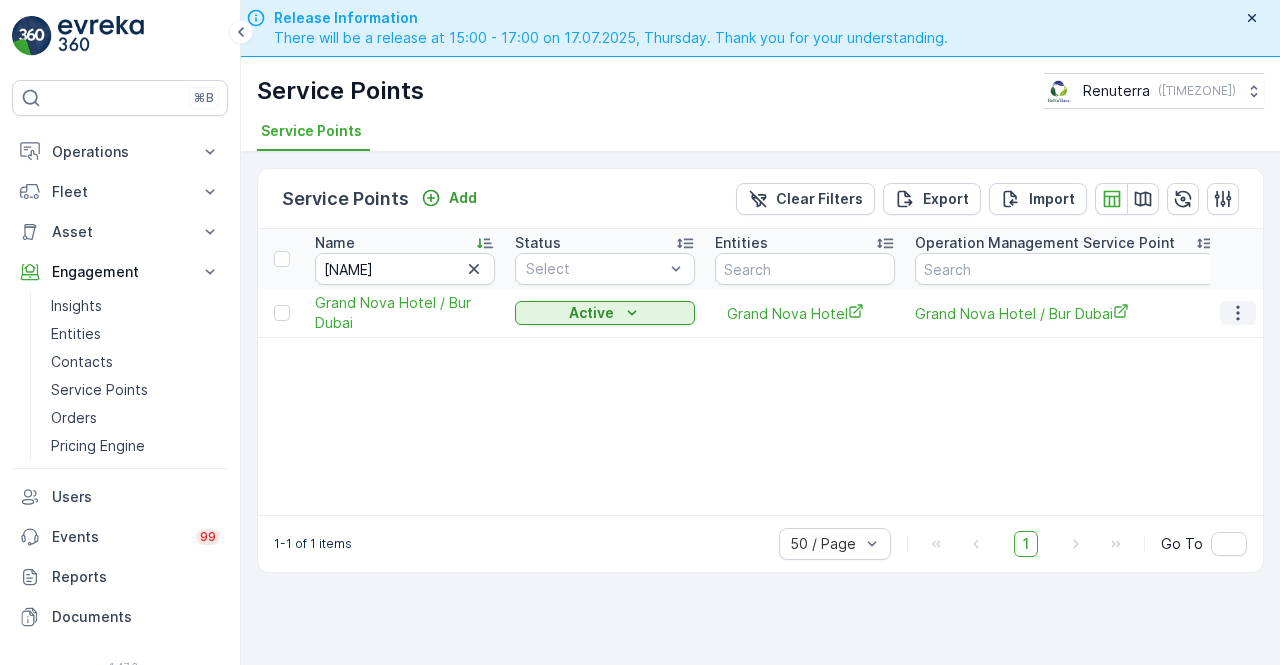 click 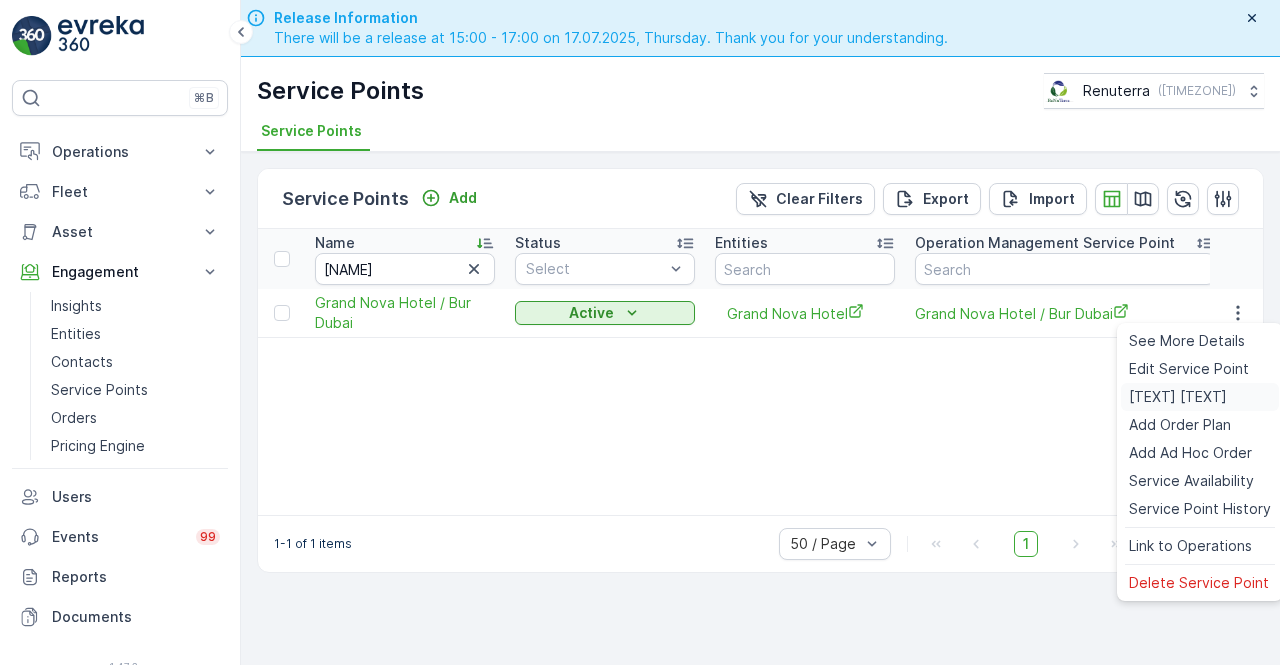 click on "Create Document" at bounding box center [1178, 397] 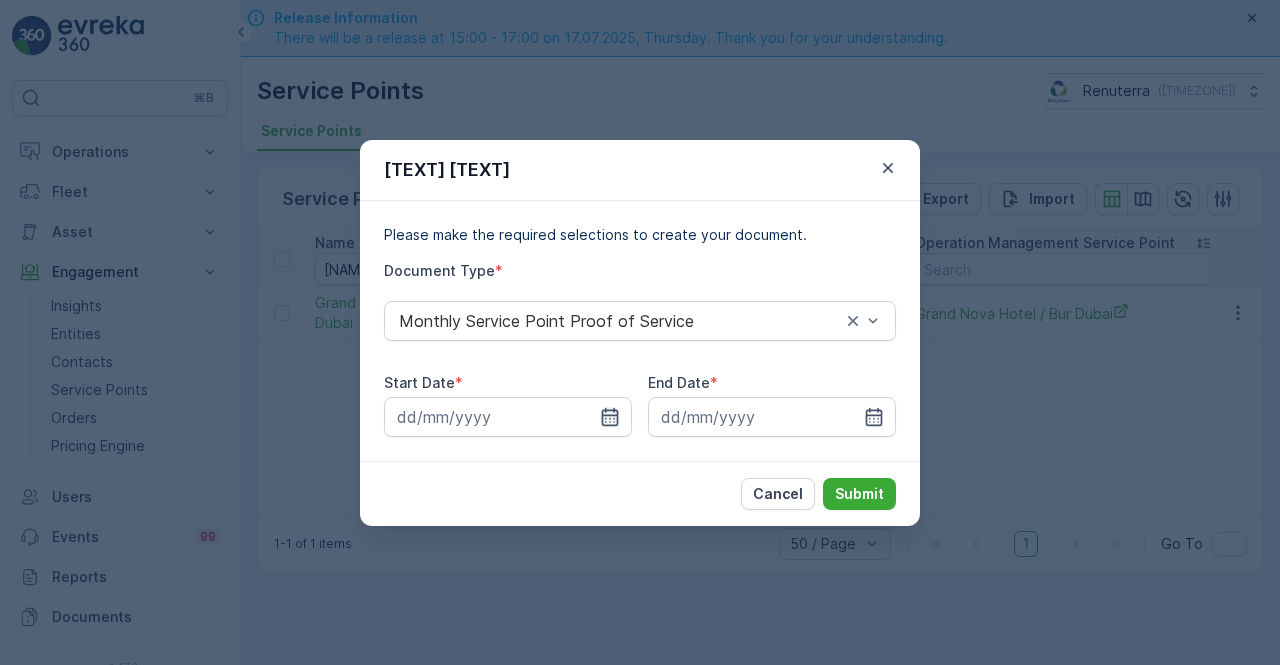 click 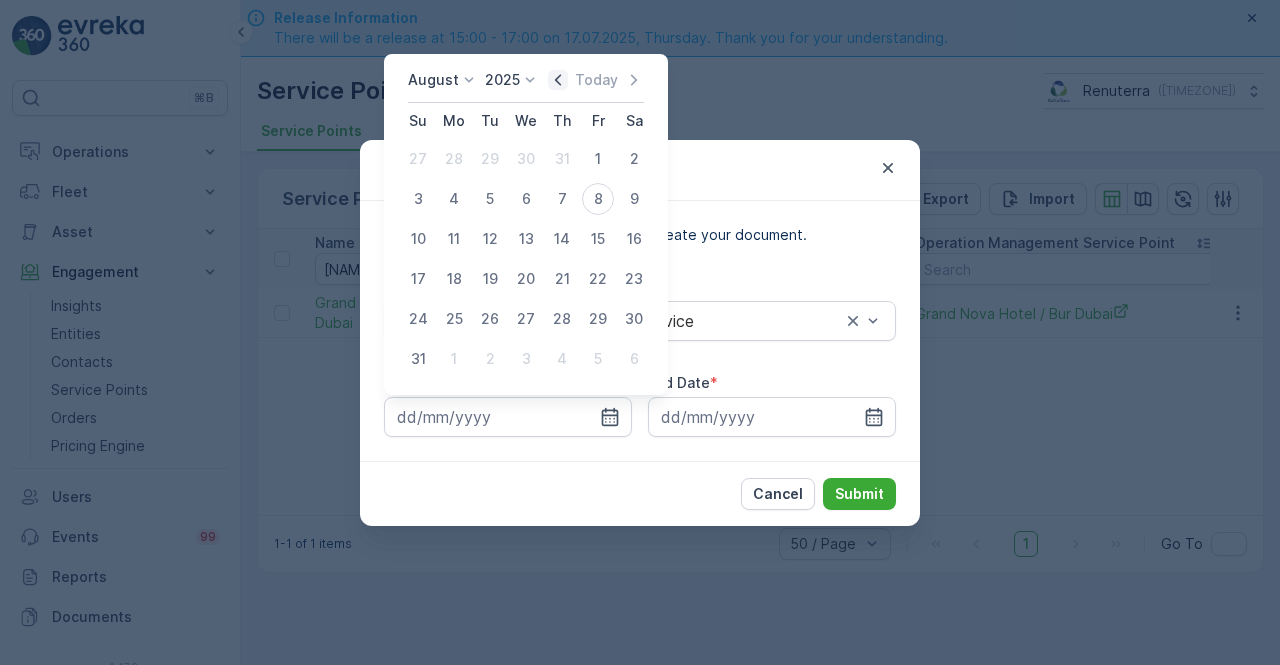 click on "August 2025 Today" at bounding box center [526, 86] 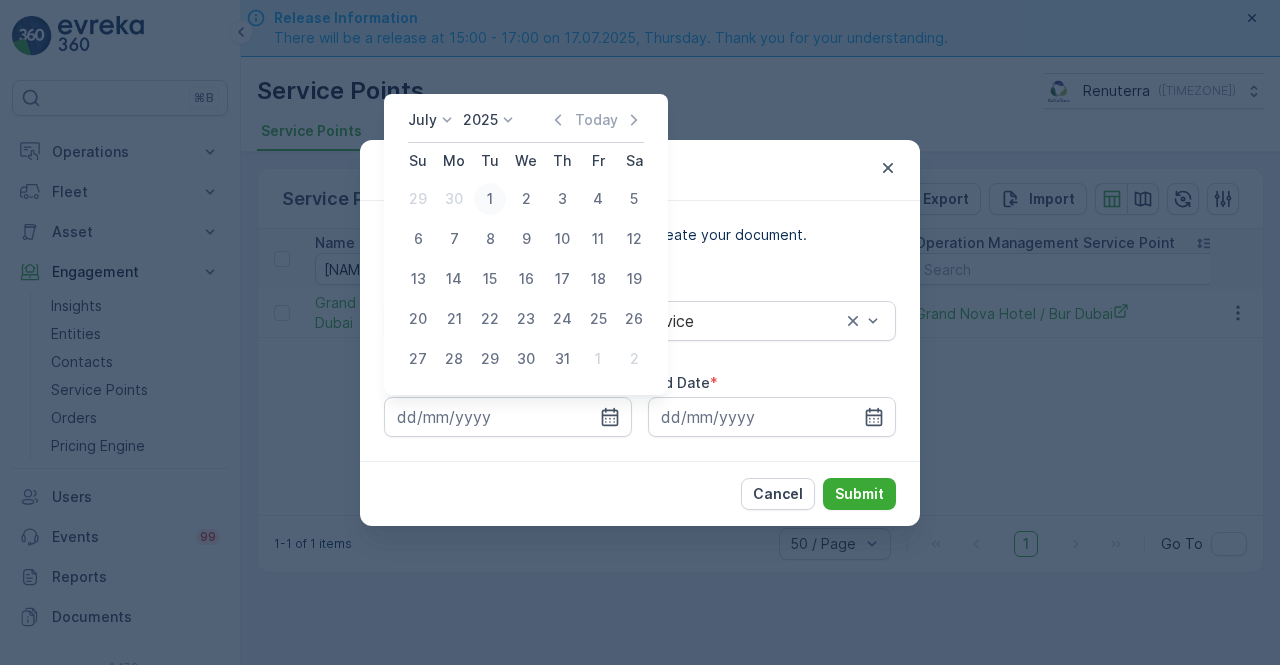 click on "1" at bounding box center (490, 199) 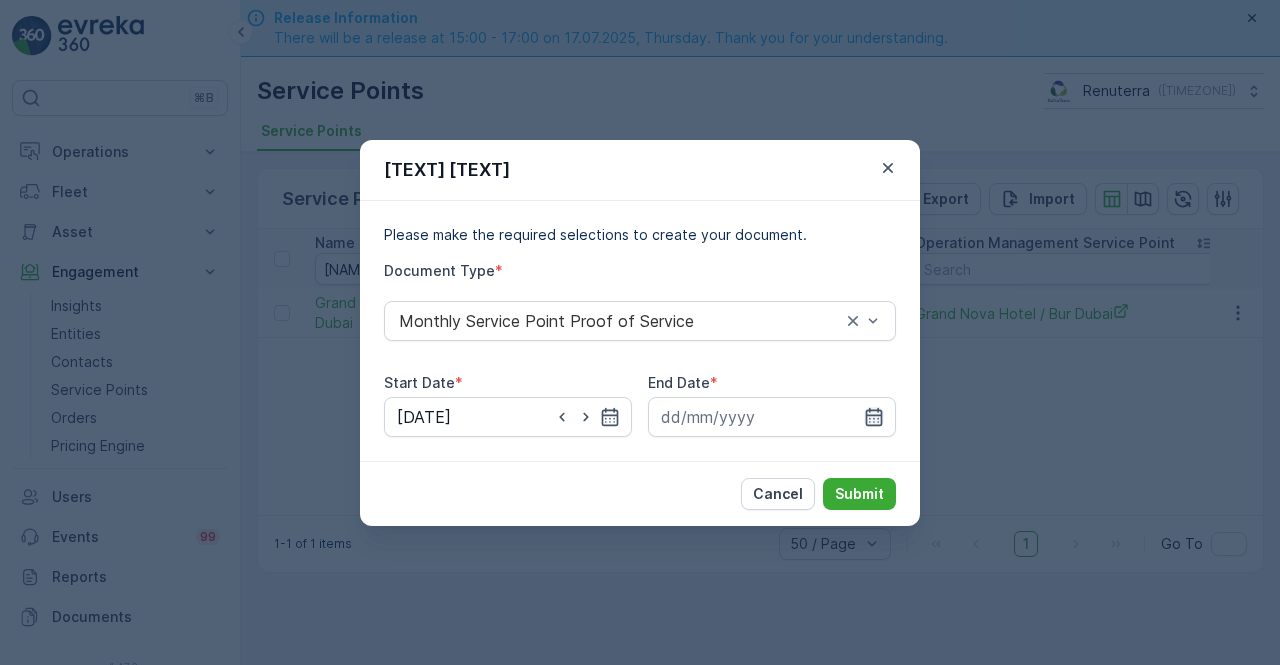 click 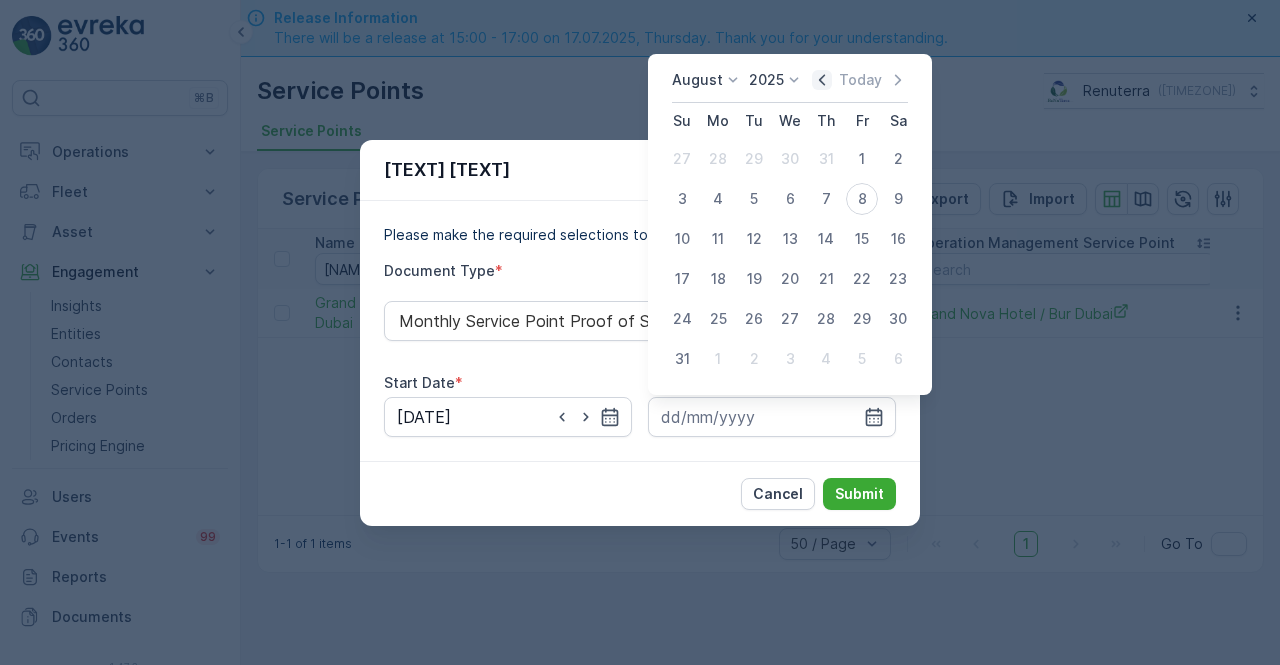 click 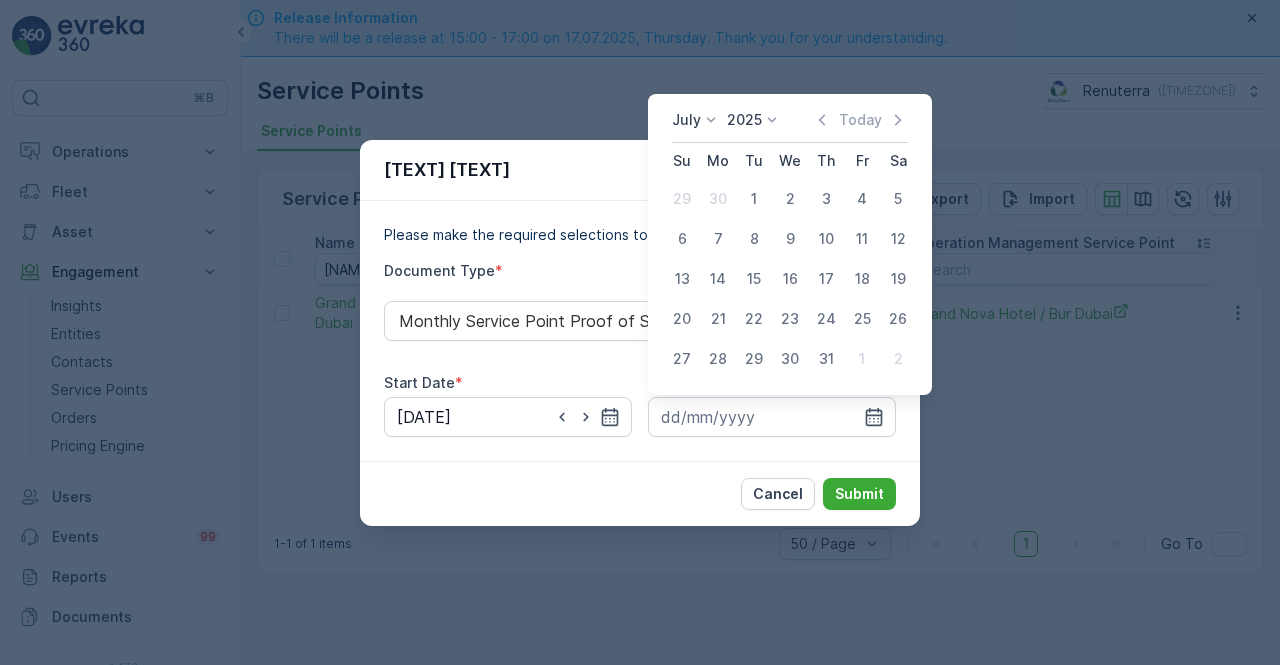 click on "31" at bounding box center (826, 359) 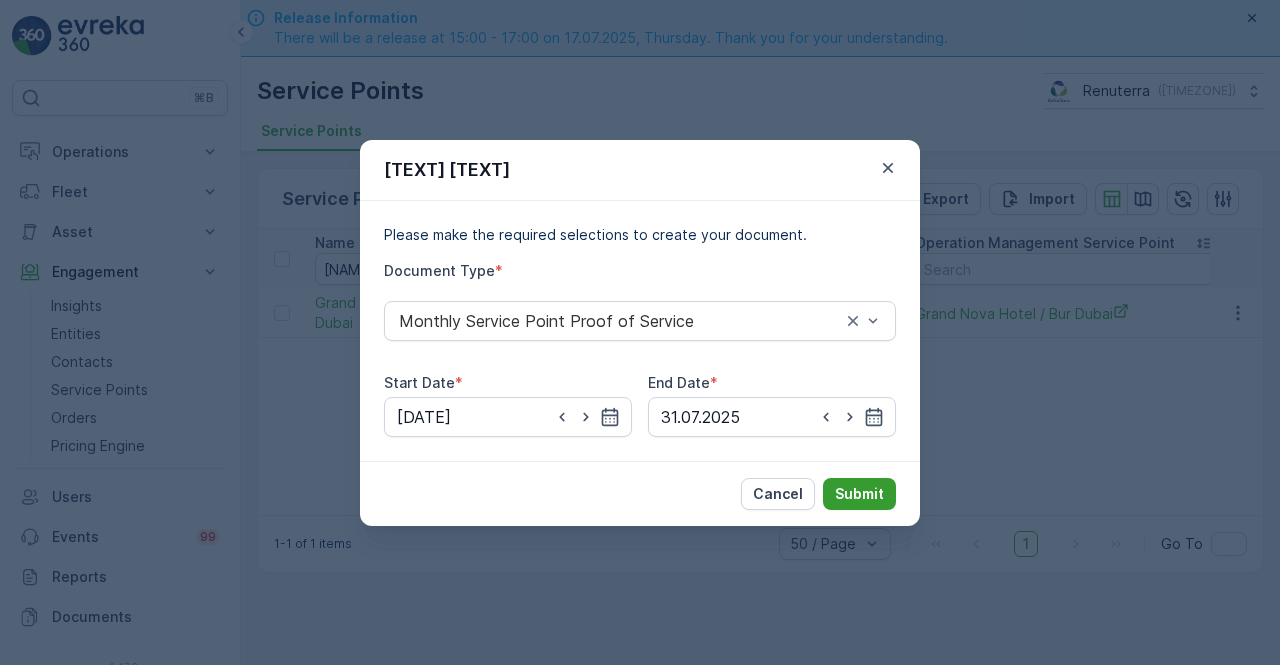 click on "Submit" at bounding box center (859, 494) 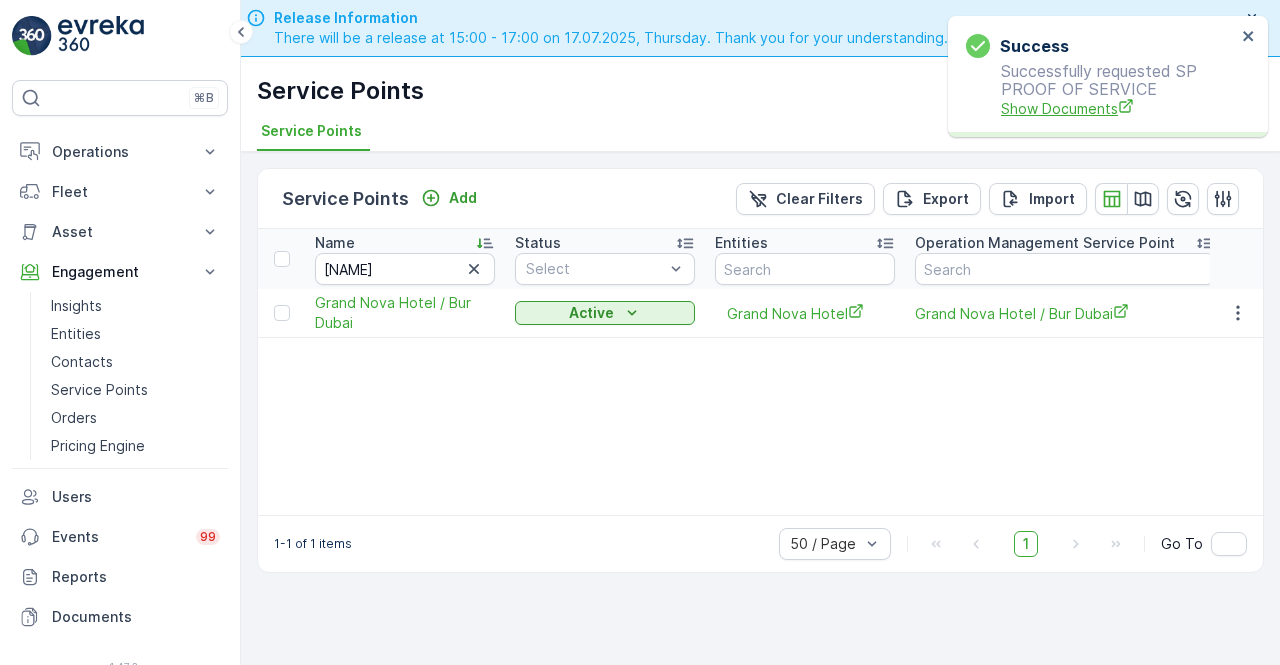 click on "Show Documents" at bounding box center (1118, 108) 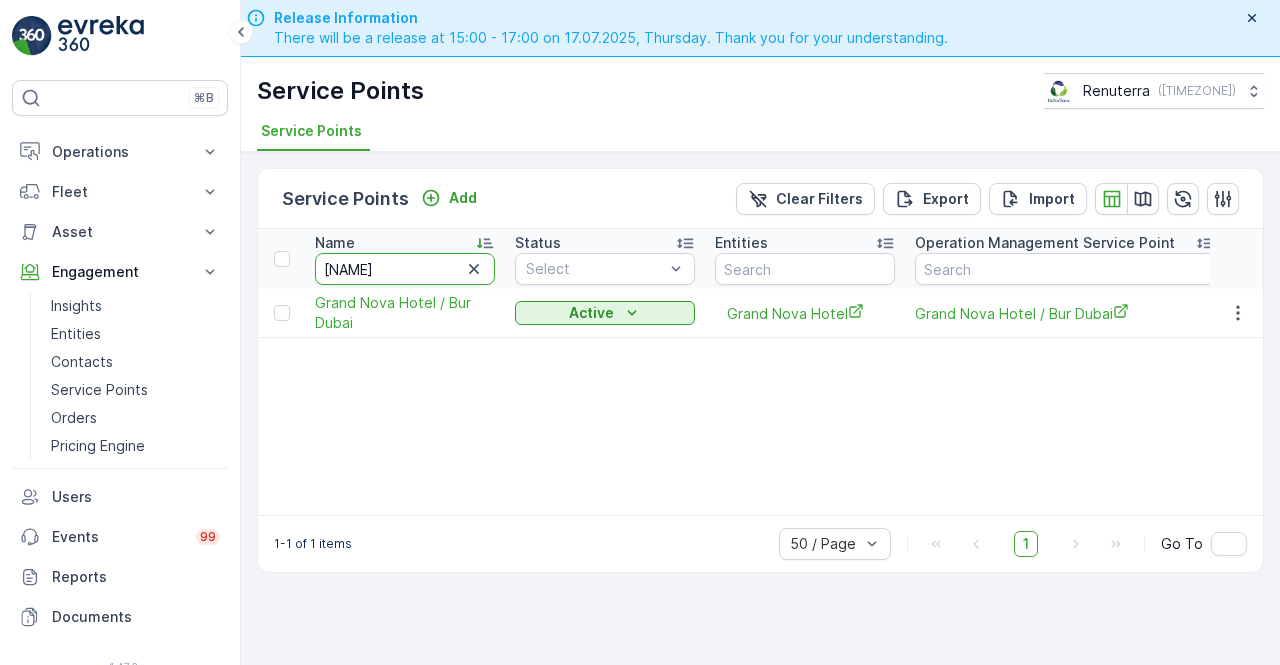 click on "grand n" at bounding box center (405, 269) 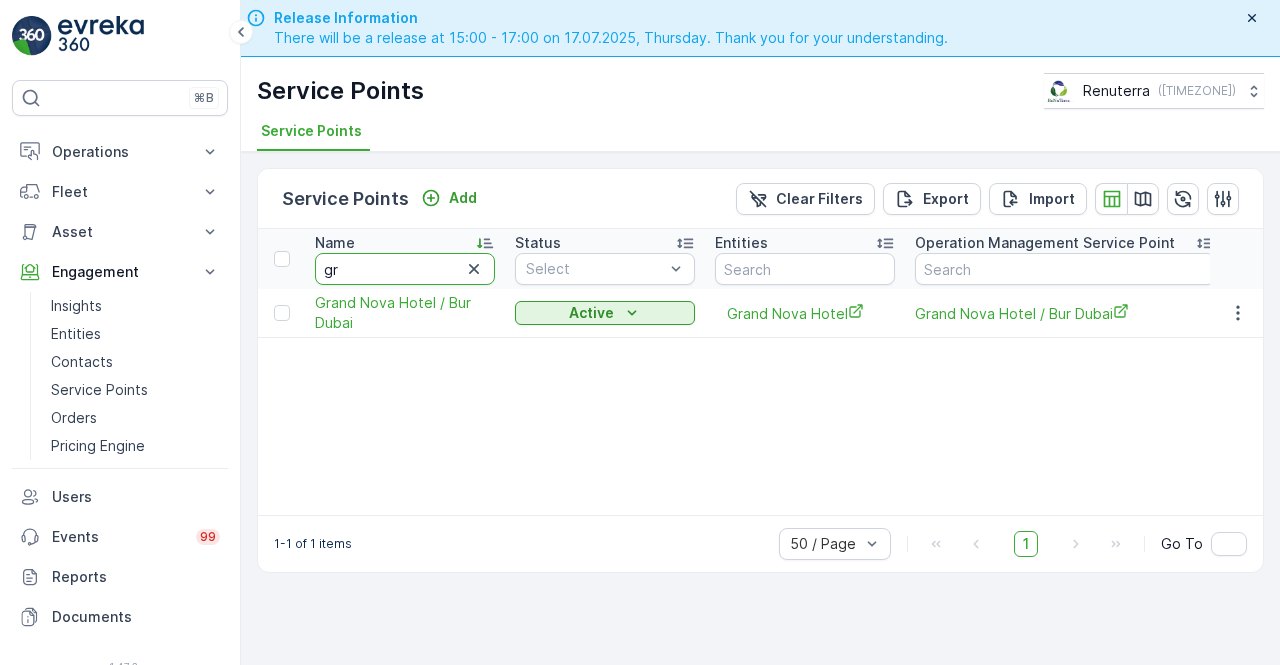 type on "g" 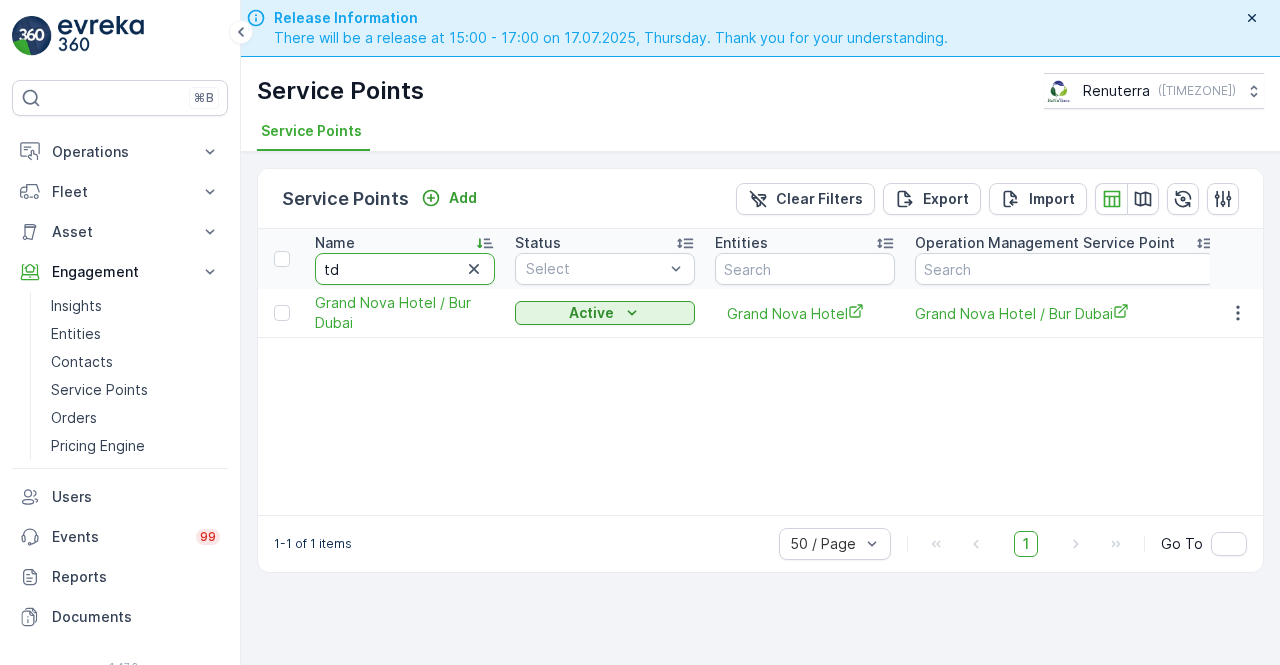 type on "tdc" 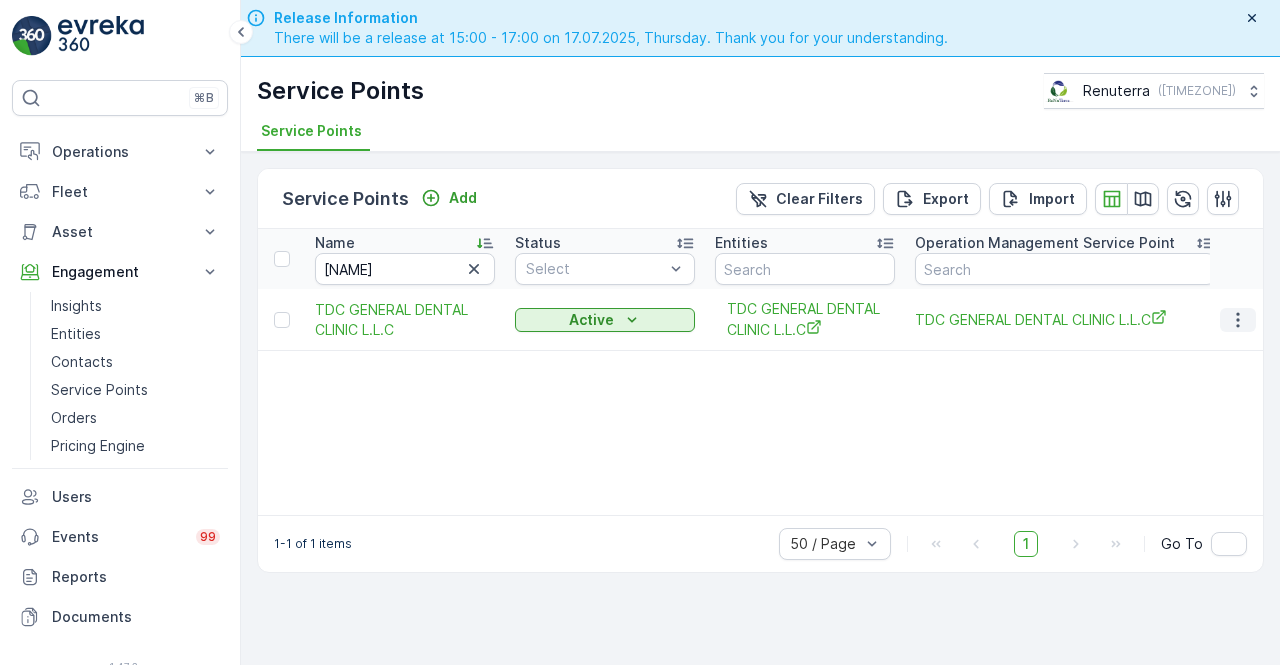click 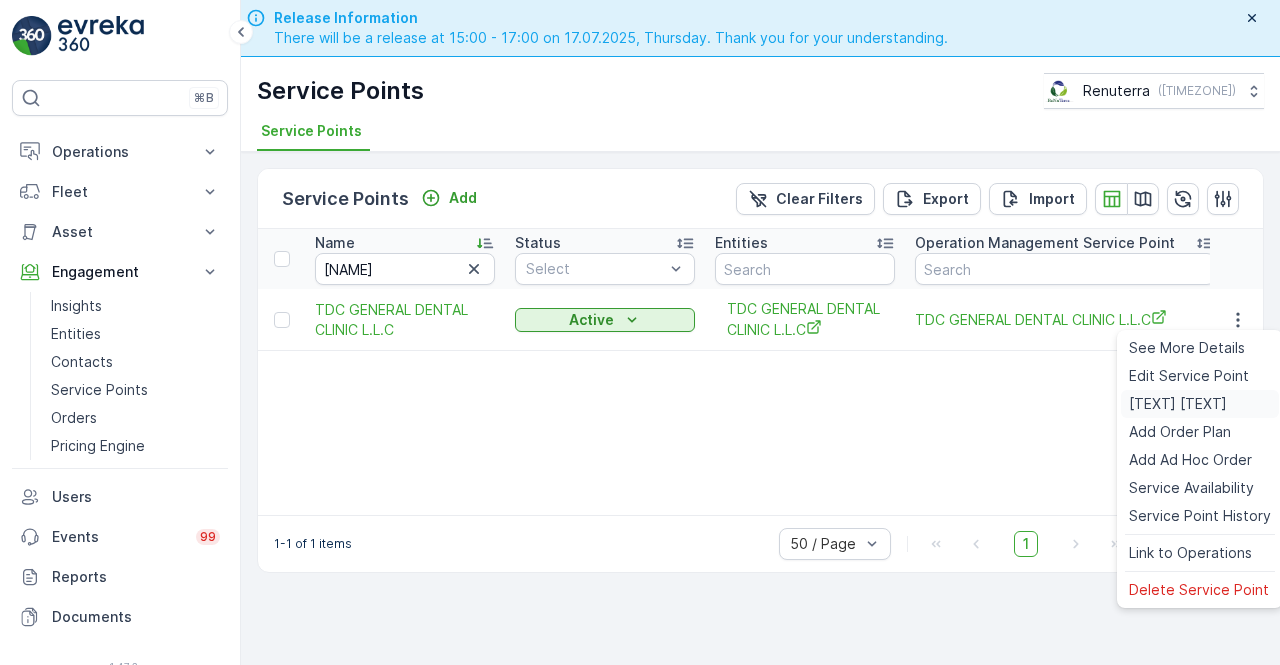 click on "Create Document" at bounding box center (1178, 404) 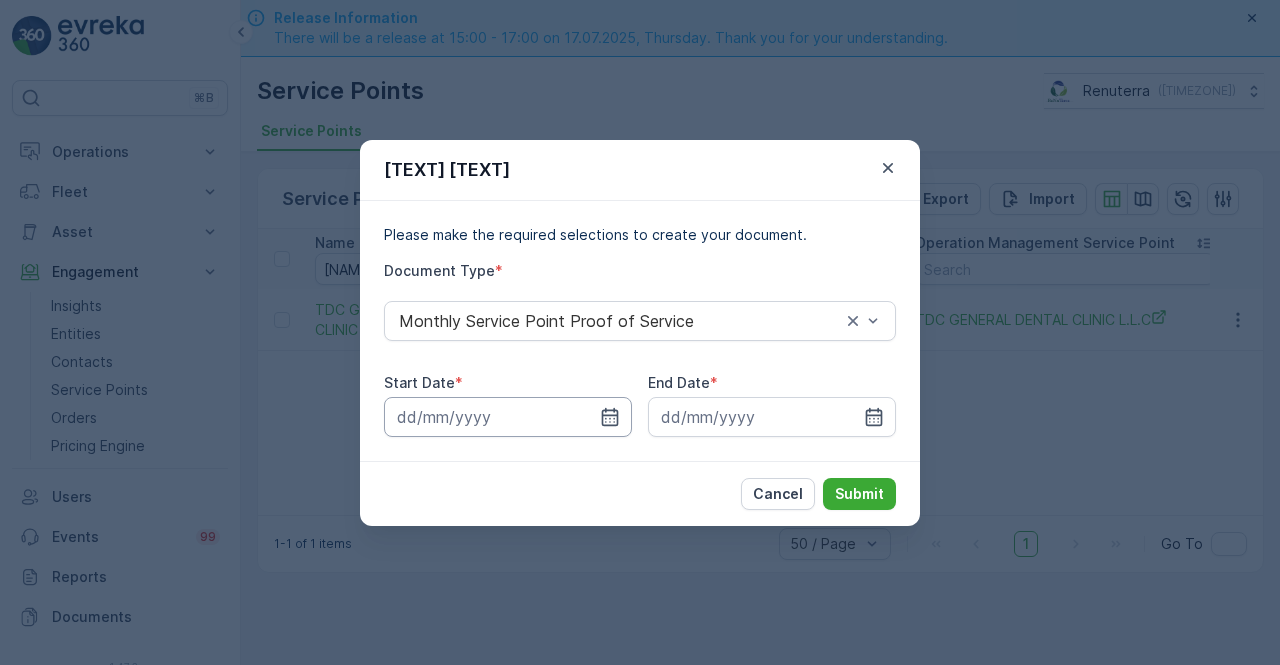 click at bounding box center (508, 417) 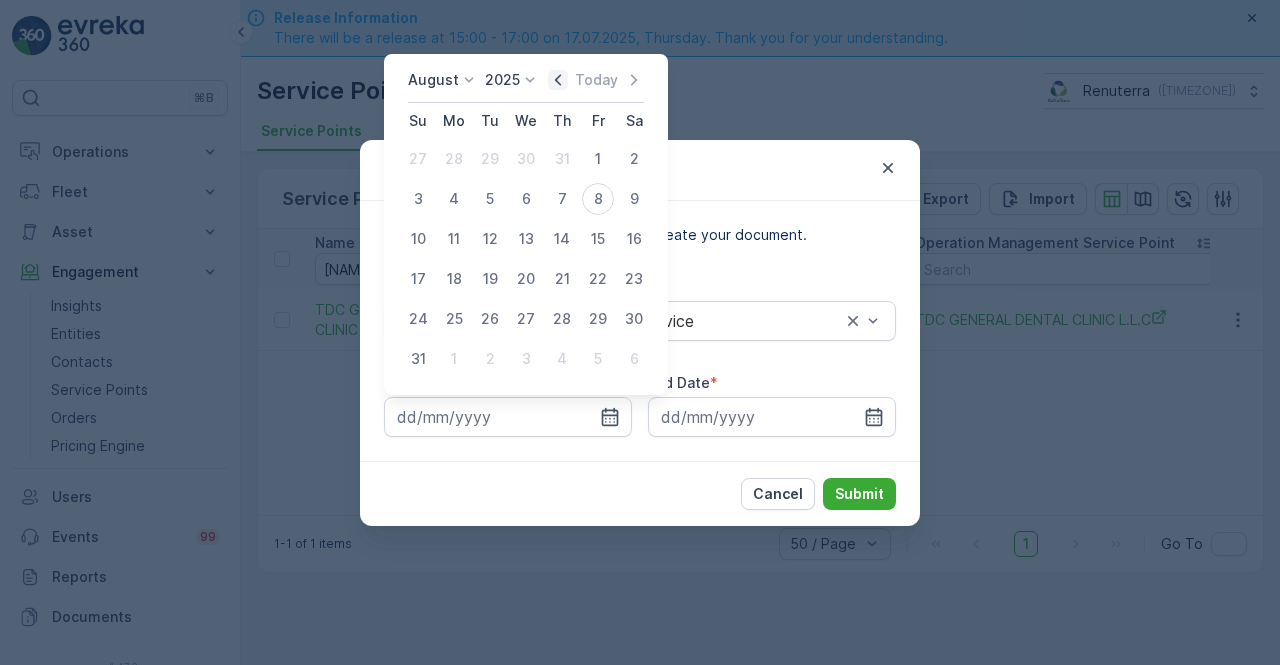 click 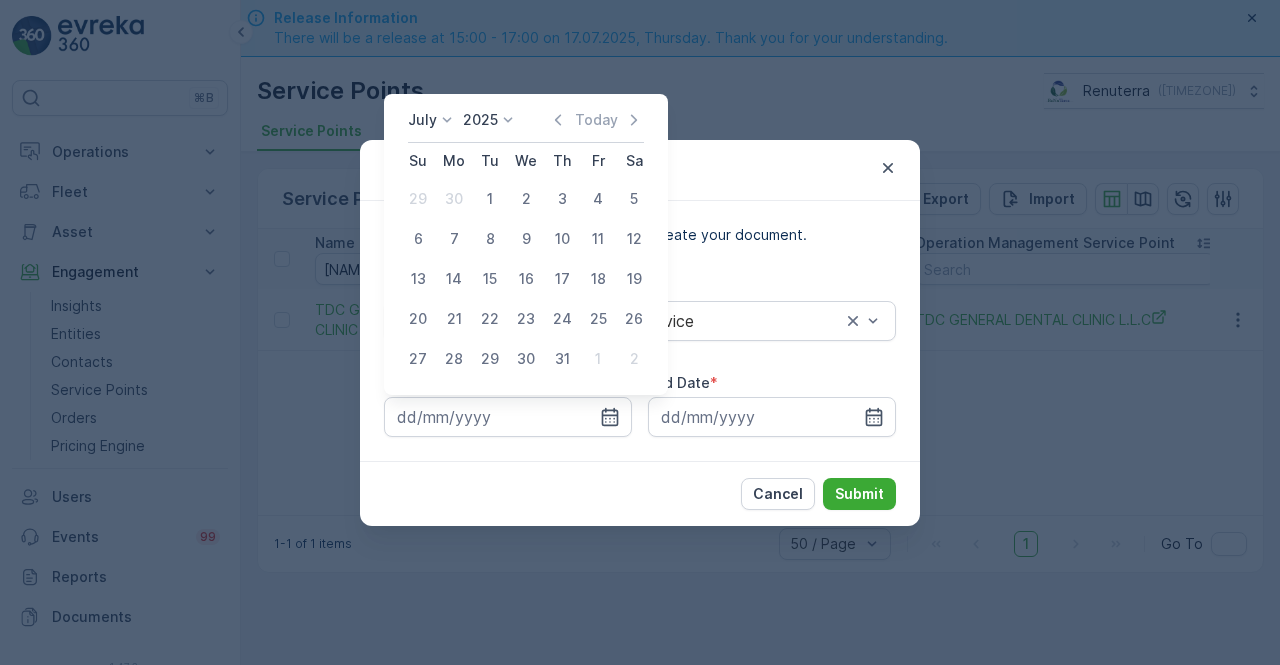 click on "1" at bounding box center (490, 199) 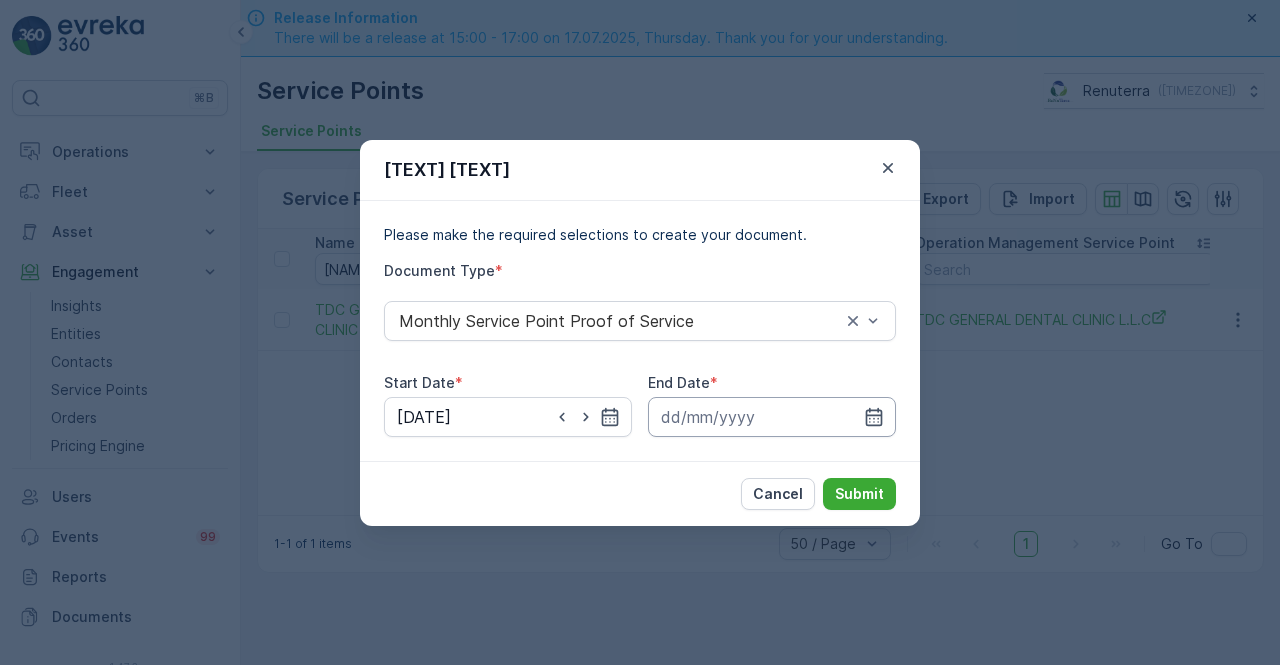 drag, startPoint x: 866, startPoint y: 417, endPoint x: 867, endPoint y: 399, distance: 18.027756 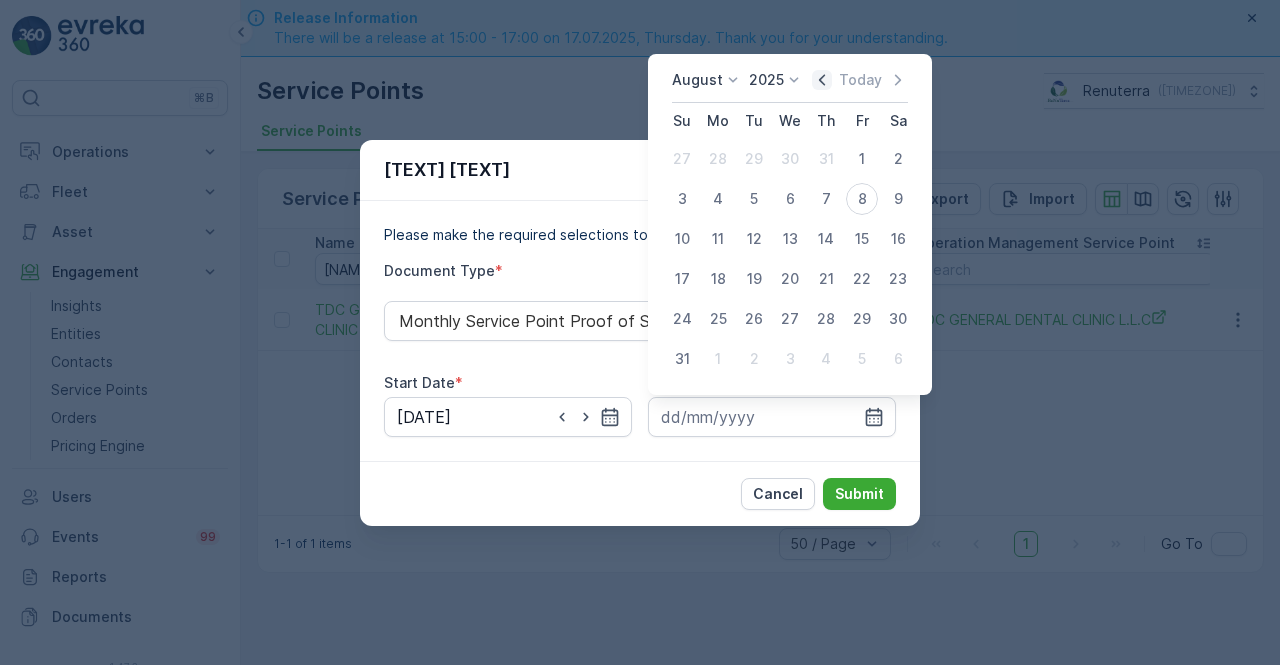 click 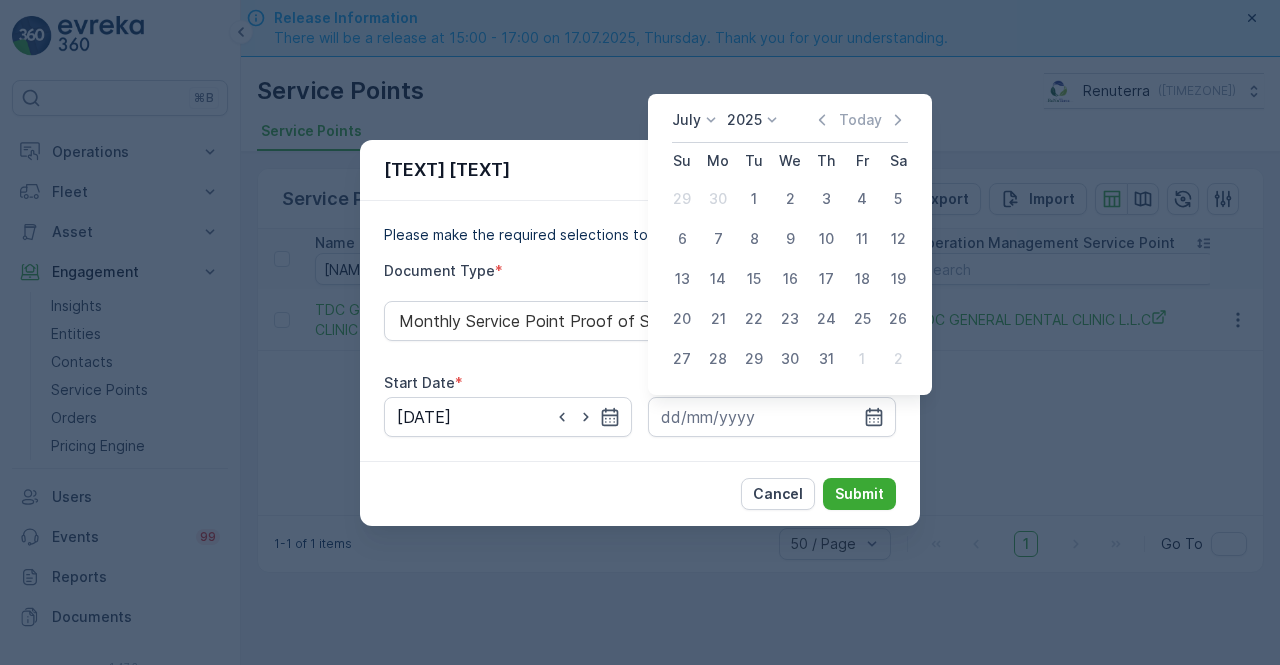 click on "31" at bounding box center (826, 359) 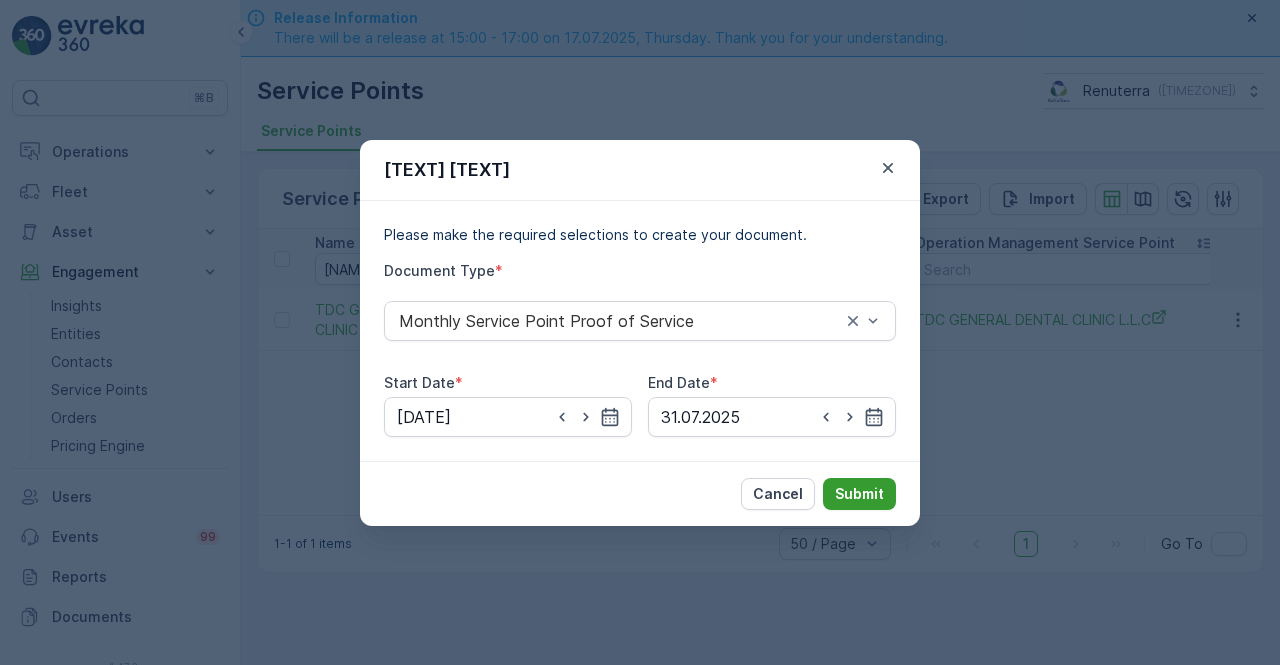 click on "Submit" at bounding box center [859, 494] 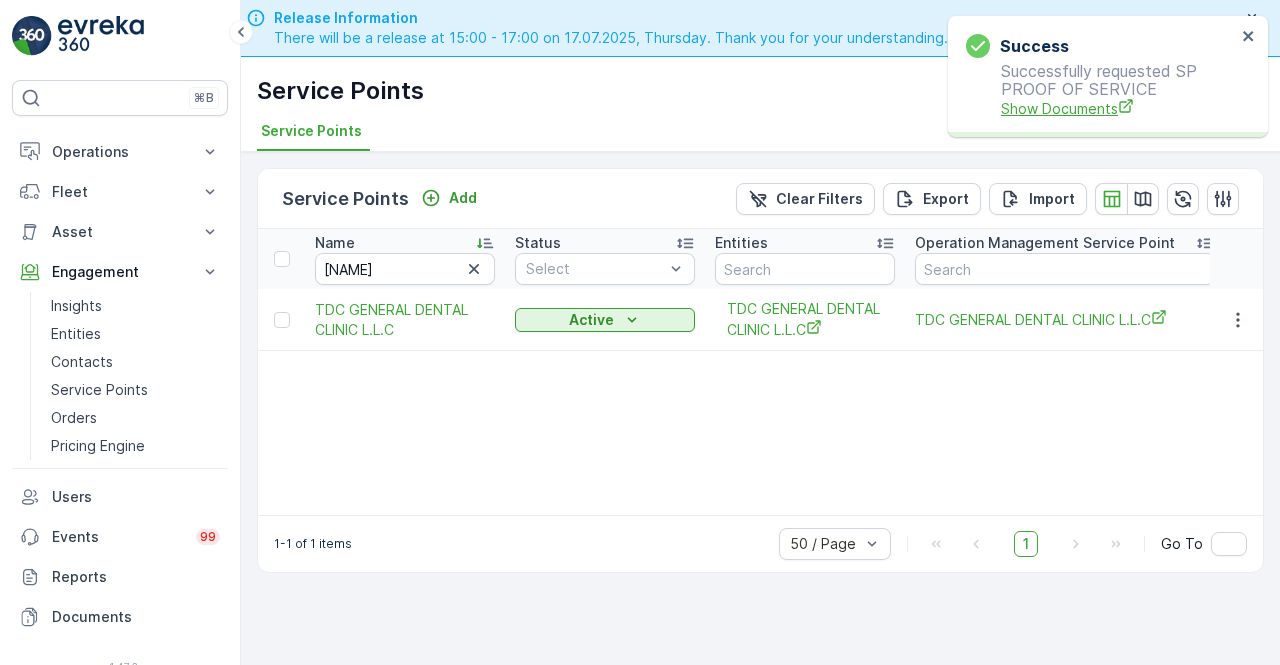 click on "Show Documents" at bounding box center (1118, 108) 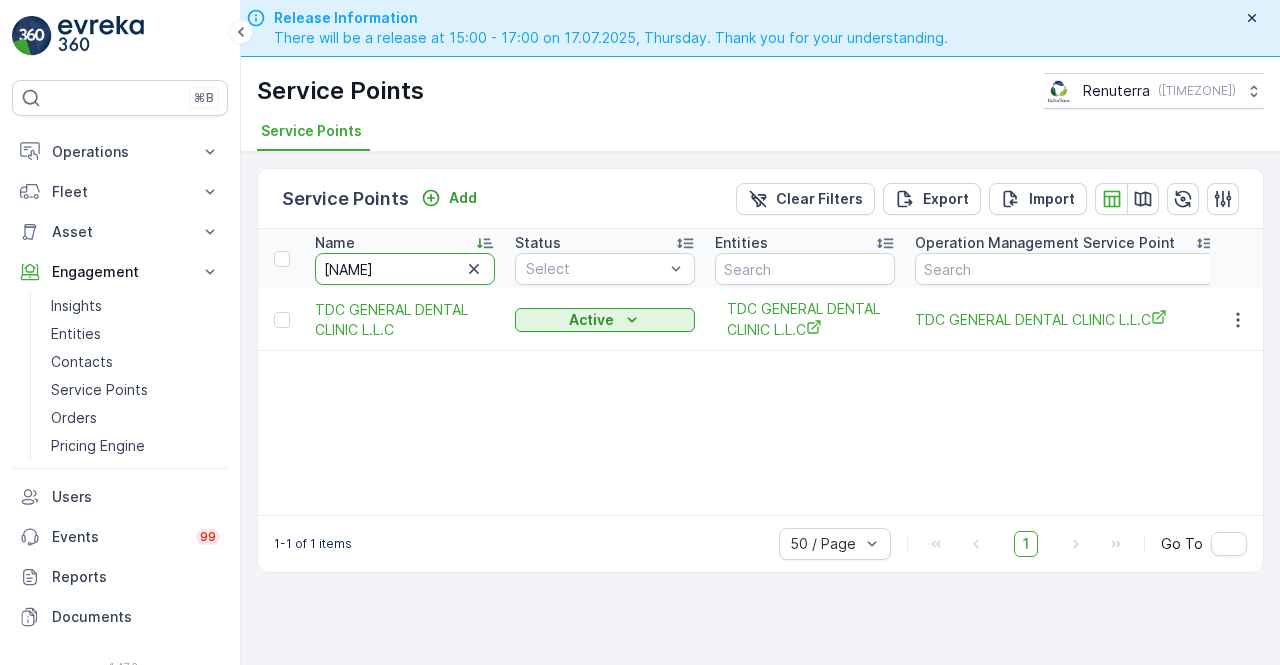click on "tdc" at bounding box center (405, 269) 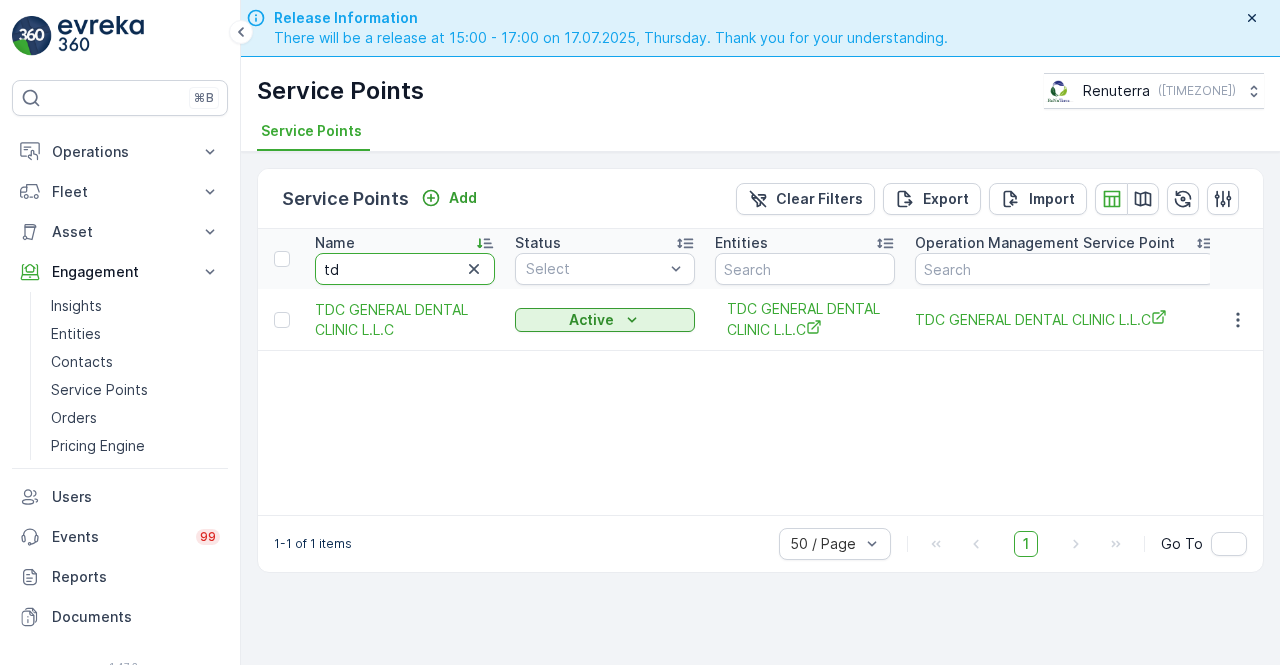 type on "t" 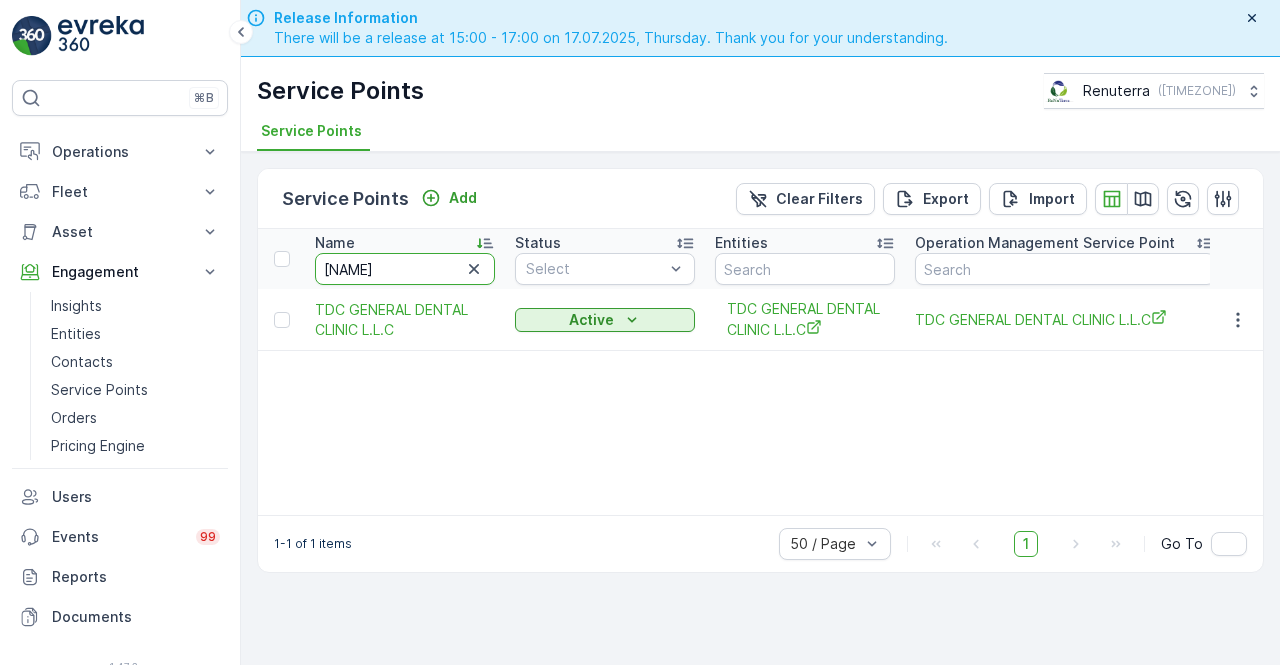 type 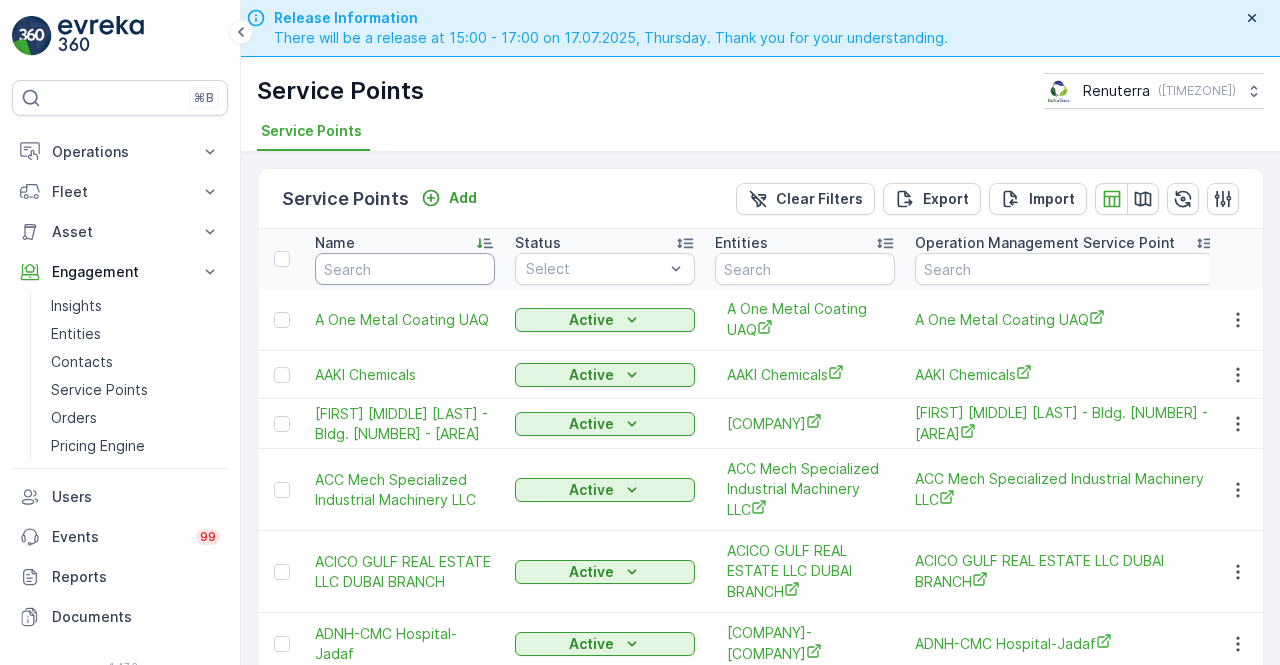 click at bounding box center [405, 269] 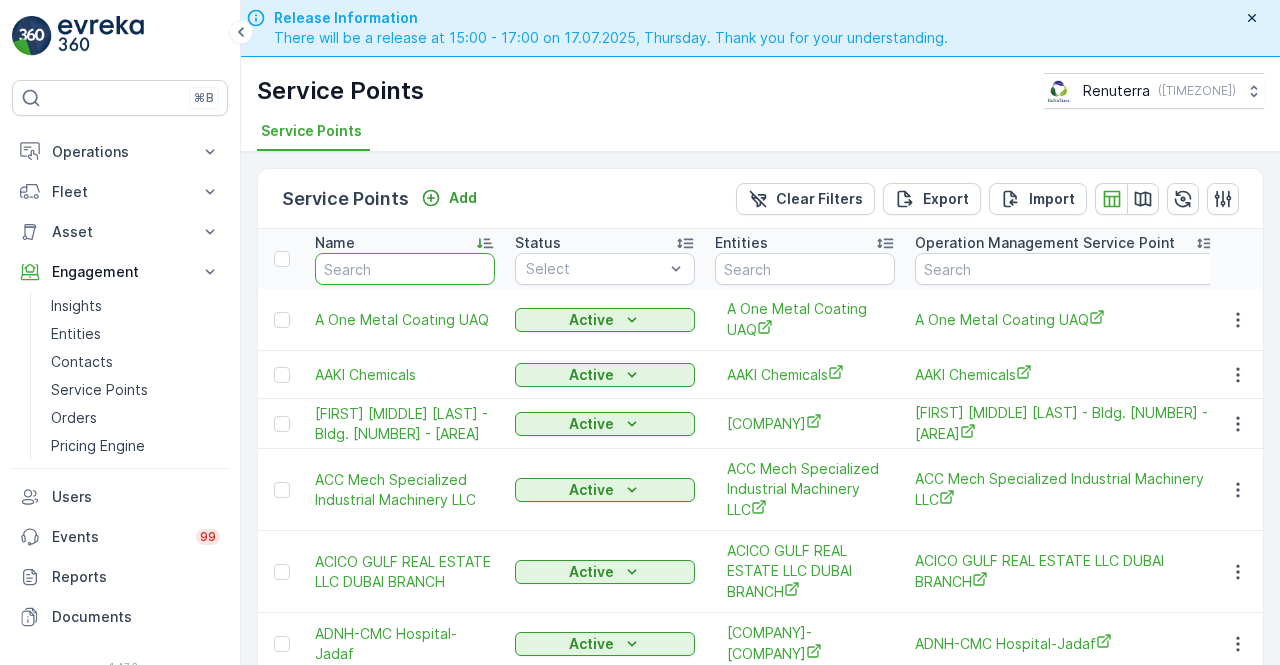 type on "k" 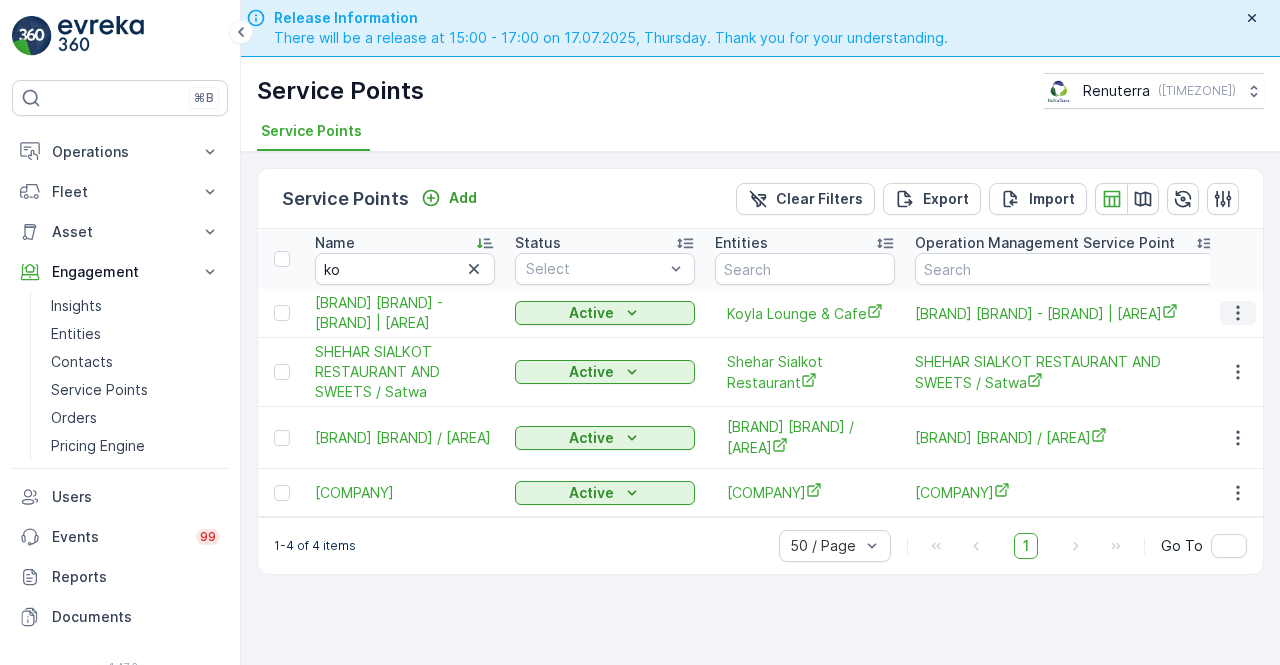 click 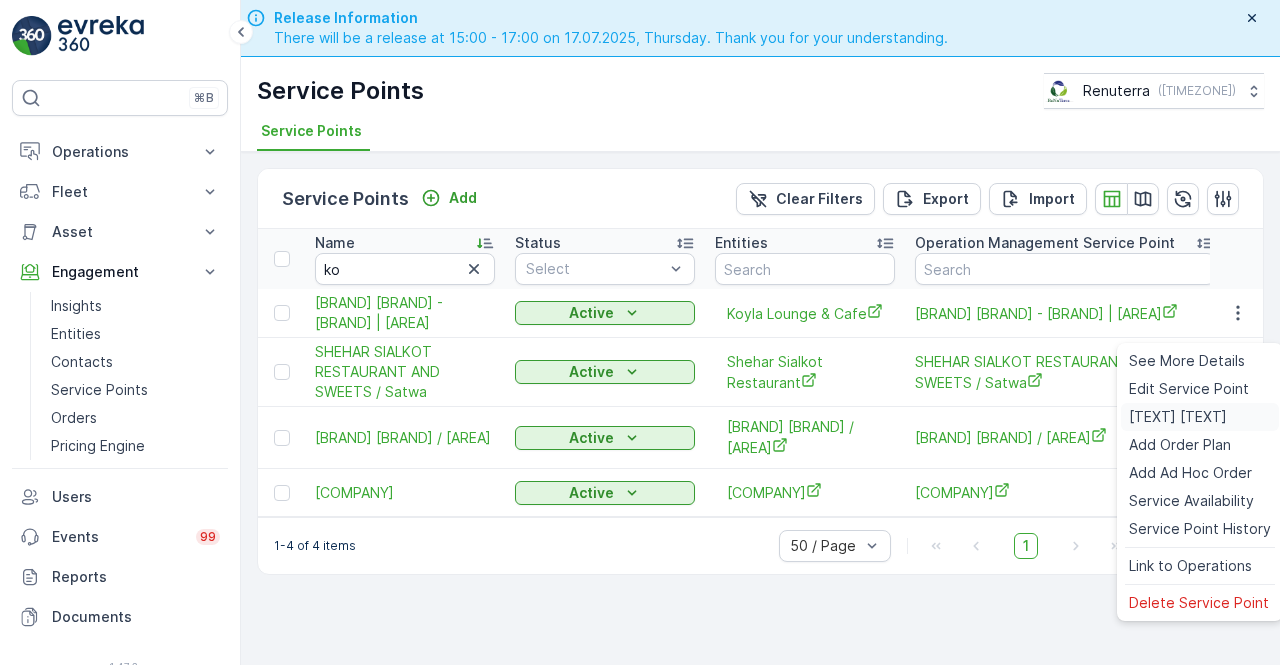 click on "Create Document" at bounding box center [1178, 417] 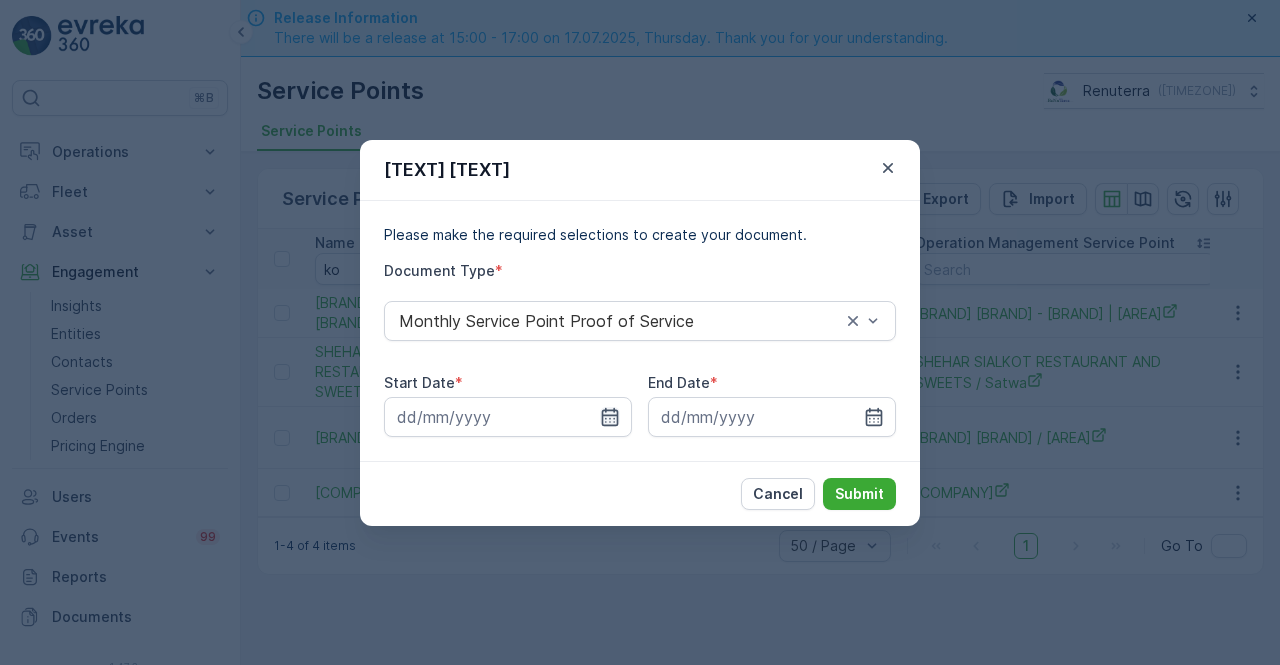 click 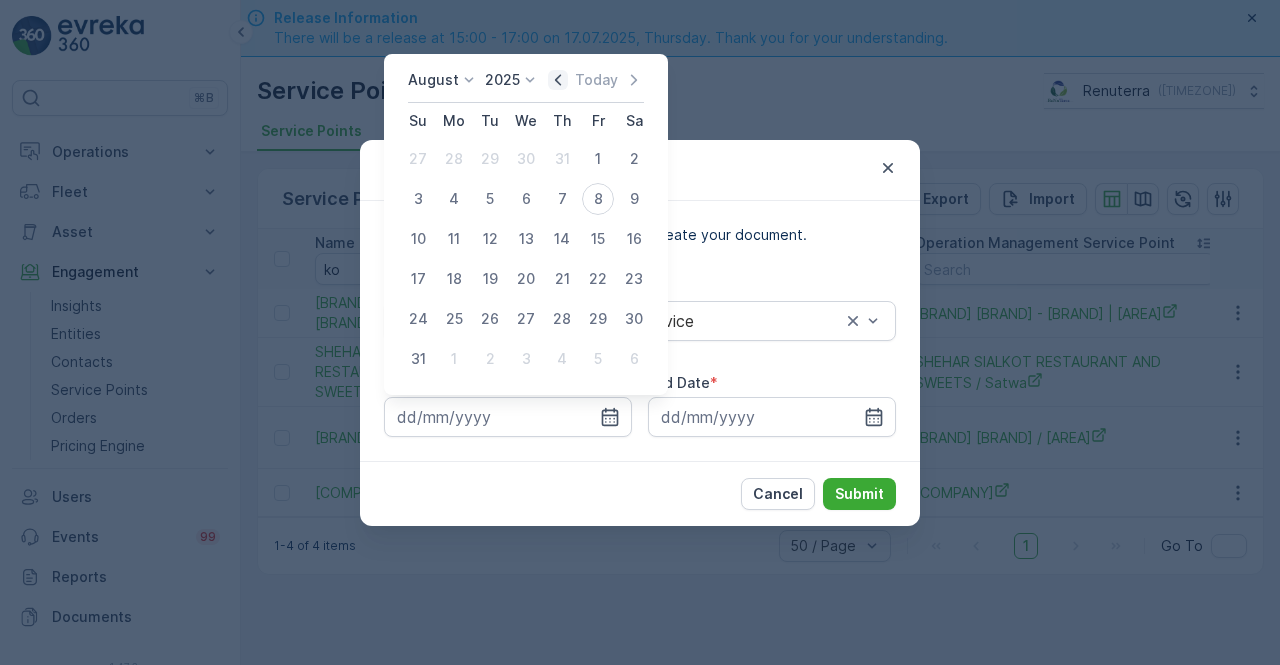 click 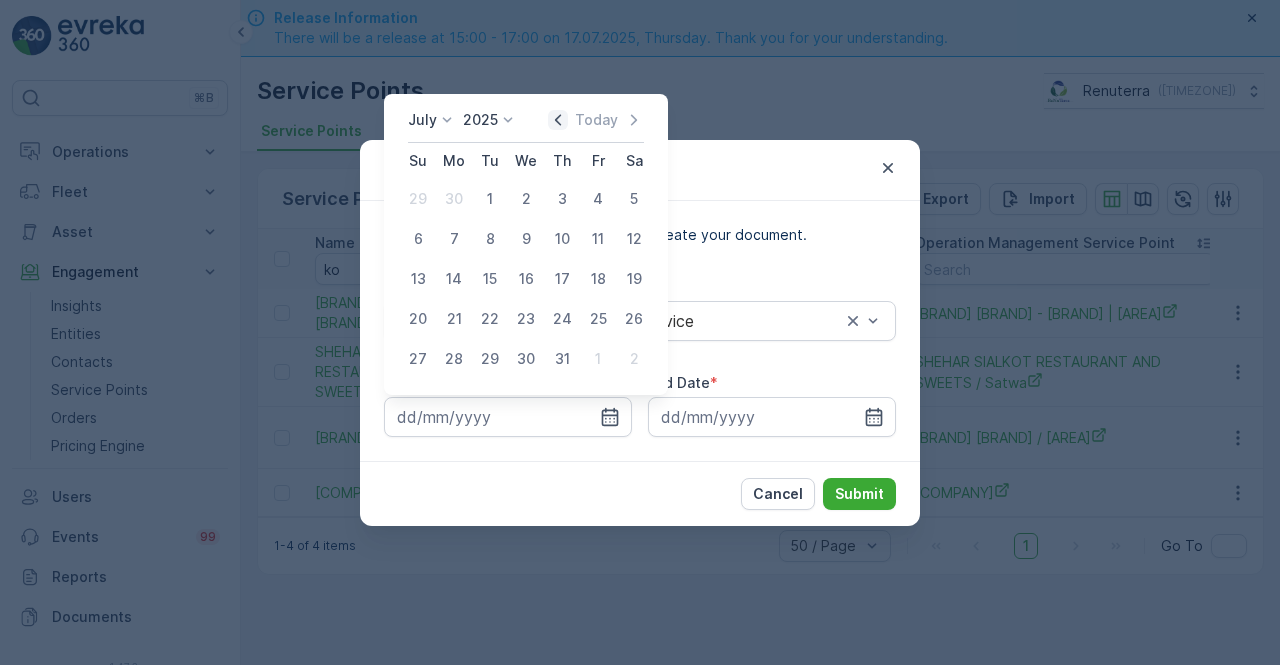 click 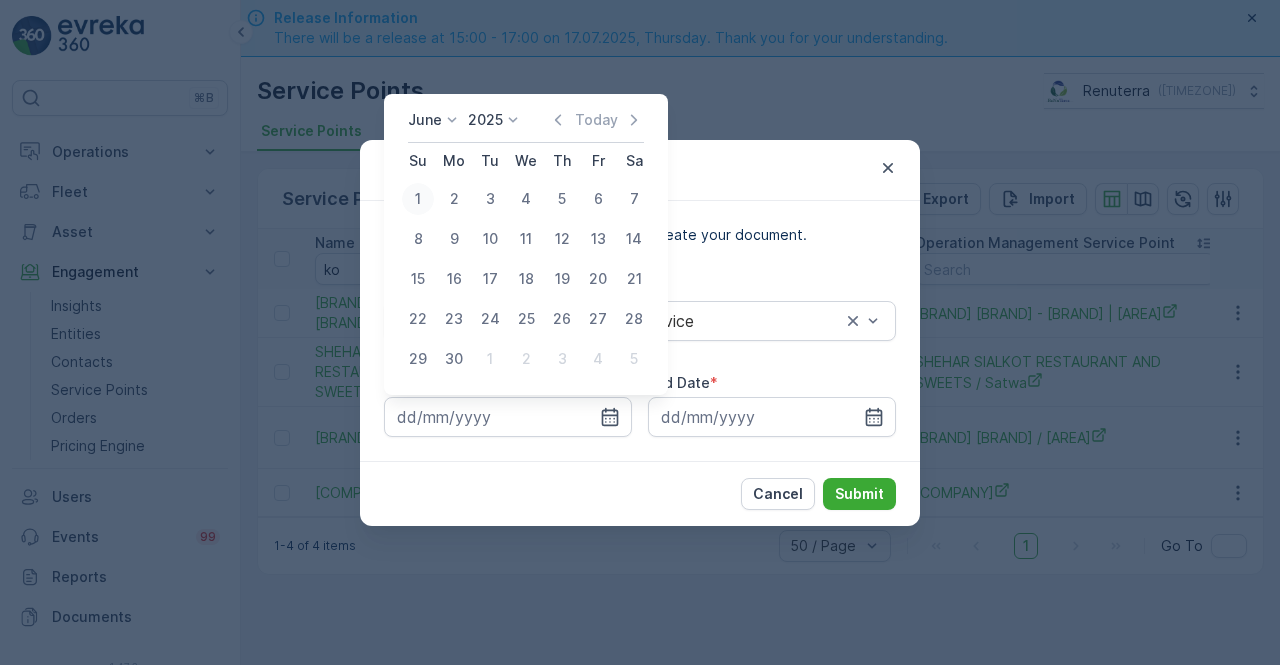 click on "1" at bounding box center (418, 199) 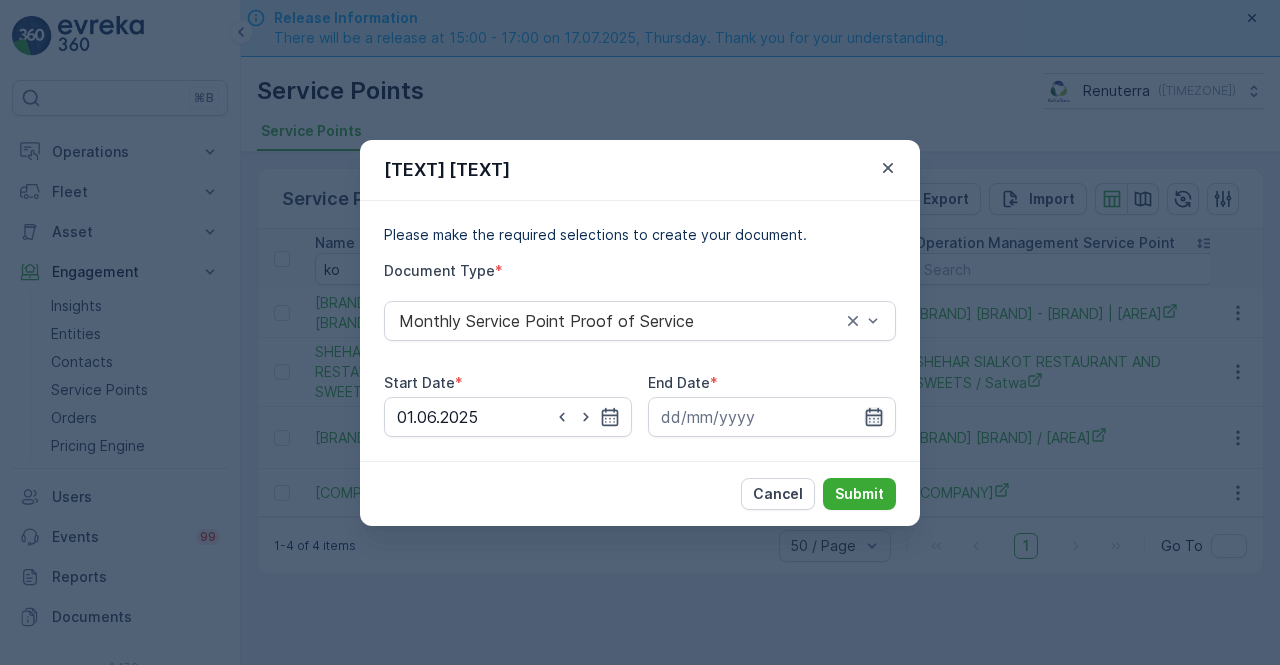 click 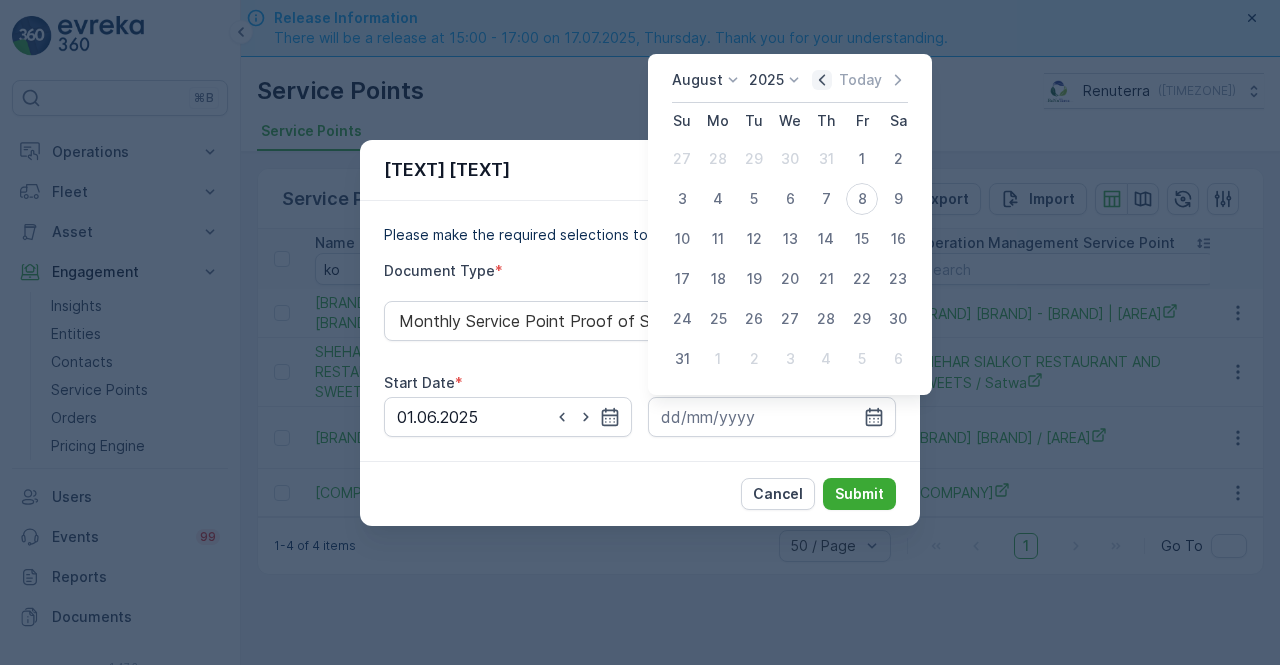 click 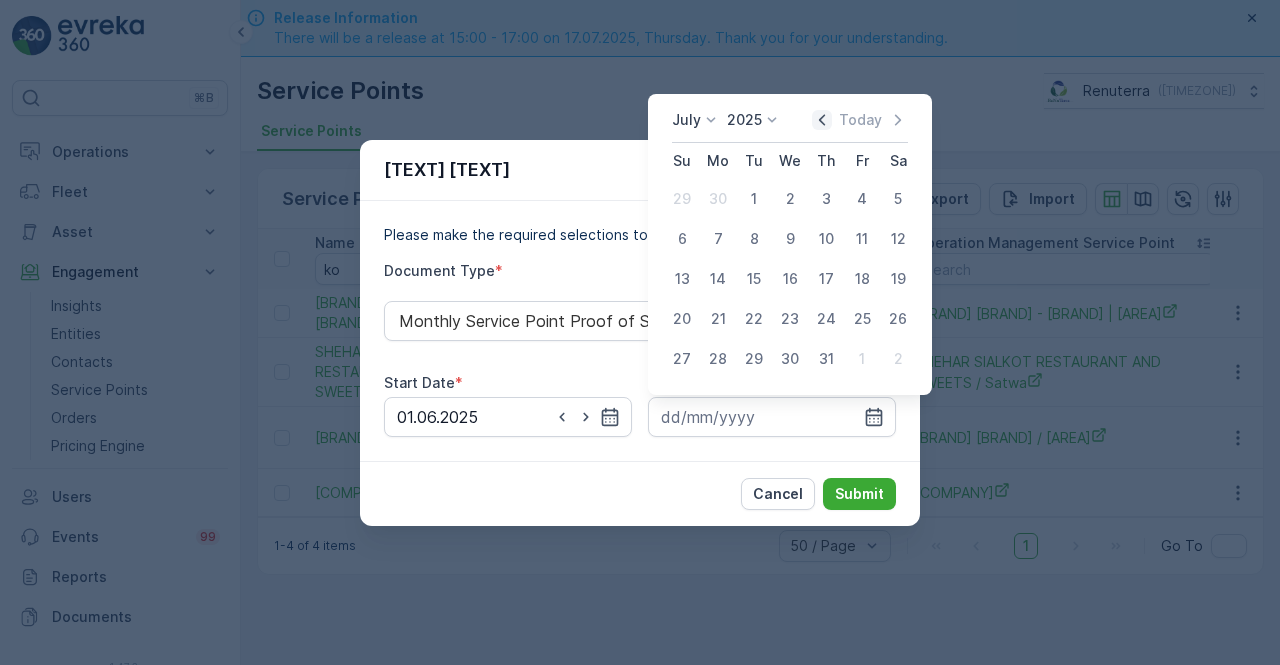 click 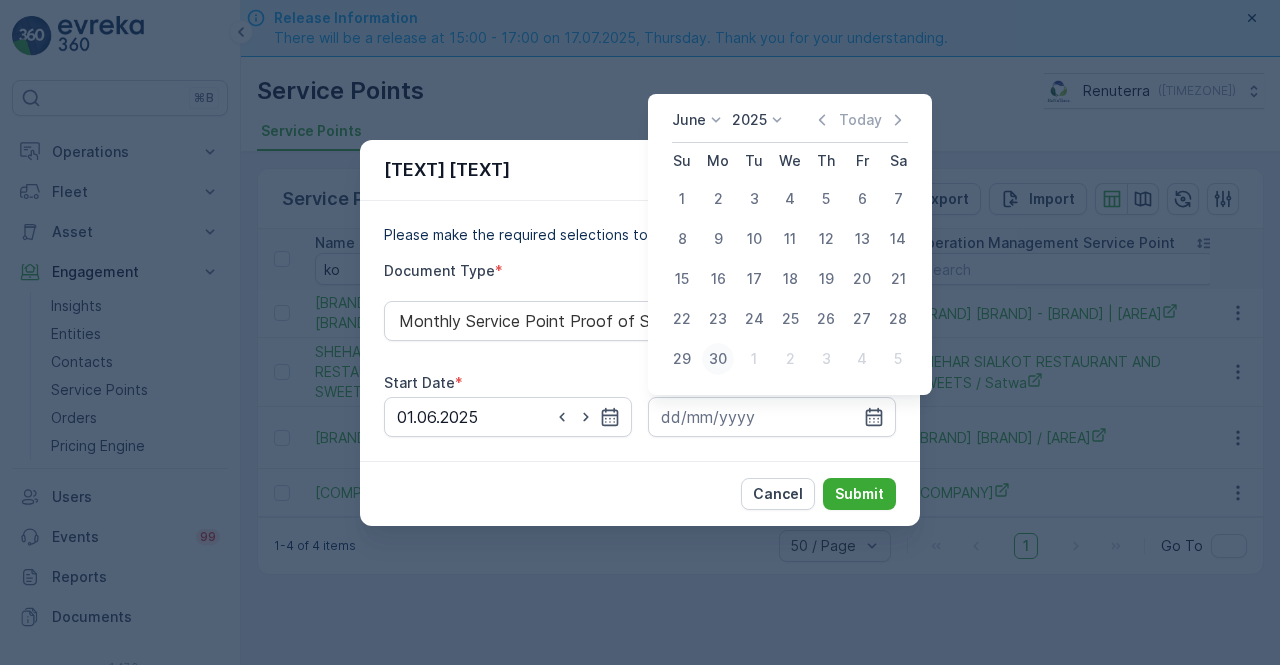 click on "30" at bounding box center [718, 359] 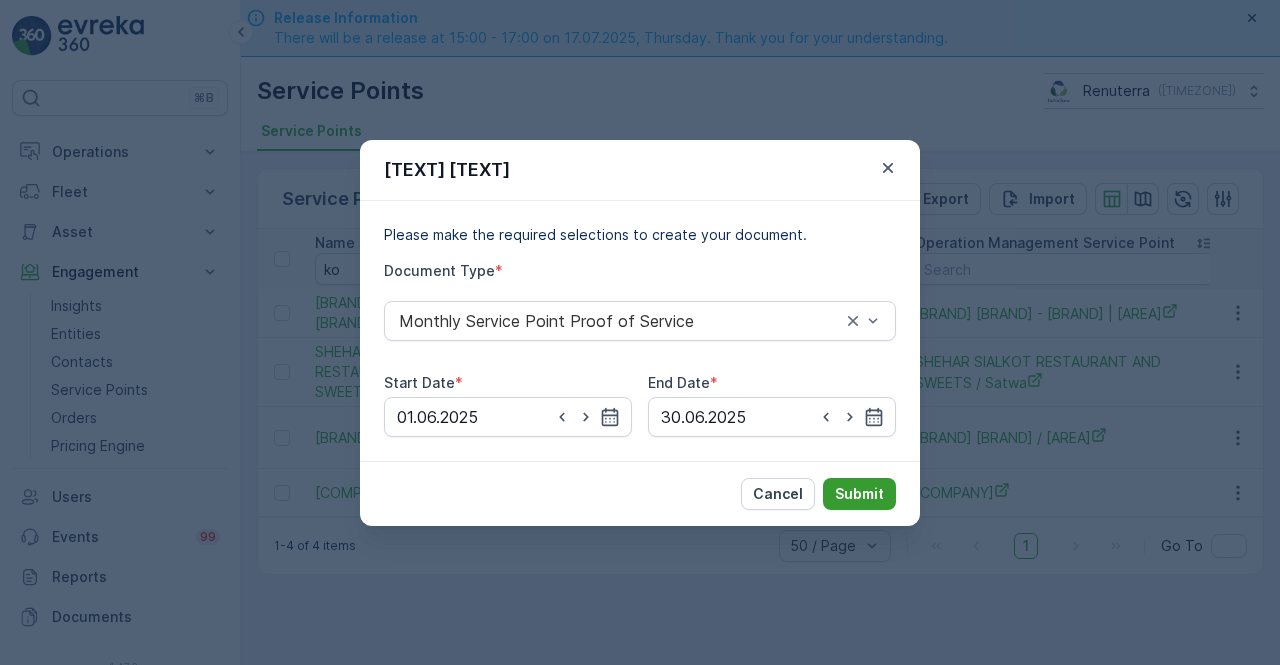 click on "Submit" at bounding box center [859, 494] 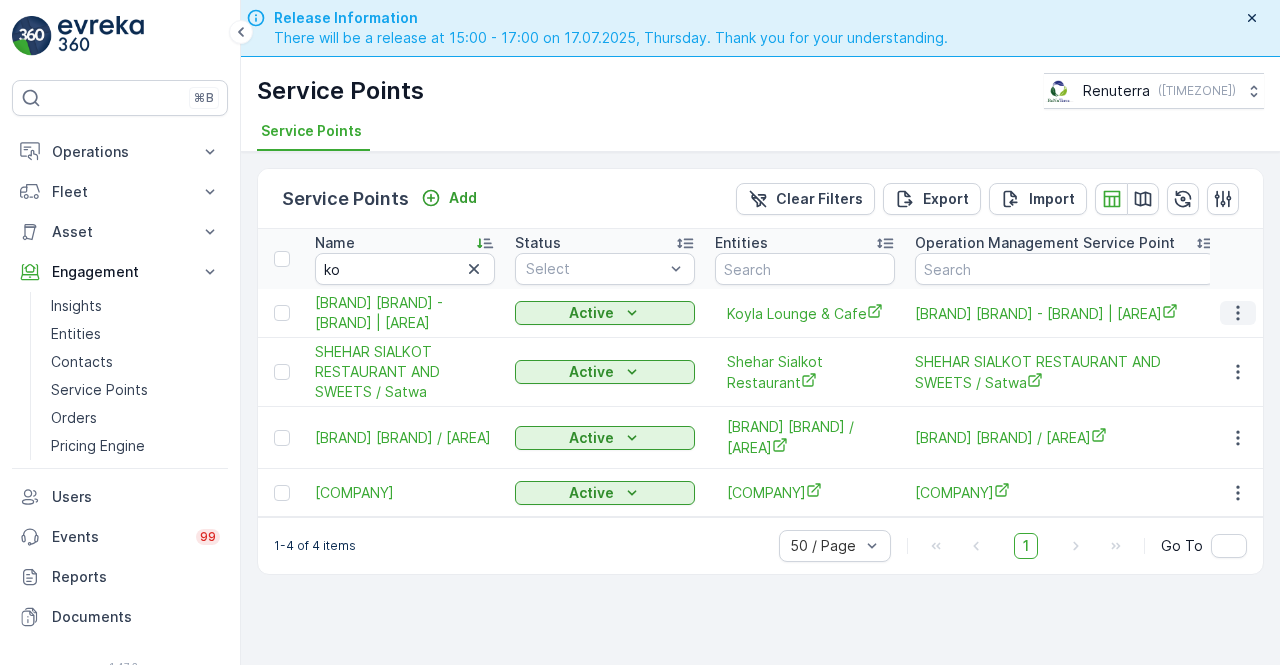 click 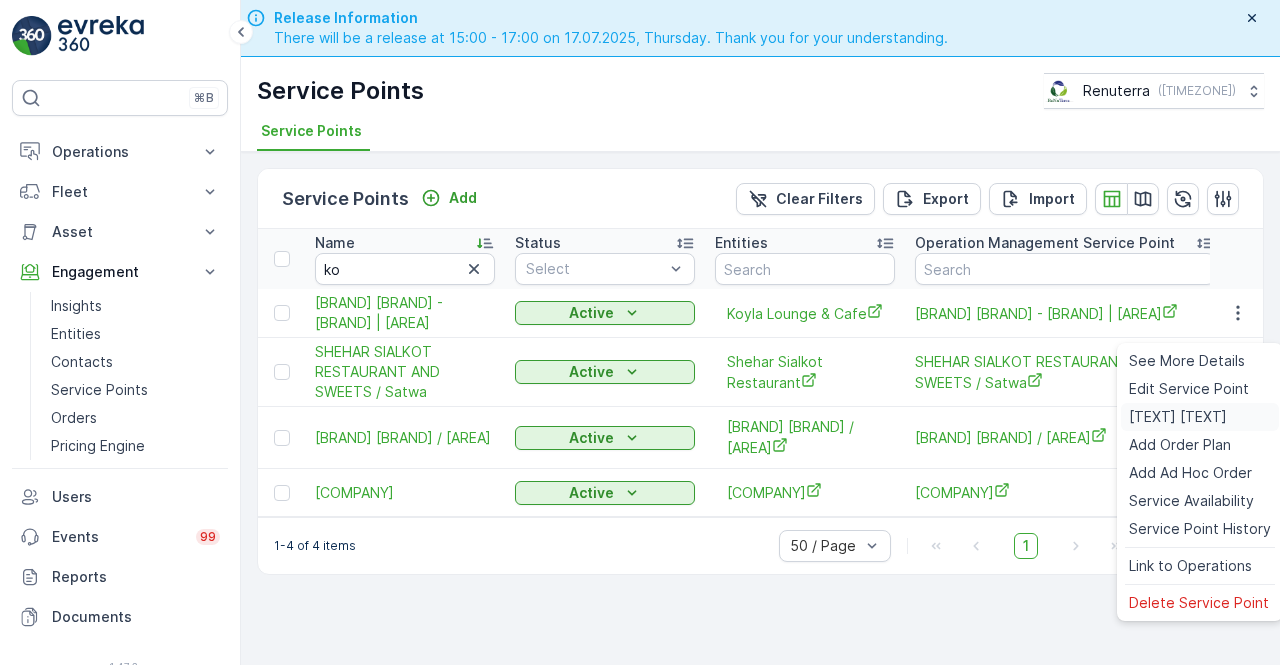 click on "Create Document" at bounding box center (1178, 417) 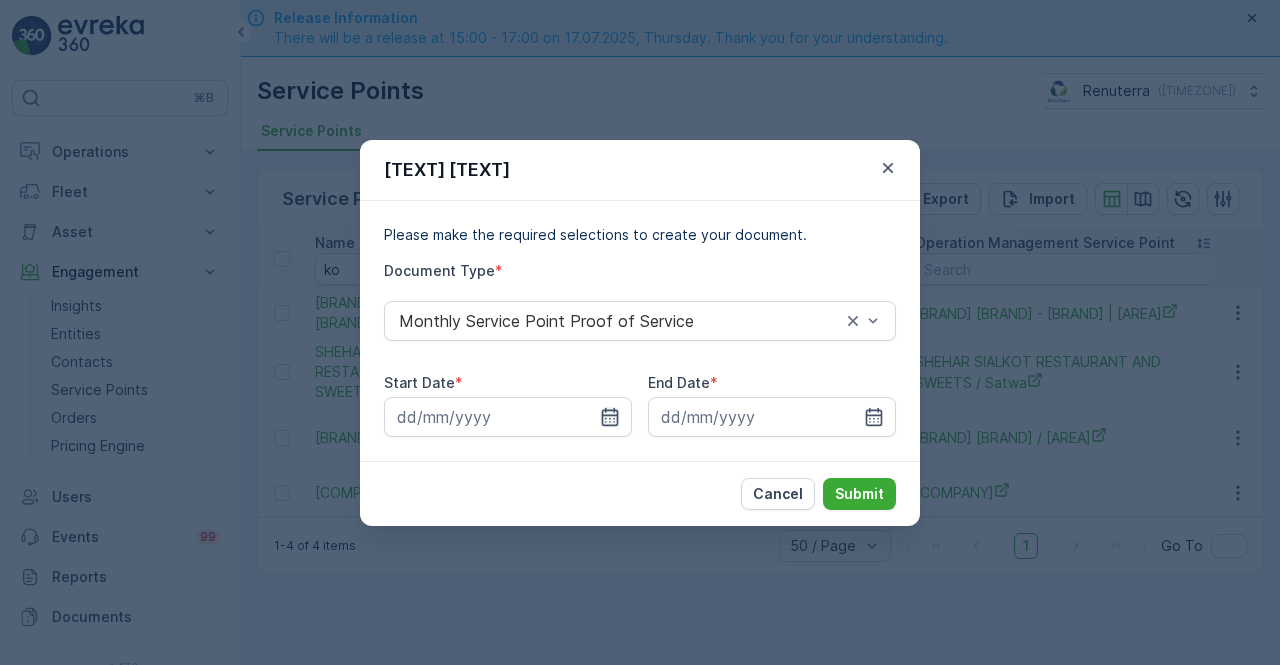 click 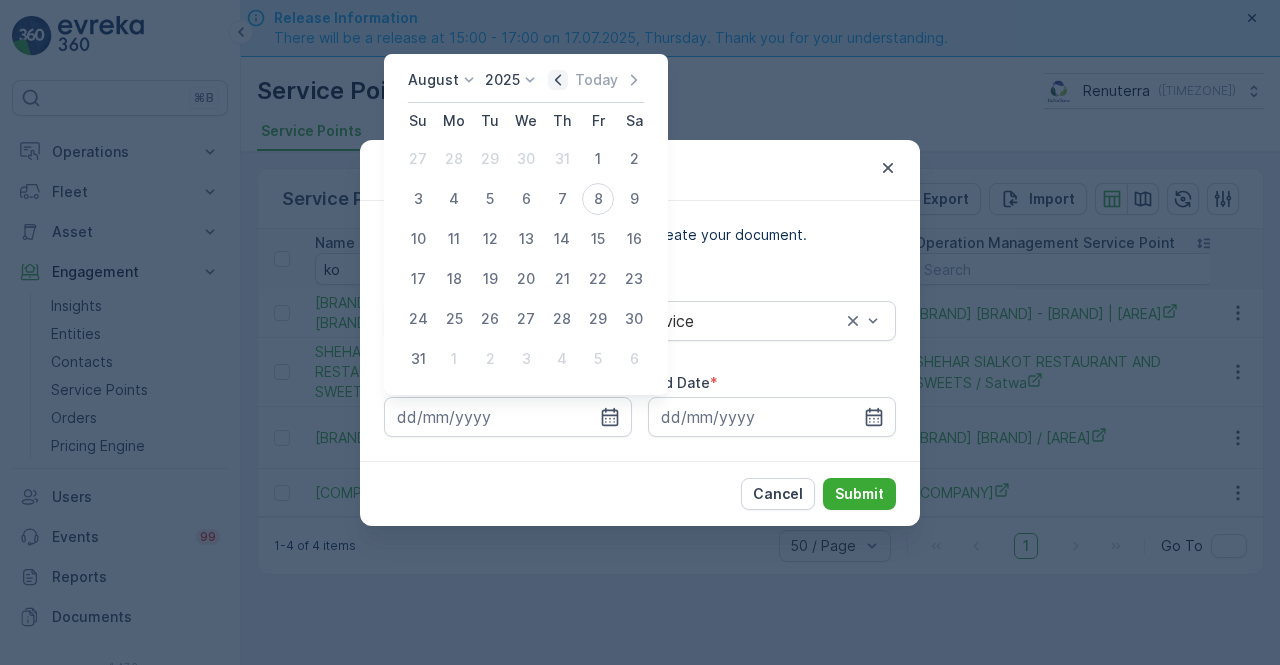 click 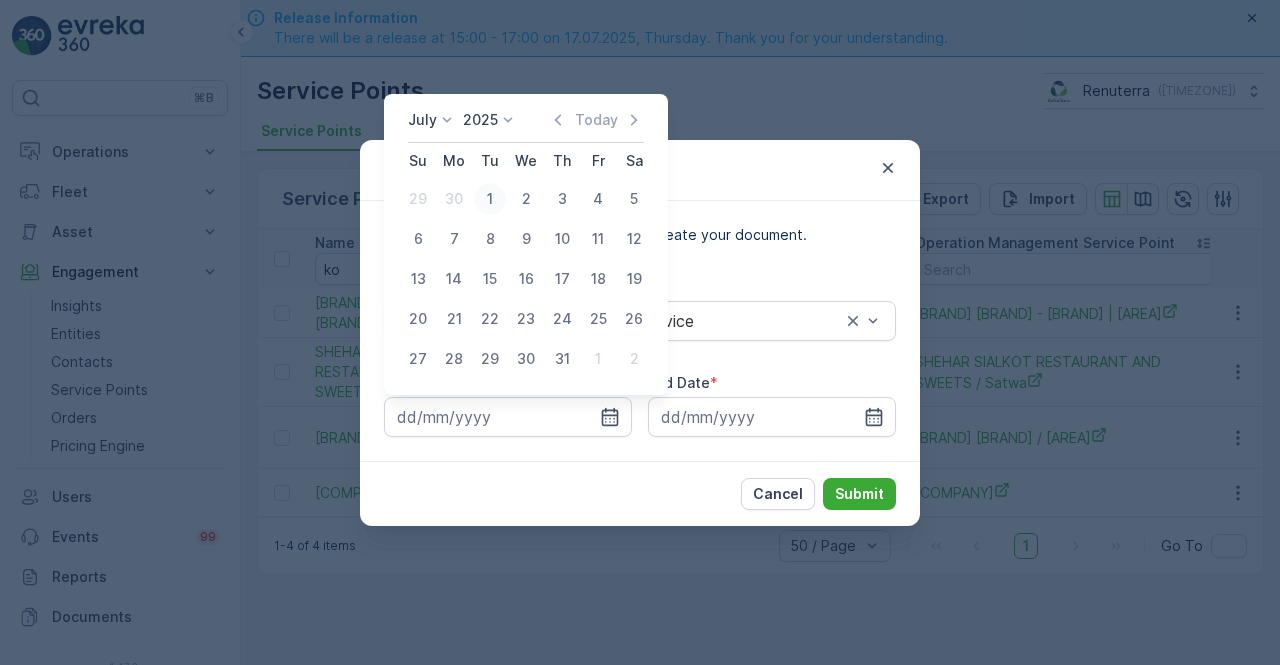 click on "1" at bounding box center (490, 199) 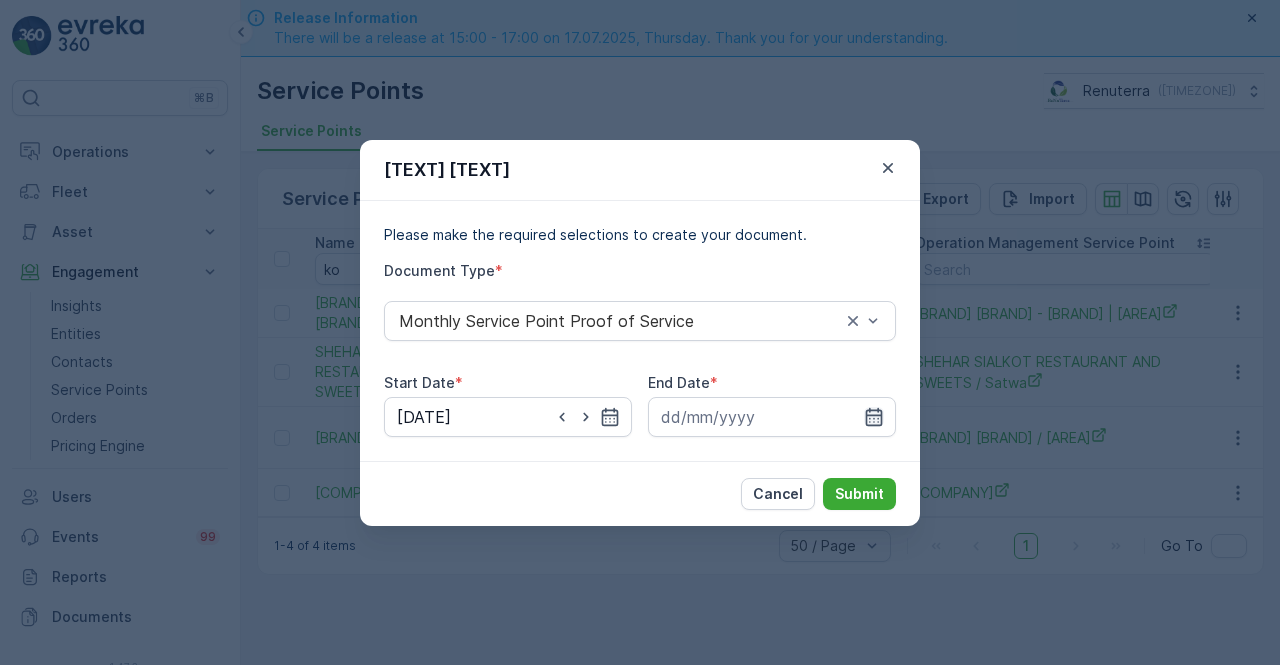 click 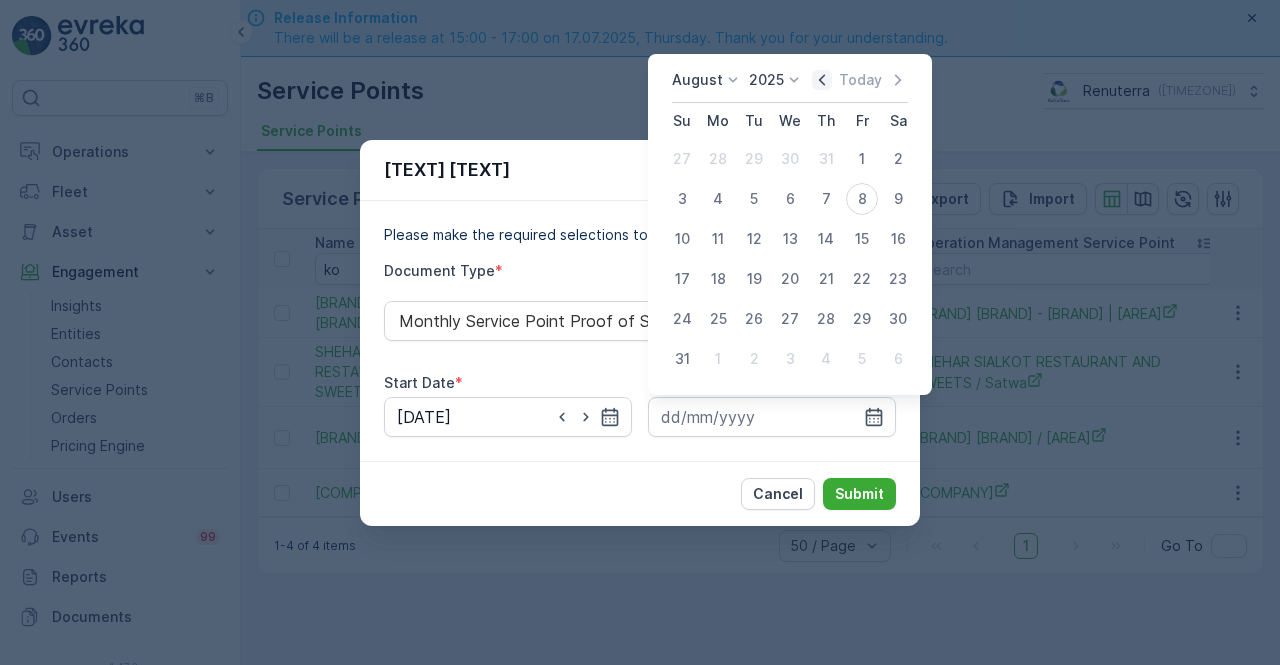 click 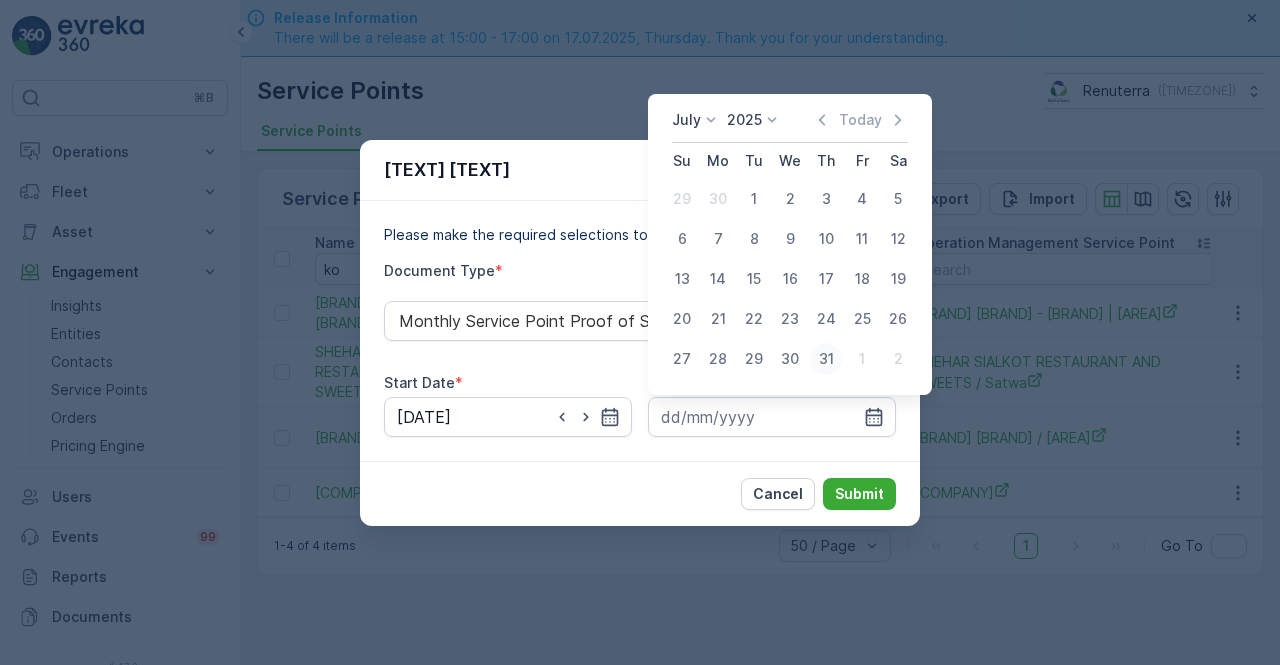 click on "31" at bounding box center (826, 359) 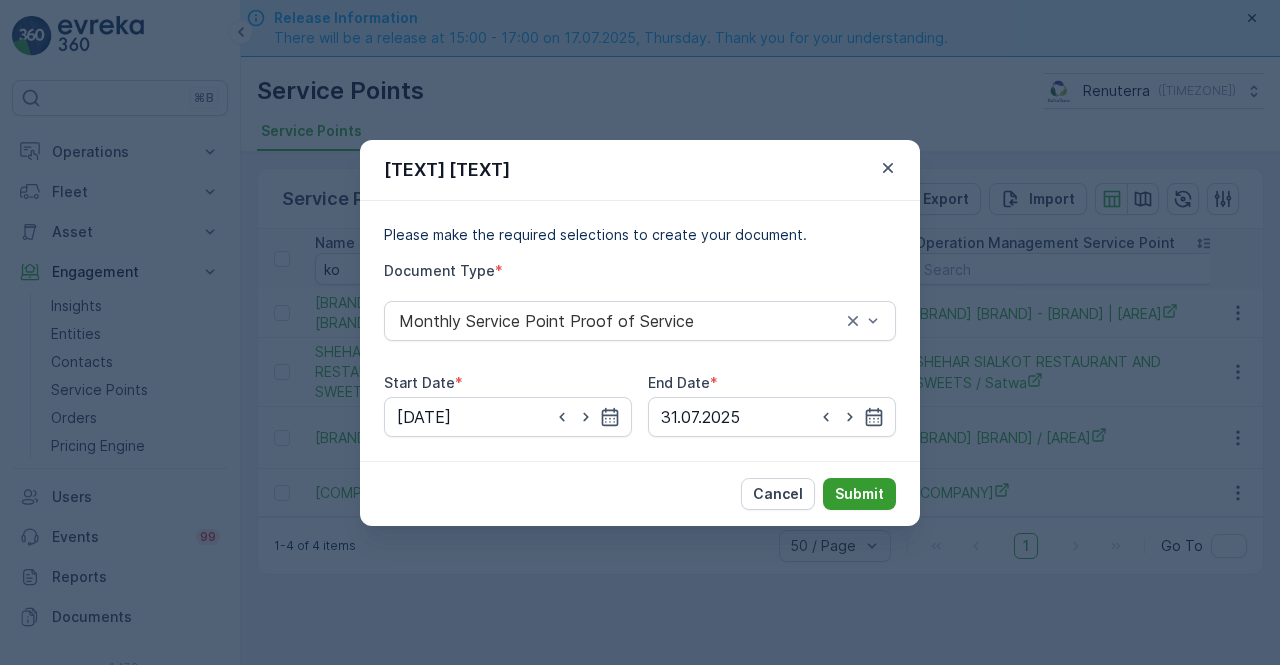 click on "Submit" at bounding box center [859, 494] 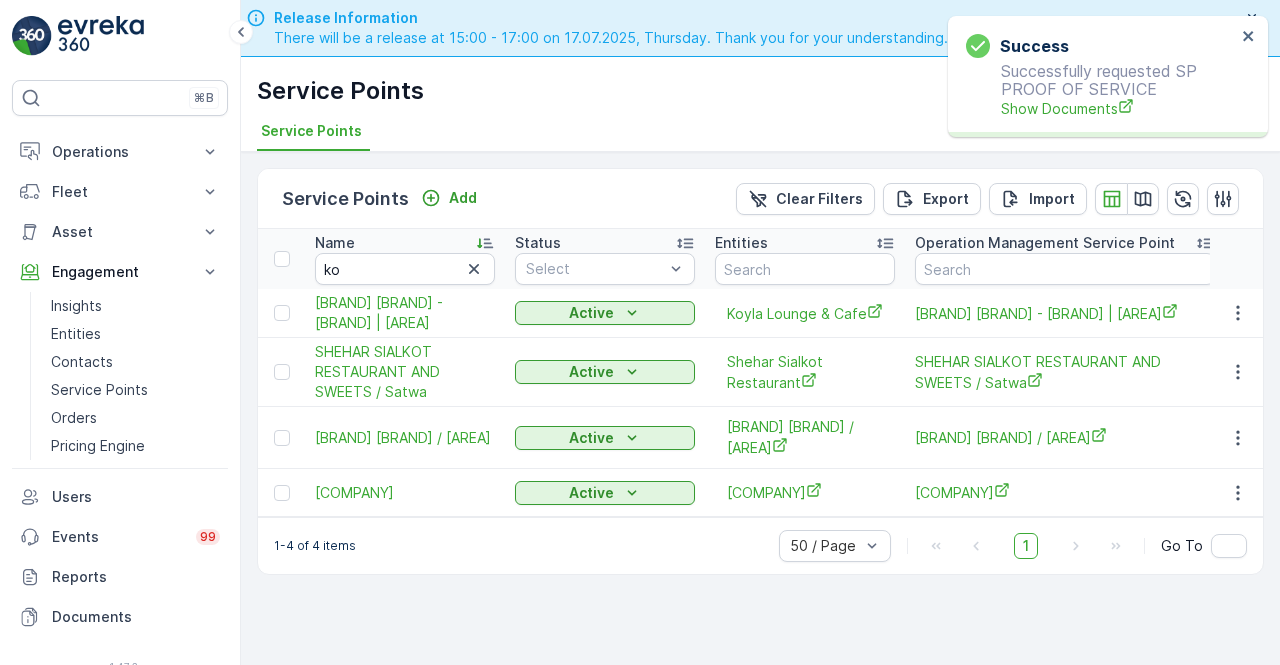 click on "Success Successfully requested SP PROOF OF SERVICE   Show Documents" at bounding box center [1101, 76] 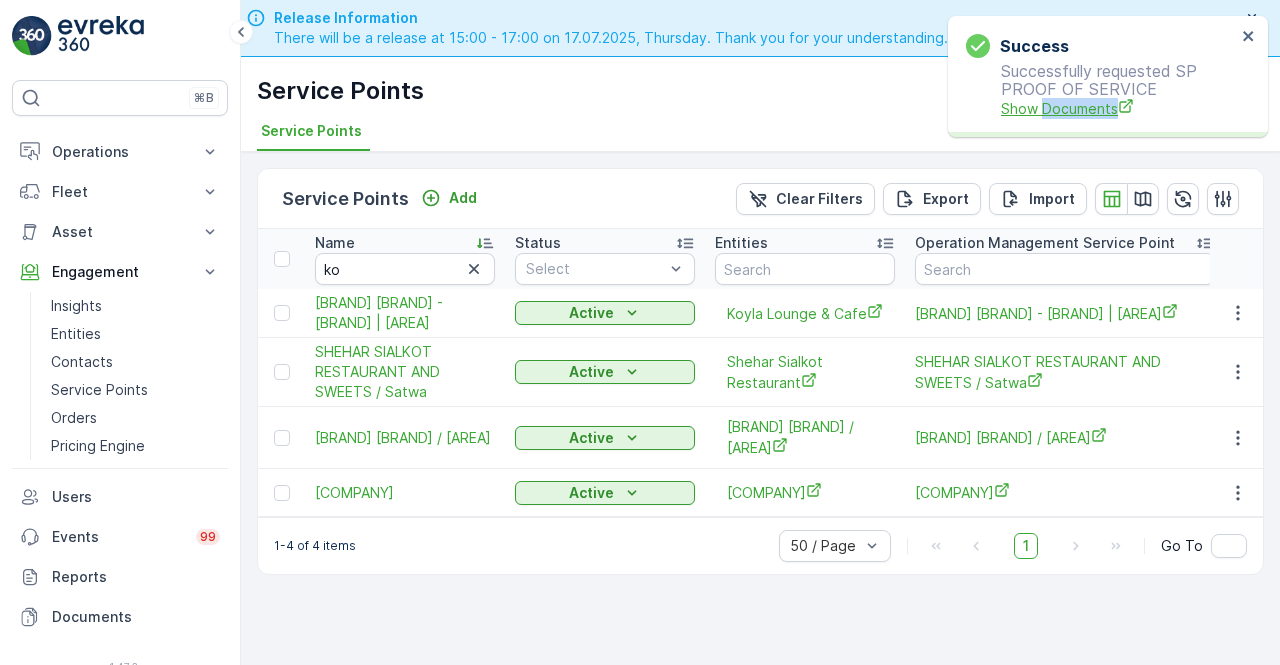 click on "Success Successfully requested SP PROOF OF SERVICE   Show Documents" at bounding box center [1101, 76] 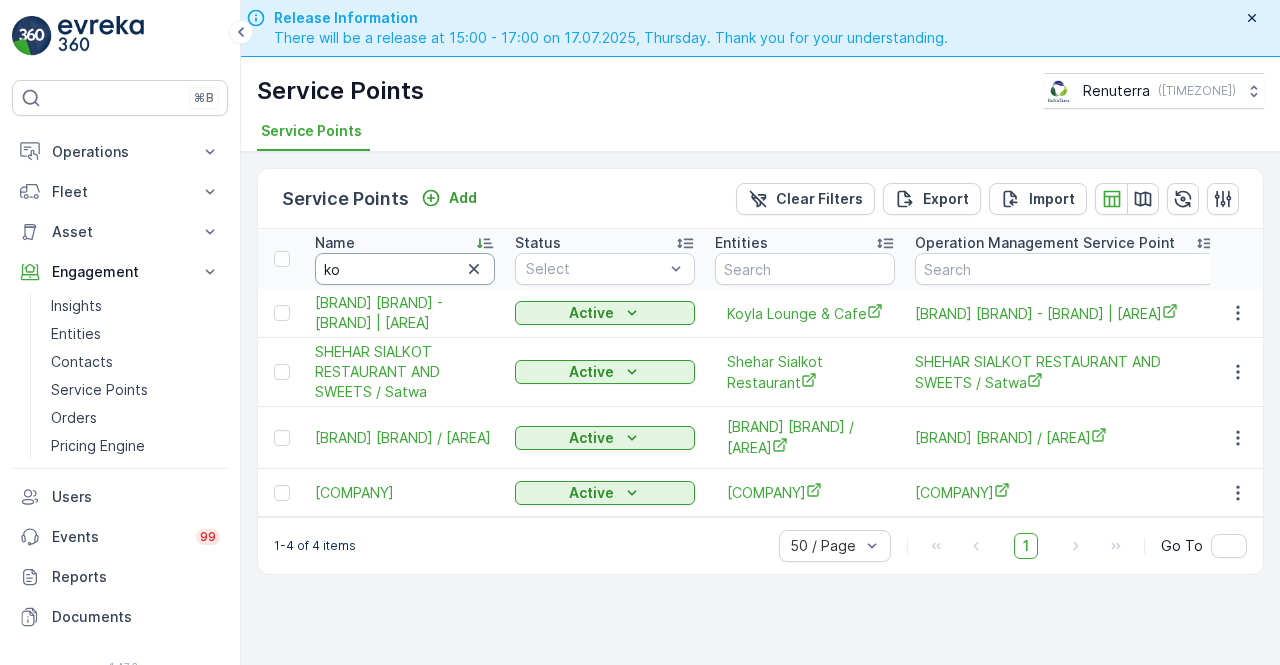 click on "ko" at bounding box center (405, 269) 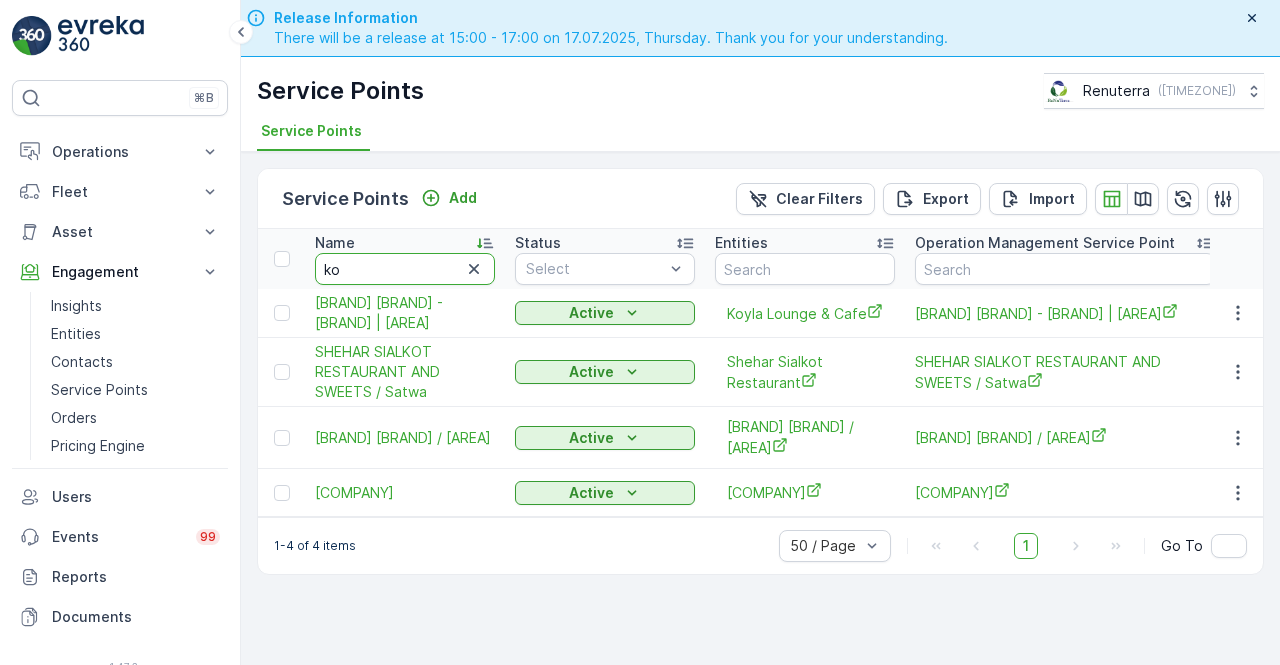 type on "k" 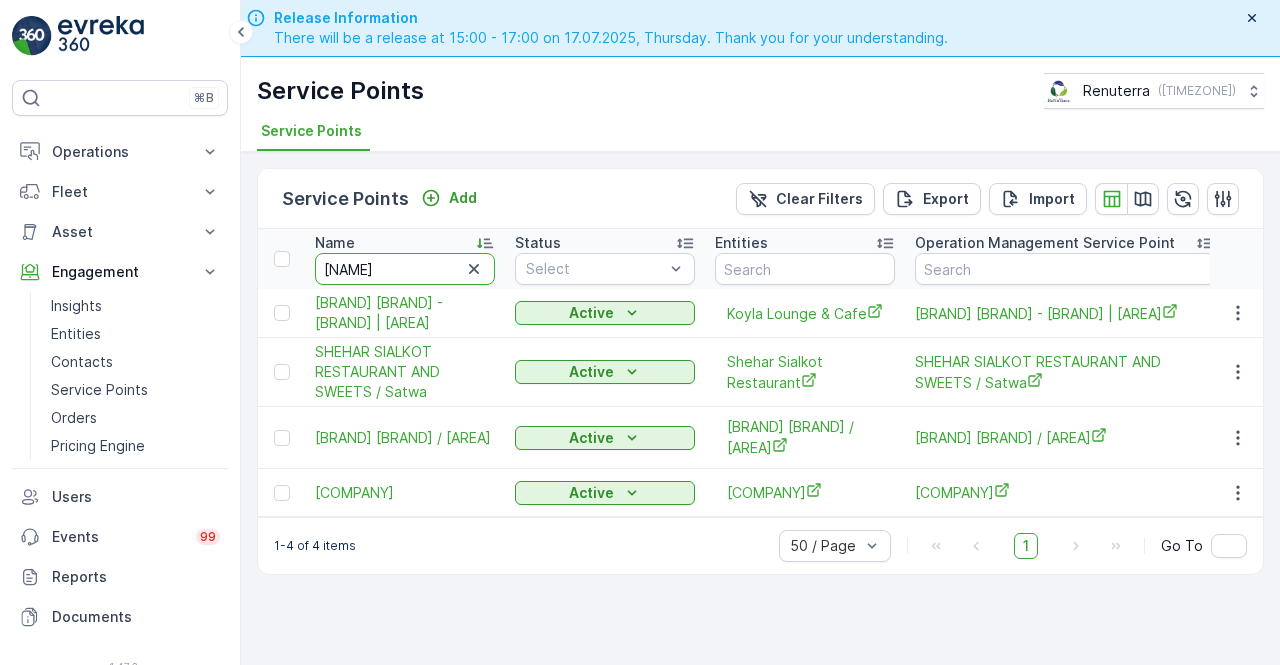 type on "grans" 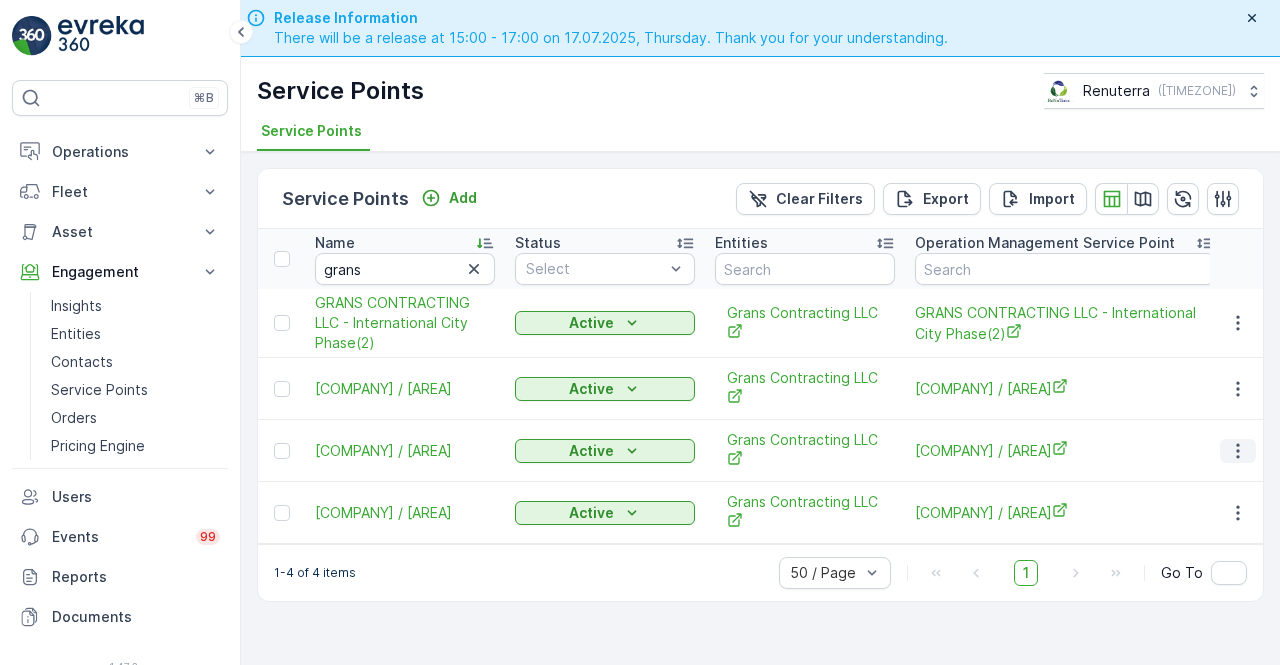 click at bounding box center [1238, 451] 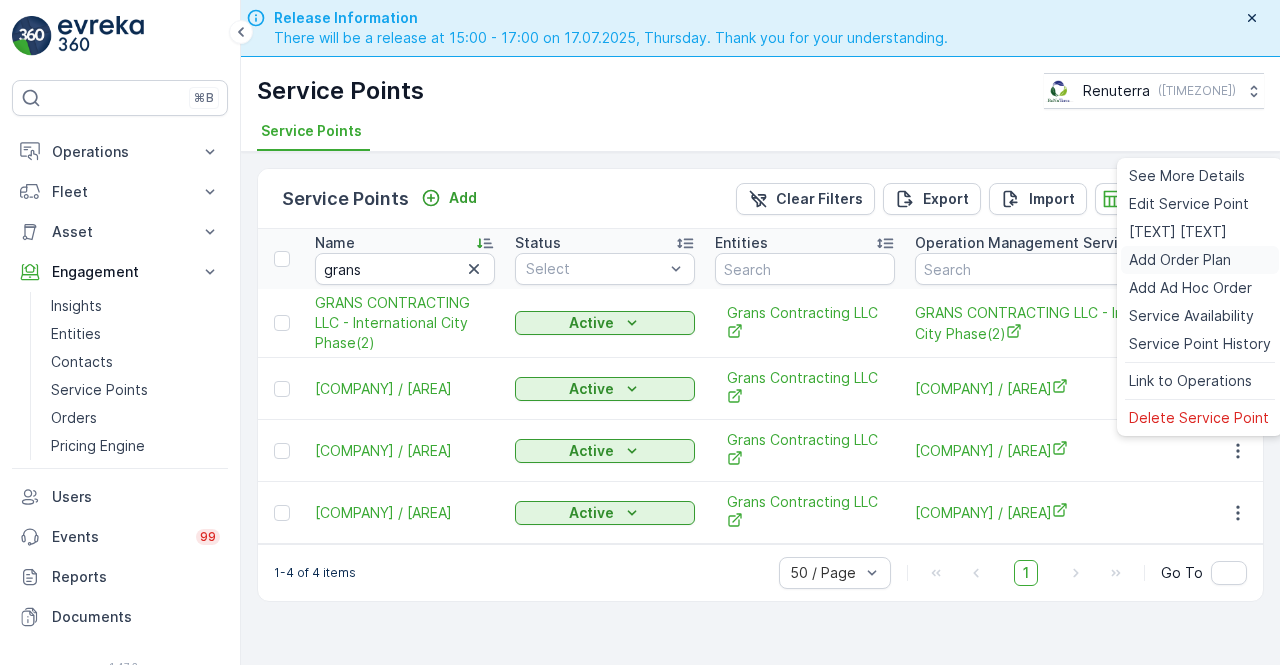 click on "Add Order Plan" at bounding box center (1180, 260) 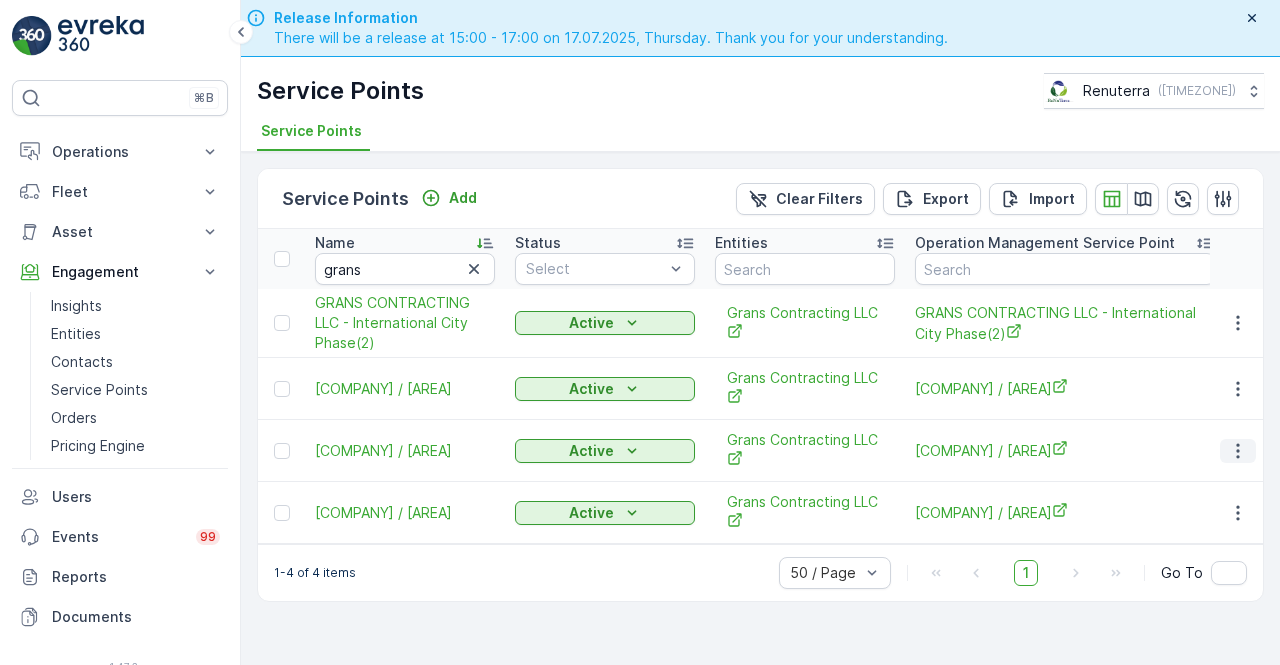 click at bounding box center [1238, 451] 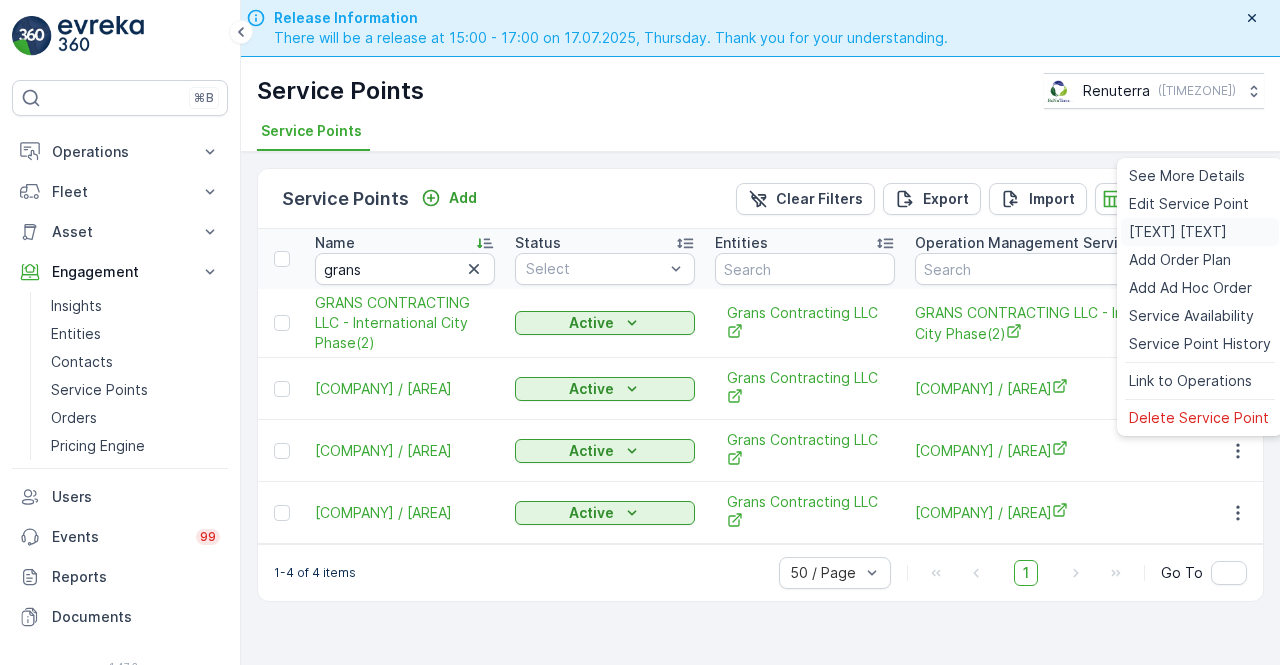click on "Create Document" at bounding box center (1178, 232) 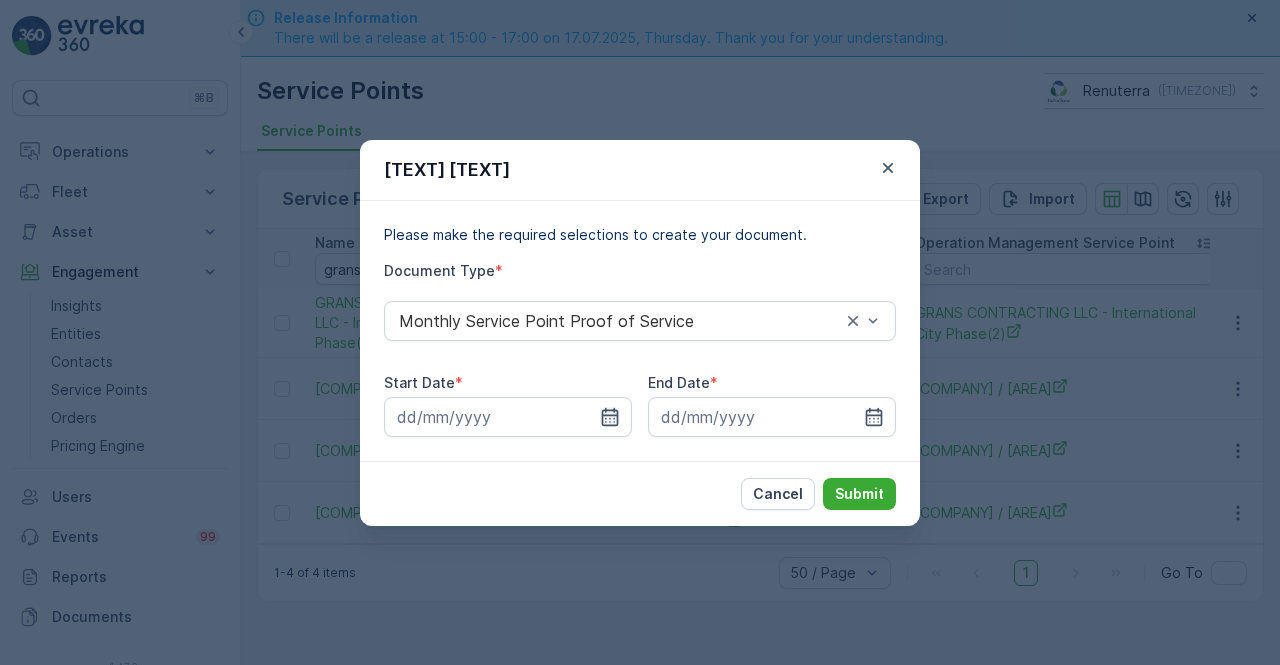 click 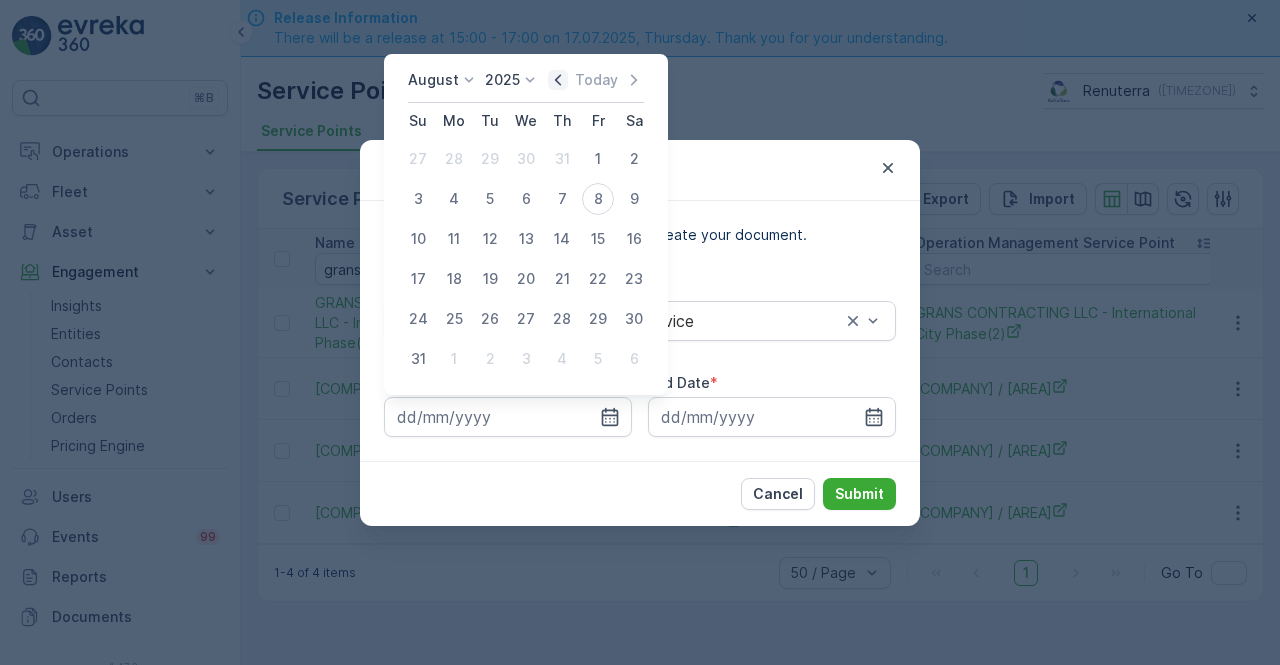 click 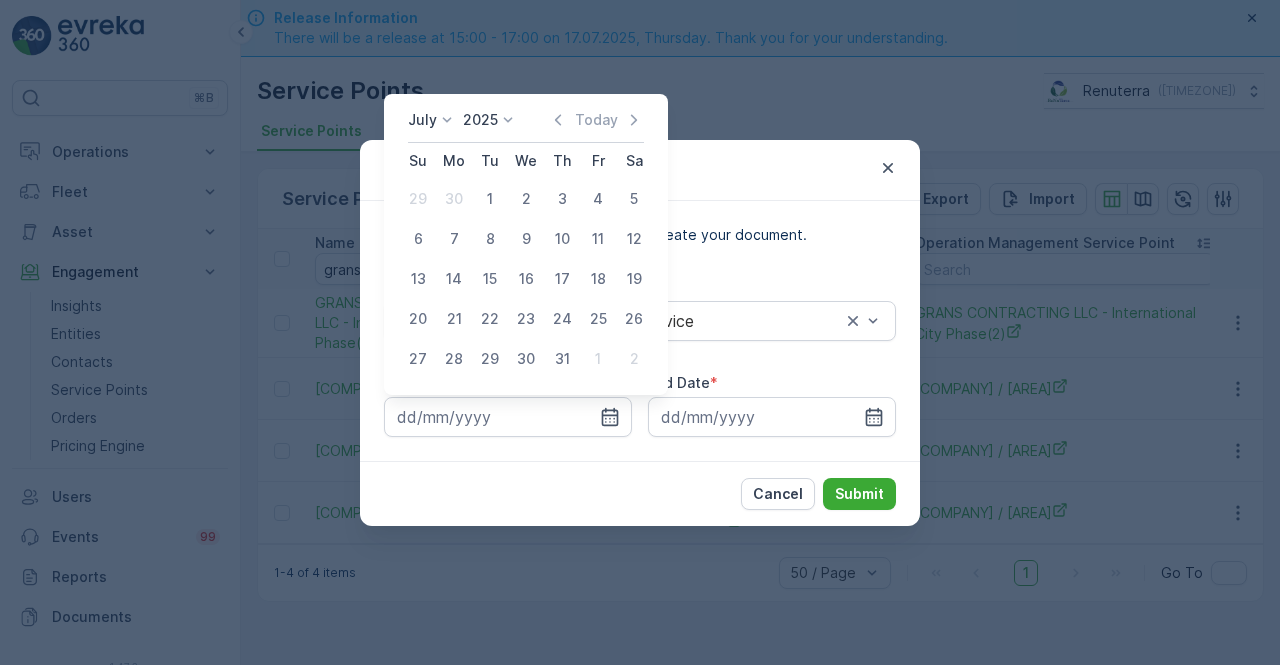 drag, startPoint x: 488, startPoint y: 195, endPoint x: 504, endPoint y: 225, distance: 34 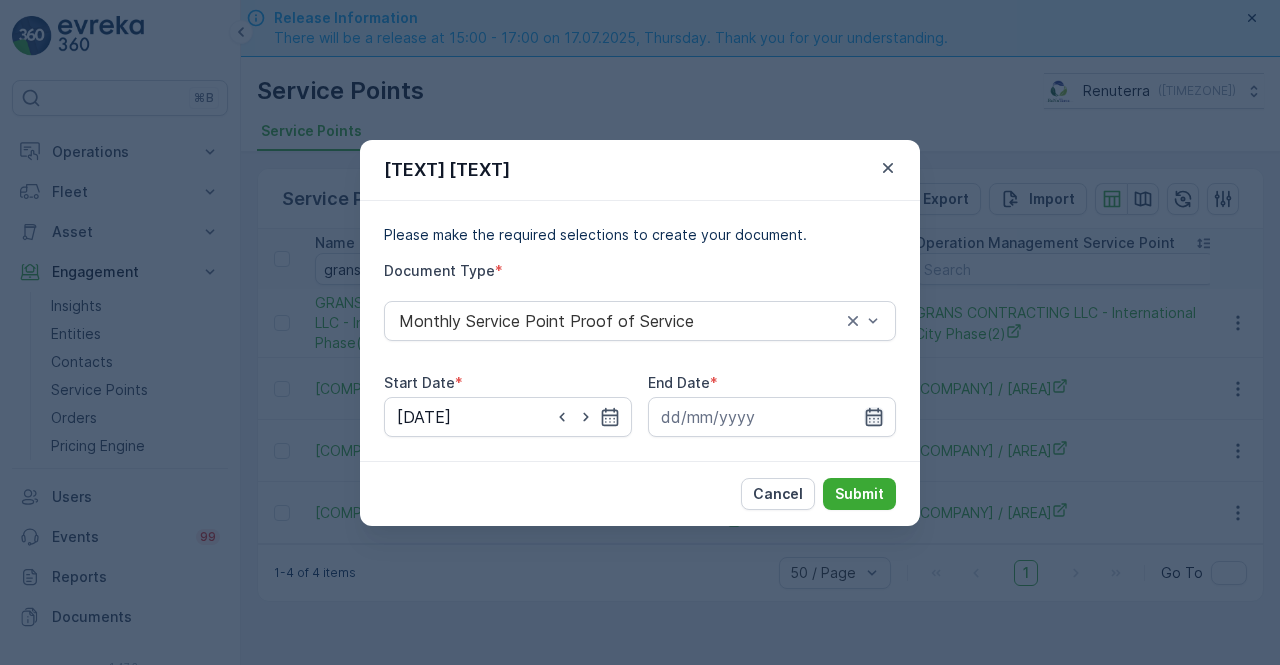 click 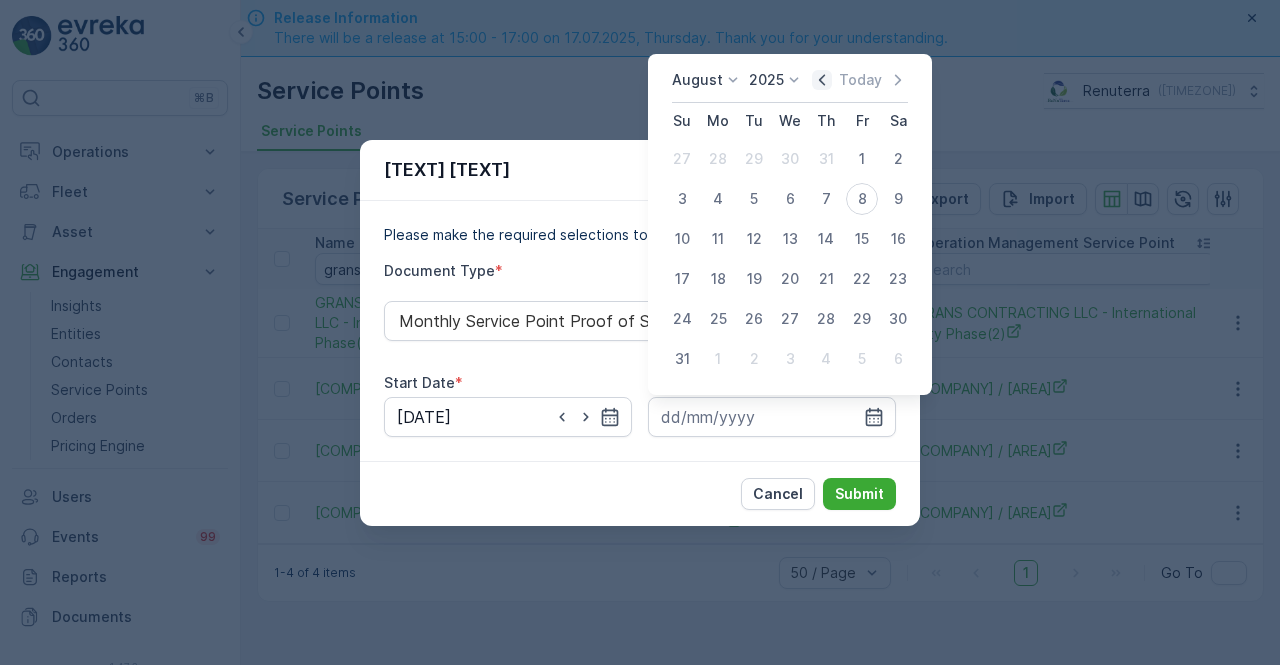 click 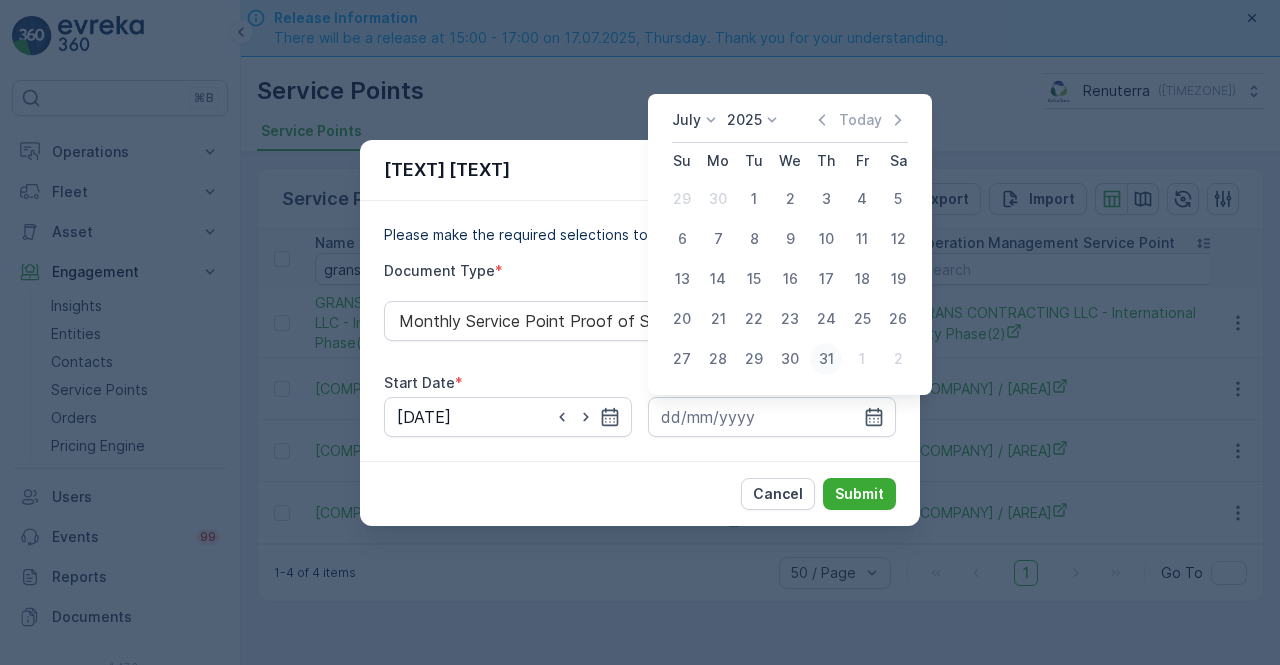 drag, startPoint x: 820, startPoint y: 355, endPoint x: 837, endPoint y: 389, distance: 38.013157 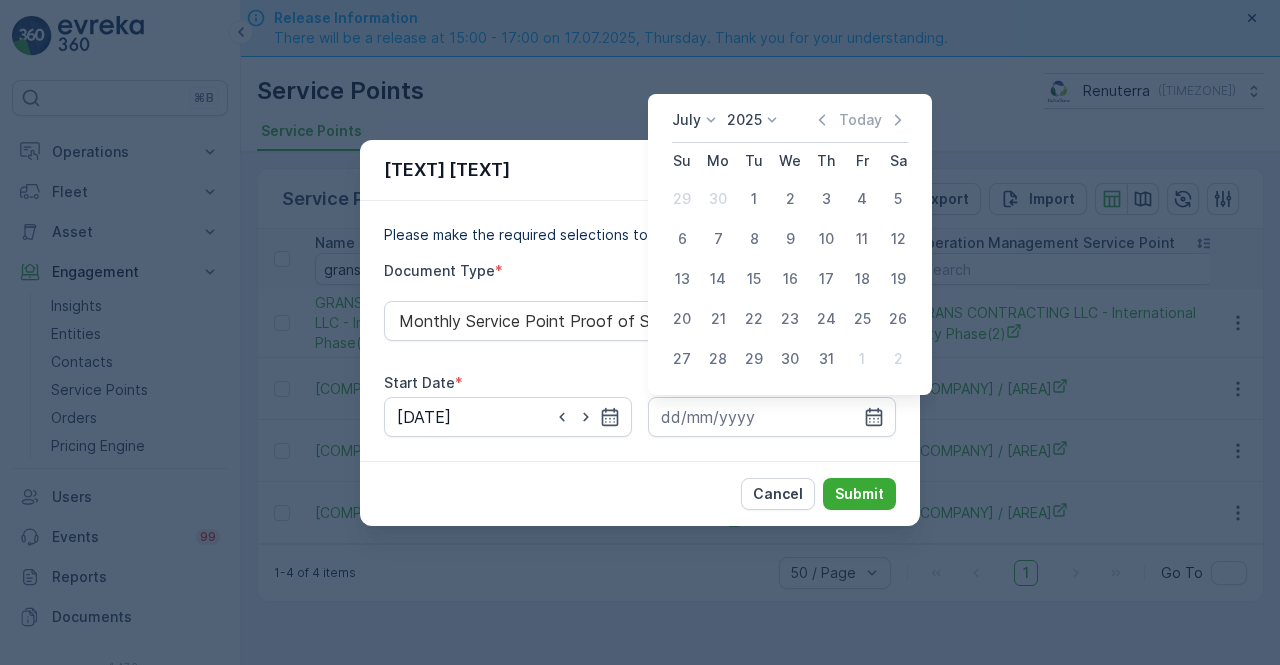 click on "31" at bounding box center [826, 359] 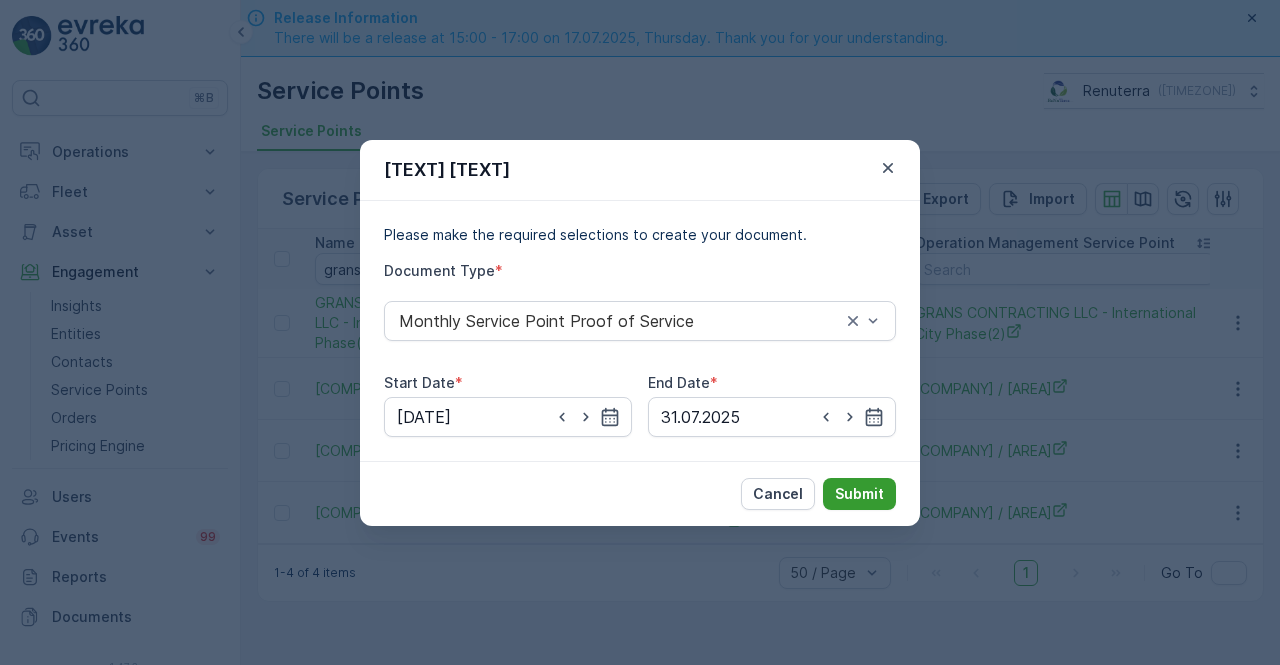 click on "Submit" at bounding box center [859, 494] 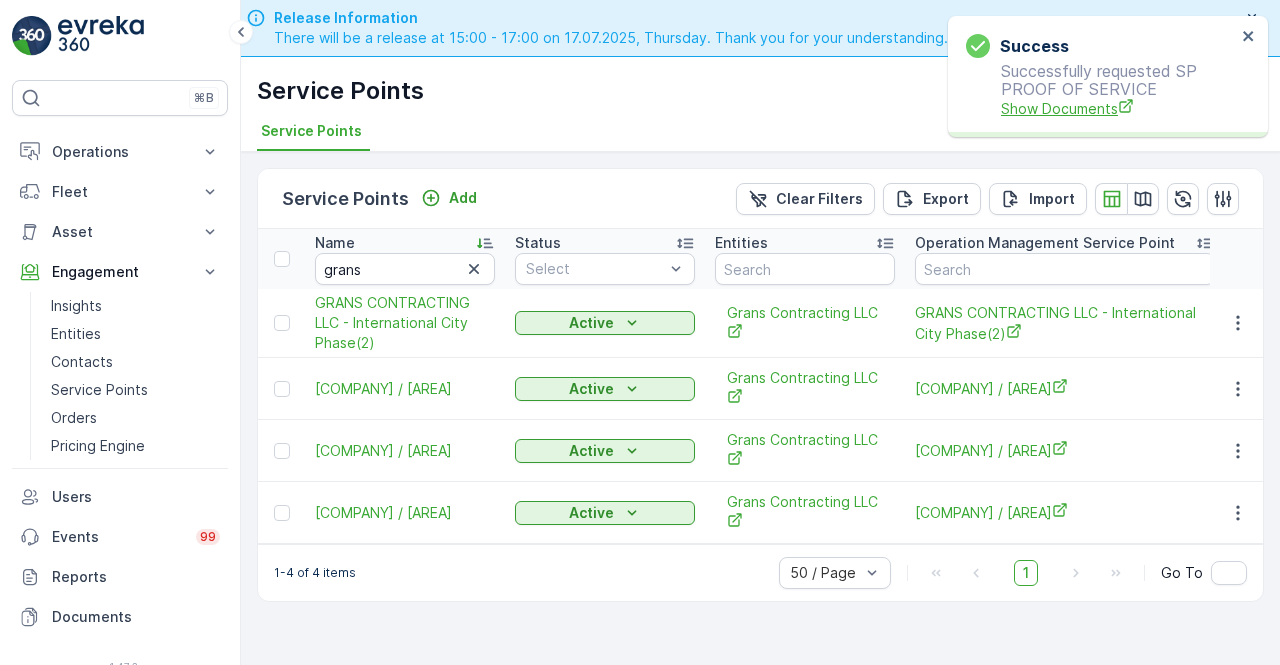 click on "Show Documents" at bounding box center (1118, 108) 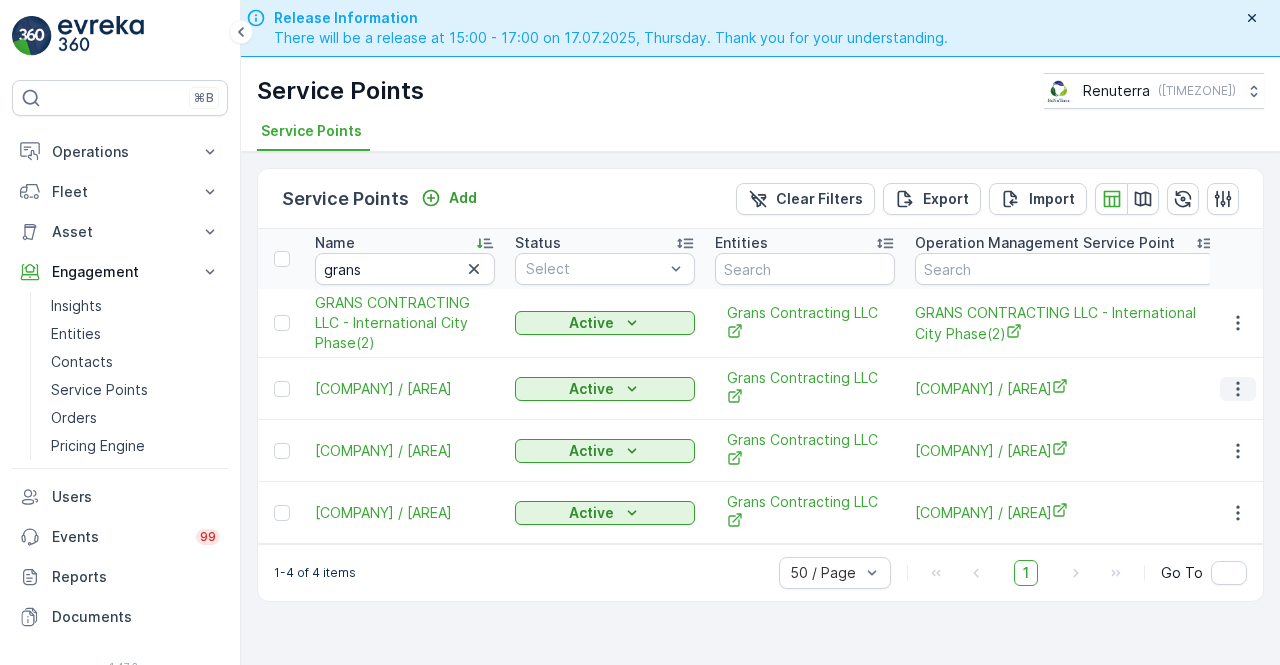 click 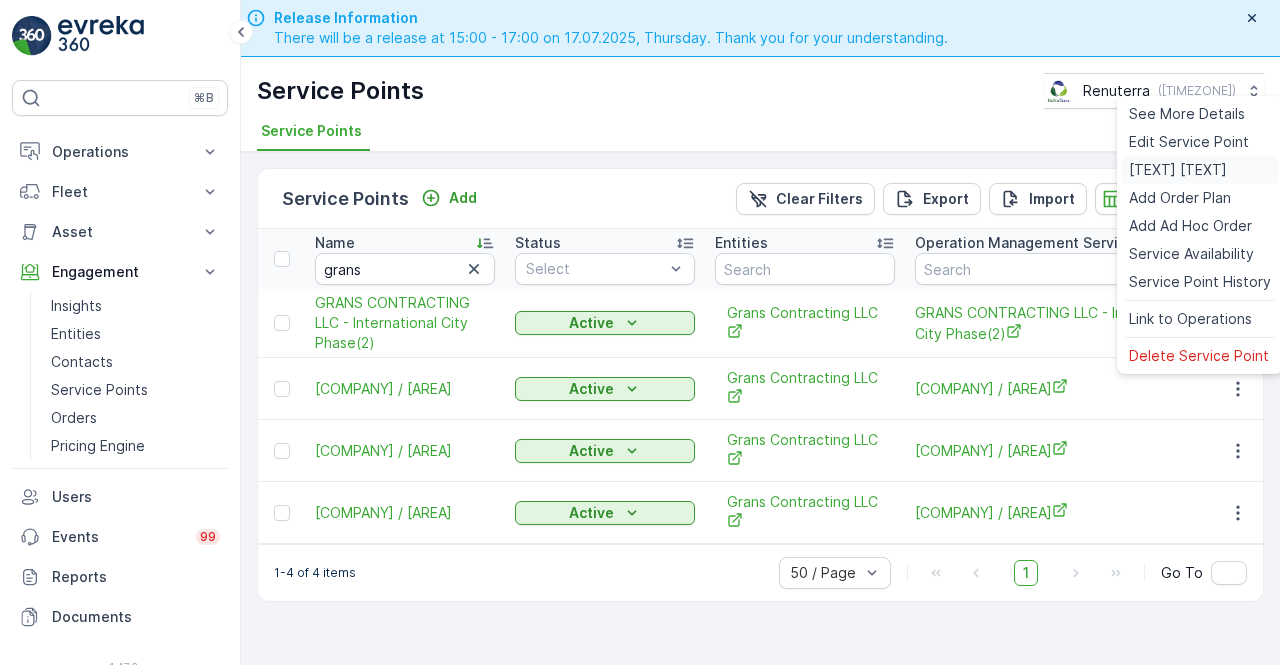 click on "Create Document" at bounding box center (1178, 170) 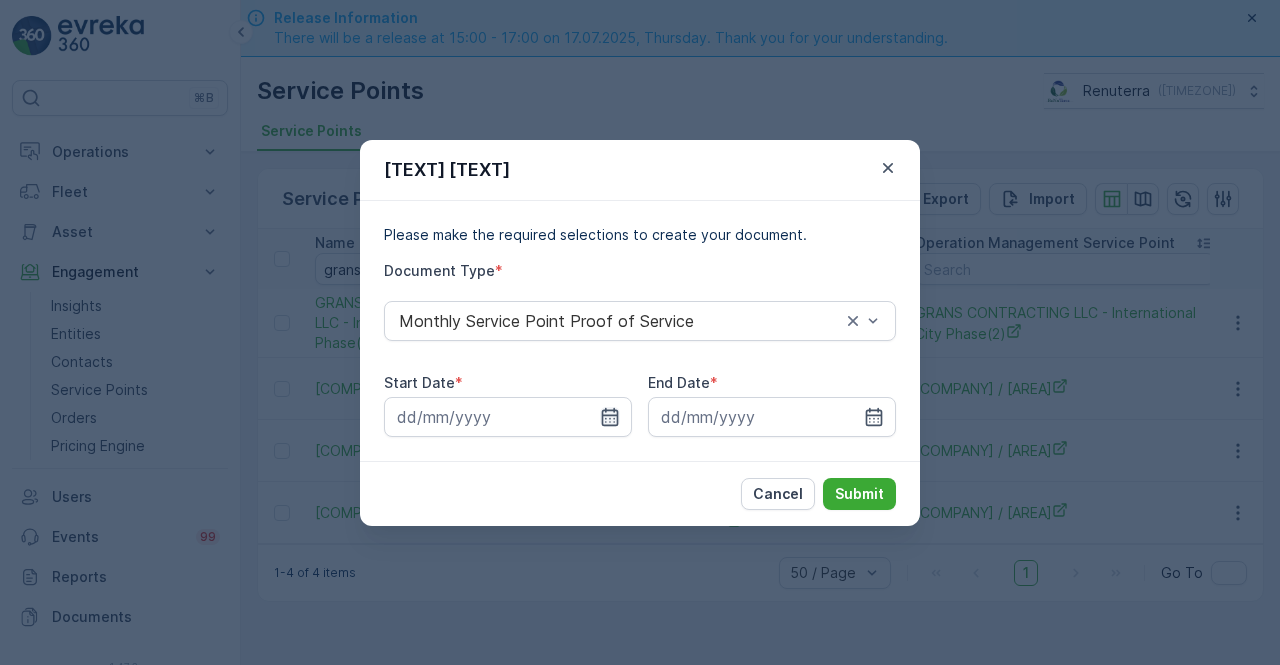 click at bounding box center (508, 417) 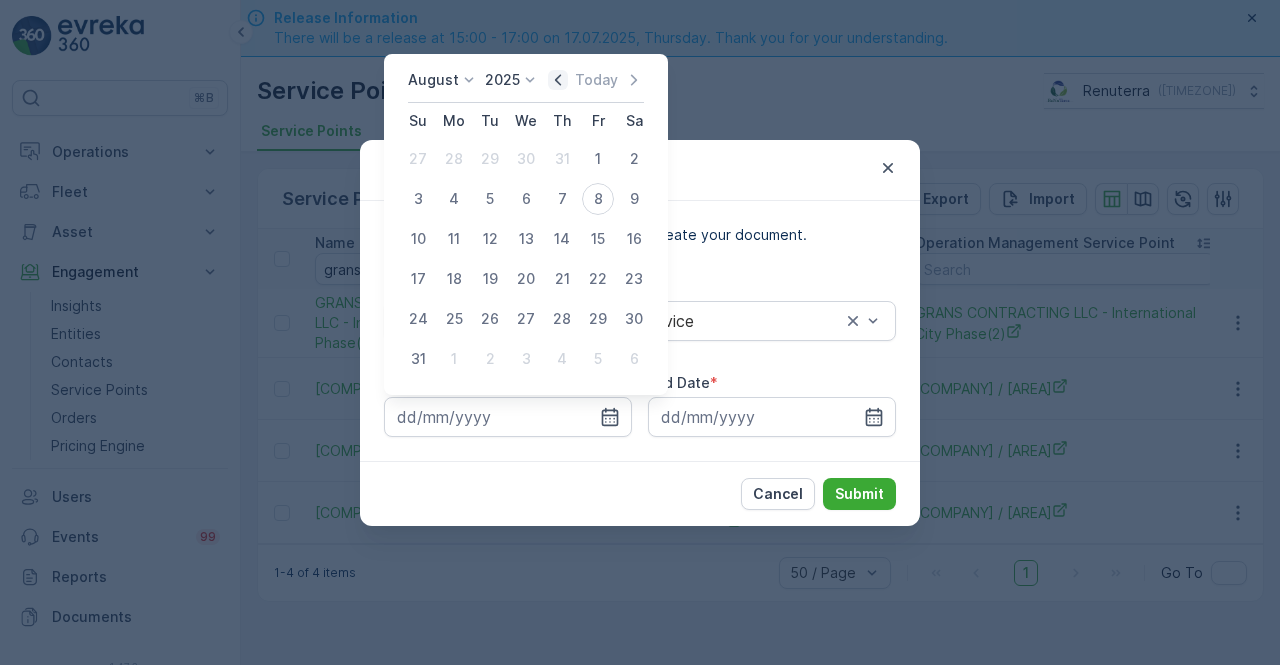 click 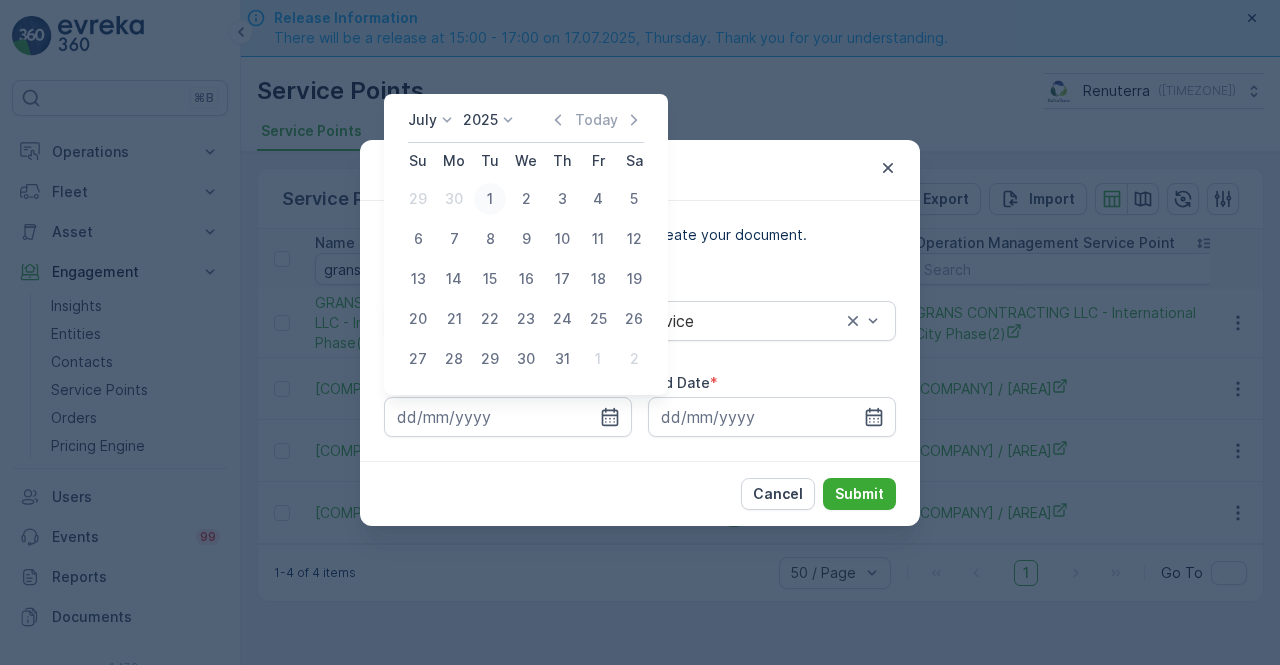 click on "1" at bounding box center (490, 199) 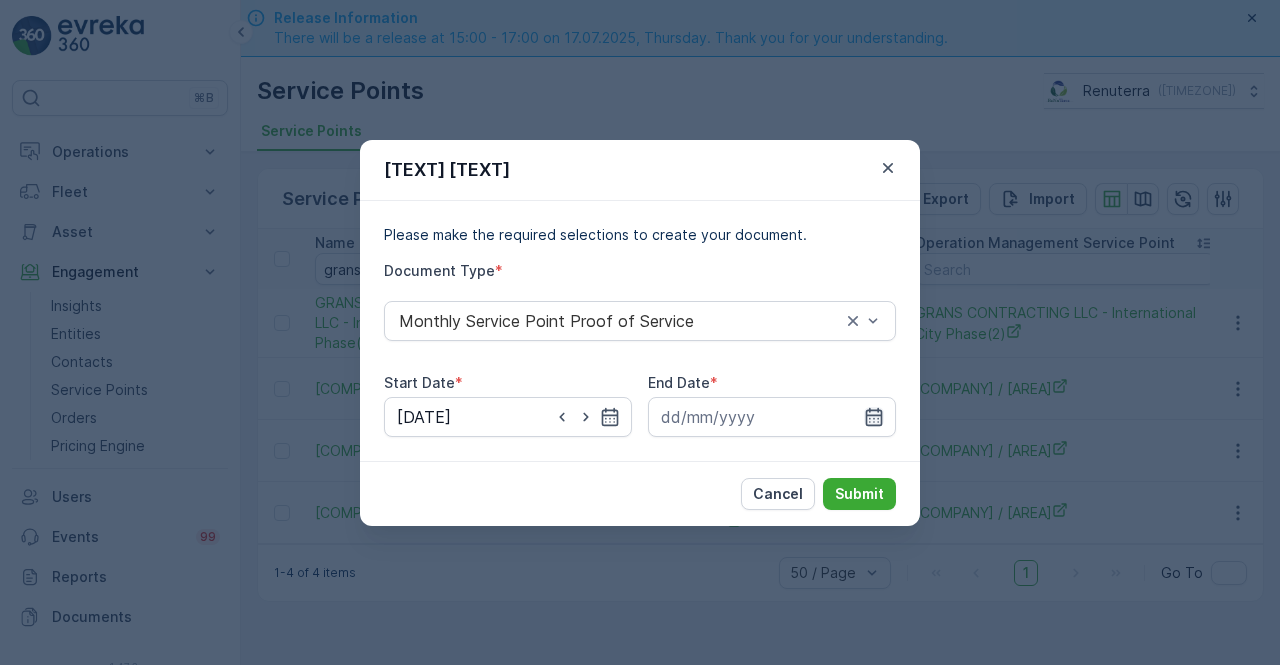 drag, startPoint x: 875, startPoint y: 424, endPoint x: 875, endPoint y: 413, distance: 11 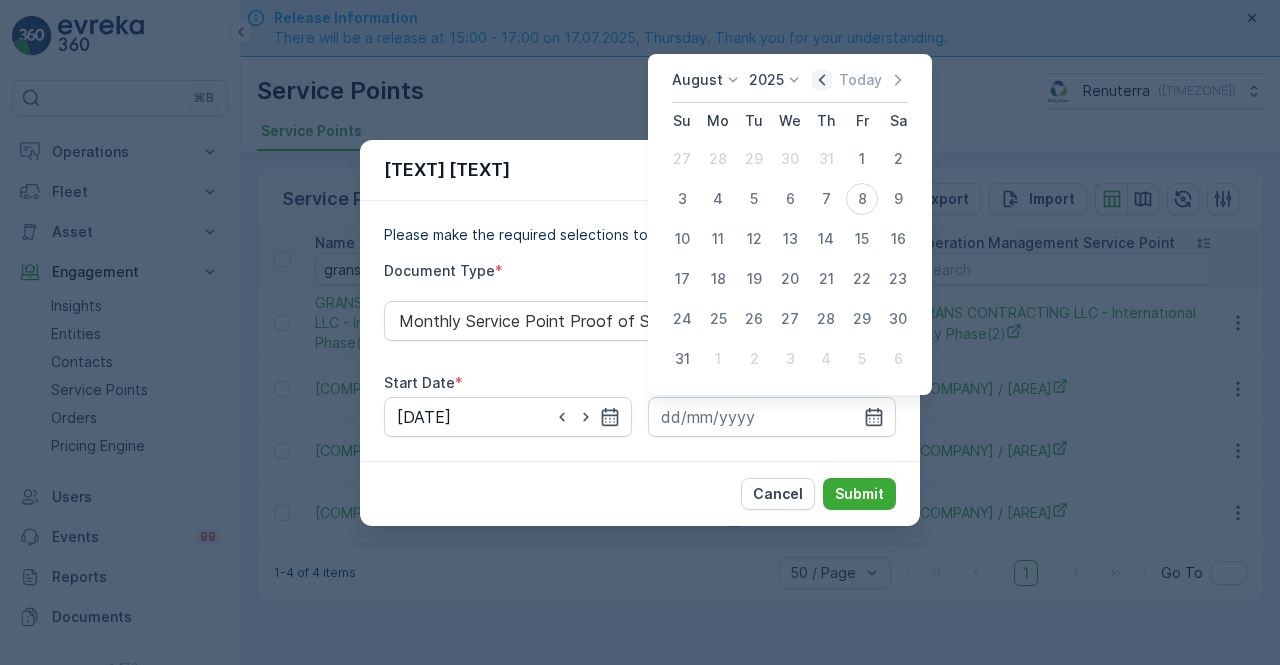 click 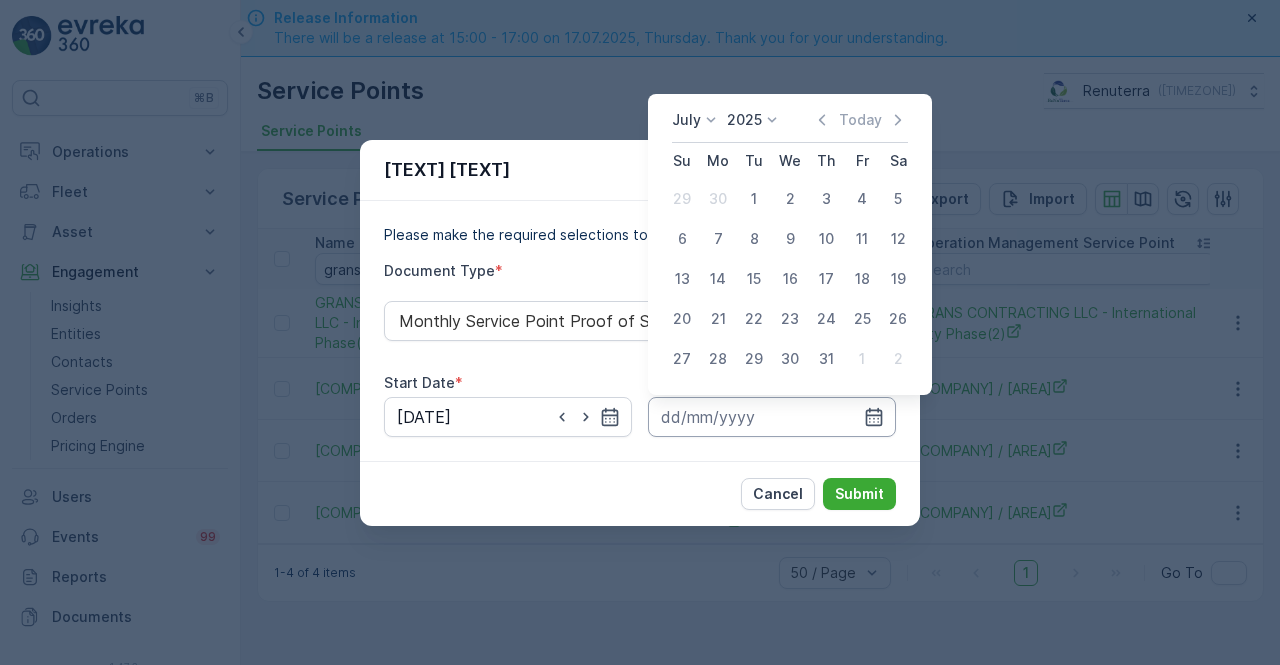 drag, startPoint x: 828, startPoint y: 359, endPoint x: 839, endPoint y: 401, distance: 43.416588 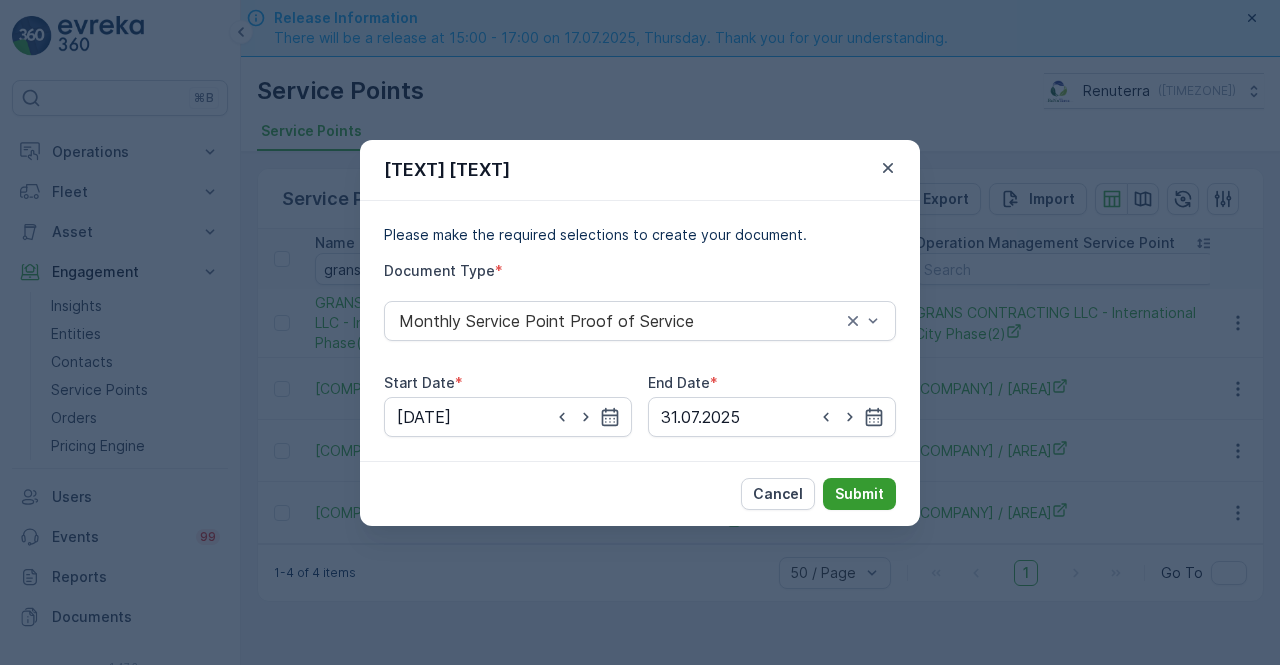 click on "Submit" at bounding box center [859, 494] 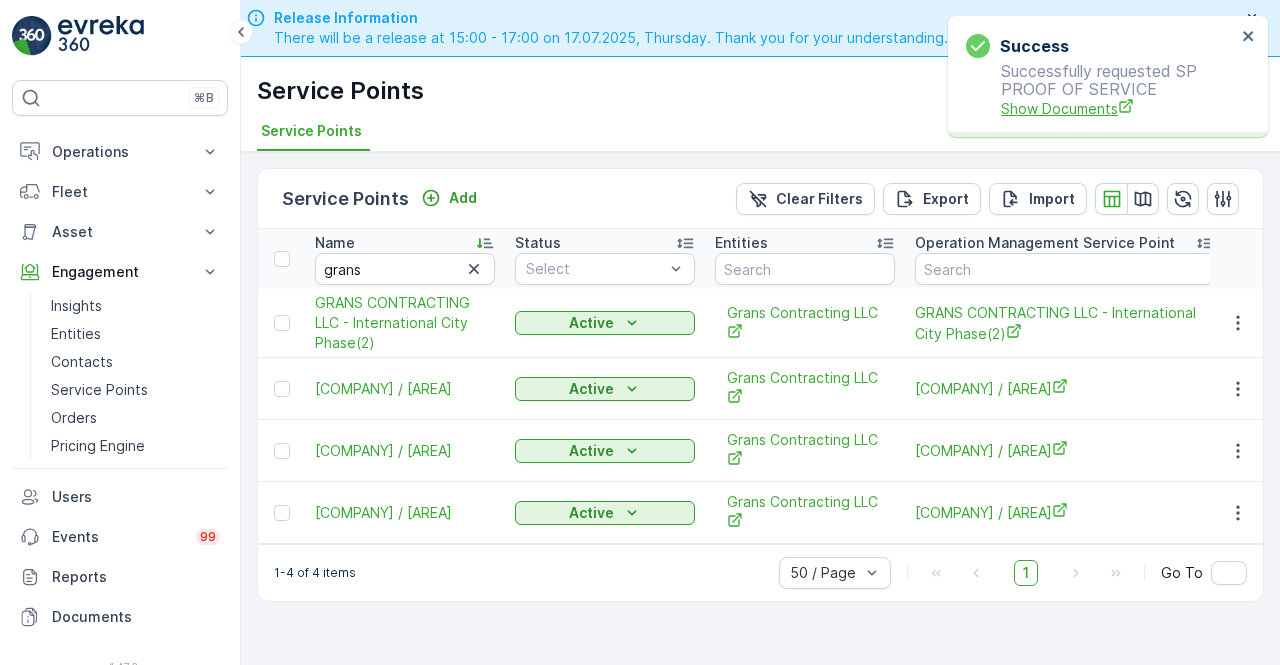 click on "Show Documents" at bounding box center (1118, 108) 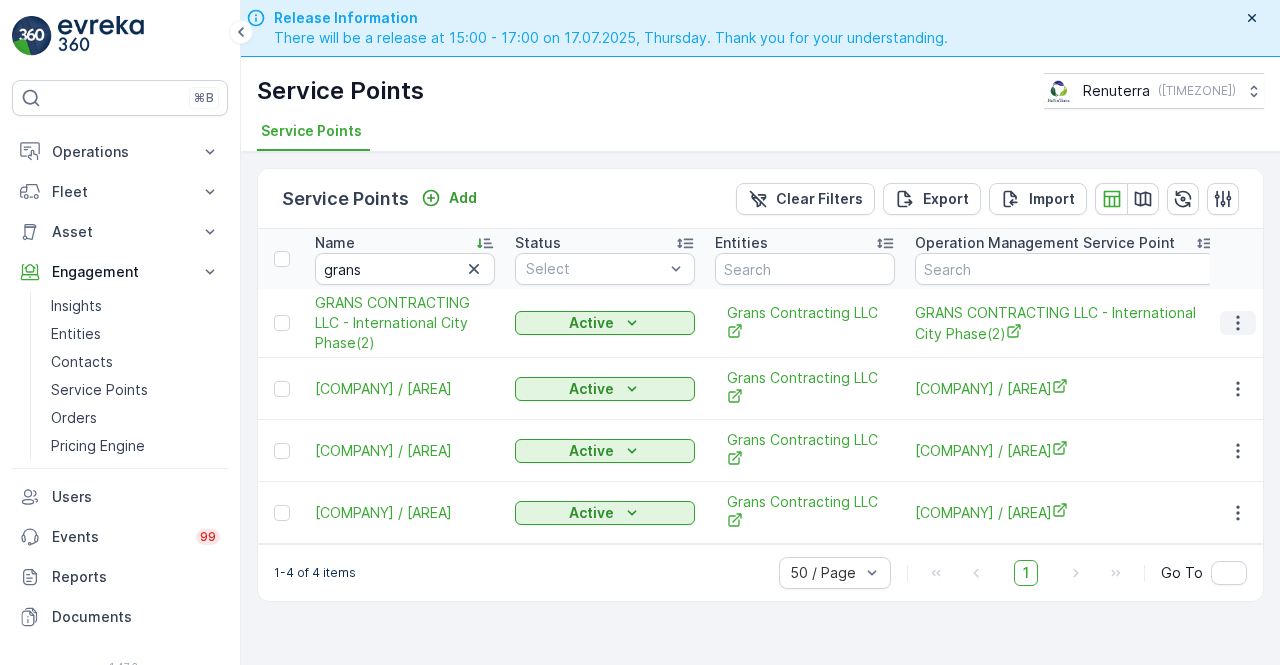 click 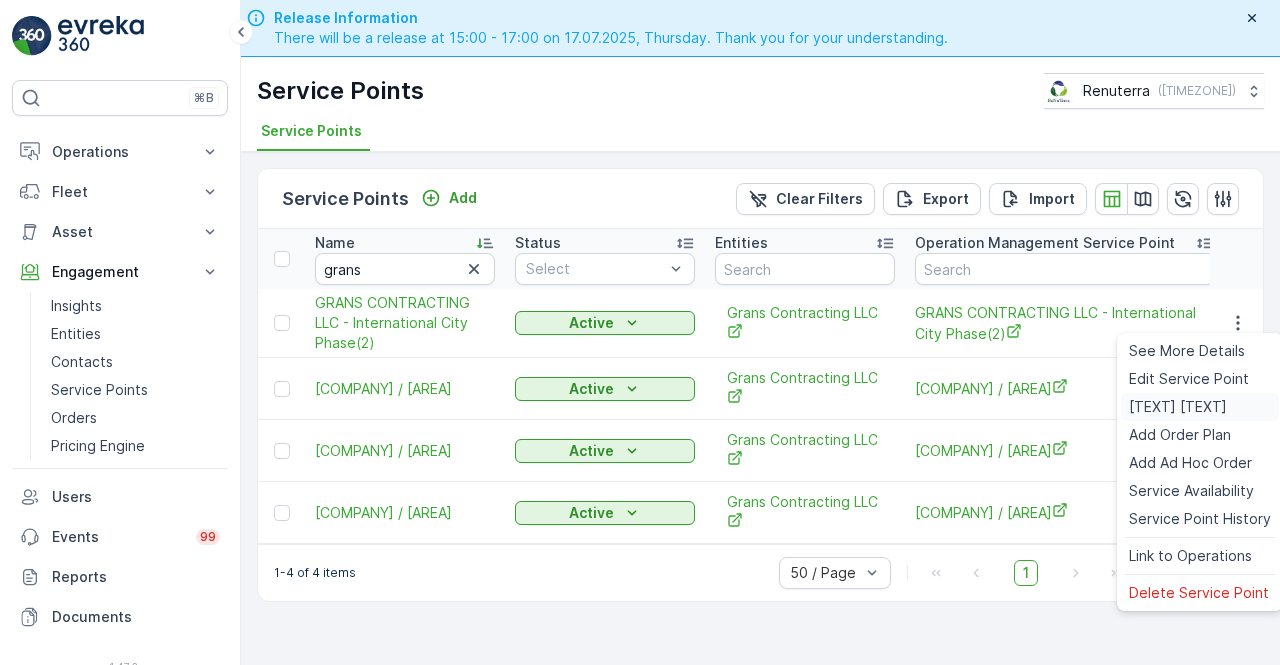 click on "Create Document" at bounding box center [1178, 407] 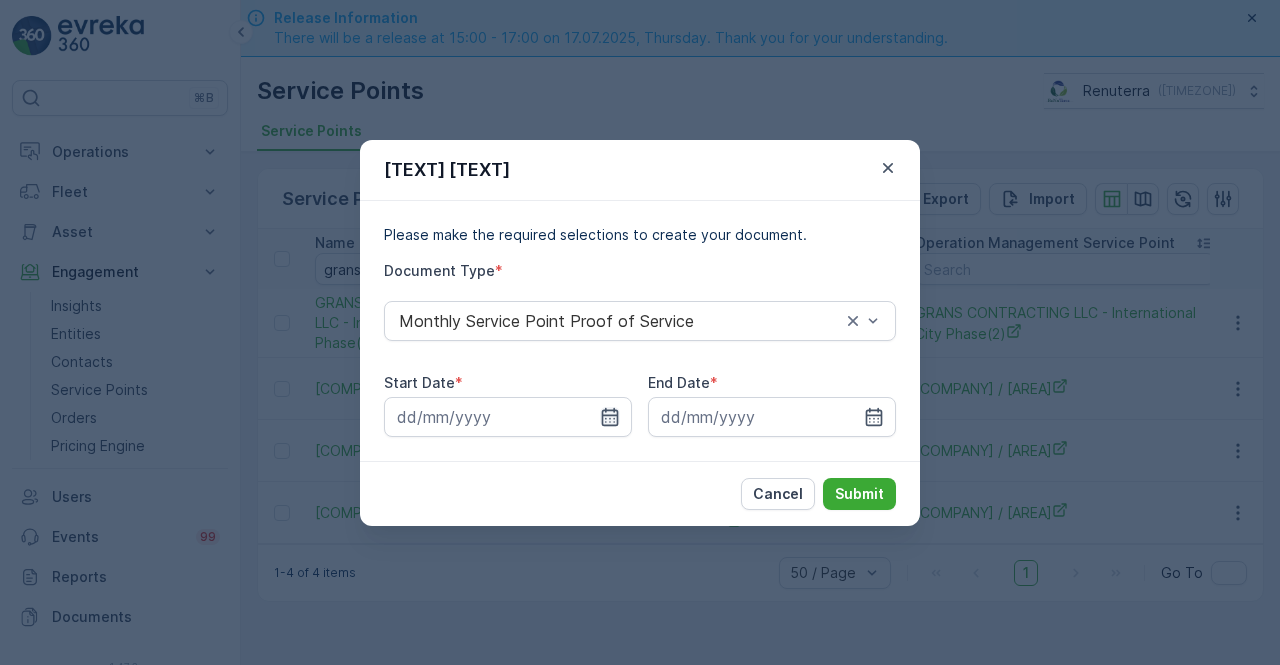 click 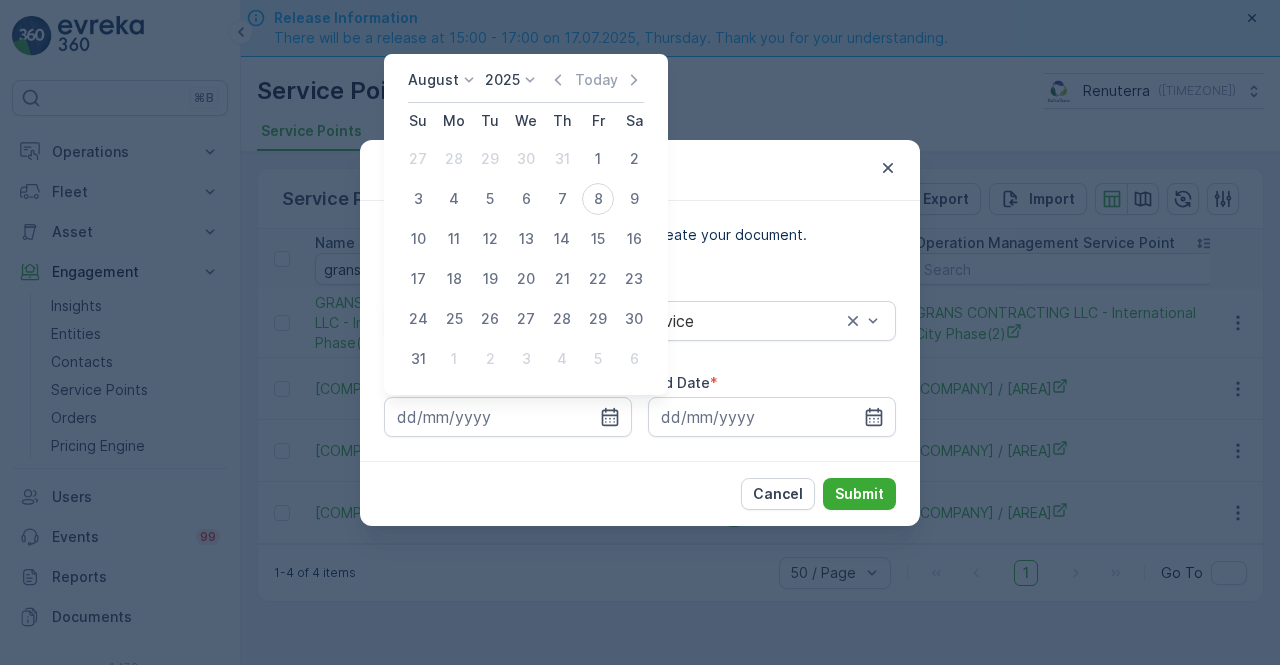 drag, startPoint x: 564, startPoint y: 75, endPoint x: 552, endPoint y: 99, distance: 26.832815 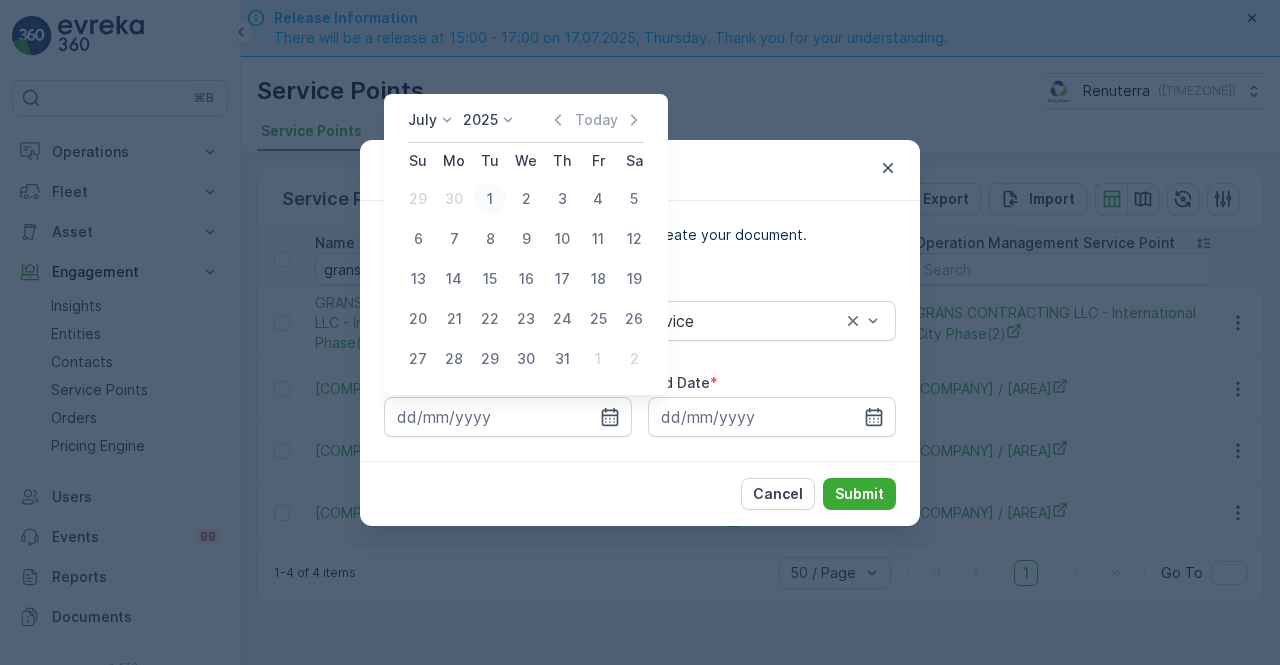 click on "1" at bounding box center [490, 199] 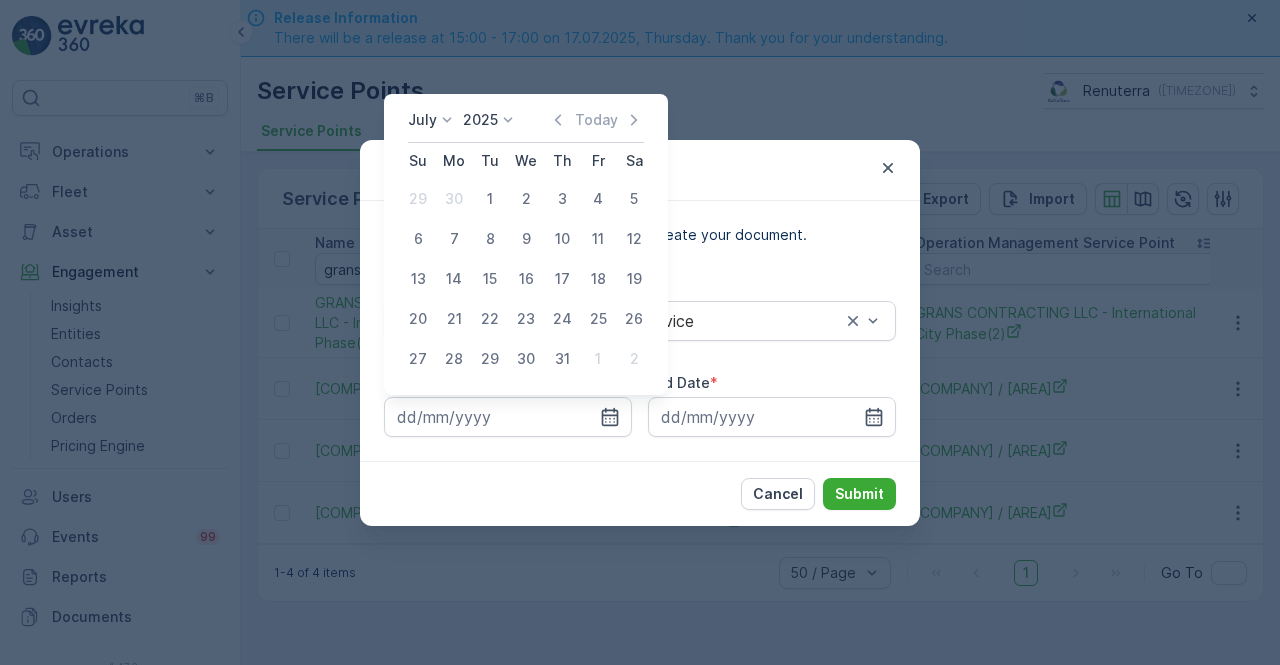 type on "01.07.2025" 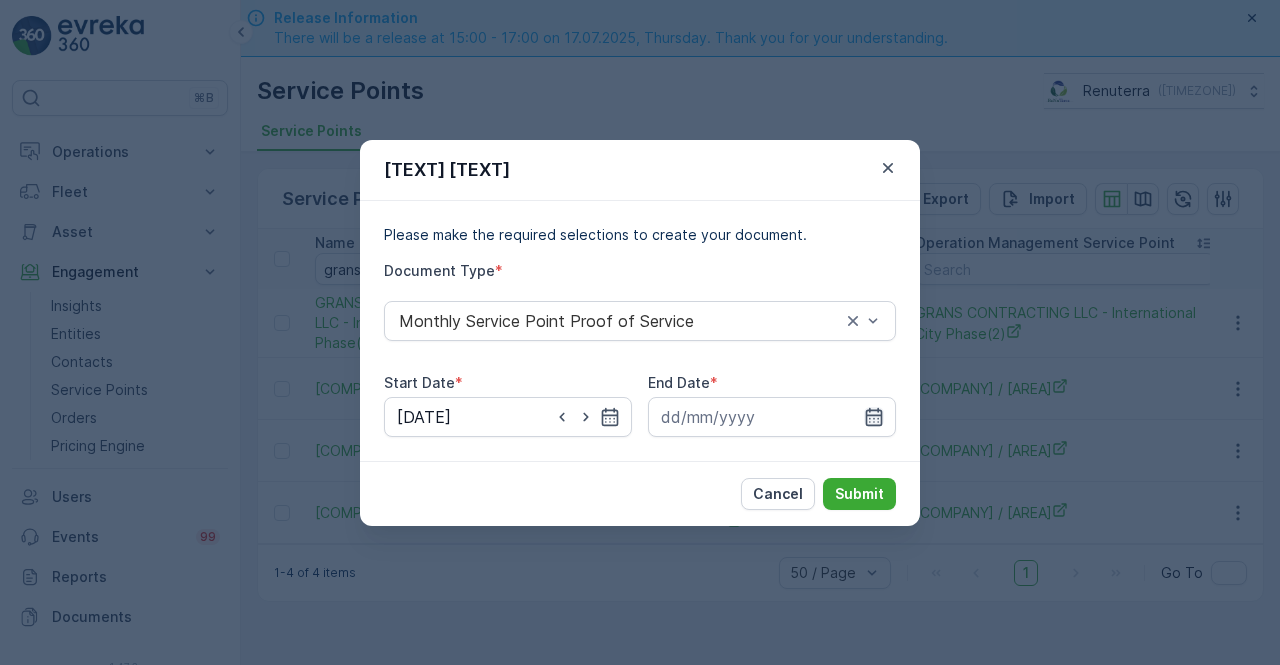 click 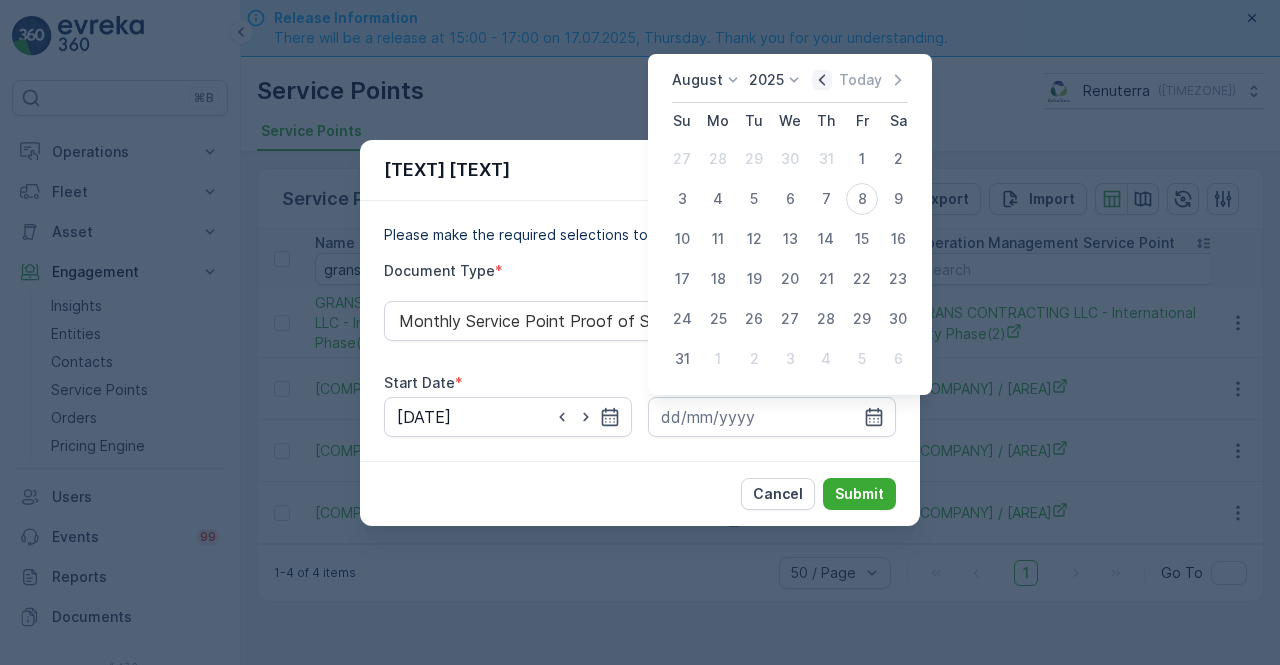 click 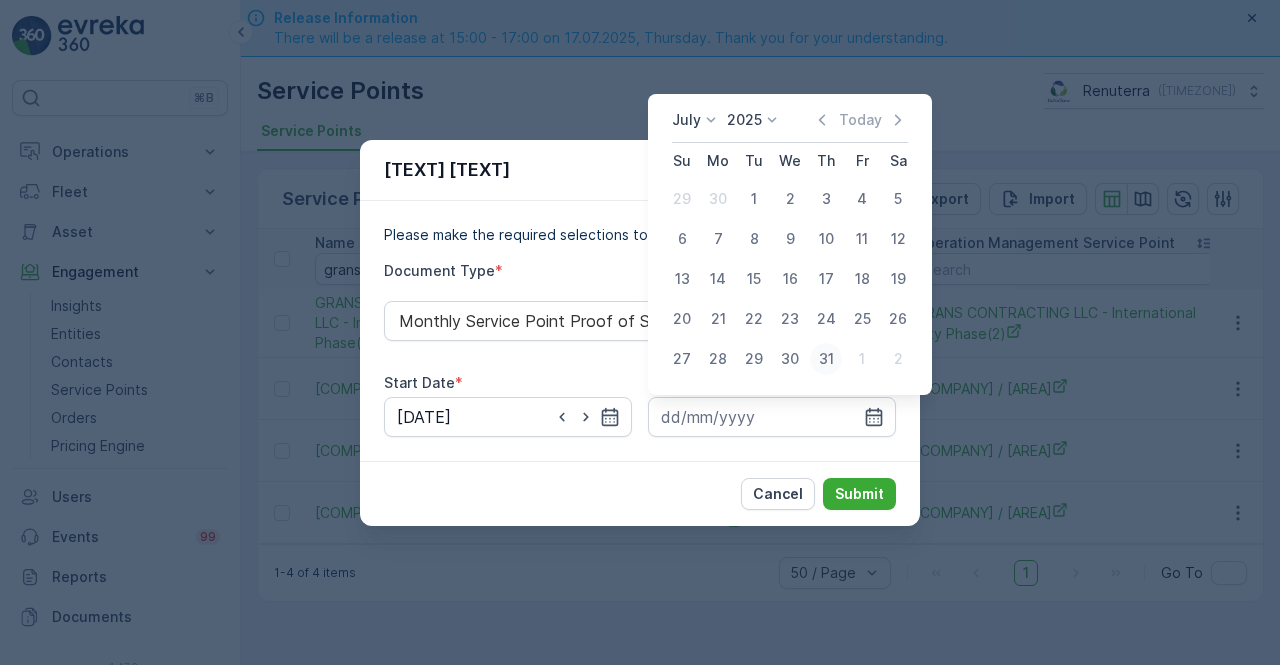 click on "31" at bounding box center [826, 359] 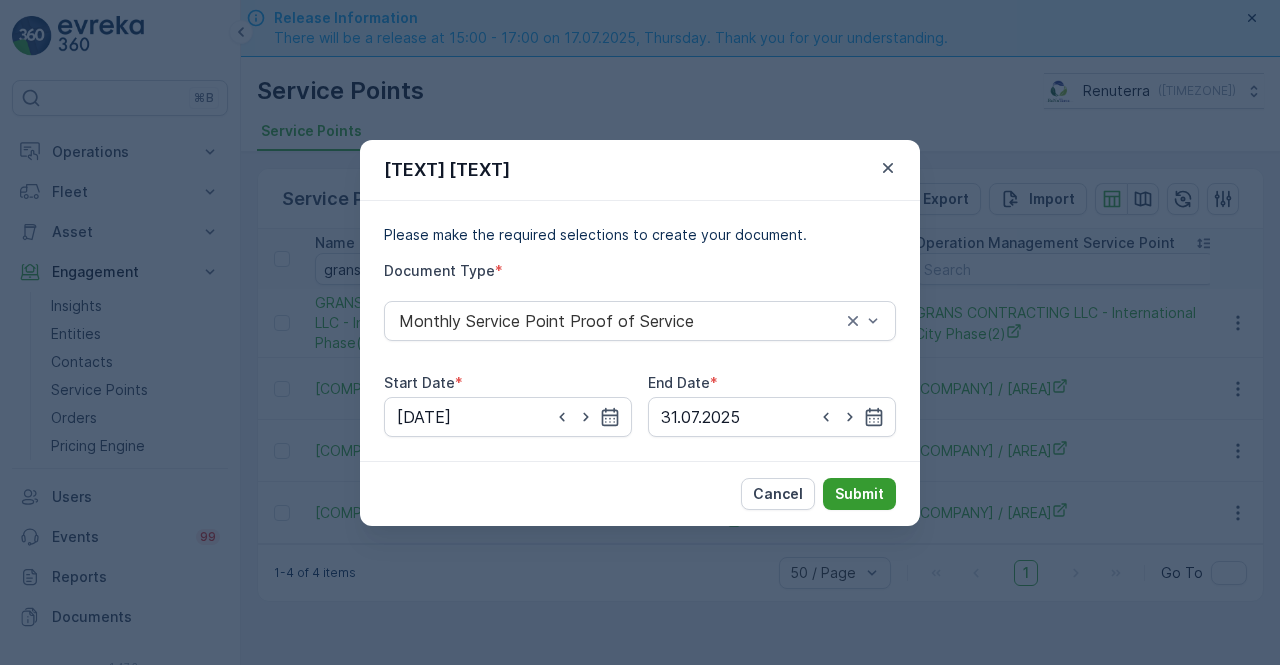click on "Submit" at bounding box center [859, 494] 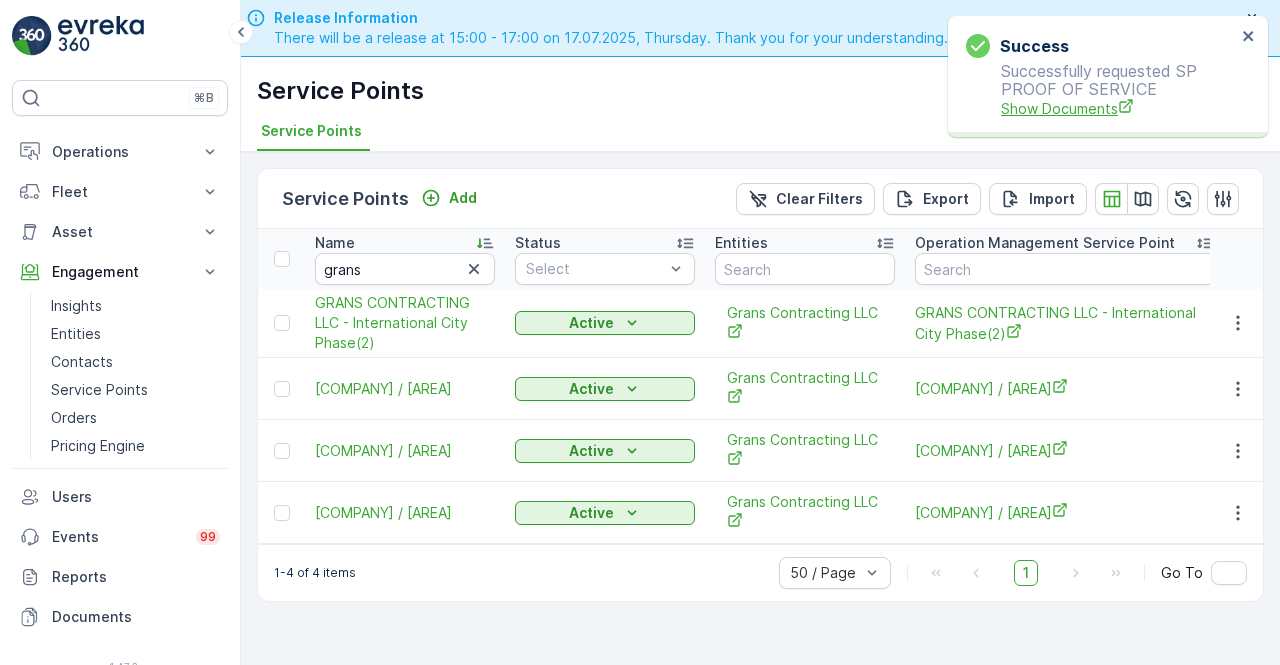 click on "Show Documents" at bounding box center (1118, 108) 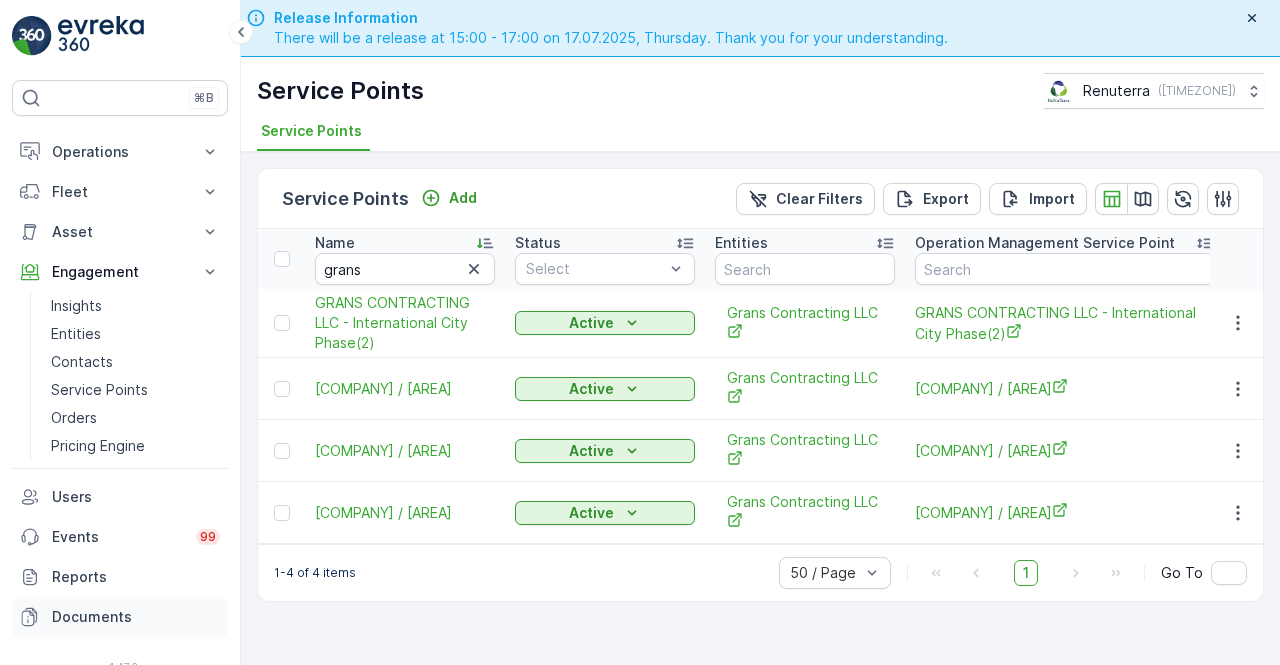 click on "Documents" at bounding box center [136, 617] 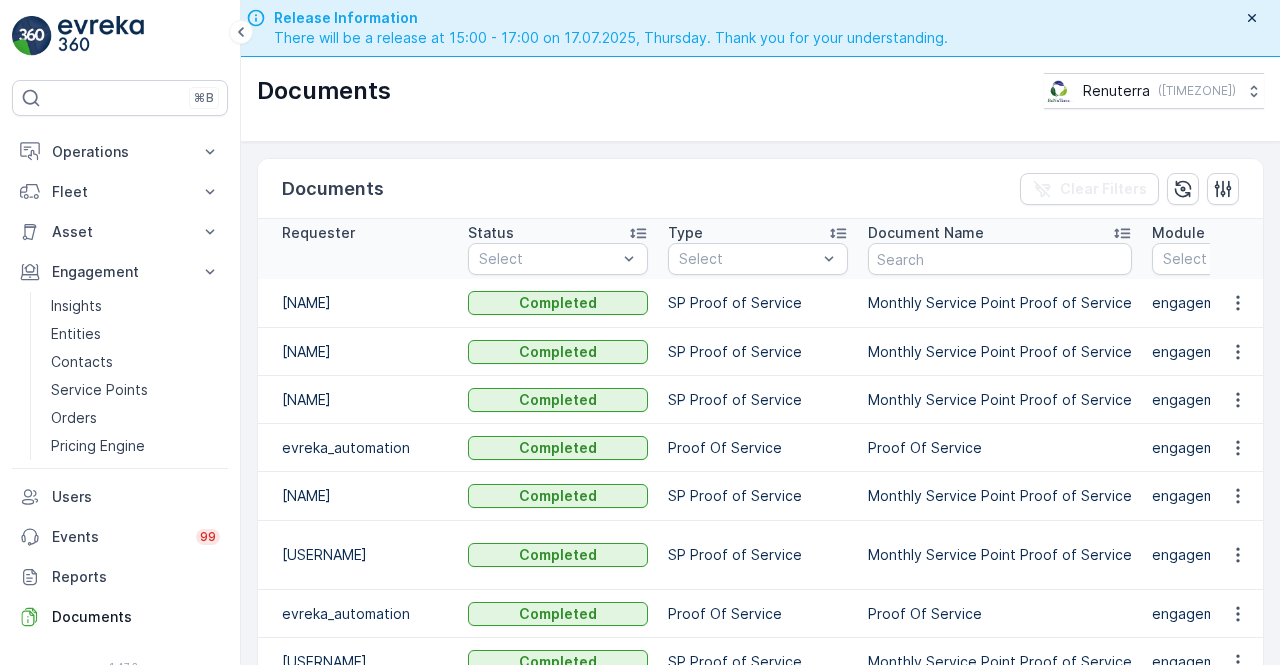 click on "Monthly Service Point Proof of Service" at bounding box center (1000, 400) 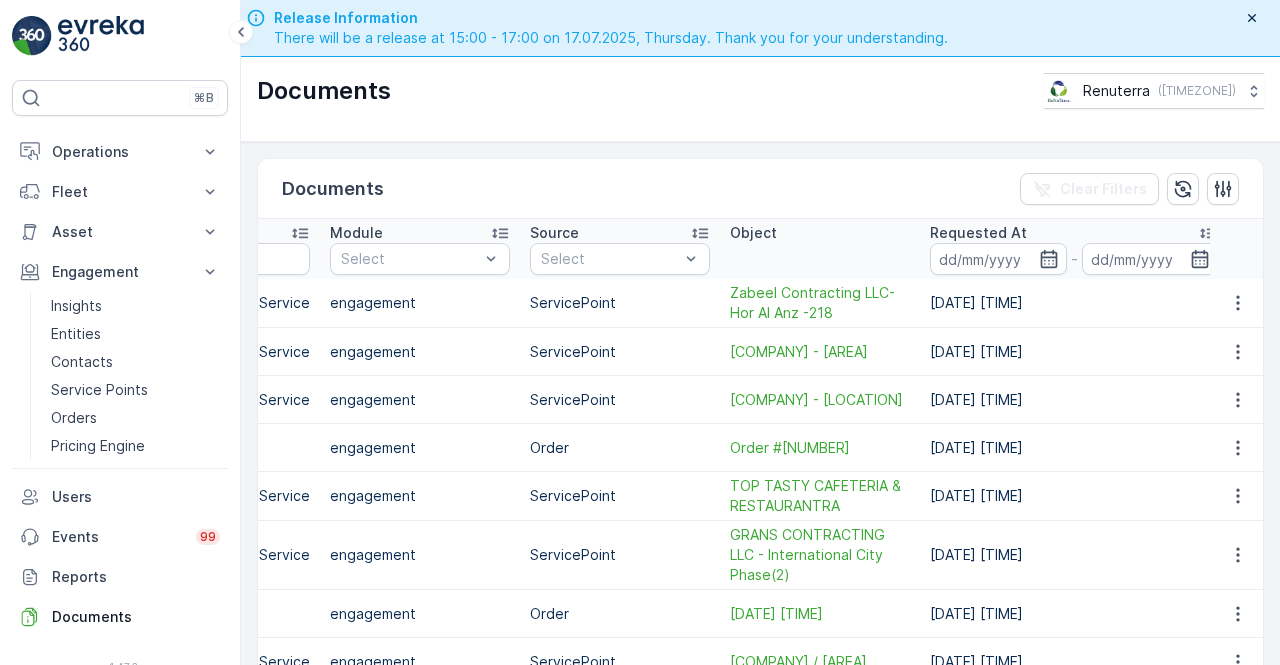 scroll, scrollTop: 0, scrollLeft: 836, axis: horizontal 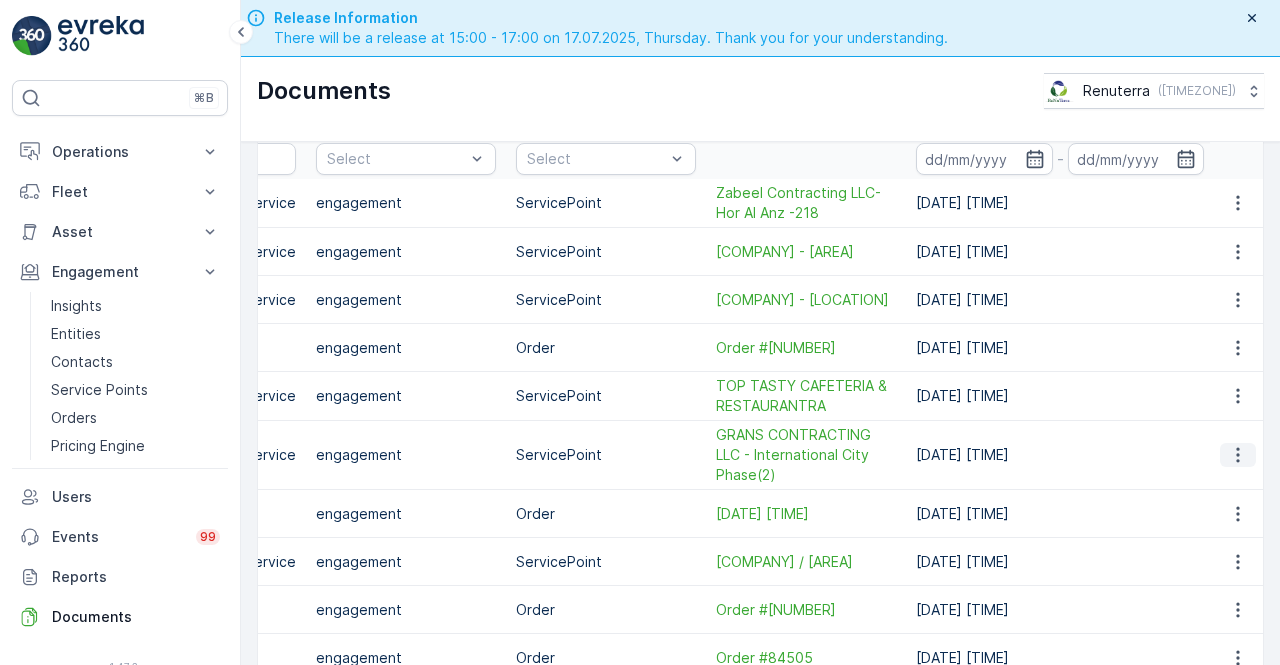 click 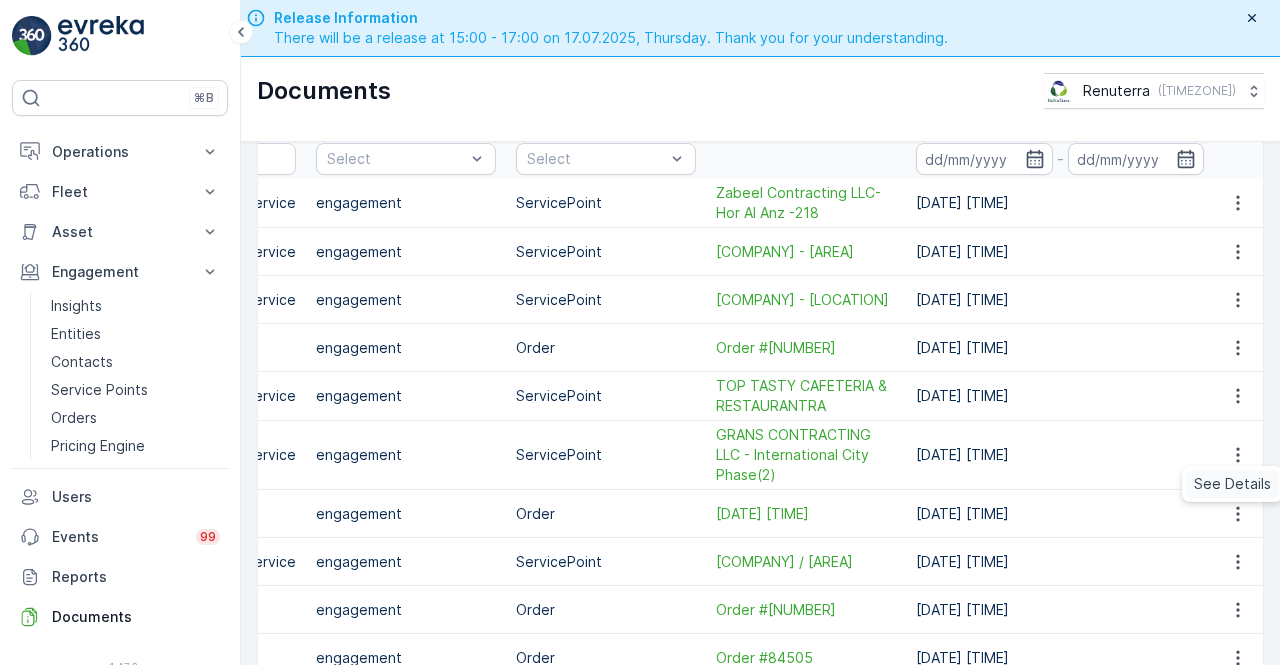 click on "See Details" at bounding box center [1232, 484] 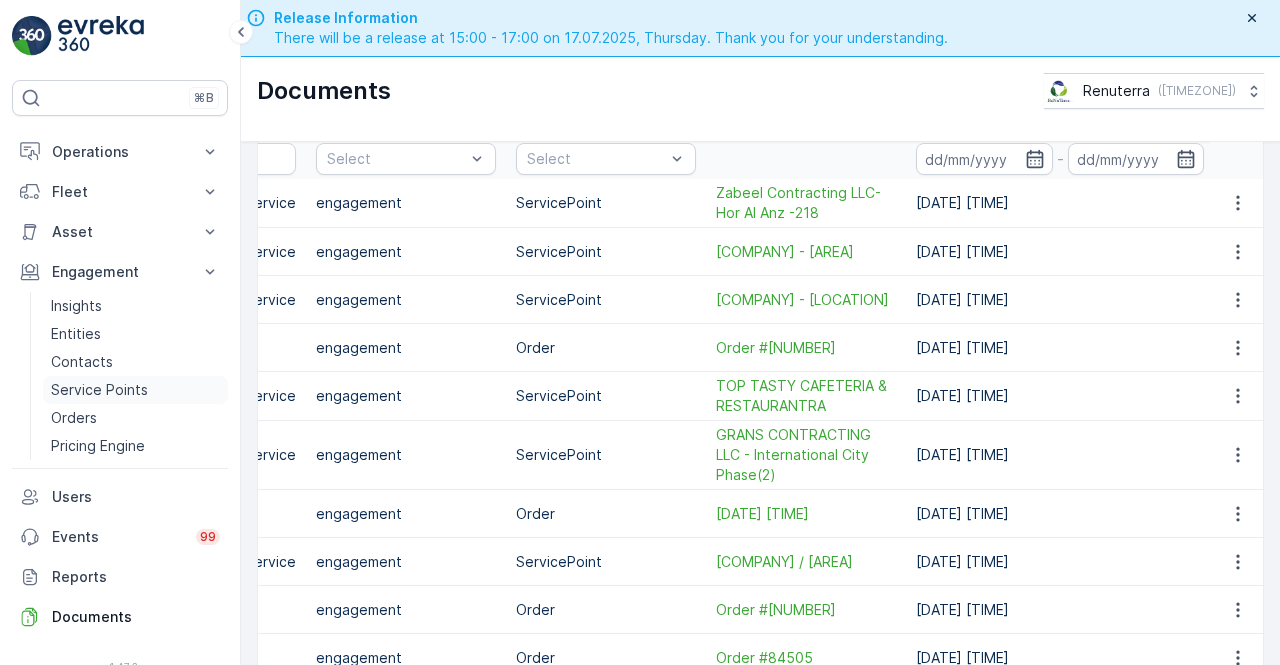 click on "Service Points" at bounding box center [99, 390] 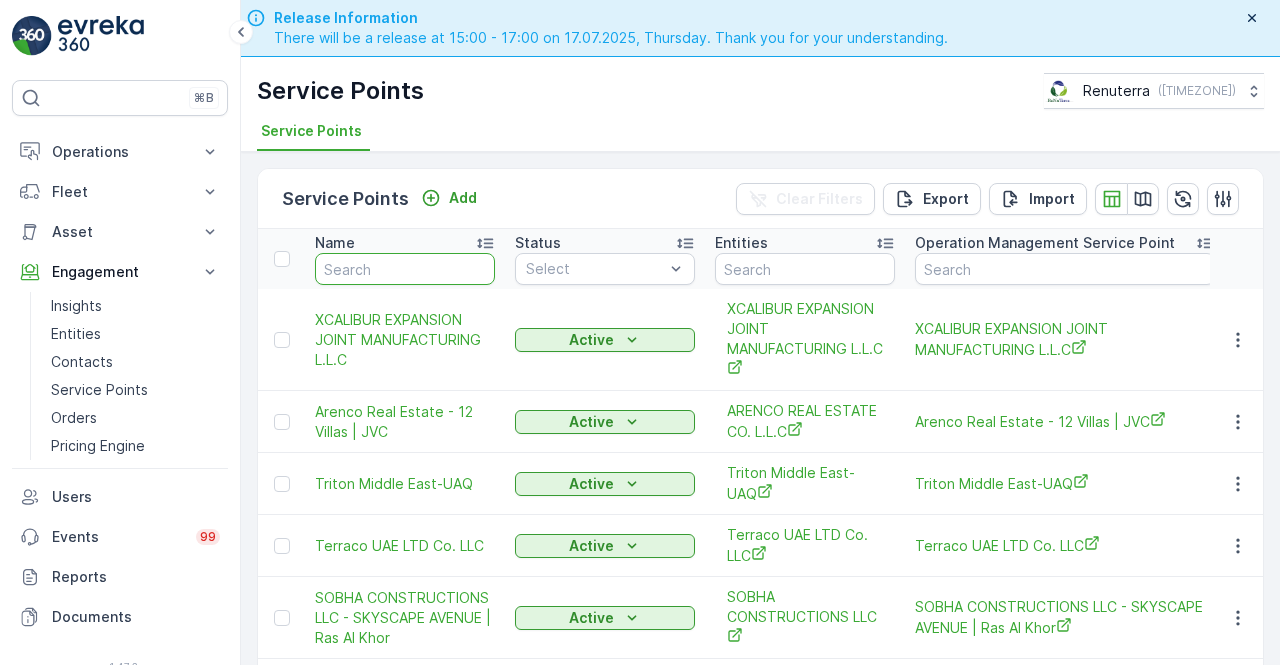click at bounding box center (405, 269) 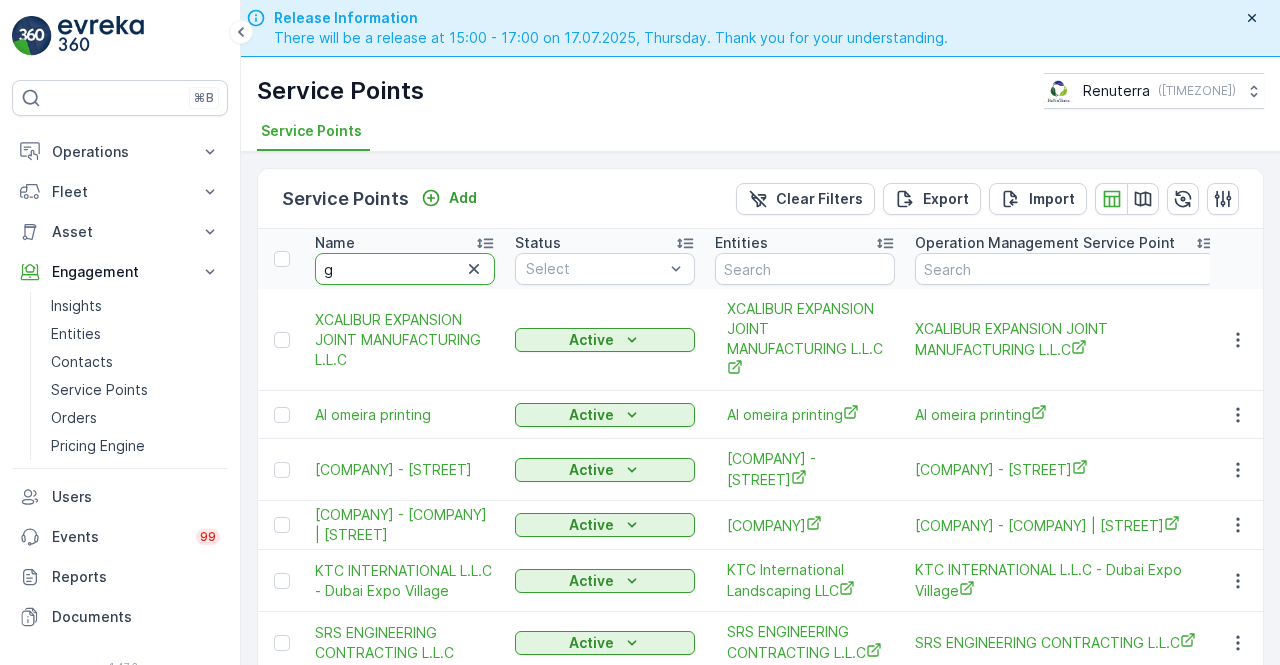 click on "g" at bounding box center [405, 269] 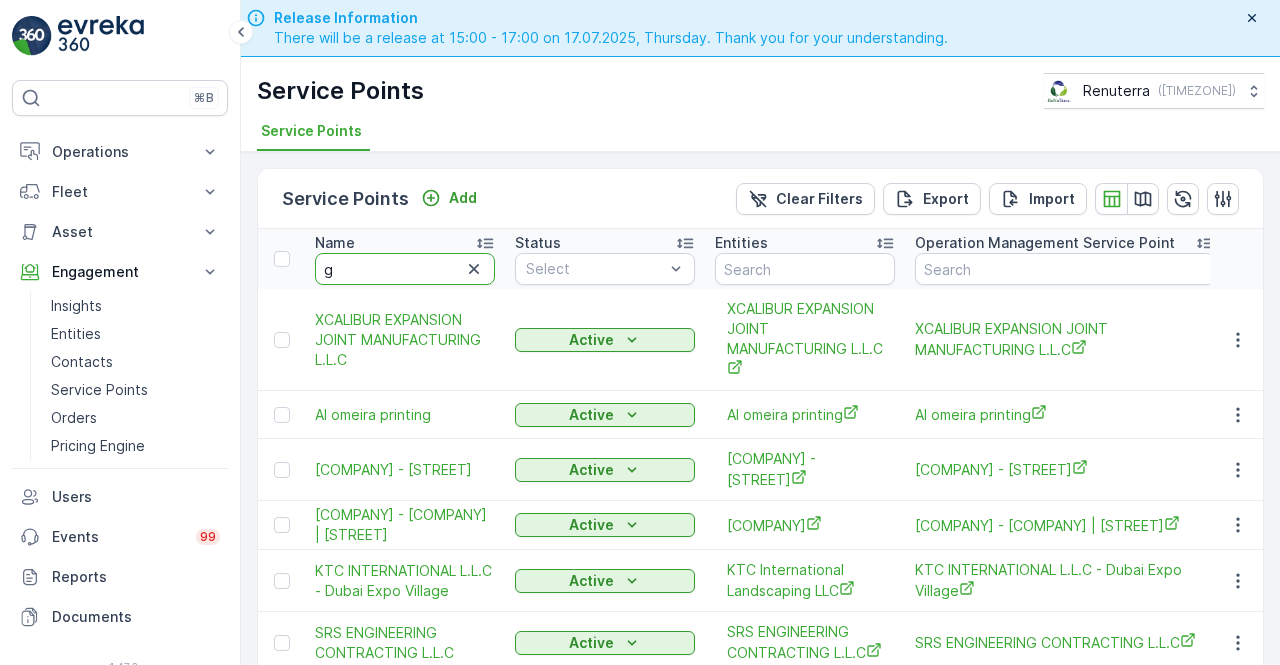 type on "g%" 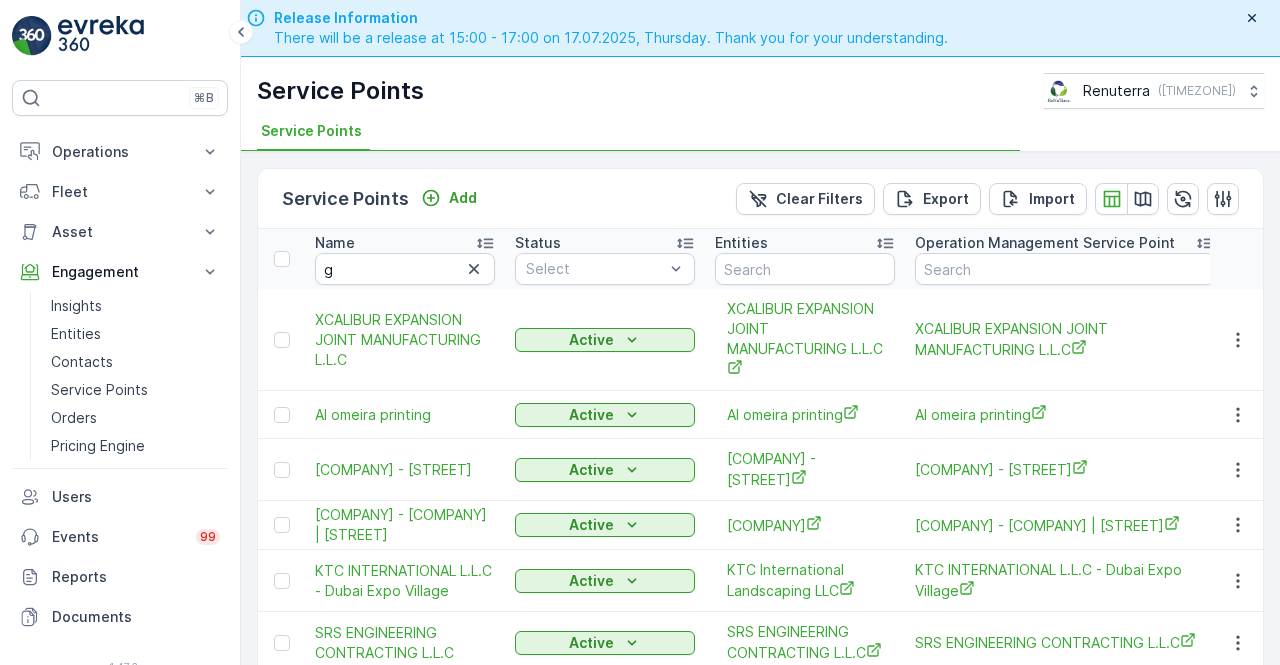 type on "g%" 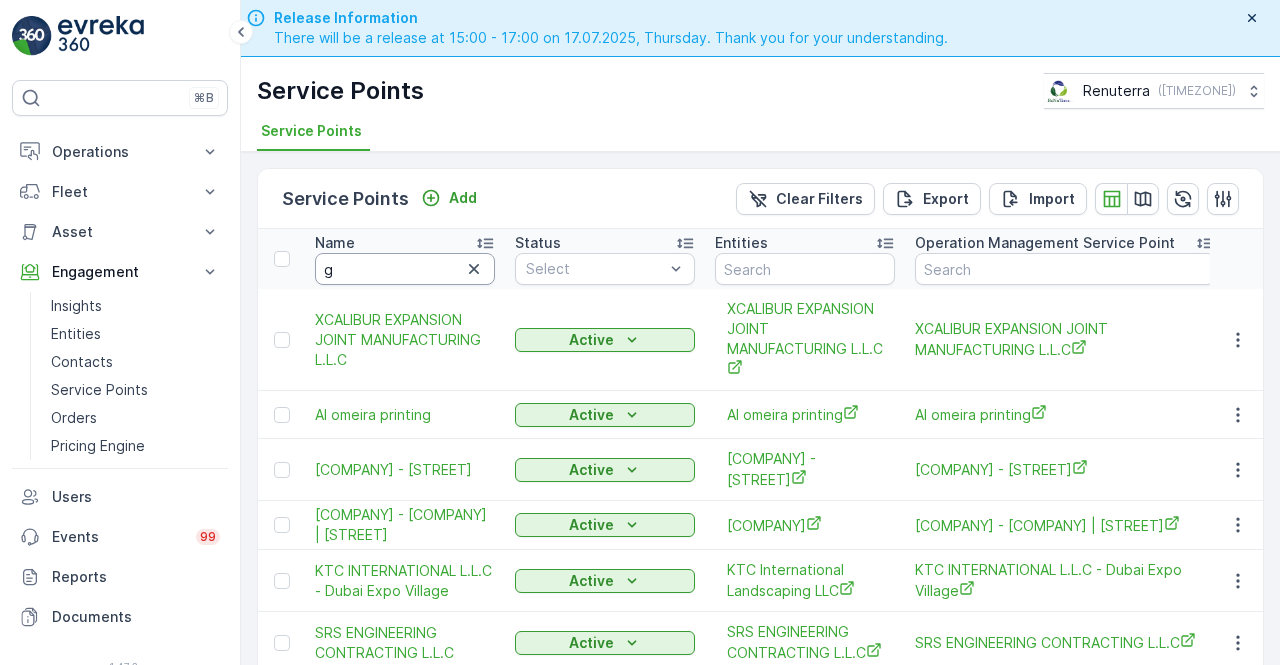 click on "g" at bounding box center [405, 269] 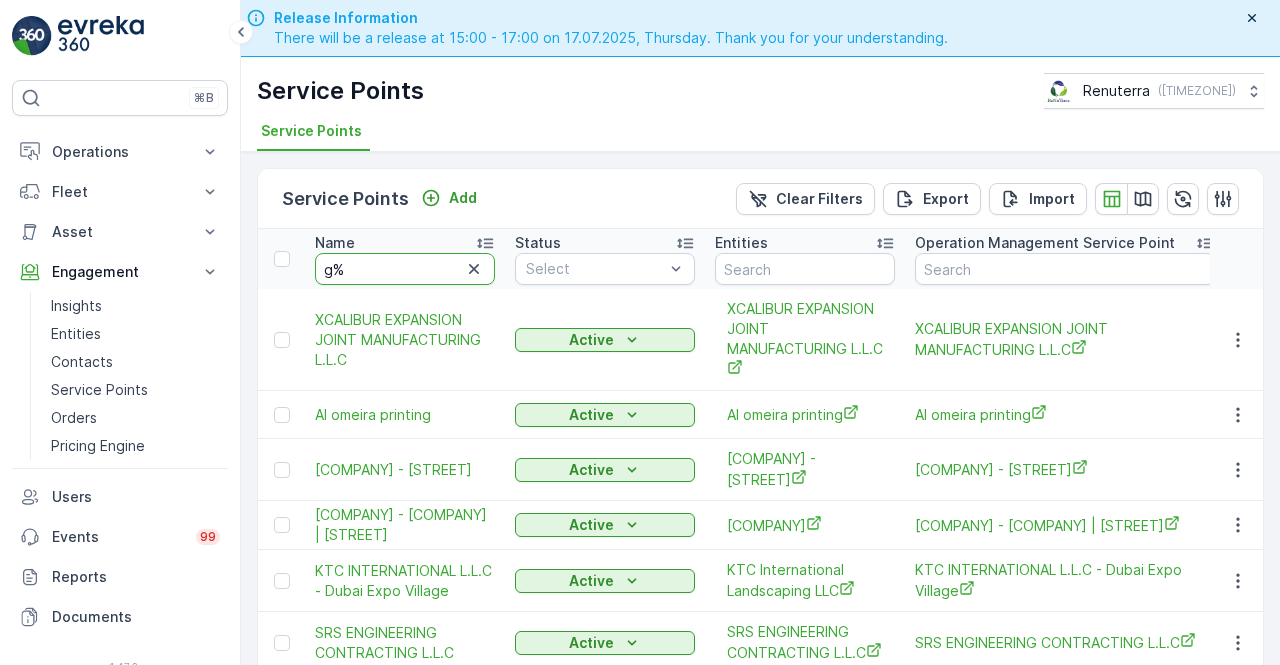 type on "g&B" 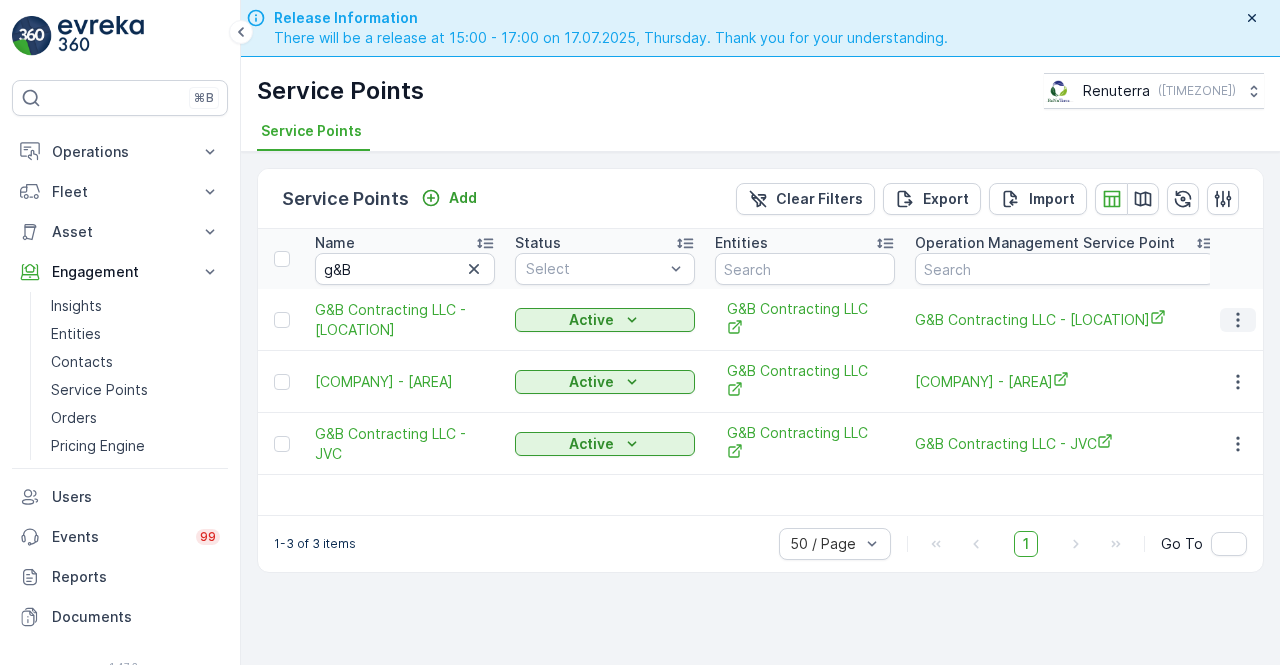 drag, startPoint x: 1237, startPoint y: 307, endPoint x: 1232, endPoint y: 319, distance: 13 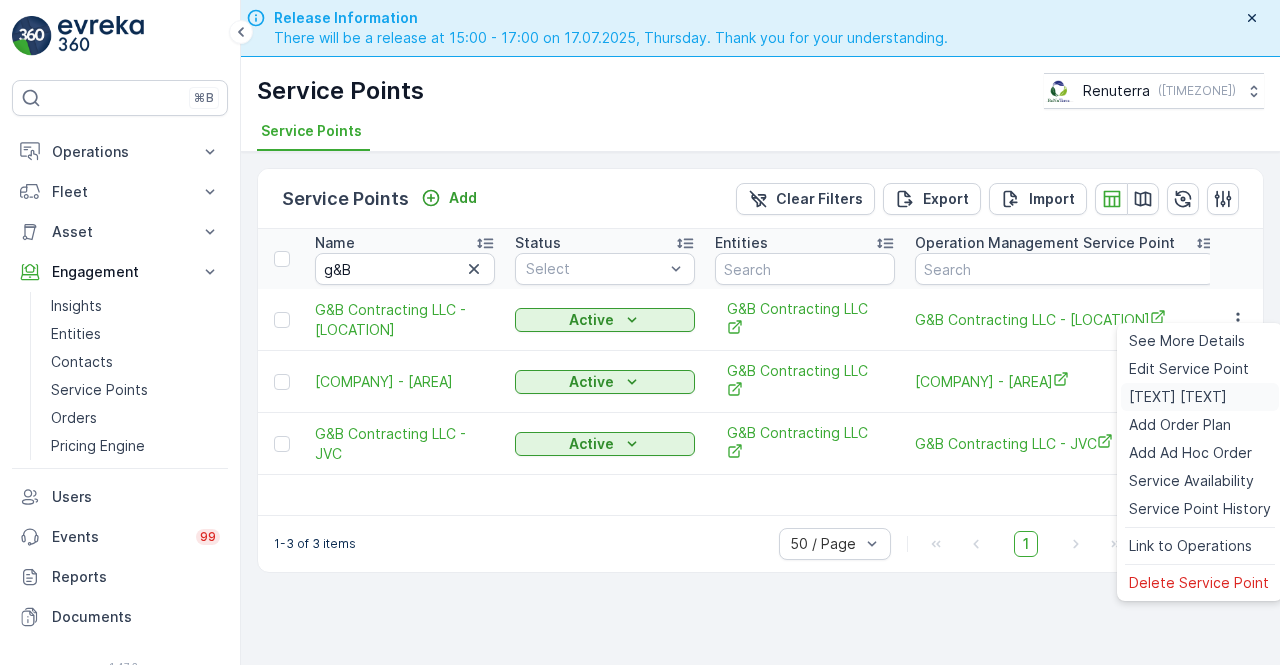drag, startPoint x: 1158, startPoint y: 400, endPoint x: 1148, endPoint y: 403, distance: 10.440307 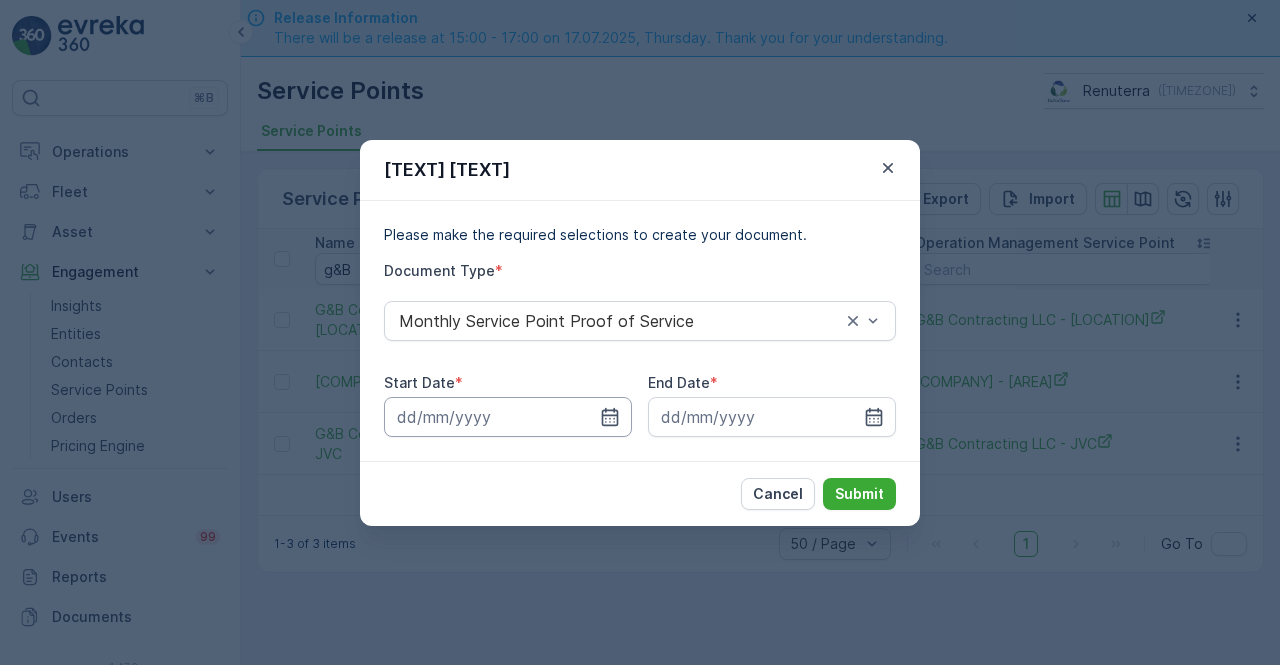drag, startPoint x: 616, startPoint y: 420, endPoint x: 594, endPoint y: 403, distance: 27.802877 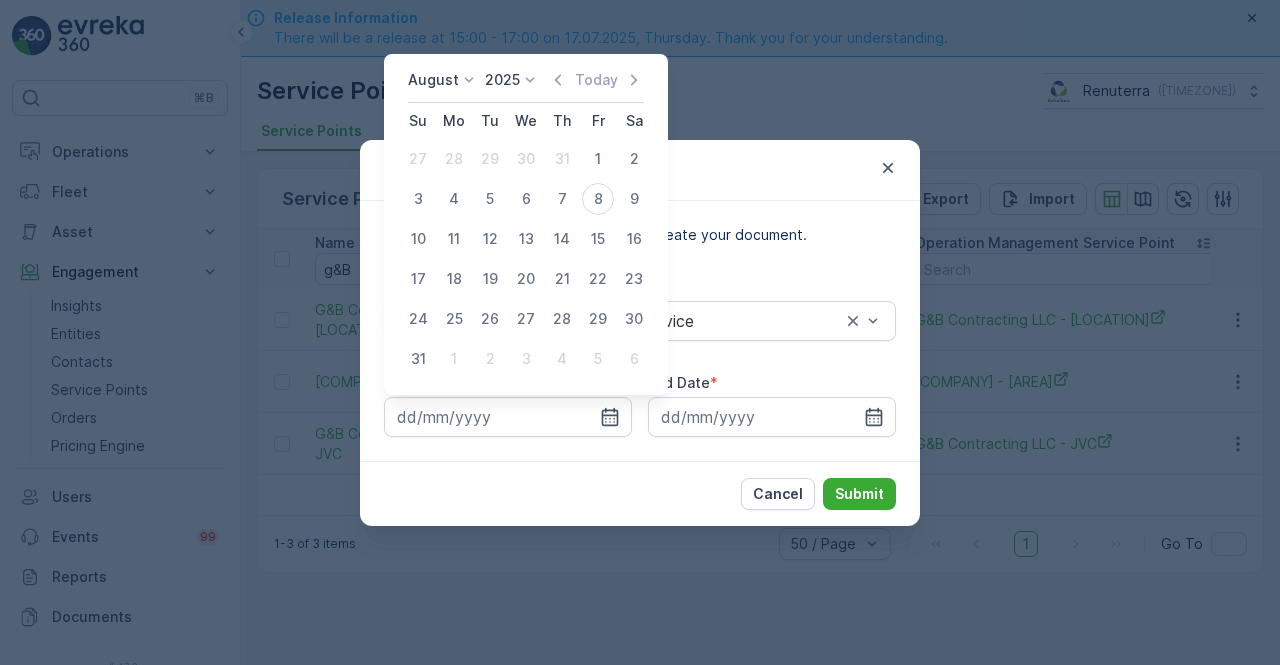 click on "August 2025 Today Su Mo Tu We Th Fr Sa 27 28 29 30 31 1 2 3 4 5 6 7 8 9 10 11 12 13 14 15 16 17 18 19 20 21 22 23 24 25 26 27 28 29 30 31 1 2 3 4 5 6" at bounding box center [526, 224] 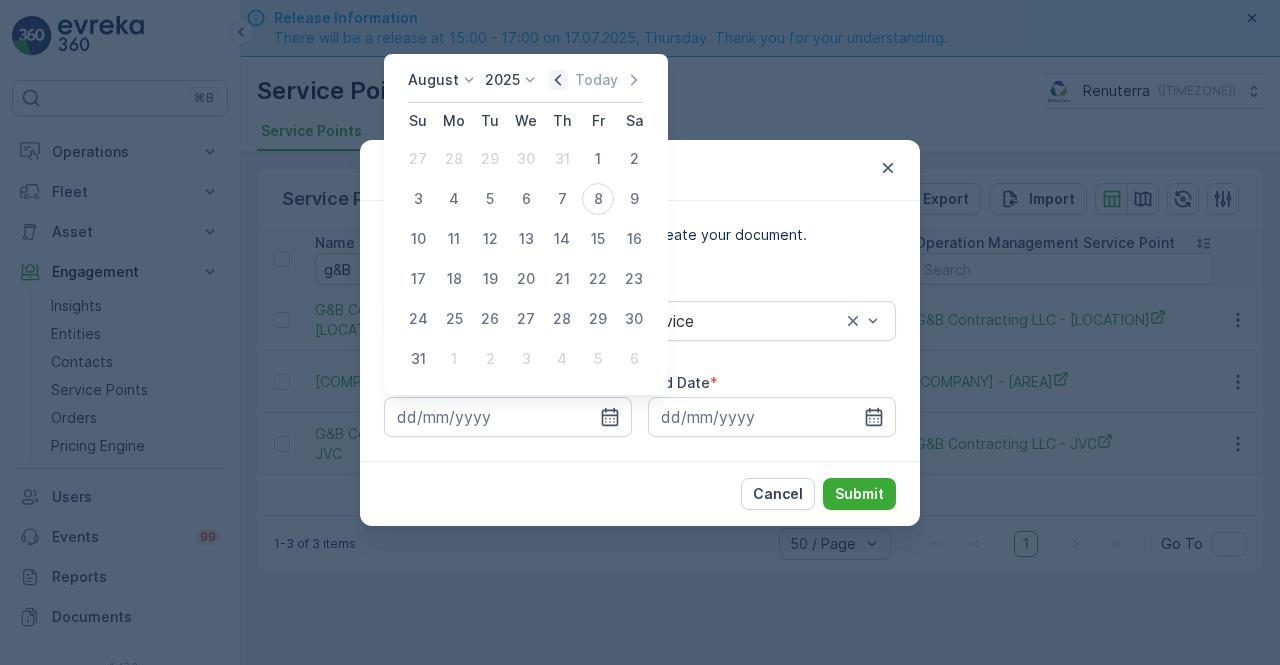 click 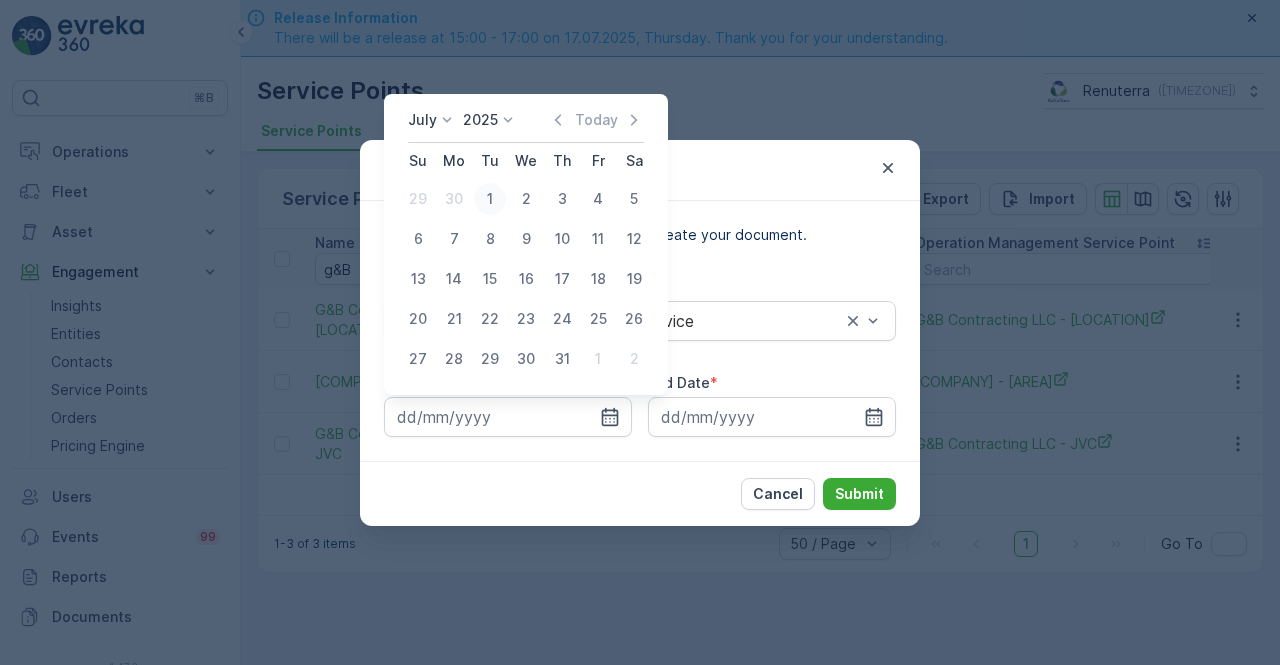 click on "1" at bounding box center (490, 199) 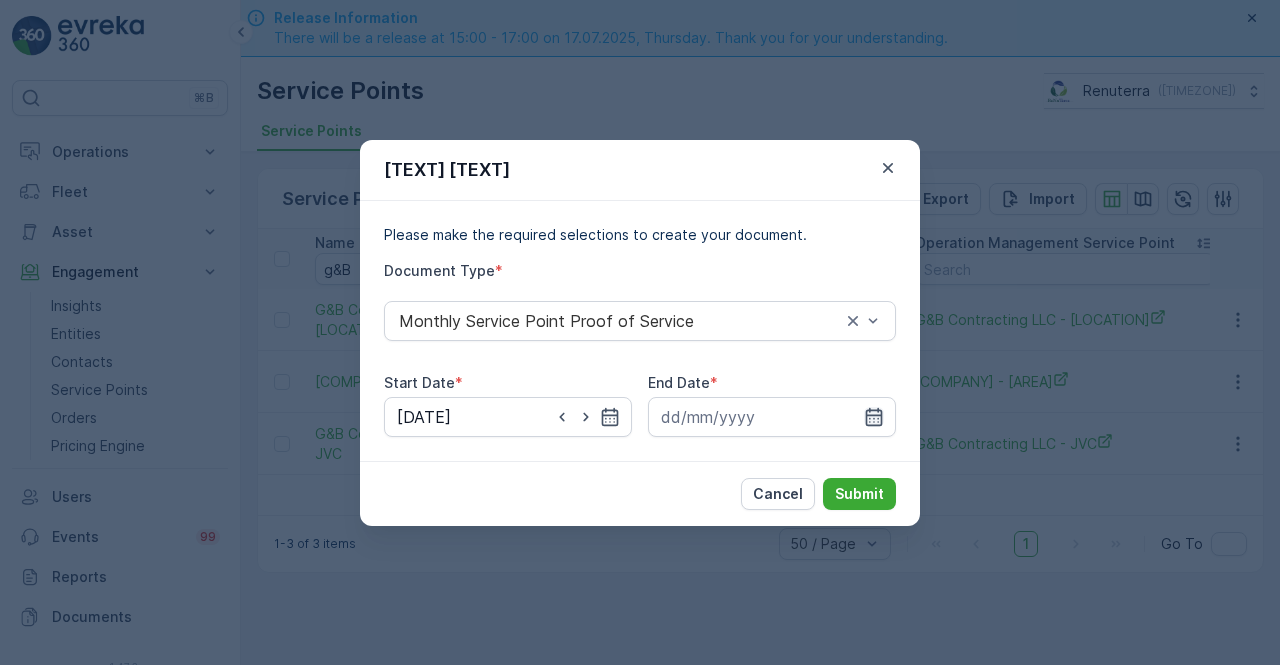click 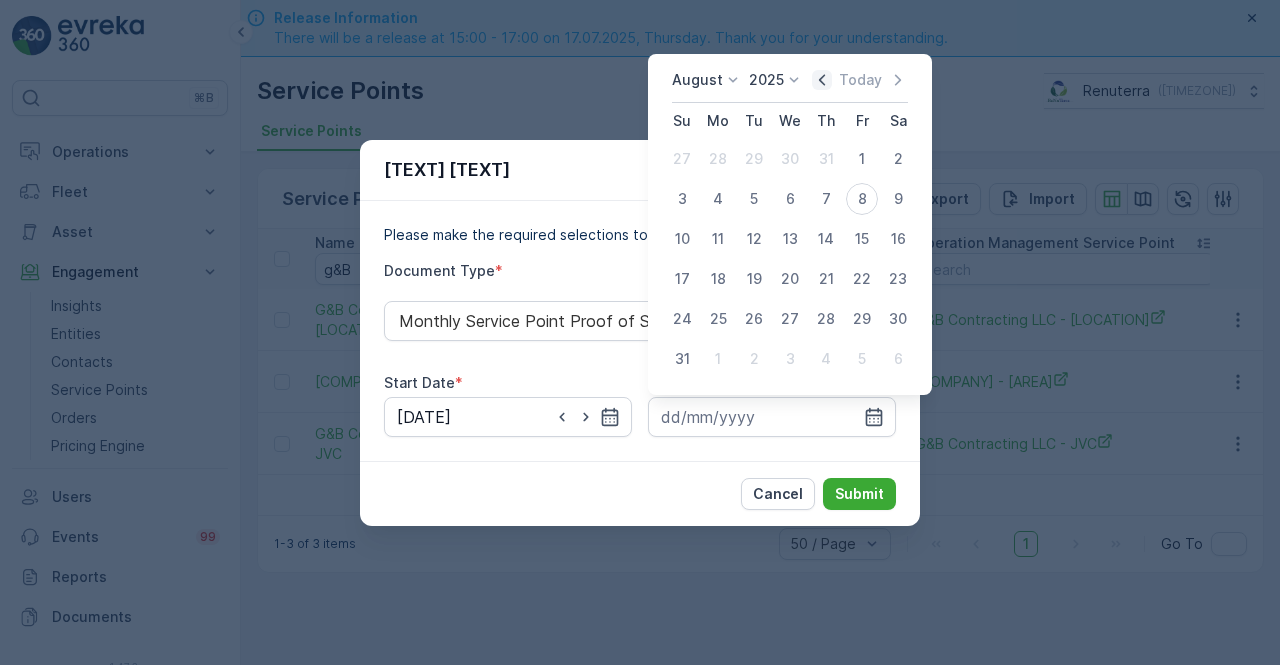 click 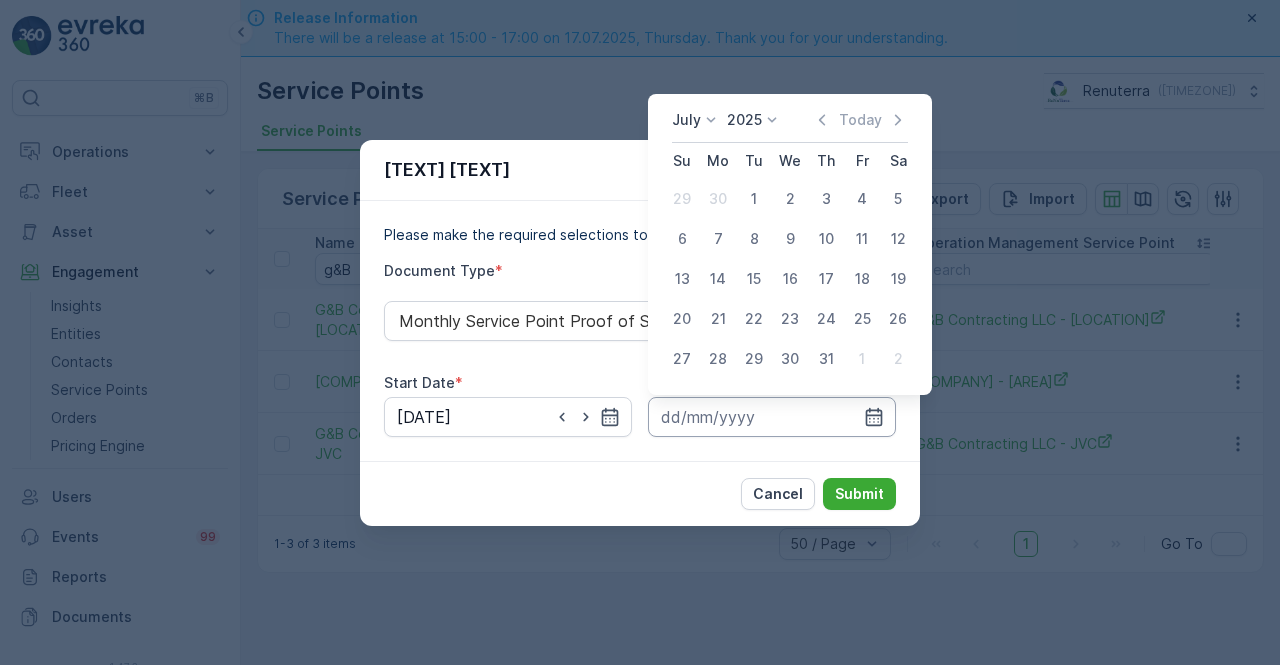 drag, startPoint x: 821, startPoint y: 357, endPoint x: 856, endPoint y: 430, distance: 80.95678 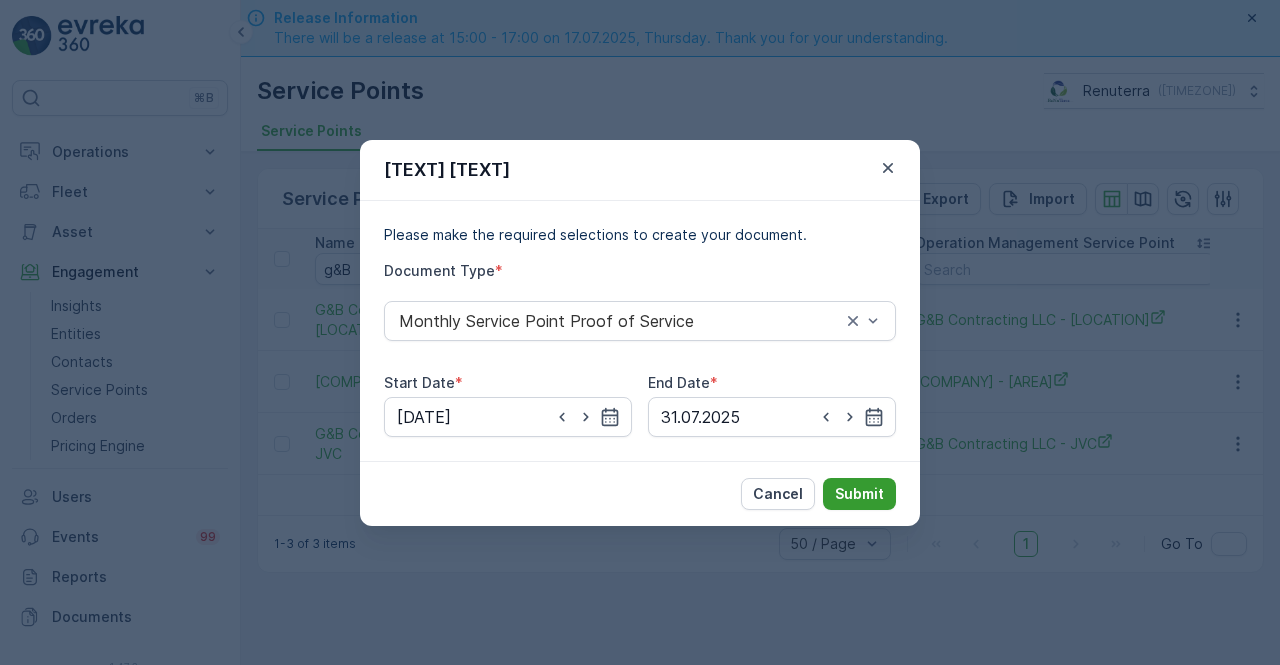 click on "Submit" at bounding box center (859, 494) 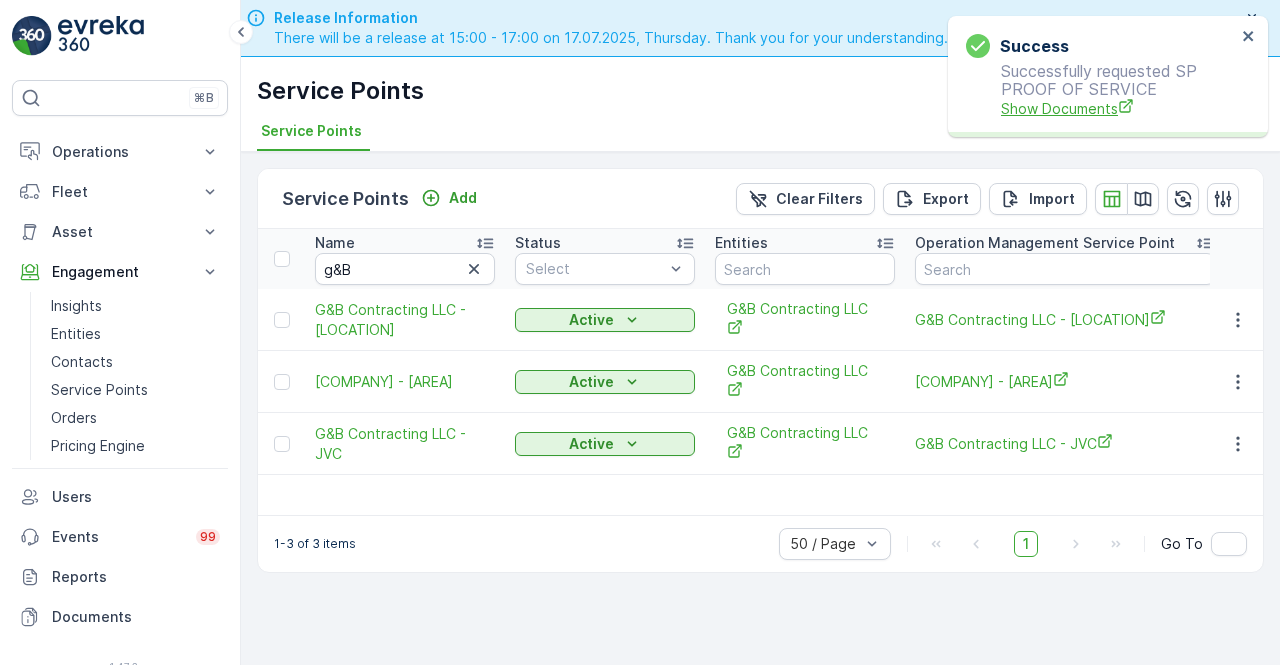 click on "Show Documents" at bounding box center [1118, 108] 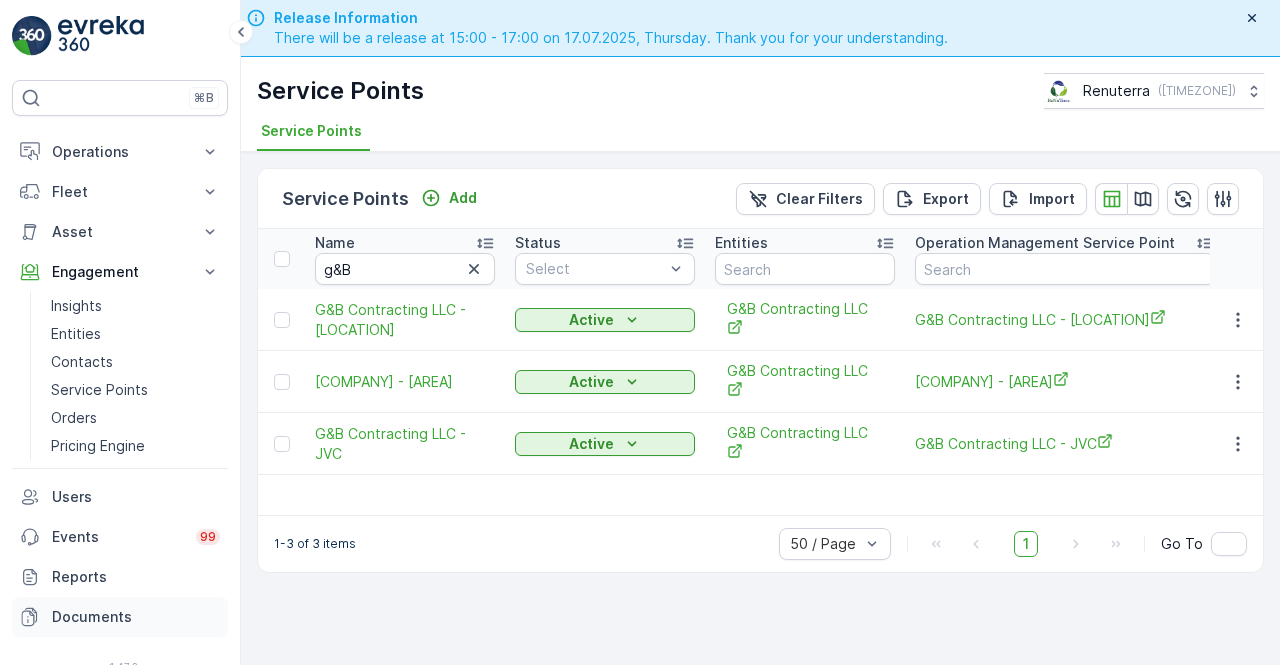 click on "Documents" at bounding box center [136, 617] 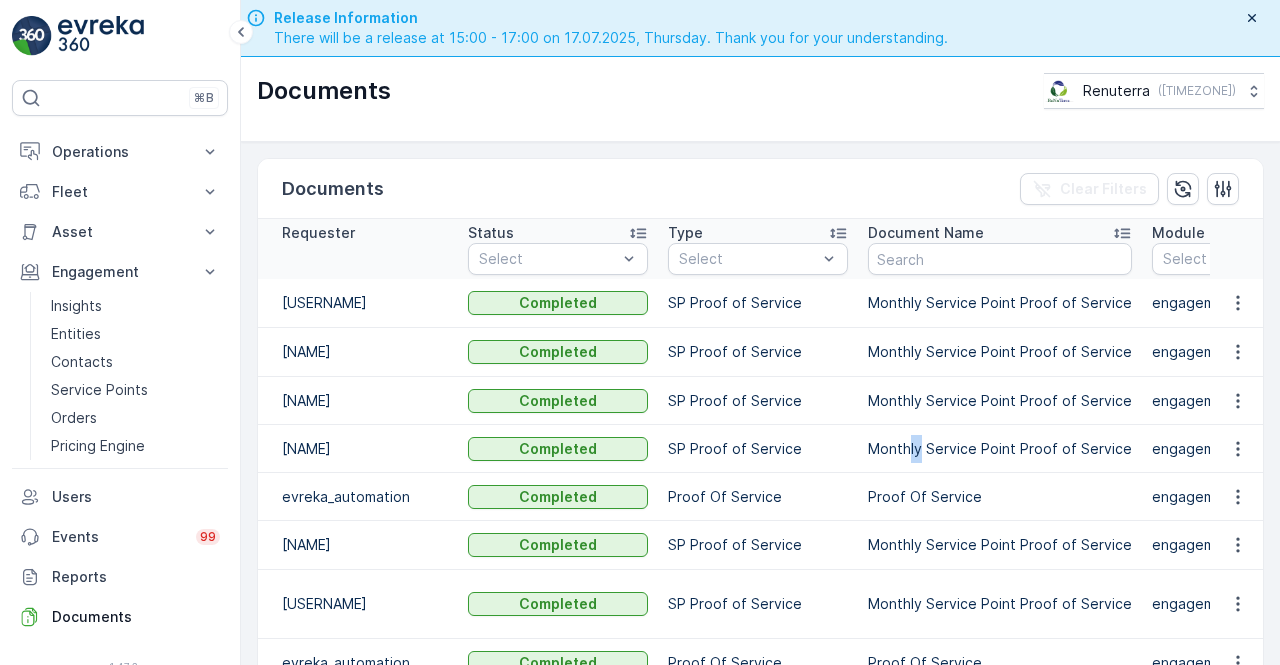 click on "Monthly Service Point Proof of Service" at bounding box center [1000, 449] 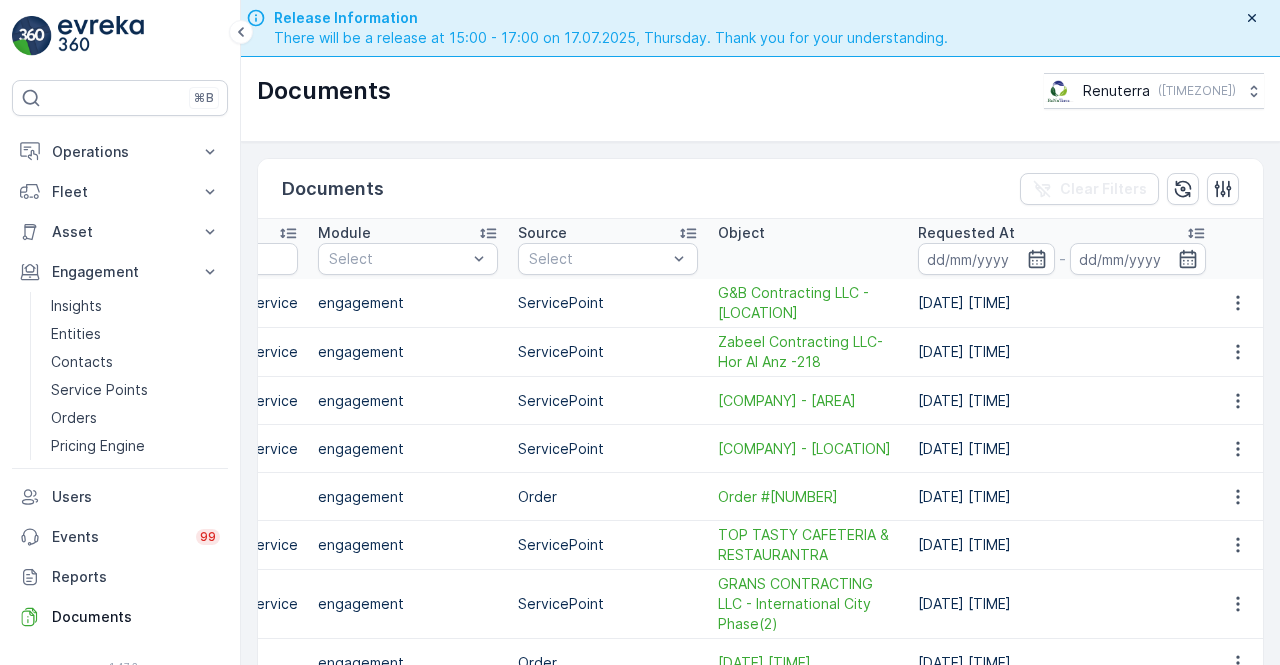 scroll, scrollTop: 0, scrollLeft: 836, axis: horizontal 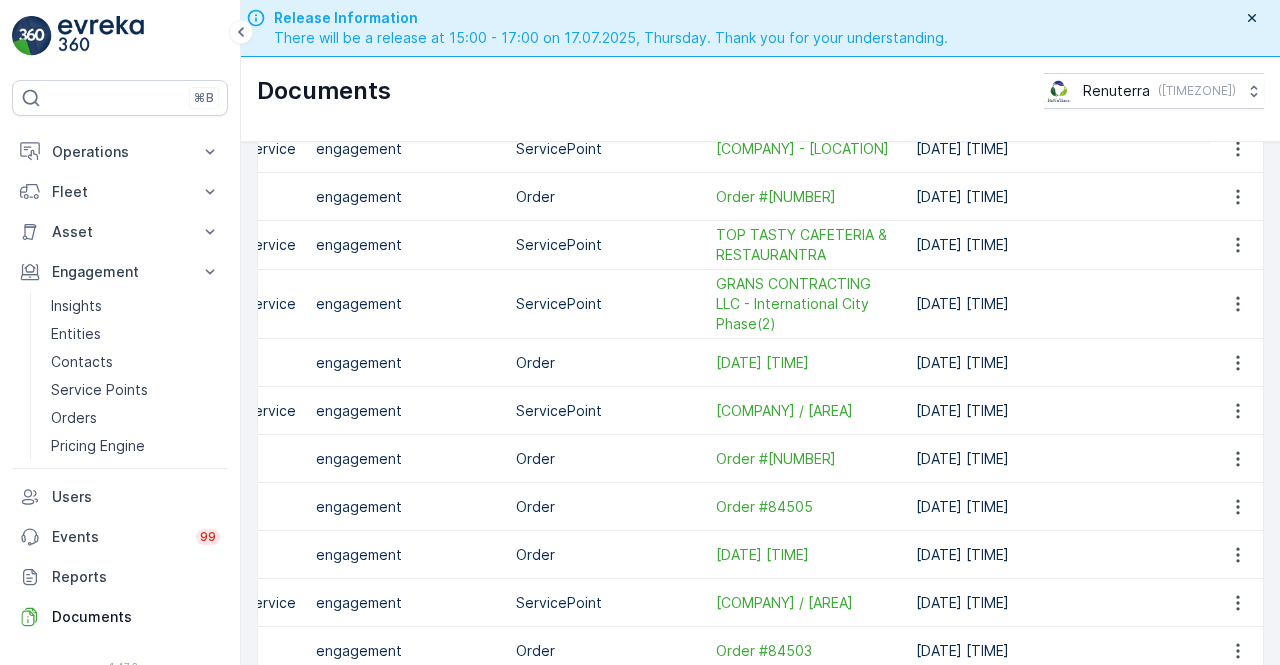 click at bounding box center (1237, 304) 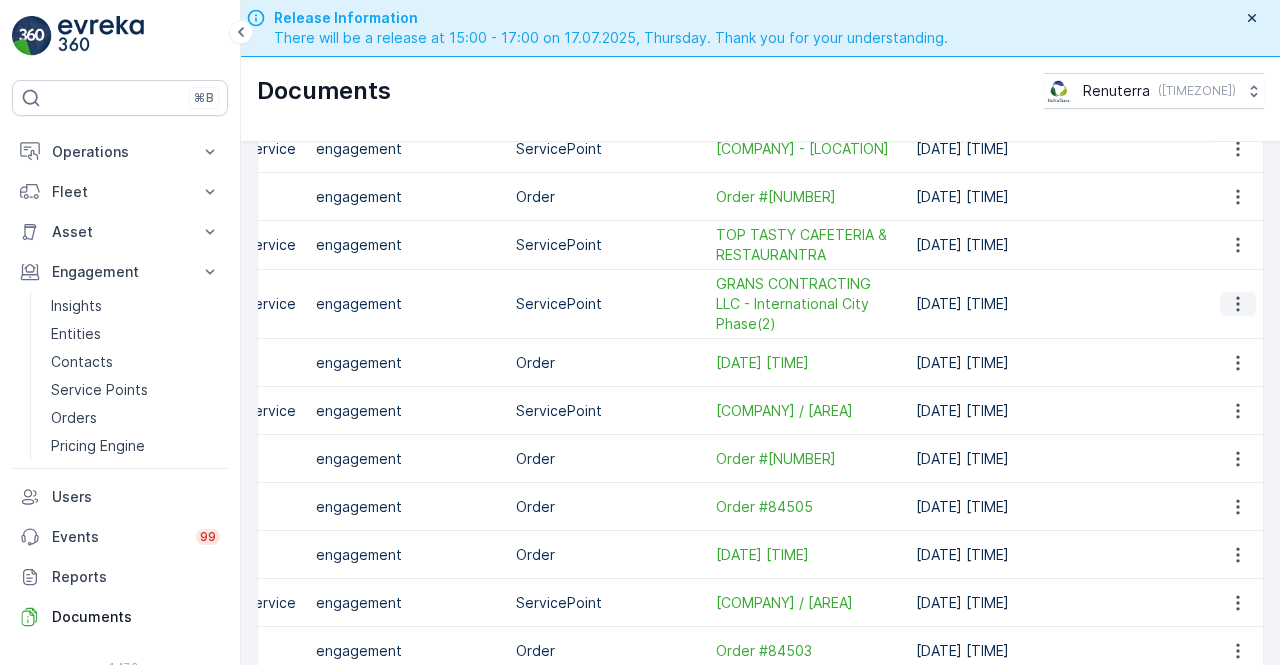 click at bounding box center [1238, 304] 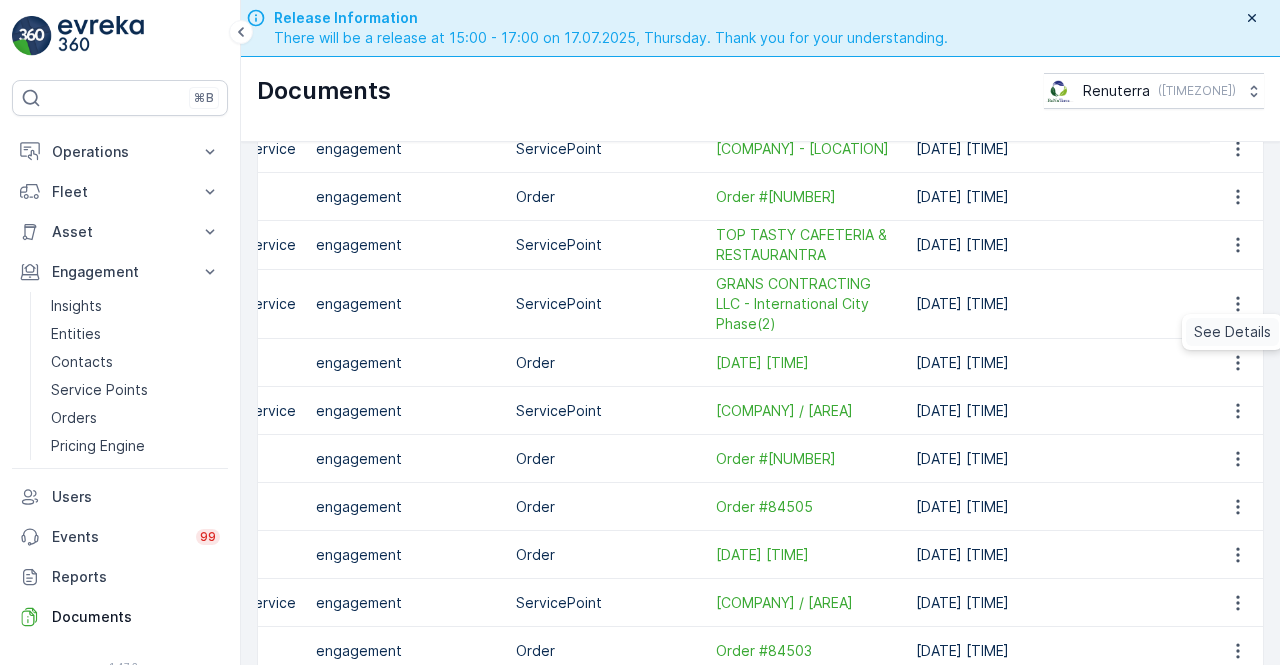 click on "See Details" at bounding box center [1232, 332] 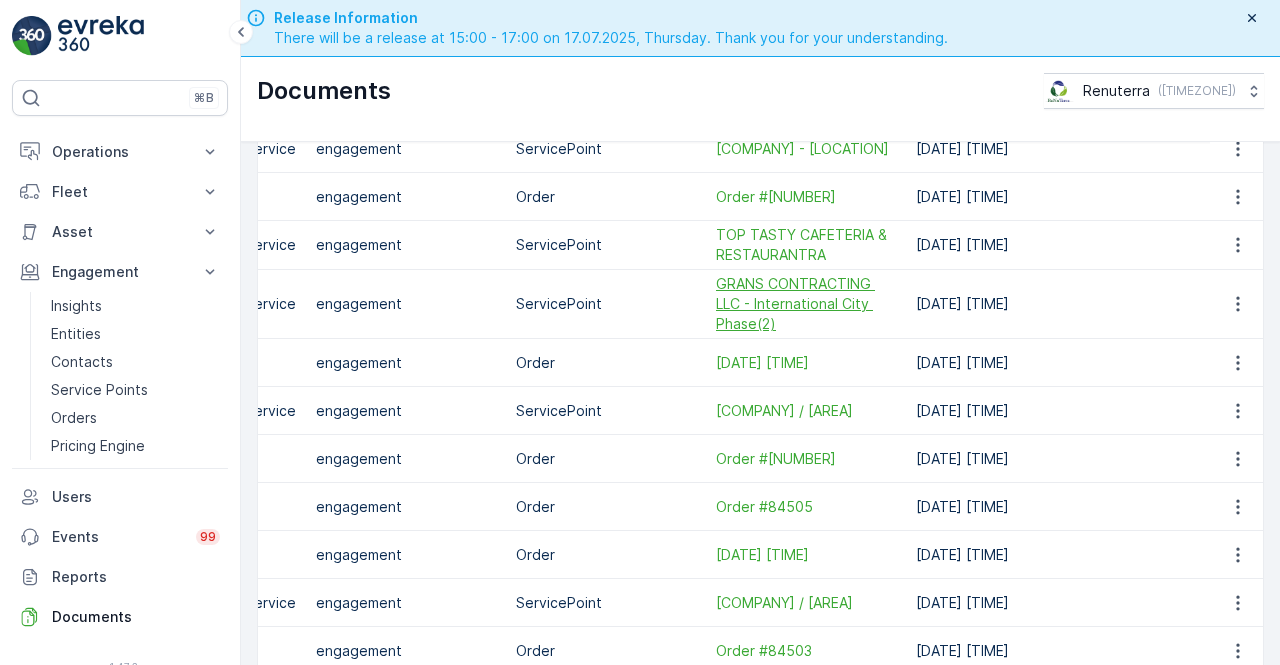 click on "GRANS CONTRACTING LLC - International City Phase(2)" at bounding box center (806, 304) 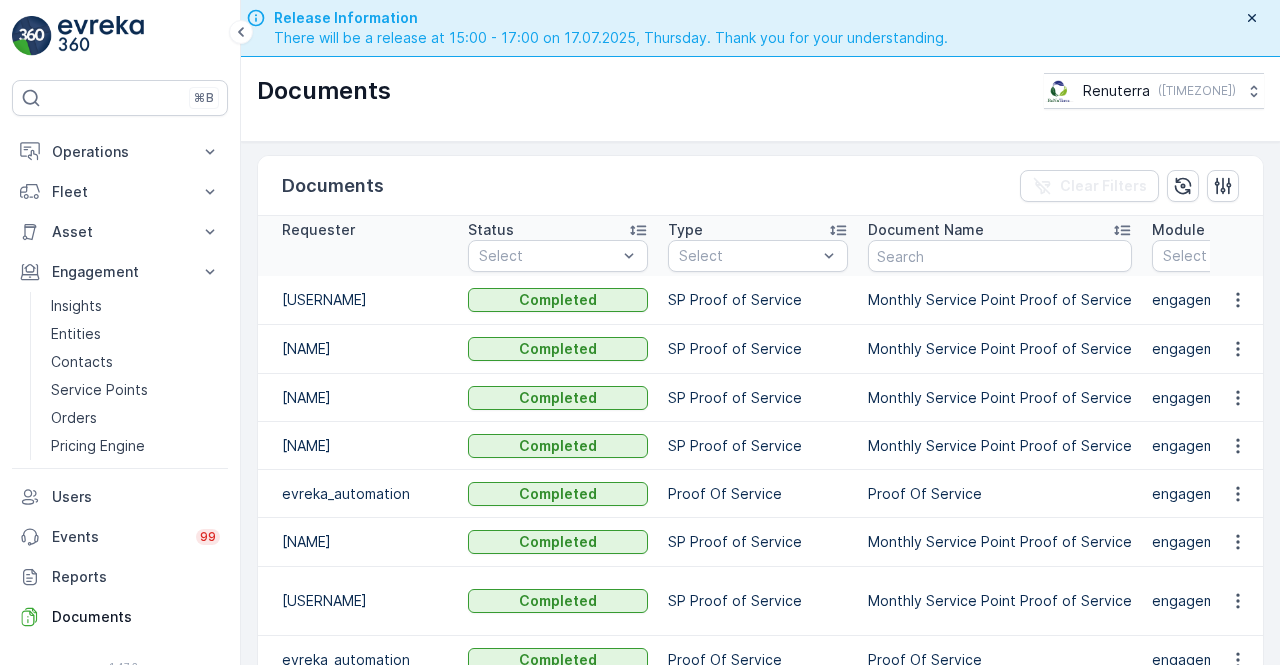 scroll, scrollTop: 0, scrollLeft: 0, axis: both 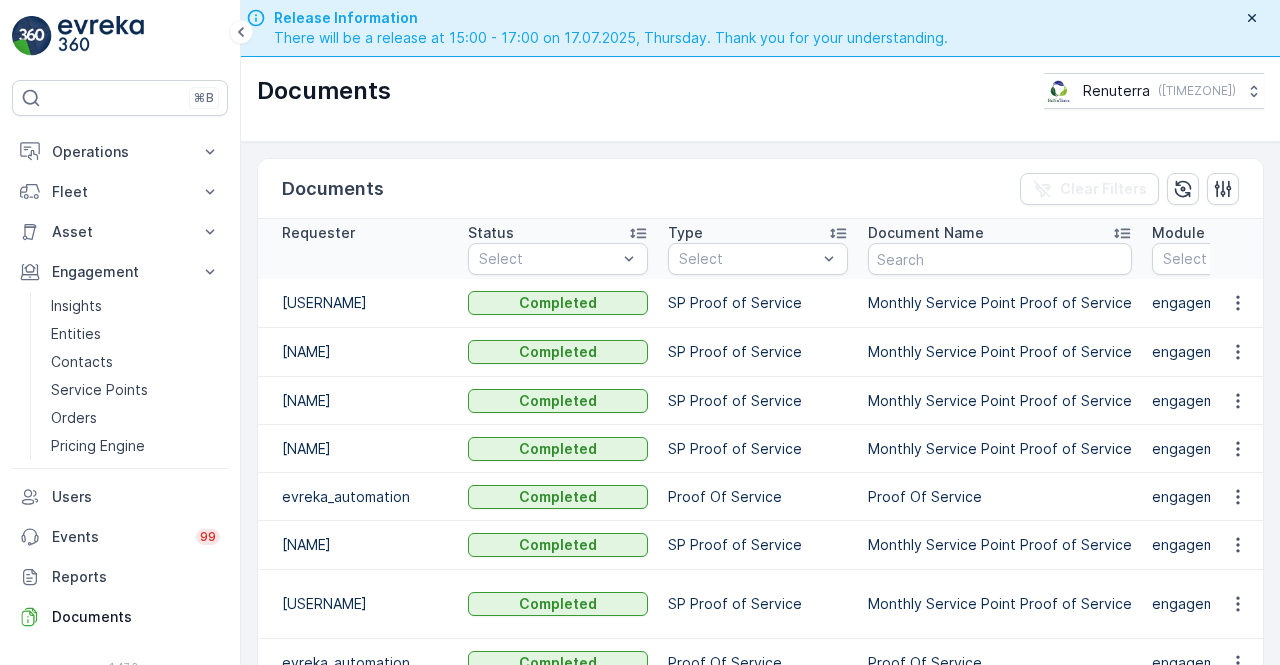 click on "SP Proof of Service" at bounding box center (758, 401) 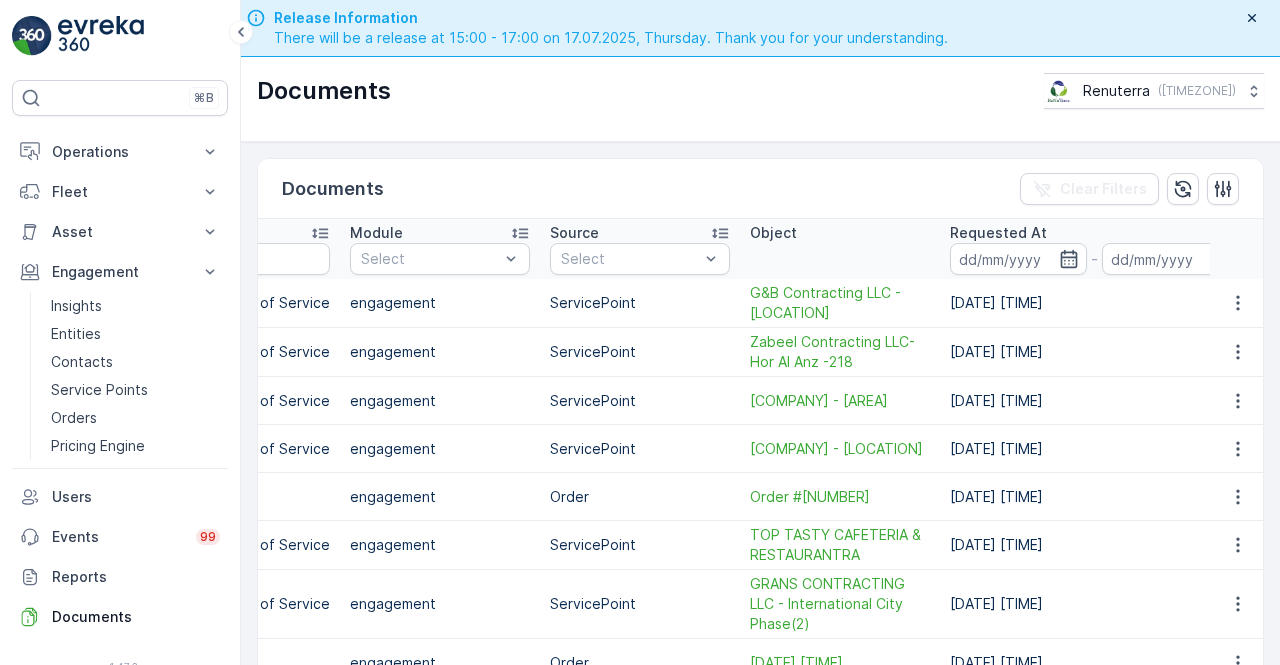 scroll, scrollTop: 0, scrollLeft: 836, axis: horizontal 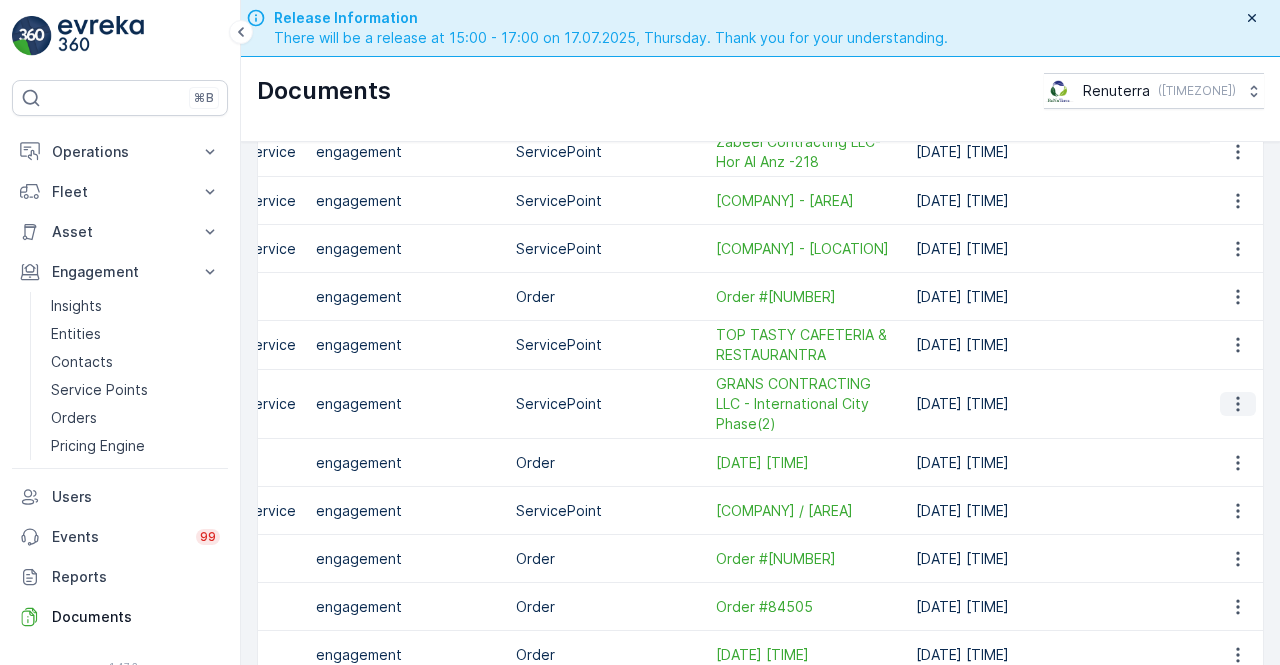 click 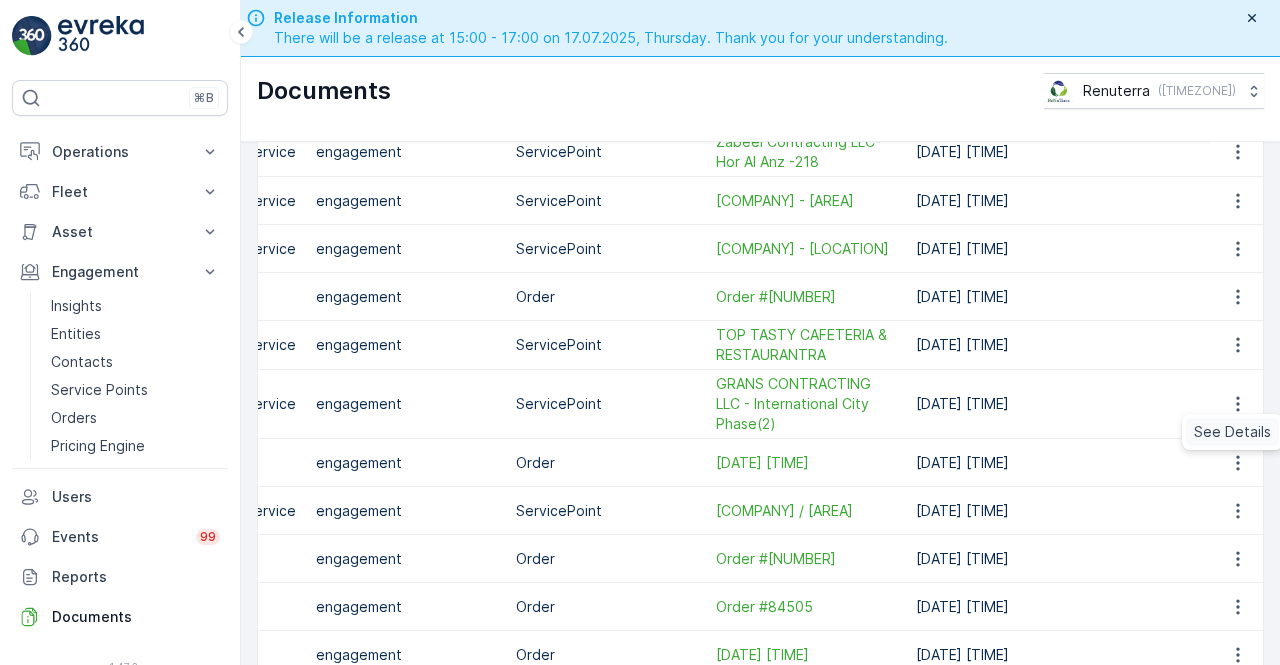 click on "See Details" at bounding box center [1232, 432] 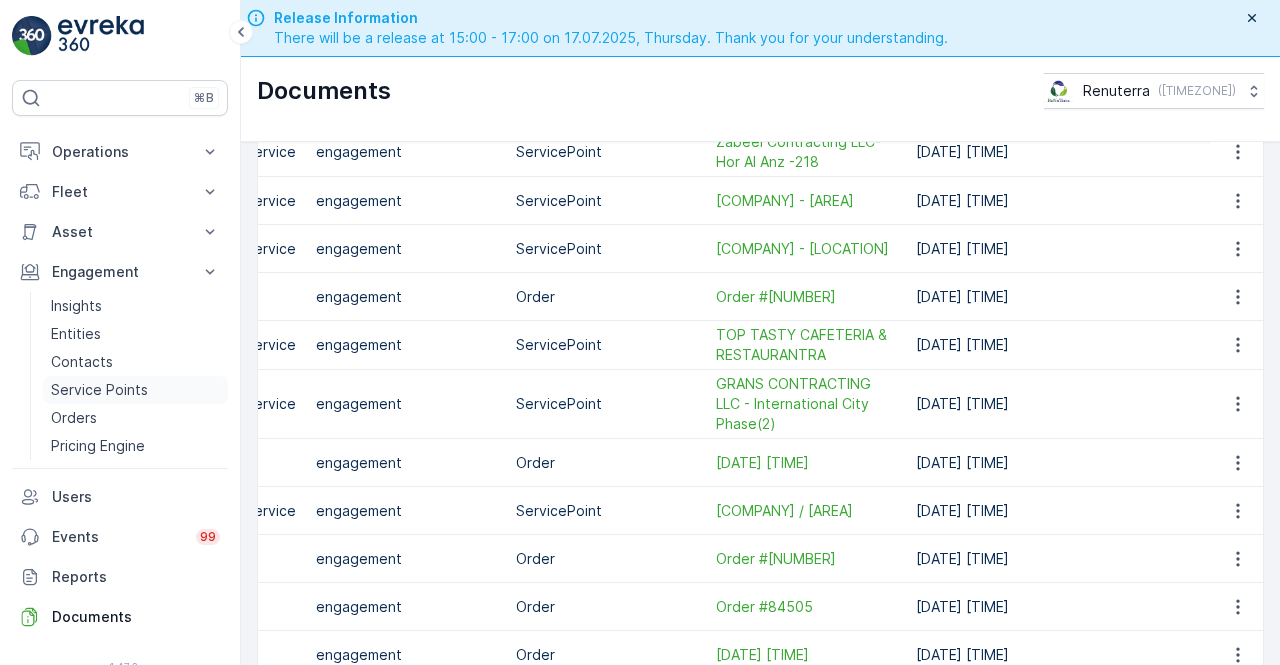 click on "Service Points" at bounding box center (99, 390) 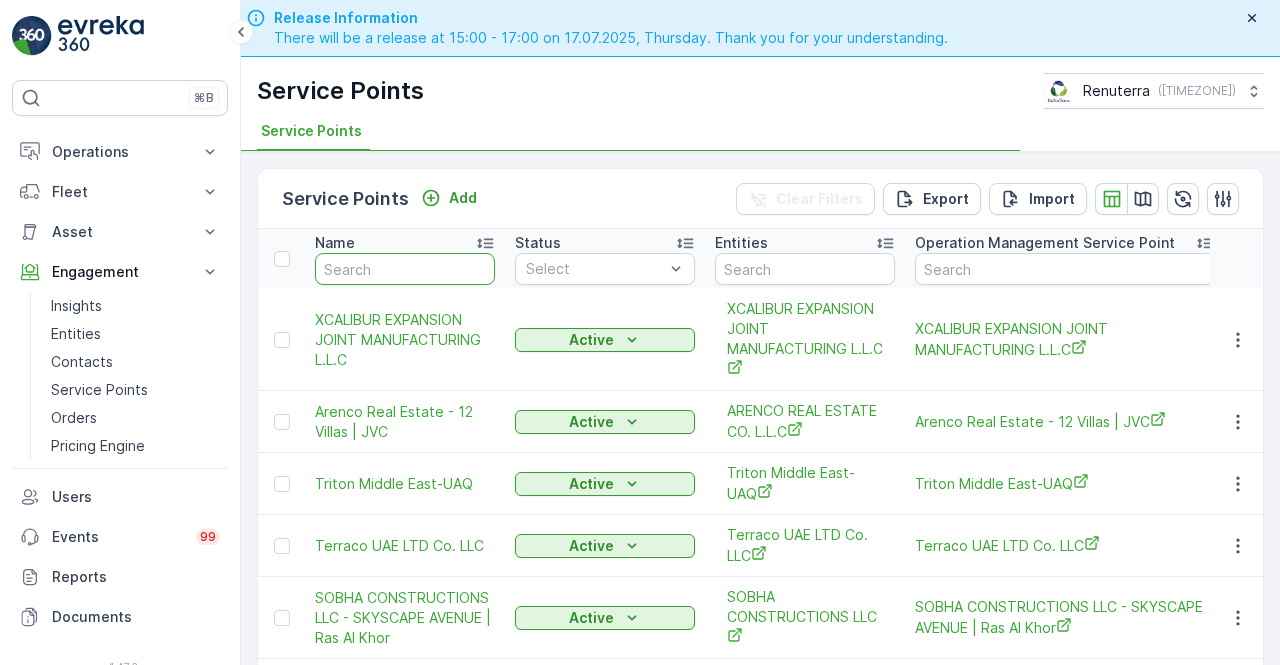 click at bounding box center (405, 269) 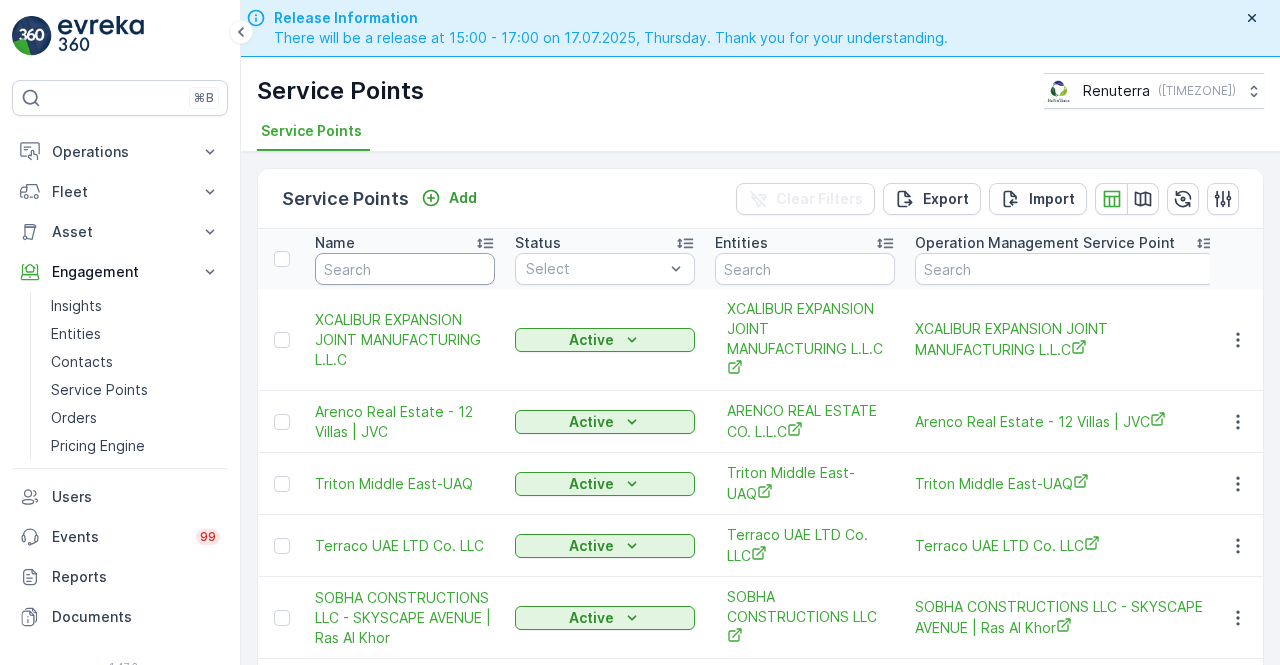 click at bounding box center [405, 269] 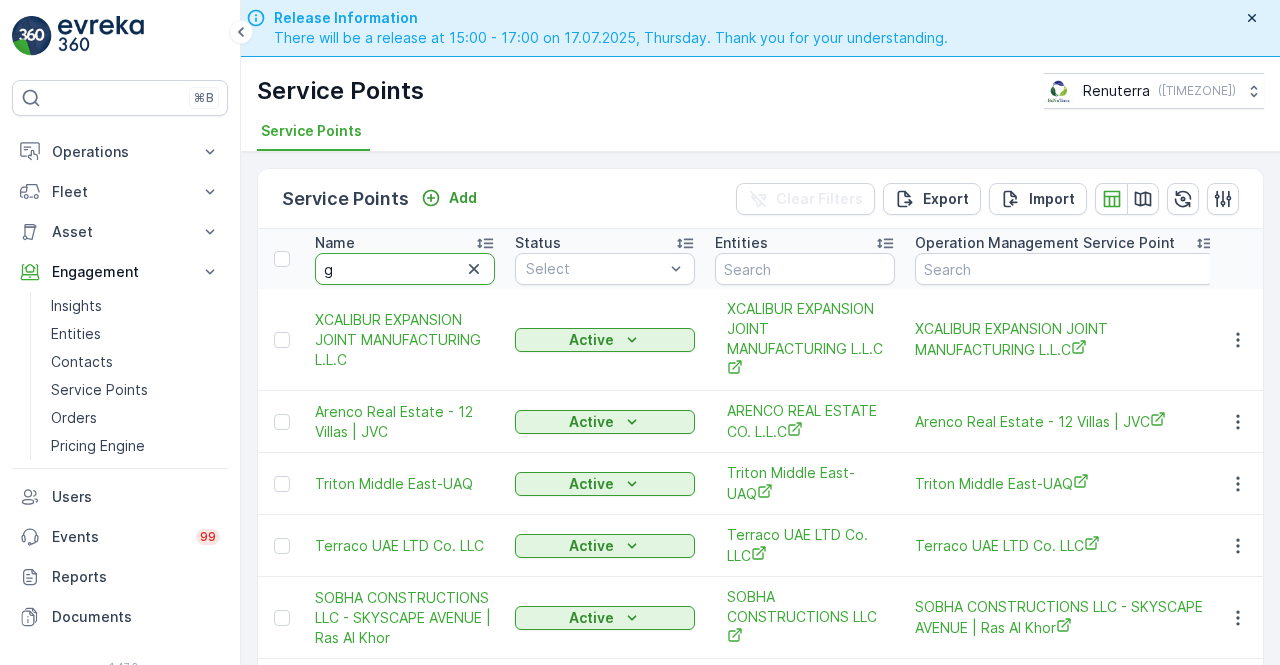 type on "gr" 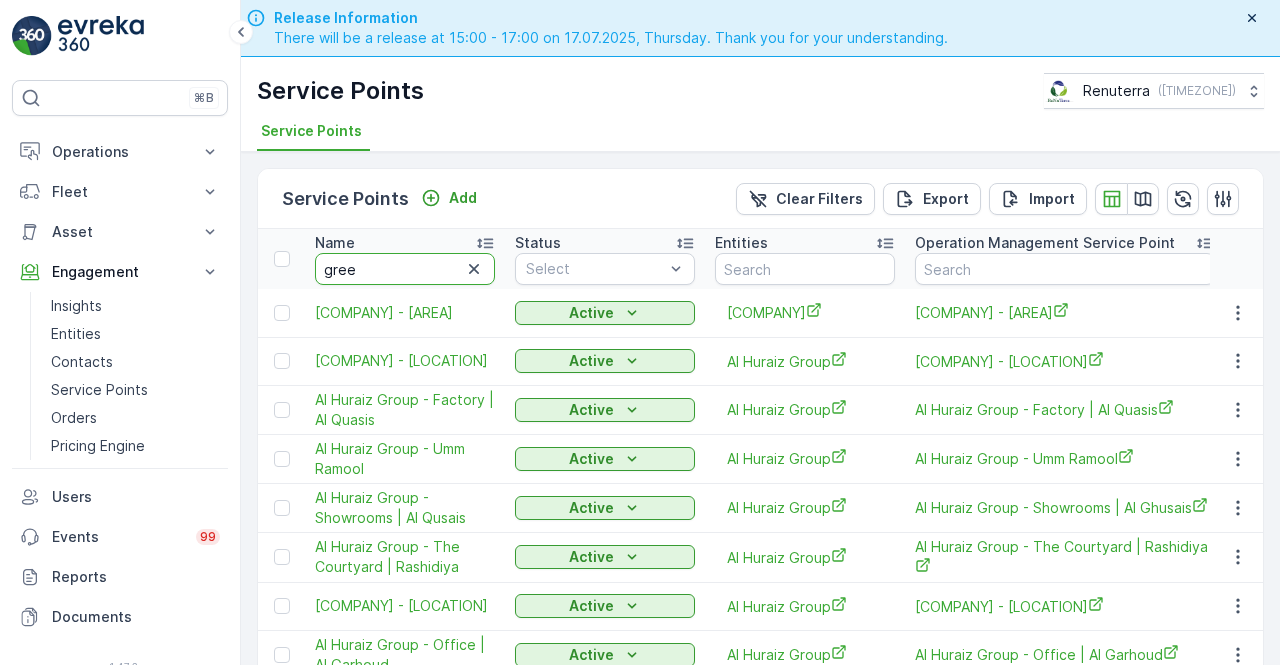 type on "green" 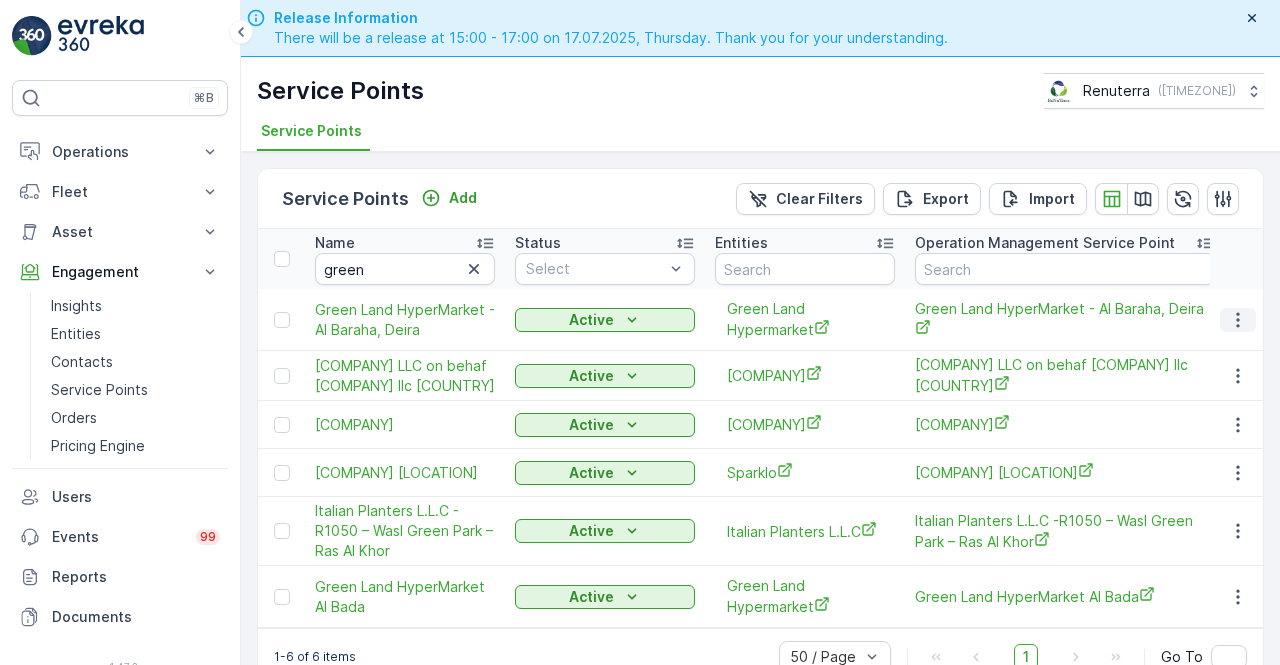 click 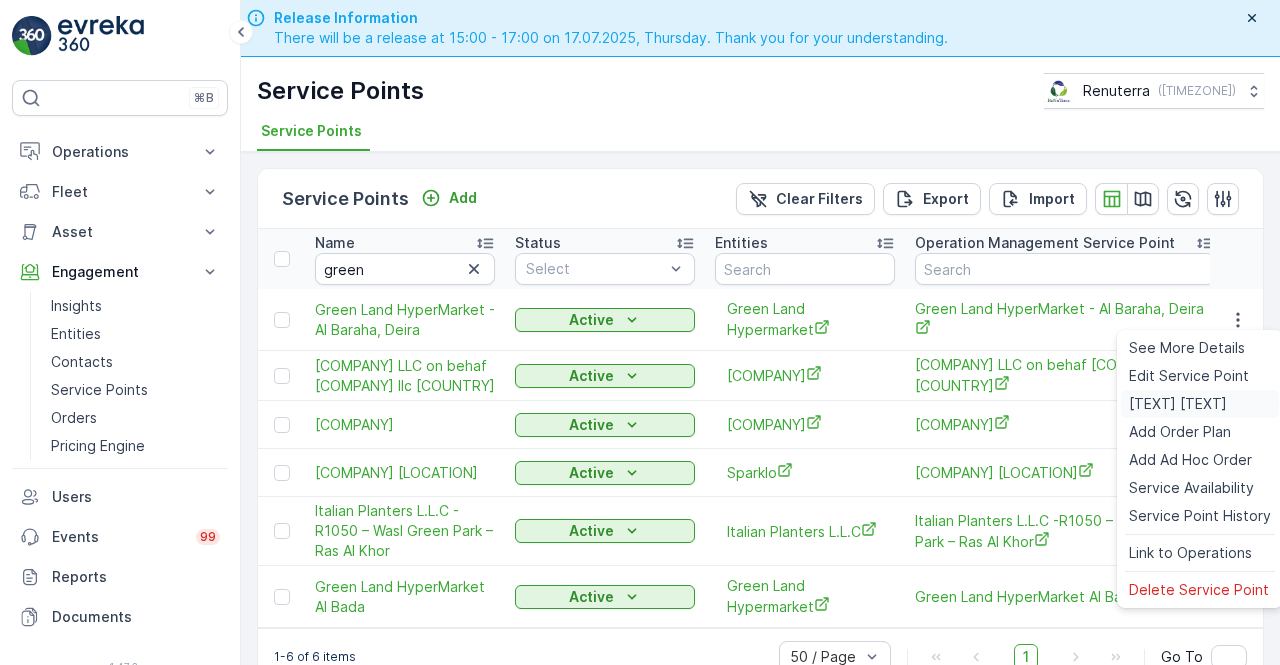 drag, startPoint x: 1169, startPoint y: 401, endPoint x: 1159, endPoint y: 403, distance: 10.198039 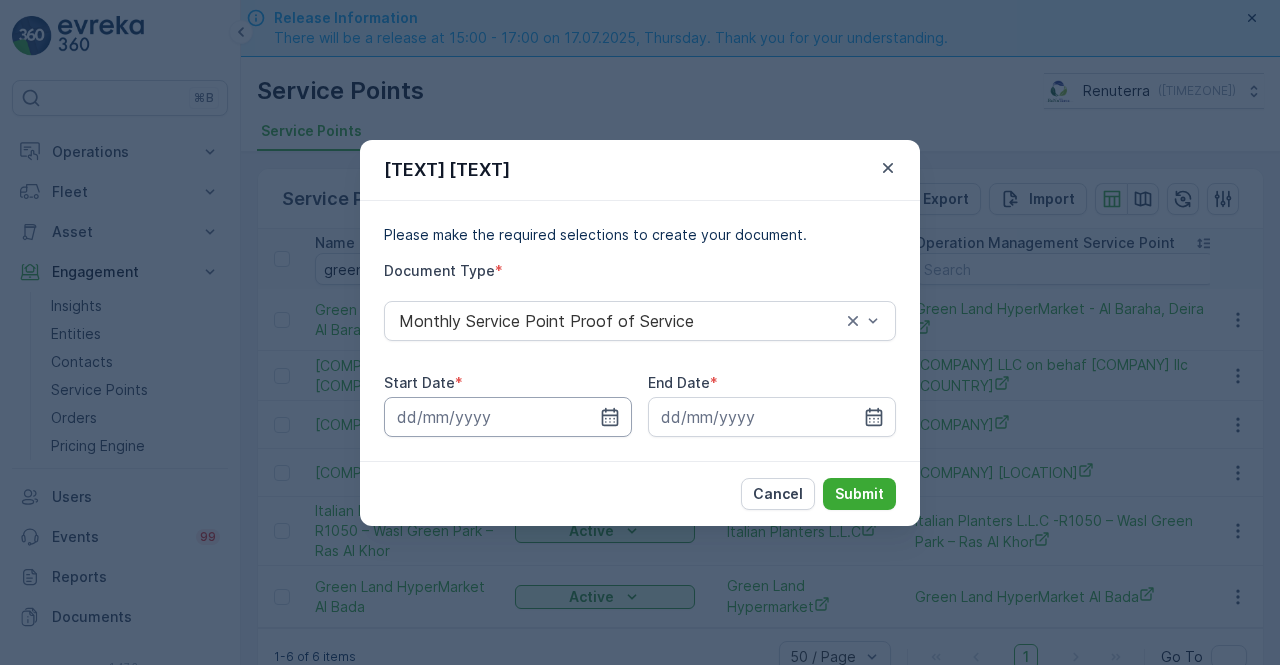 click at bounding box center (508, 417) 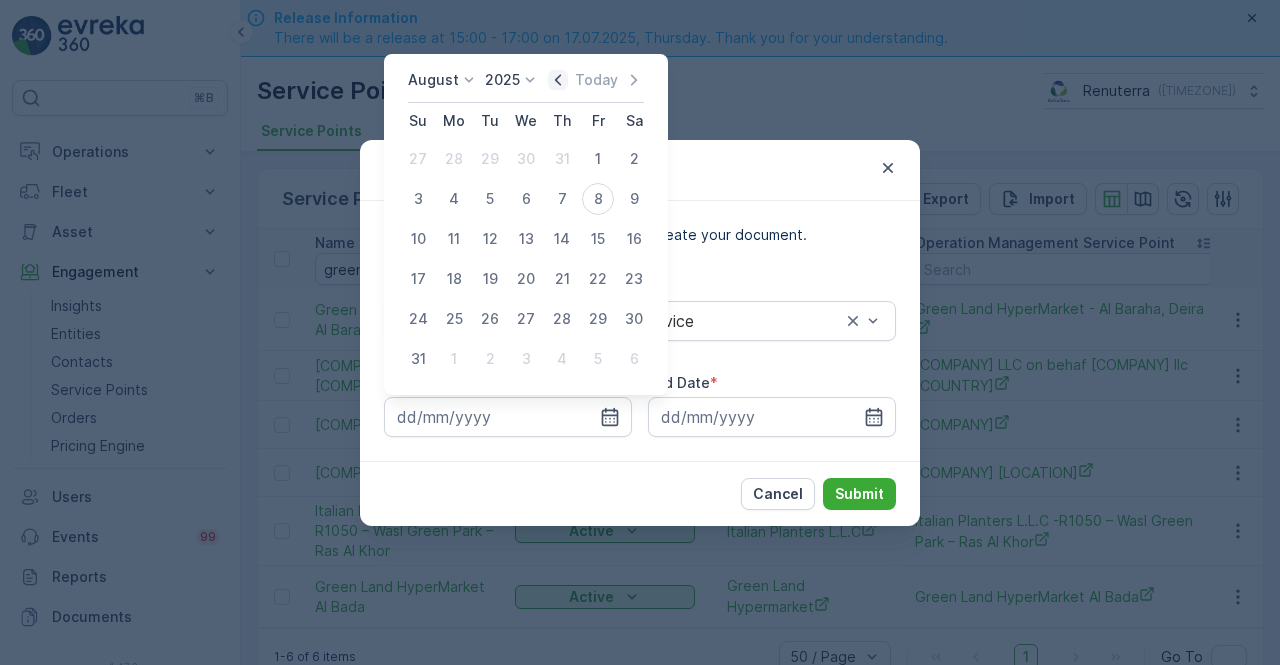 click 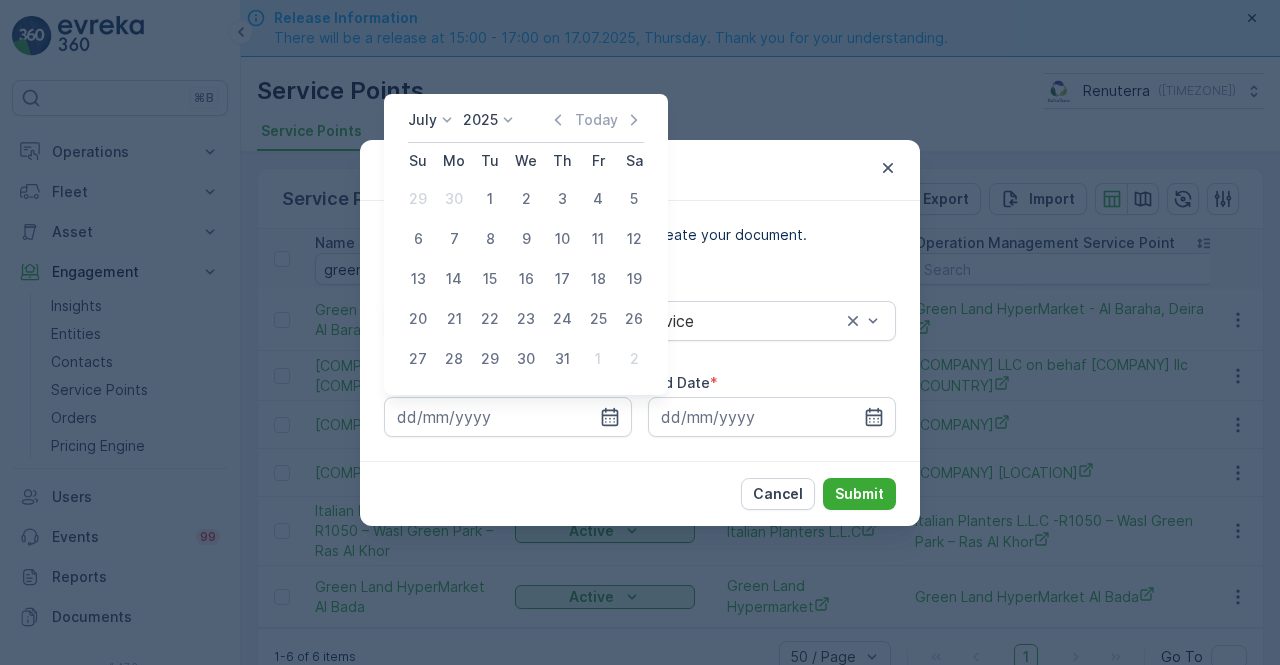 click on "1" at bounding box center (490, 199) 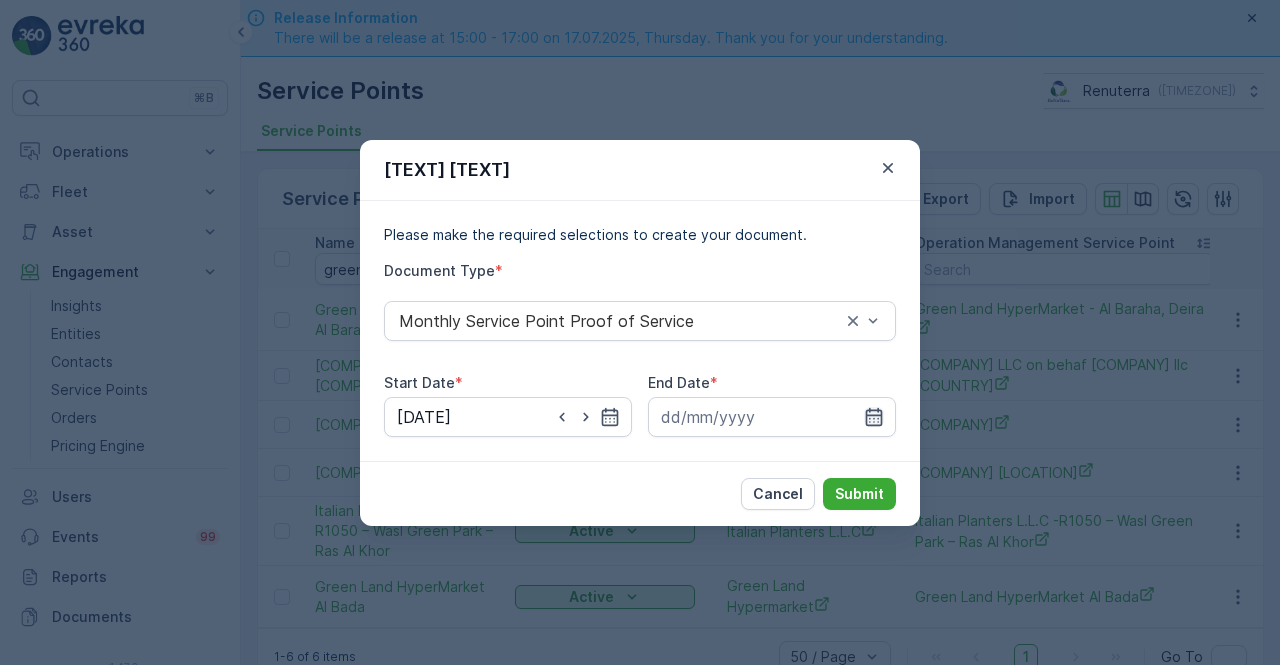 click 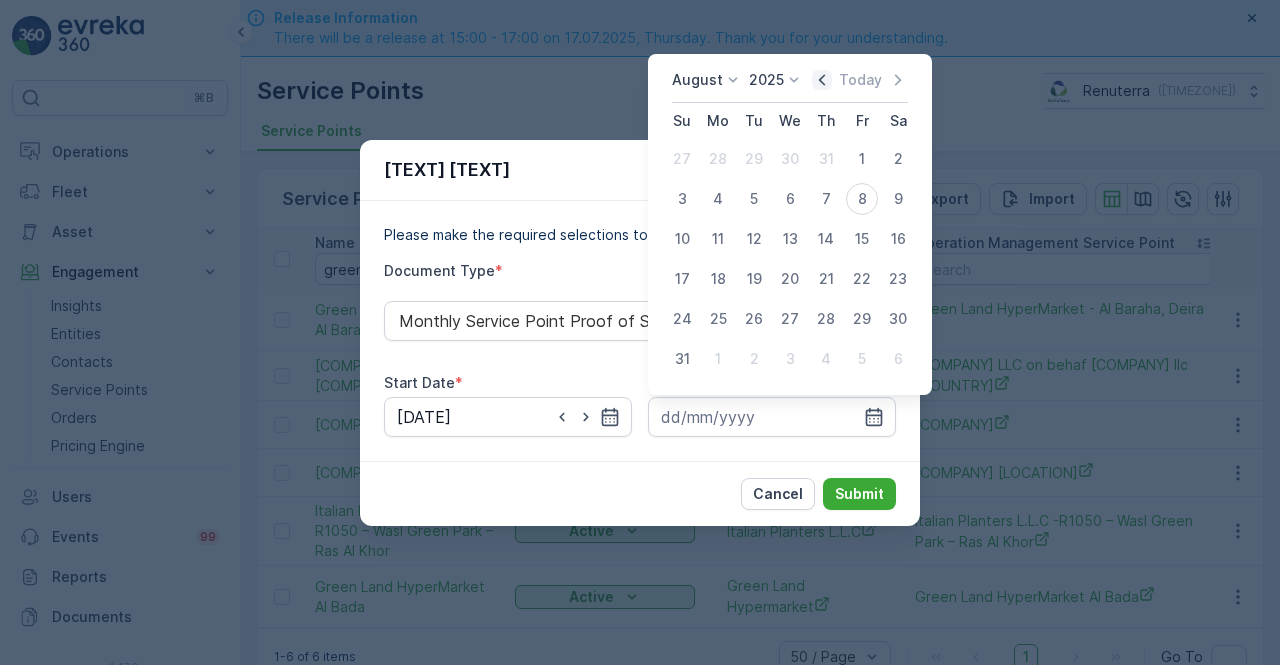click 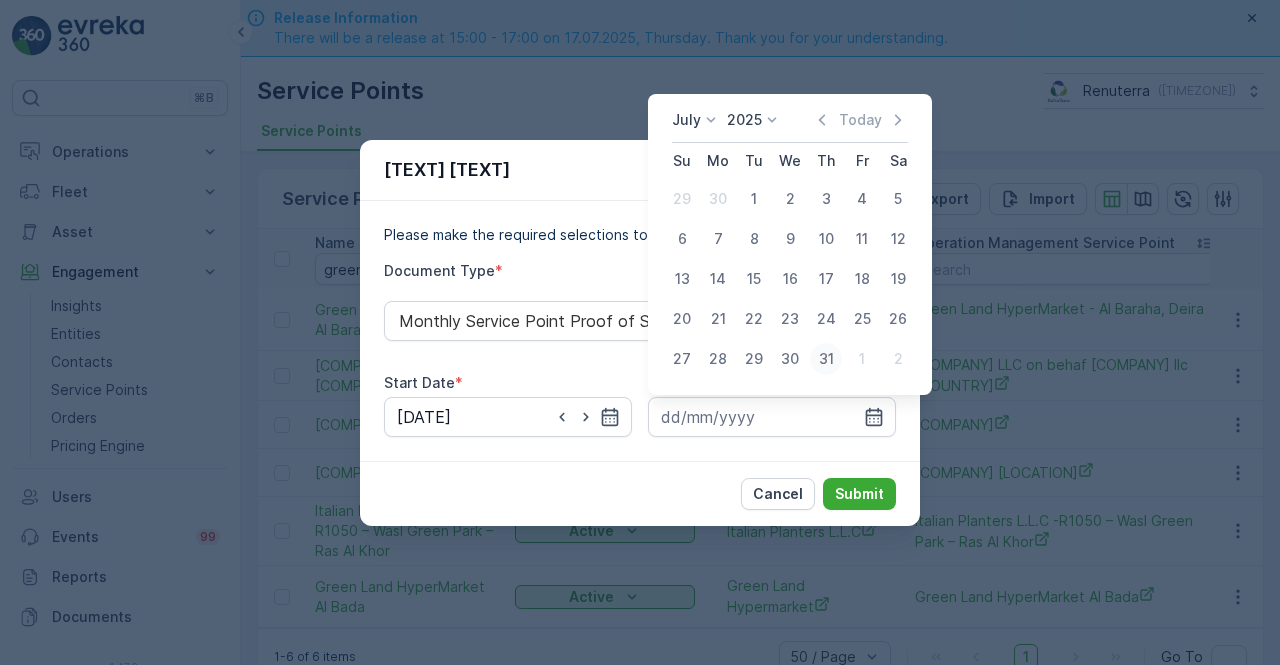 click on "31" at bounding box center (826, 359) 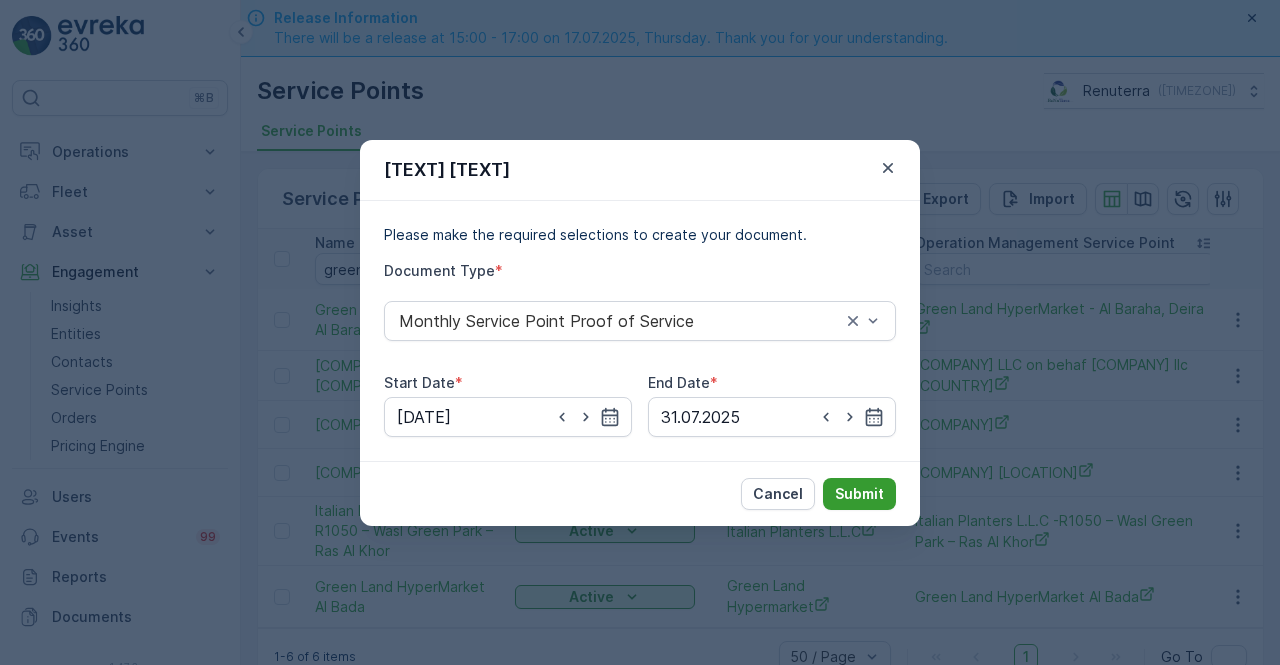 click on "Submit" at bounding box center (859, 494) 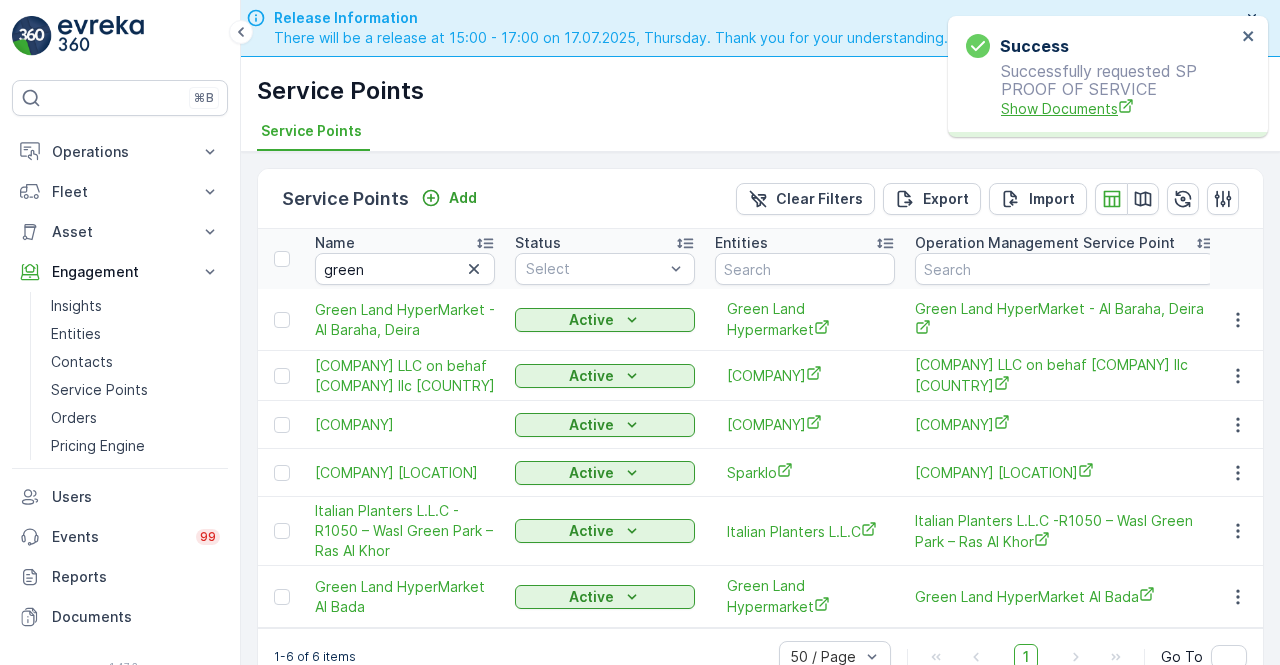 click on "Show Documents" at bounding box center (1118, 108) 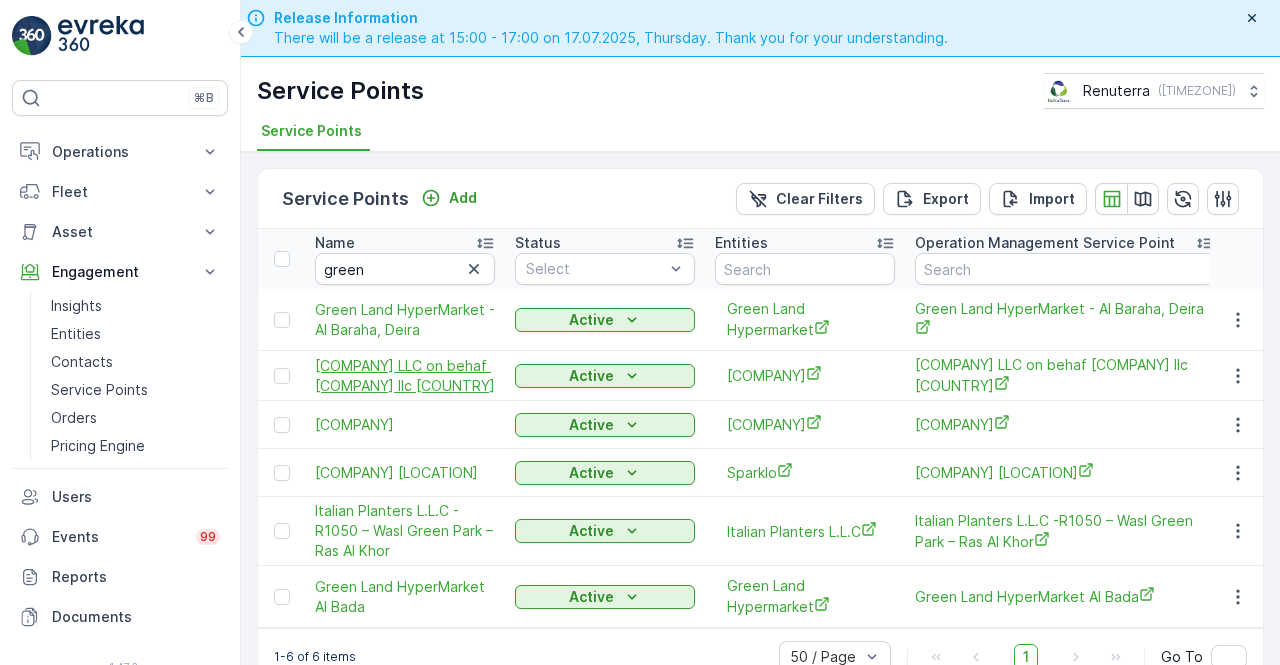 scroll, scrollTop: 40, scrollLeft: 0, axis: vertical 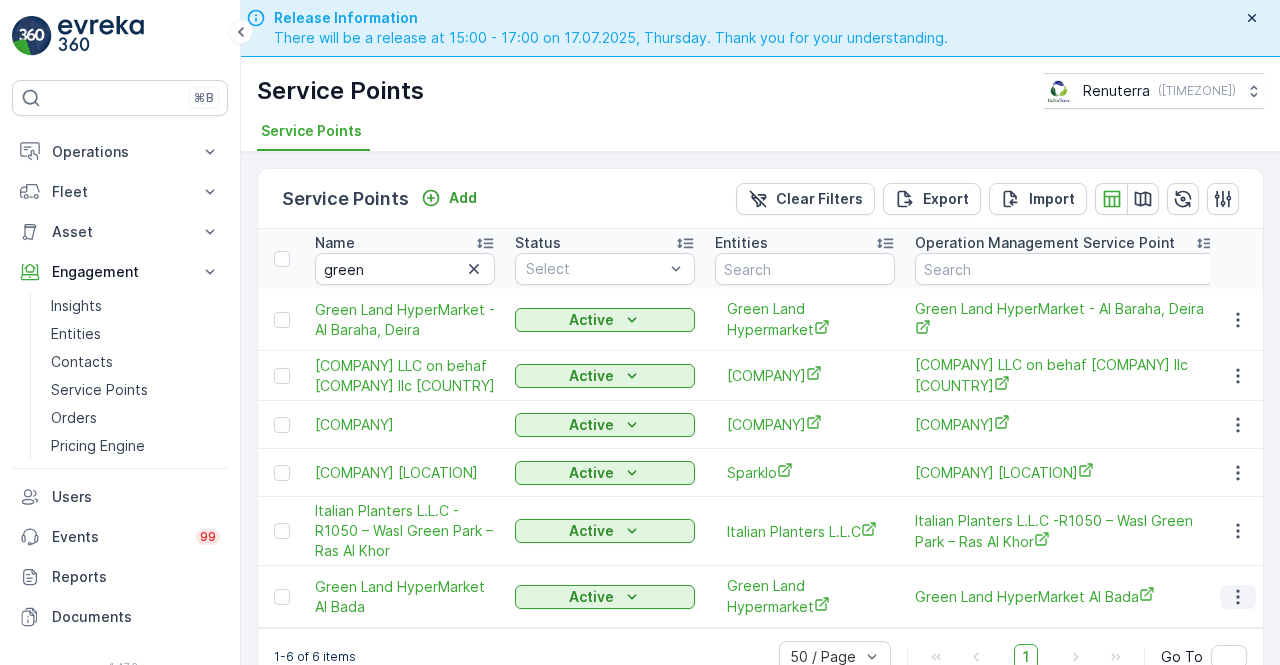 click 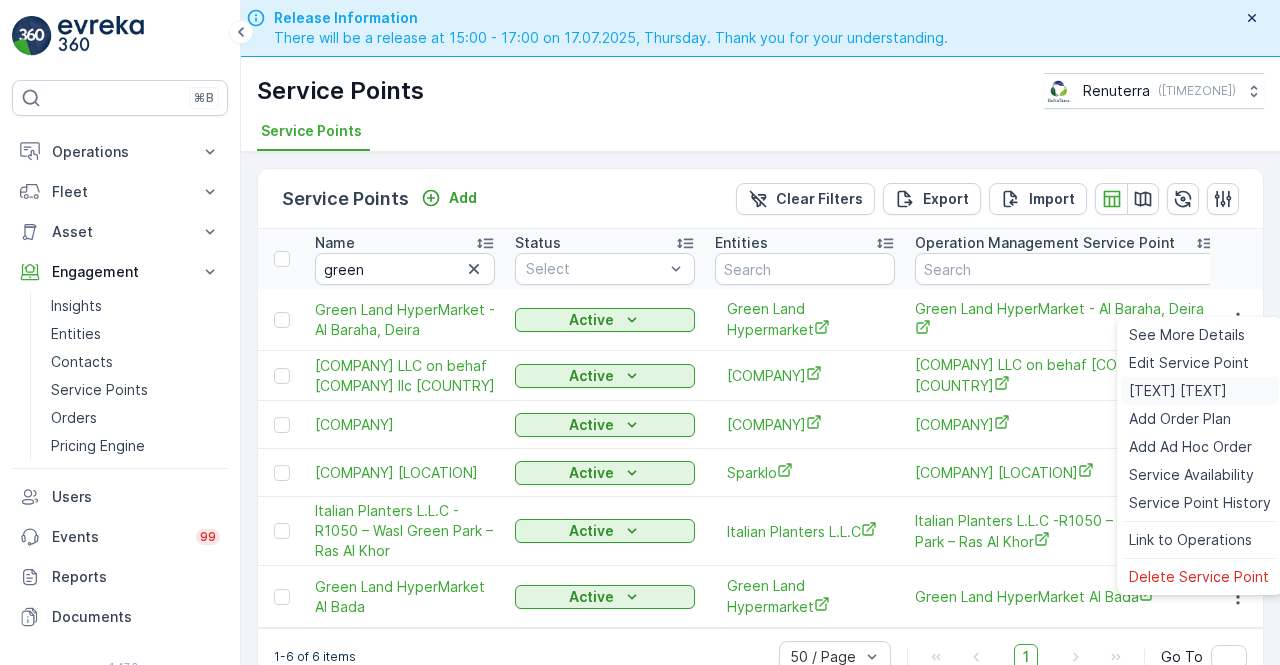 click on "Create Document" at bounding box center [1178, 391] 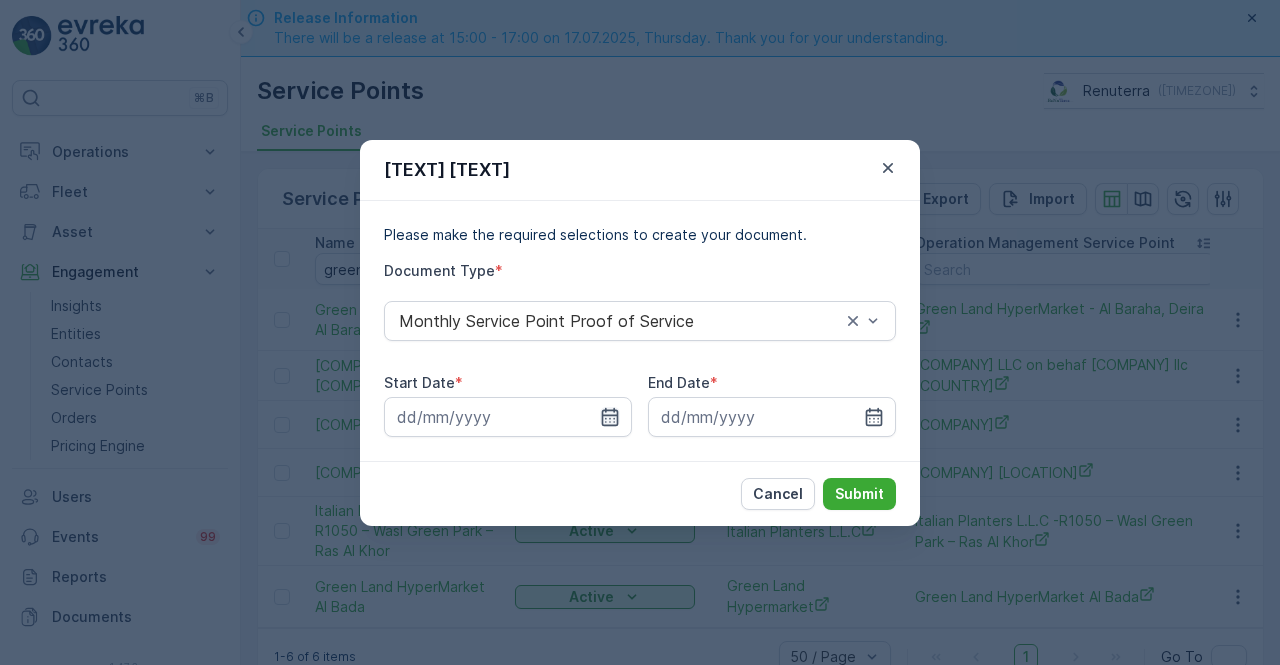 click 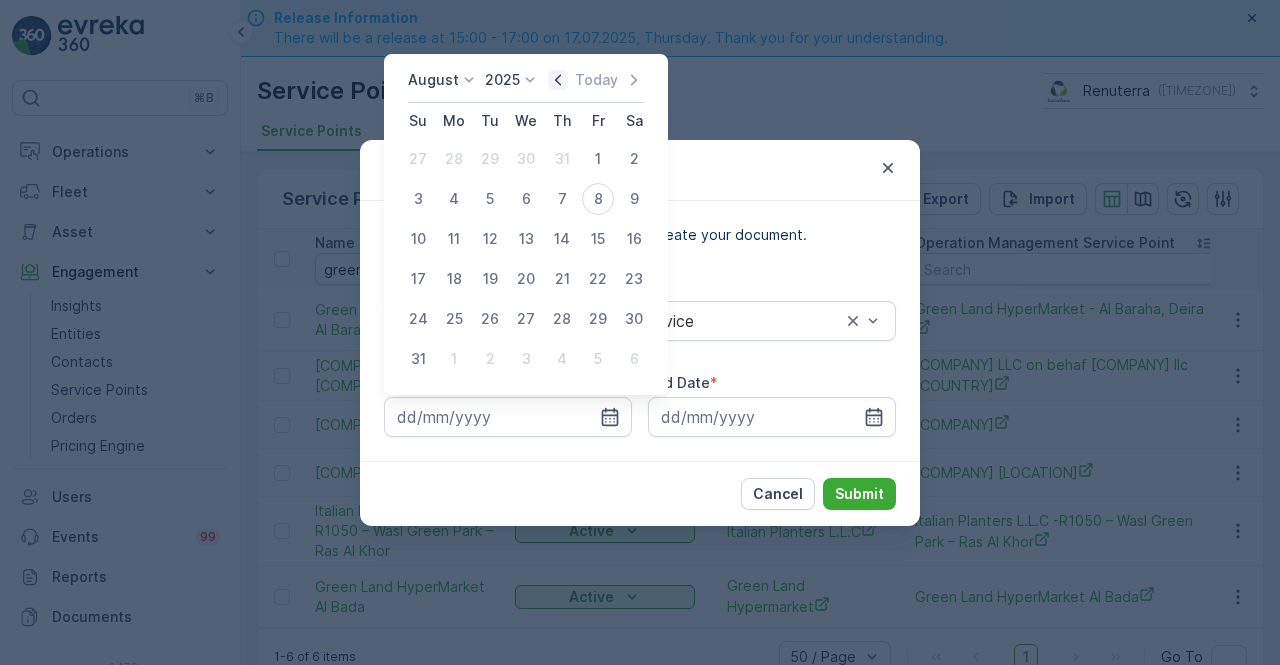 click 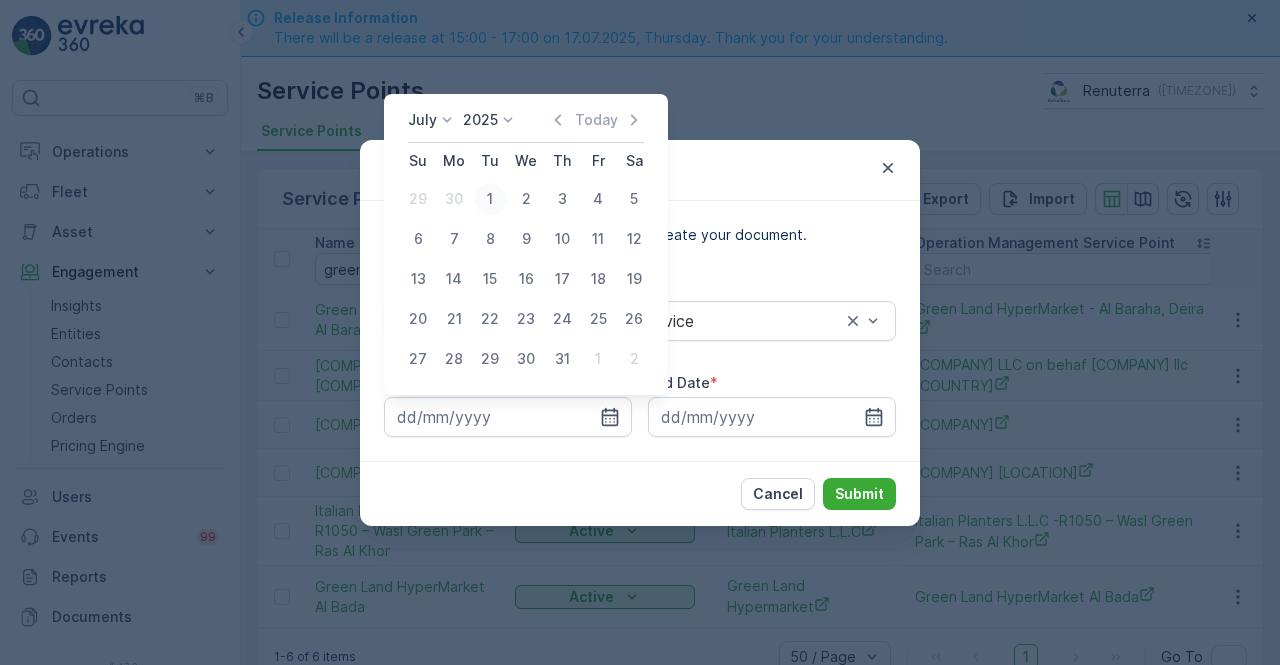 click on "1" at bounding box center [490, 199] 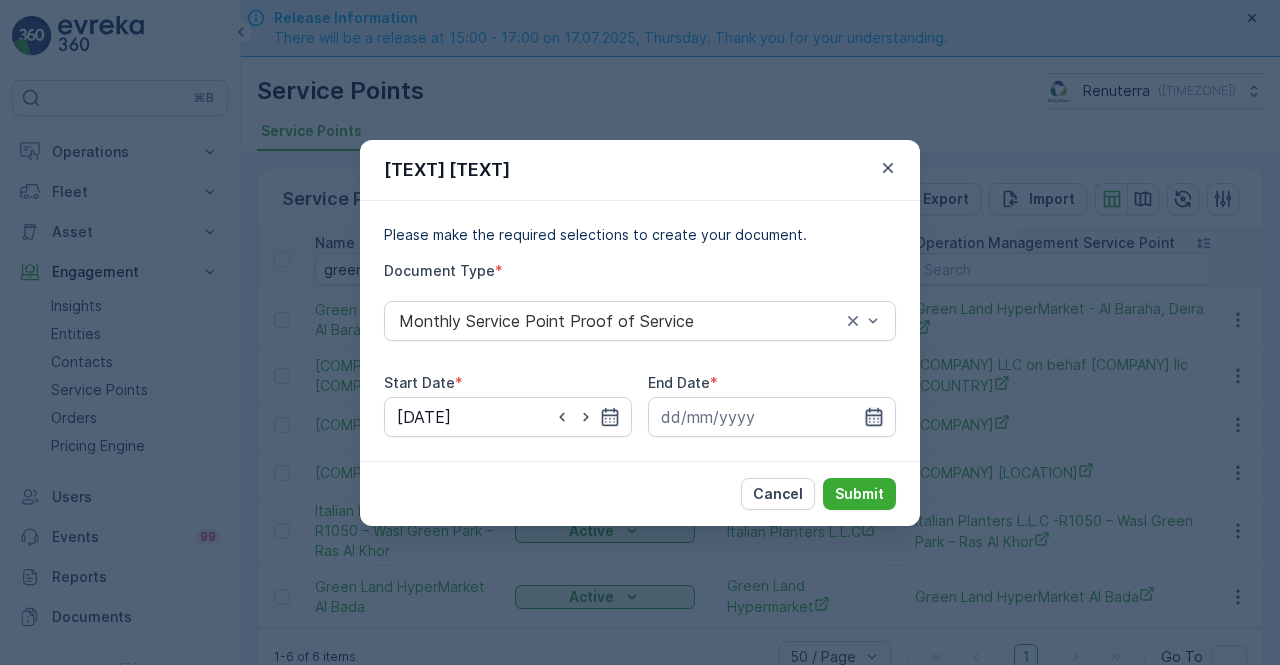 click 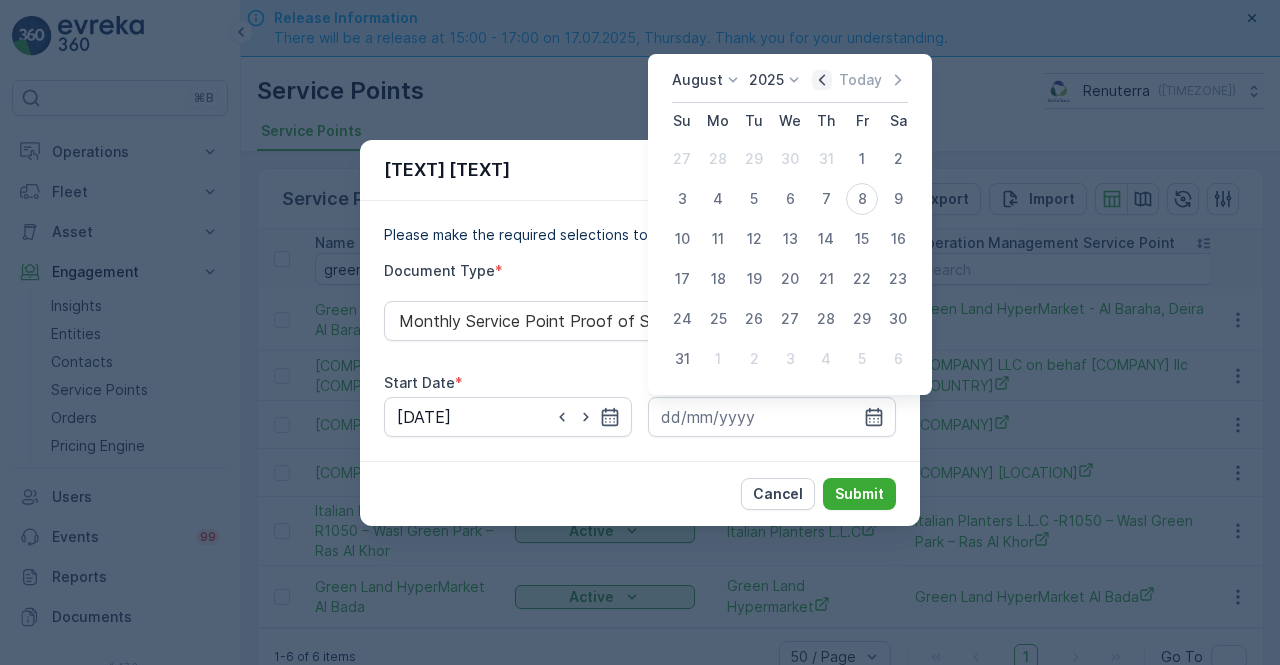 click 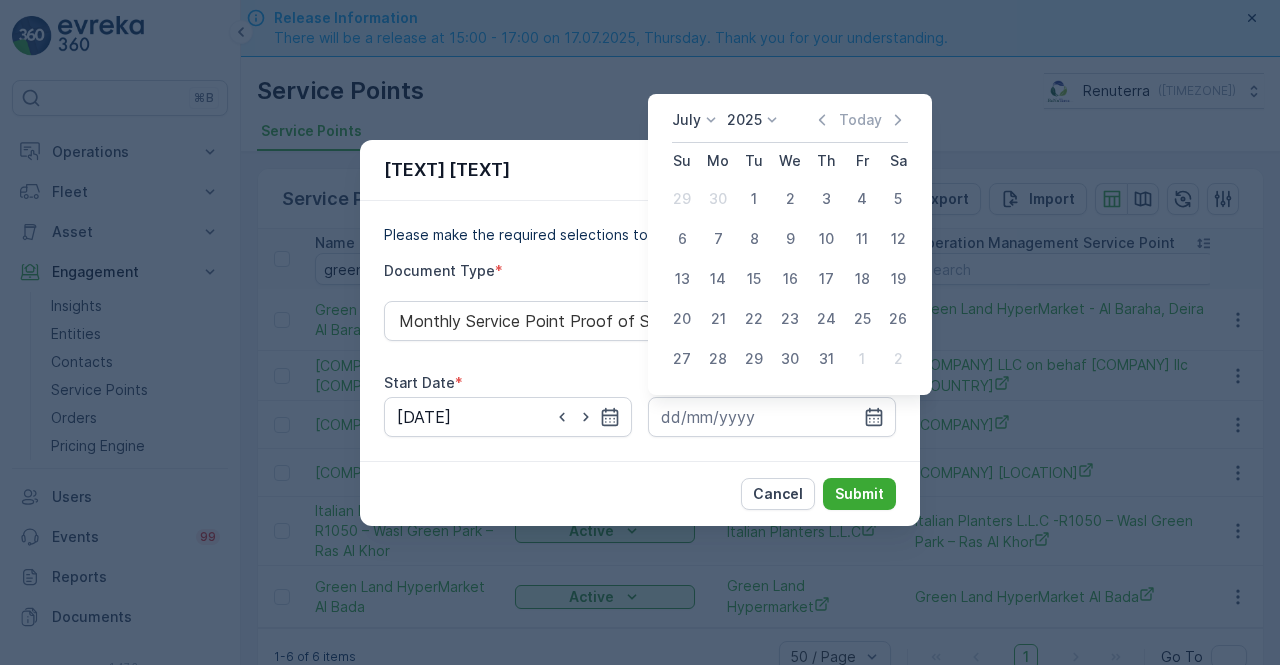 drag, startPoint x: 824, startPoint y: 359, endPoint x: 833, endPoint y: 393, distance: 35.17101 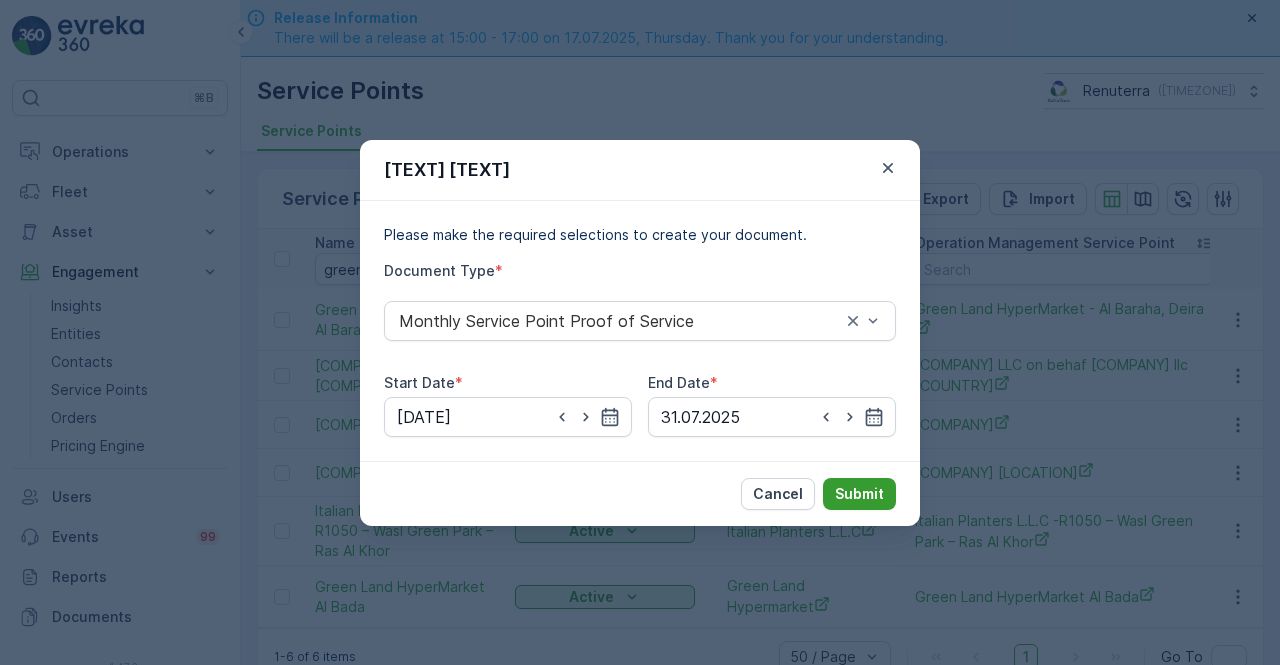 click on "Submit" at bounding box center [859, 494] 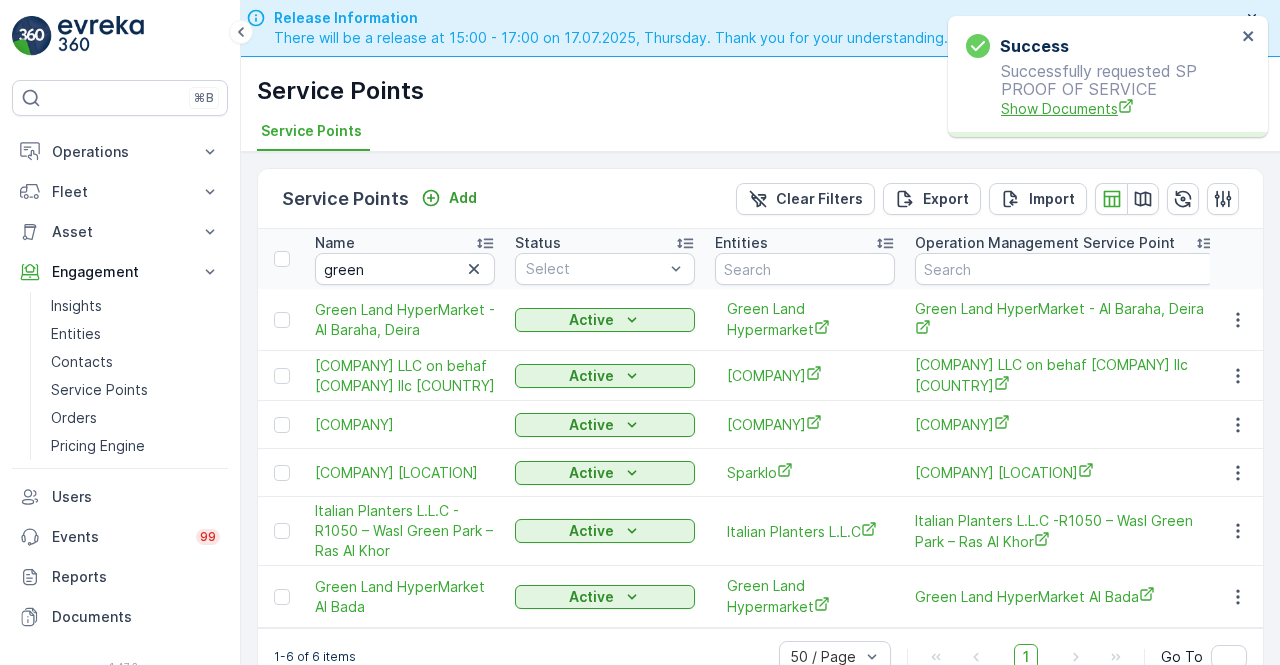click on "Show Documents" at bounding box center (1118, 108) 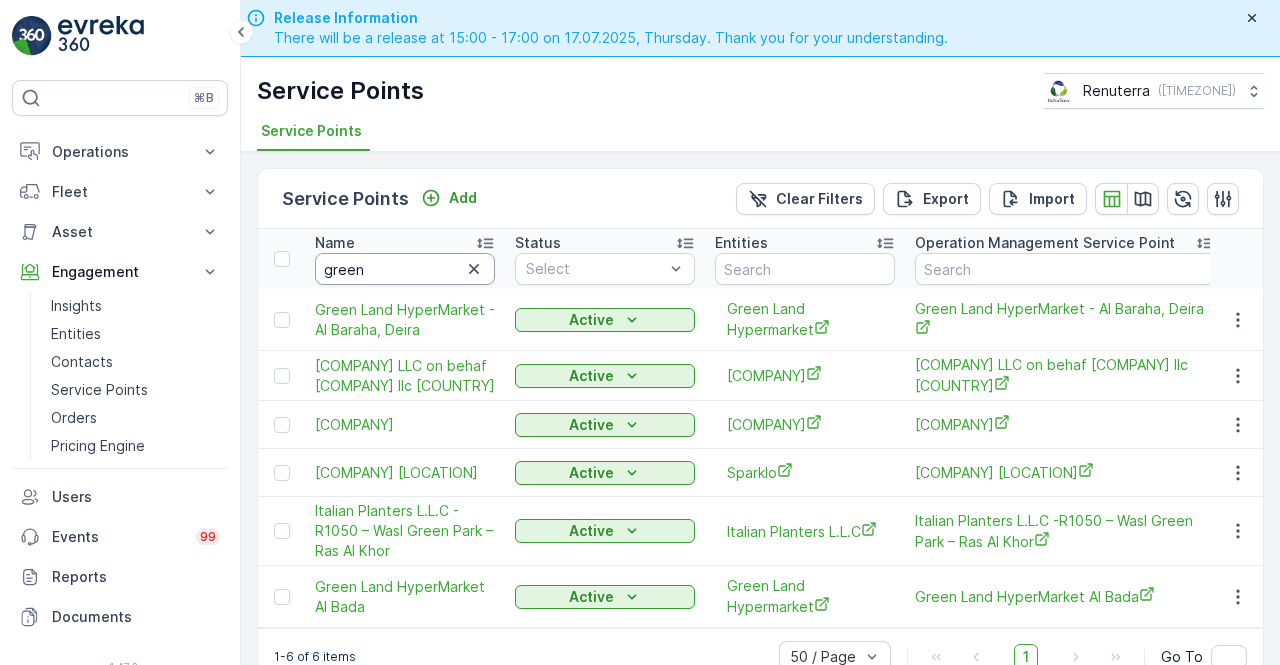 click on "green" at bounding box center (405, 269) 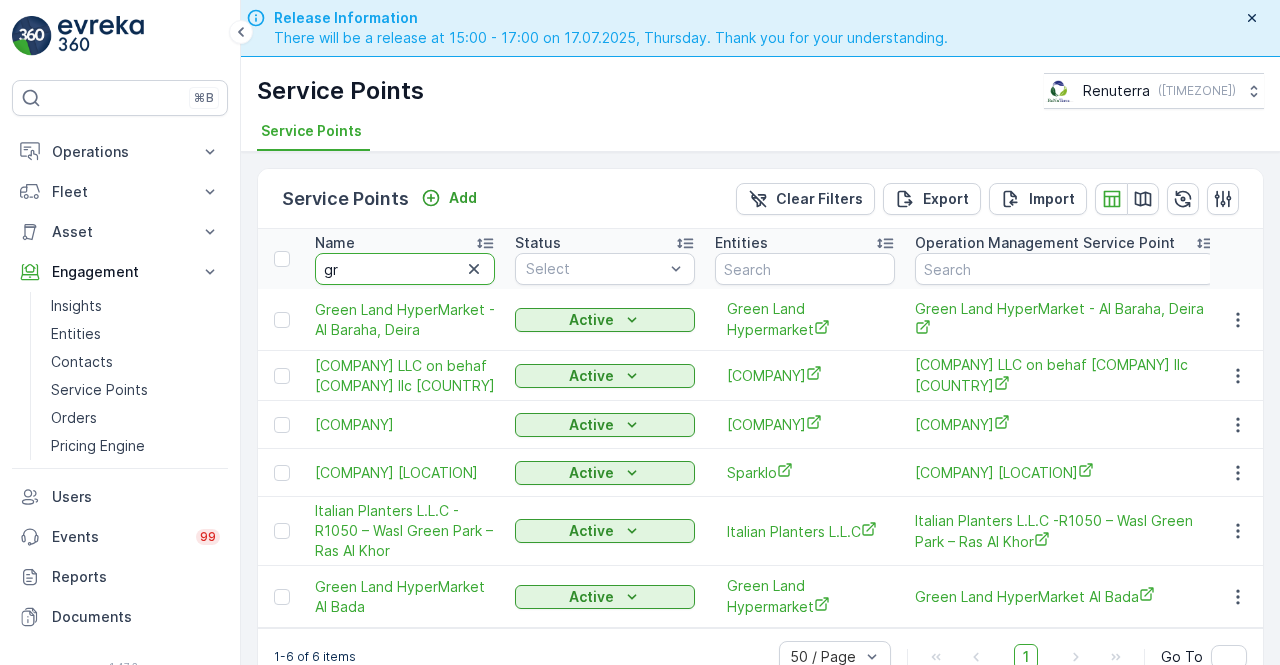 type on "g" 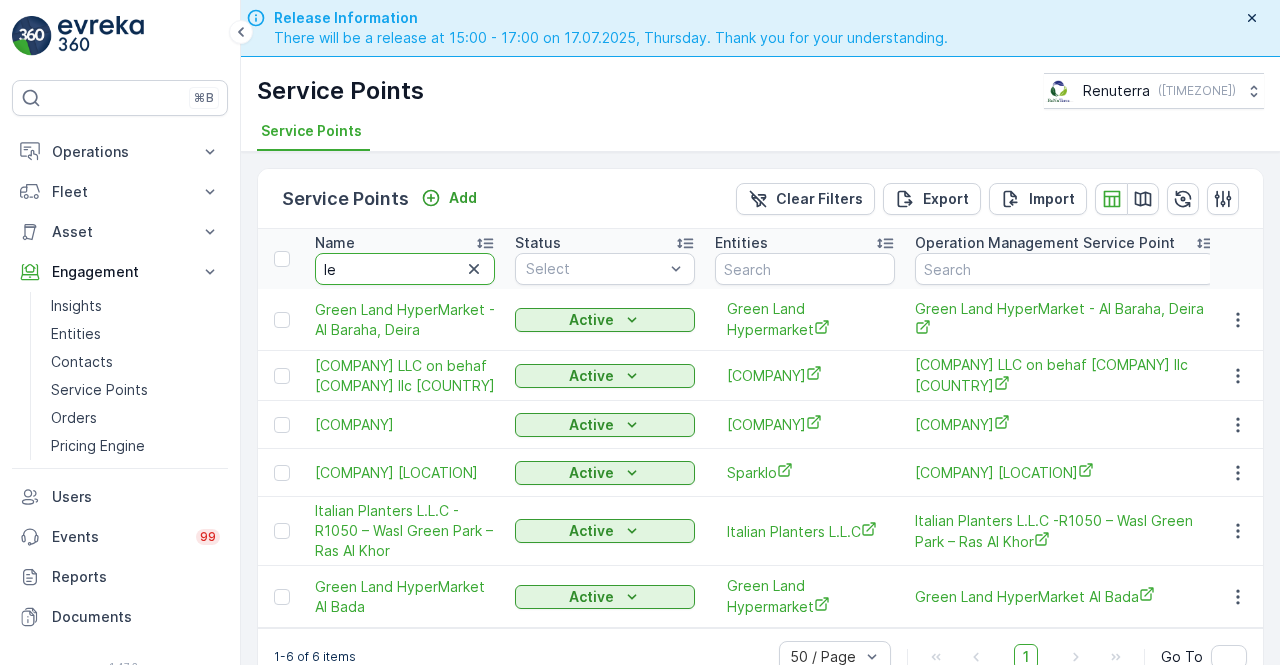 type on "len" 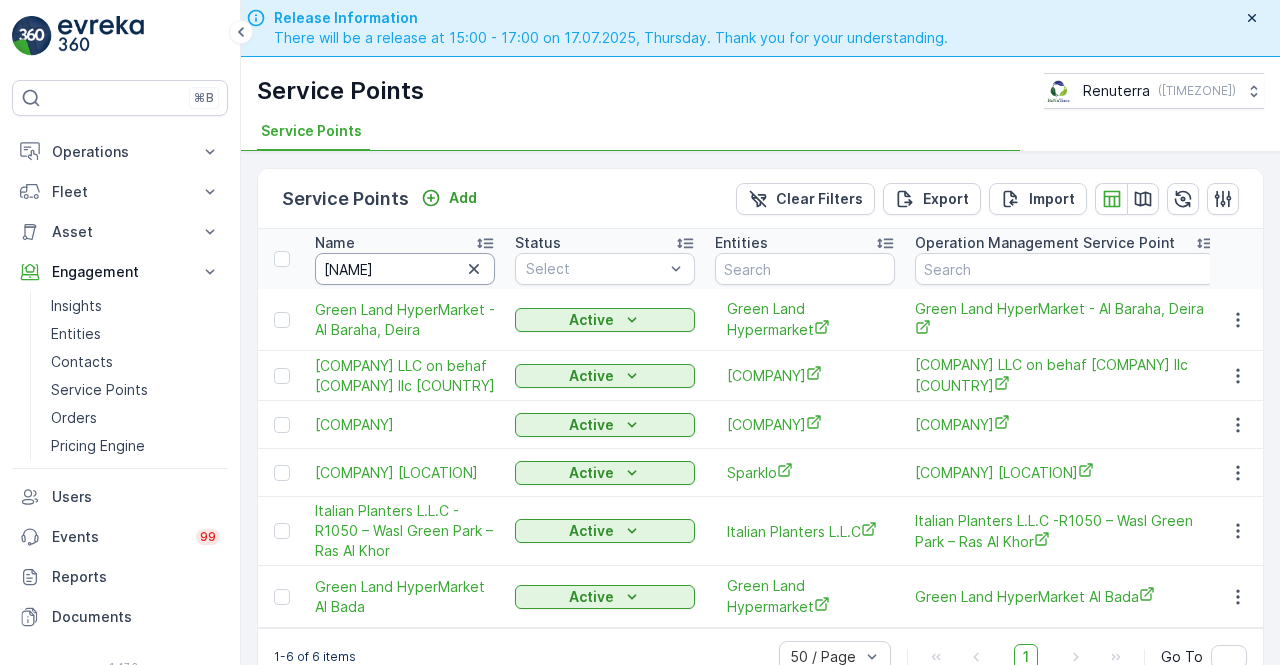scroll, scrollTop: 0, scrollLeft: 0, axis: both 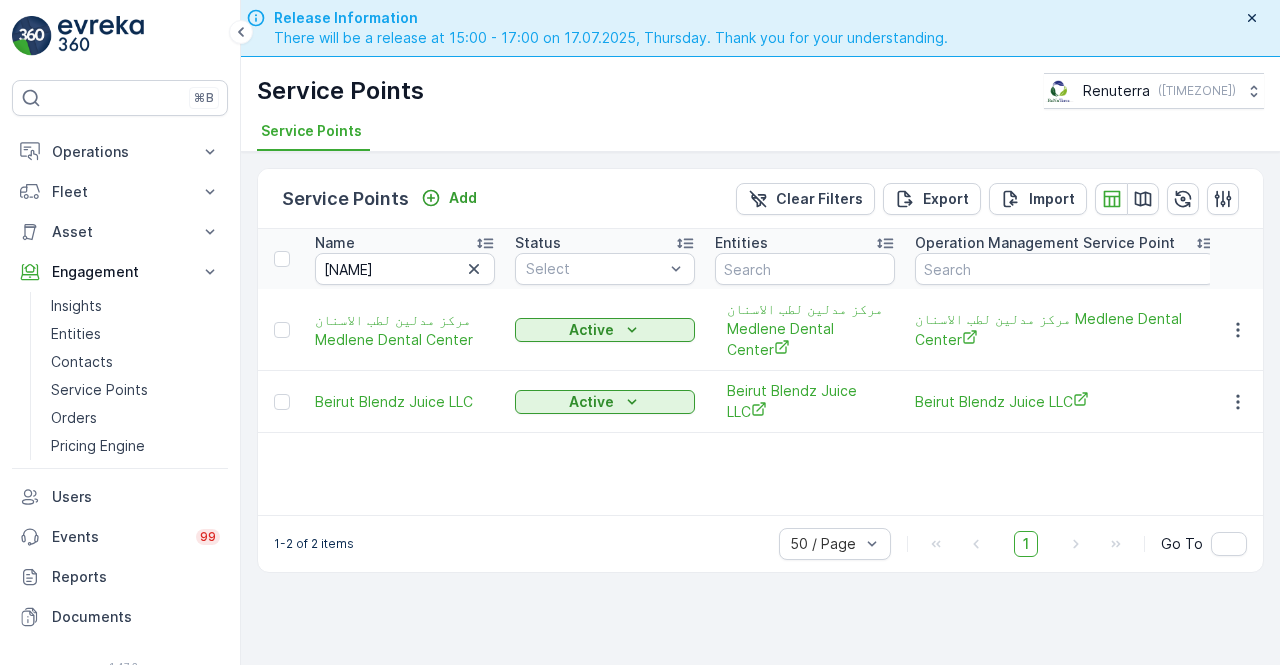 click on "Name" at bounding box center [405, 243] 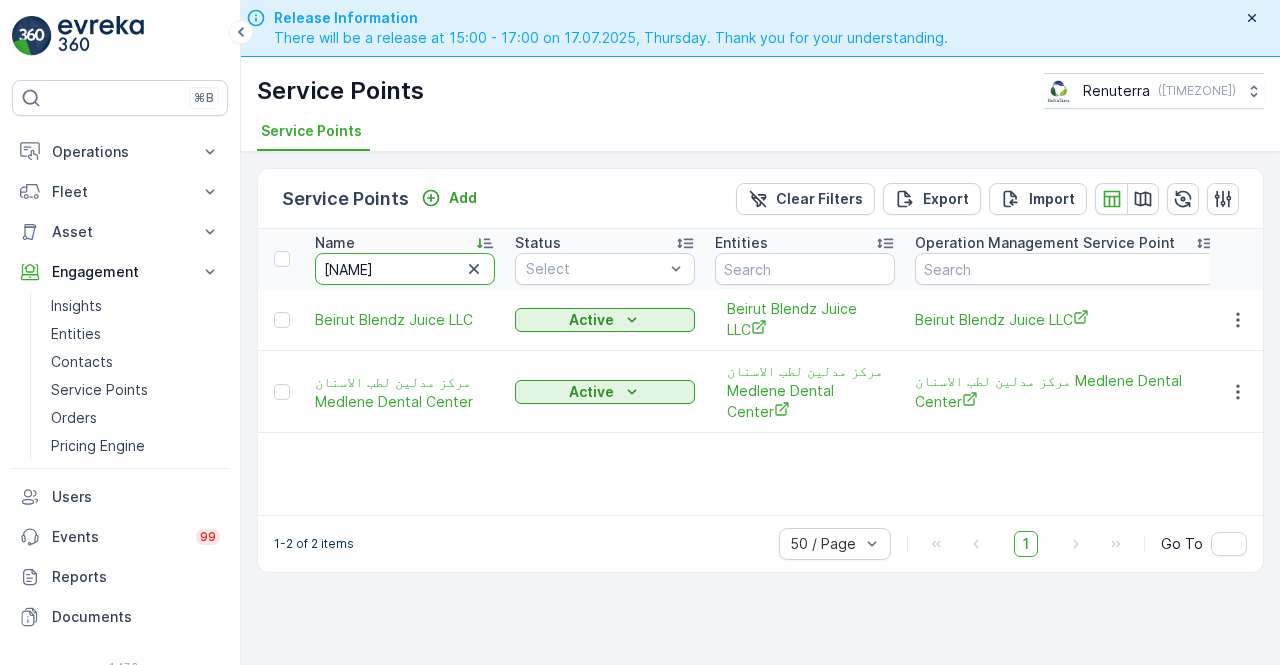 click on "len" at bounding box center [405, 269] 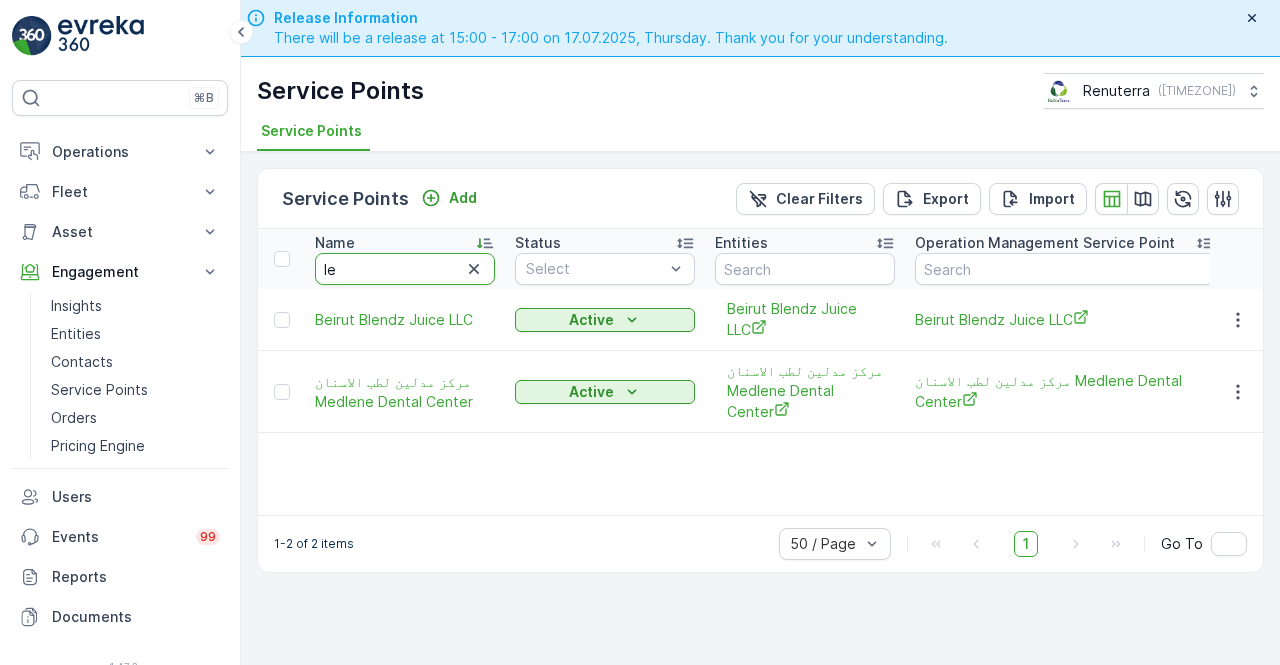 type on "l" 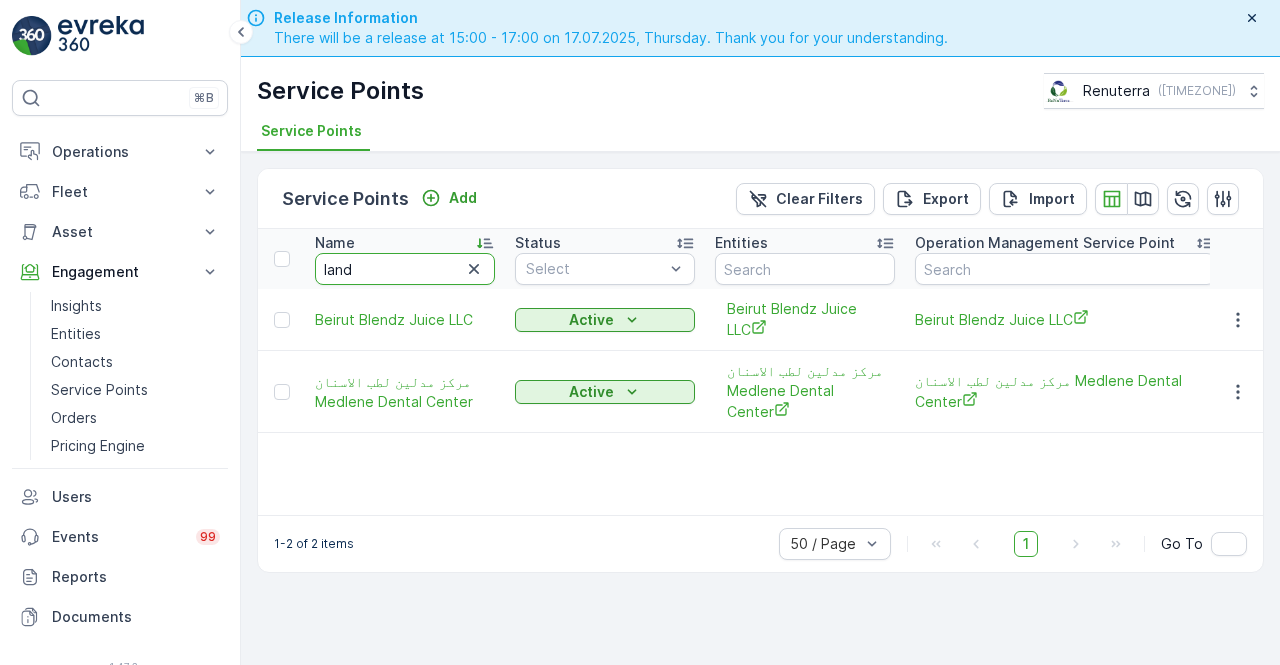 type on "land" 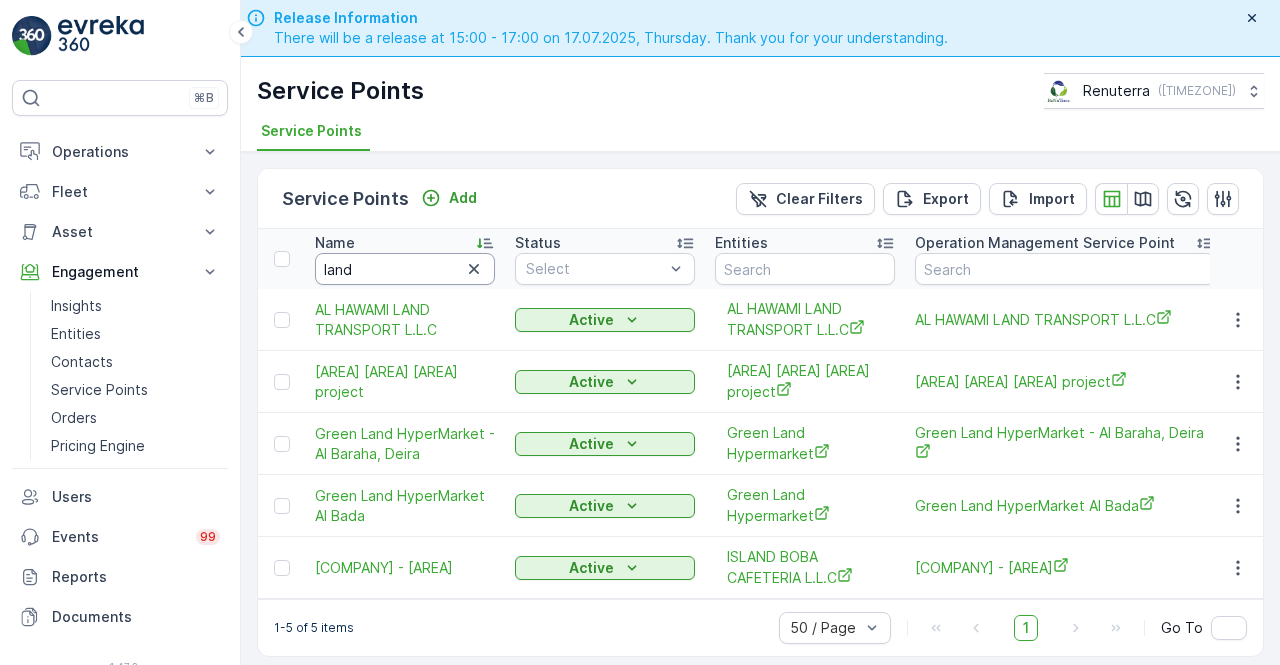click on "land" at bounding box center [405, 269] 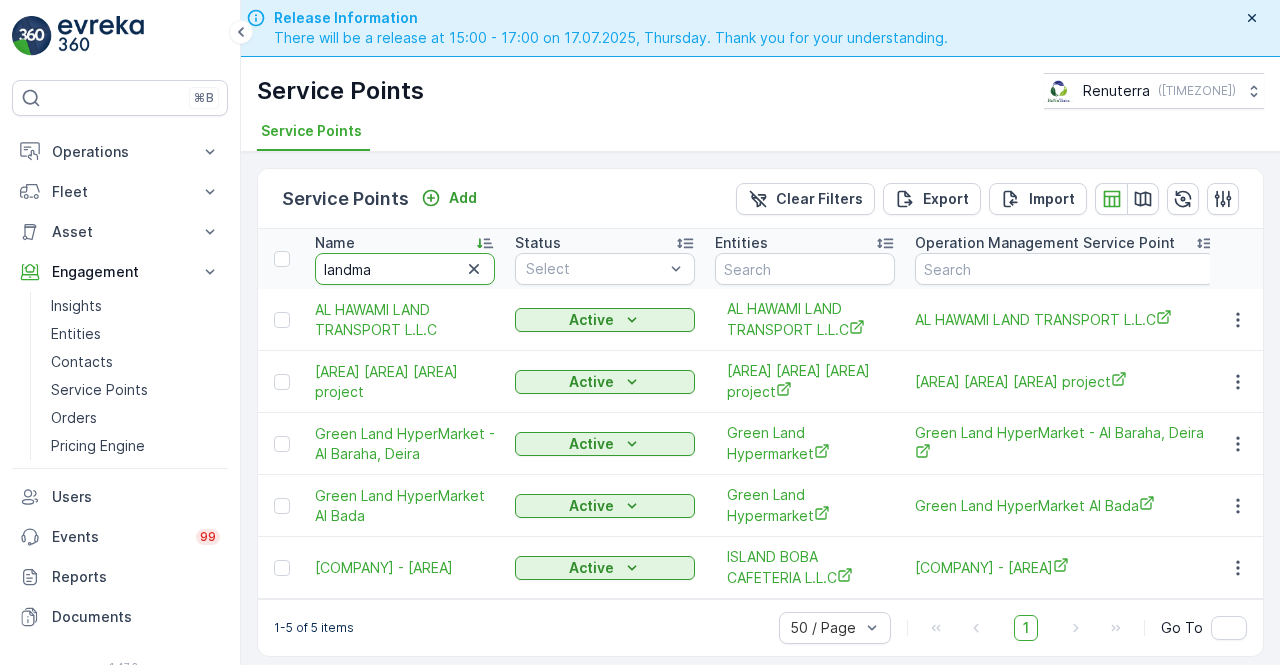 type on "landmar" 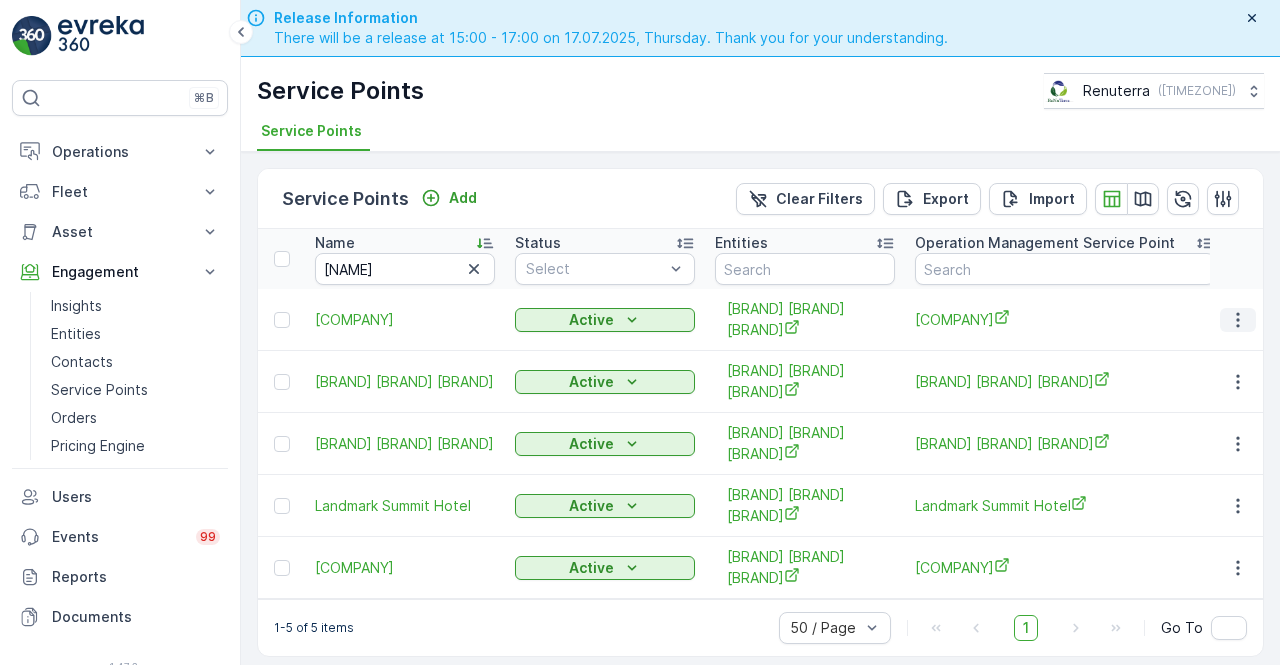 click 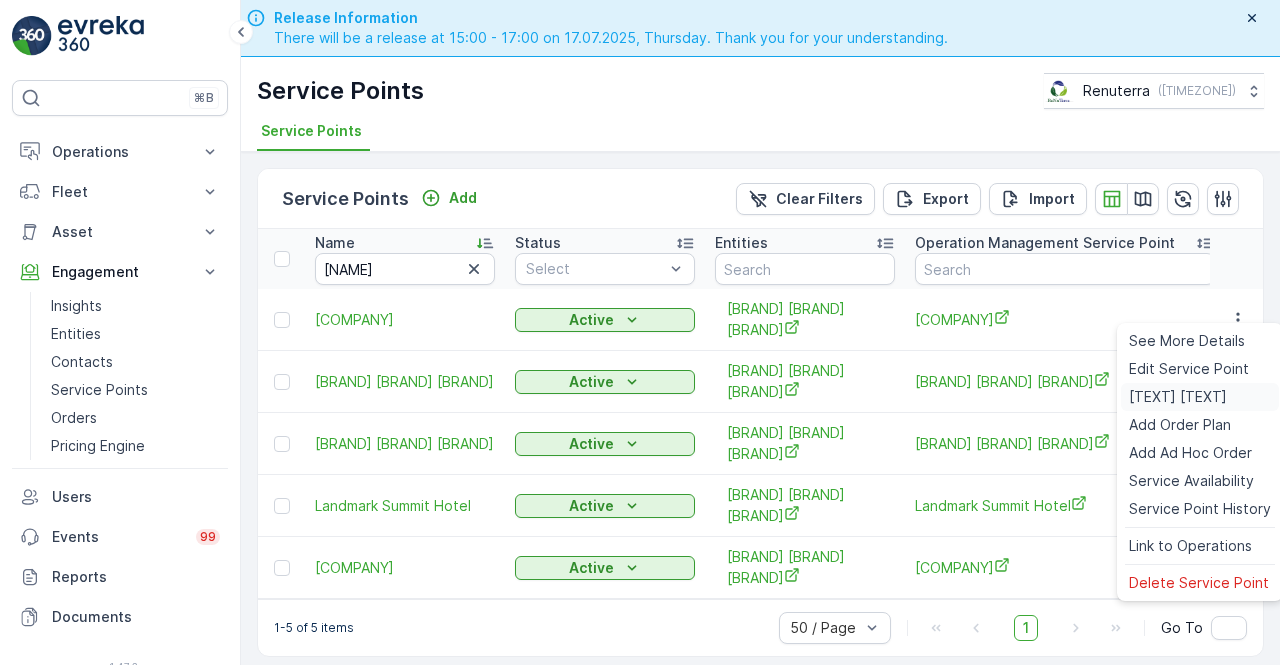 click on "Create Document" at bounding box center [1178, 397] 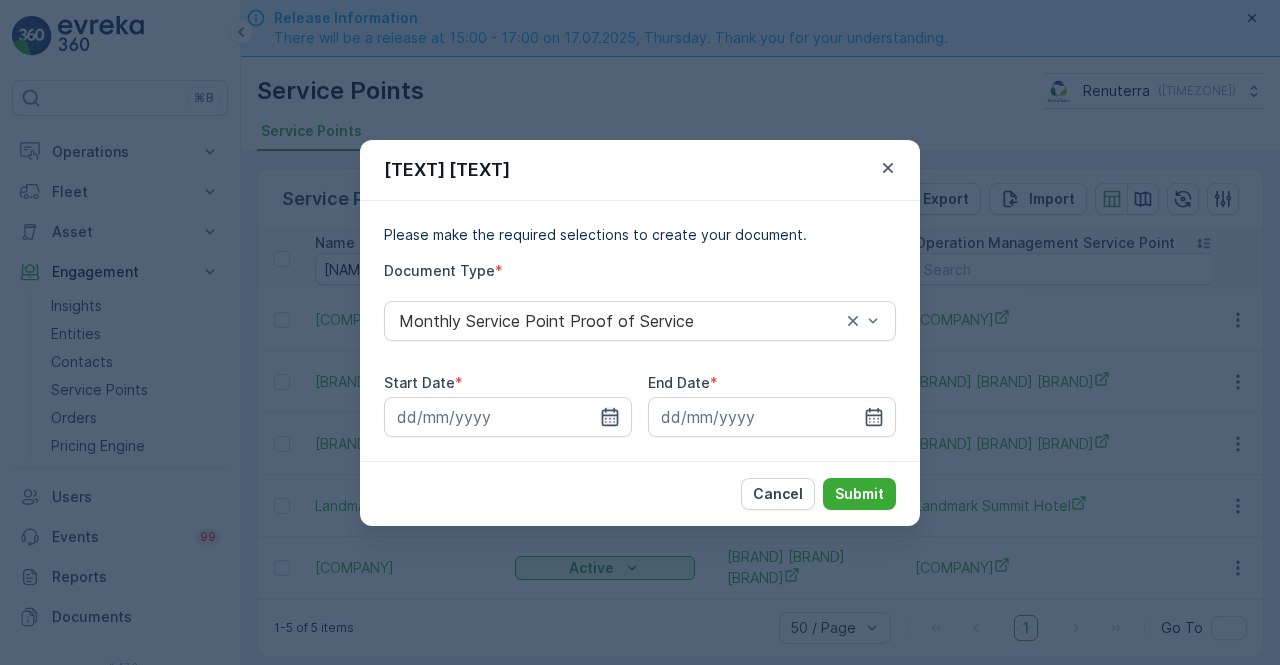 drag, startPoint x: 614, startPoint y: 437, endPoint x: 614, endPoint y: 414, distance: 23 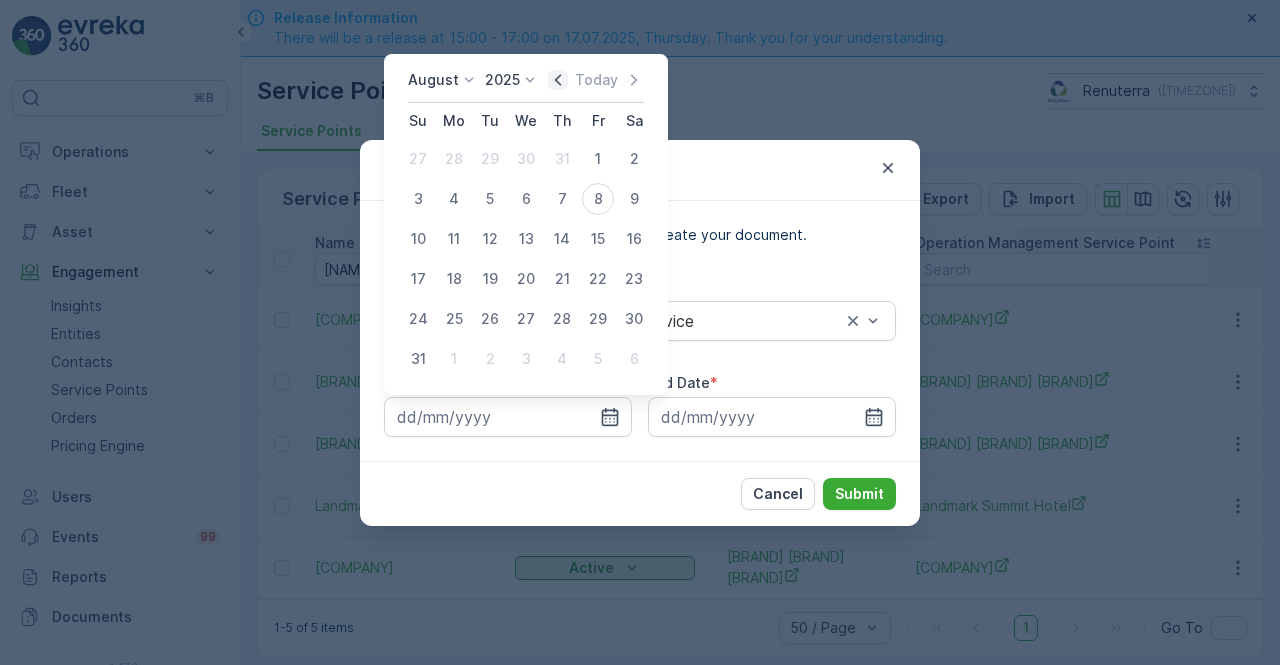 click 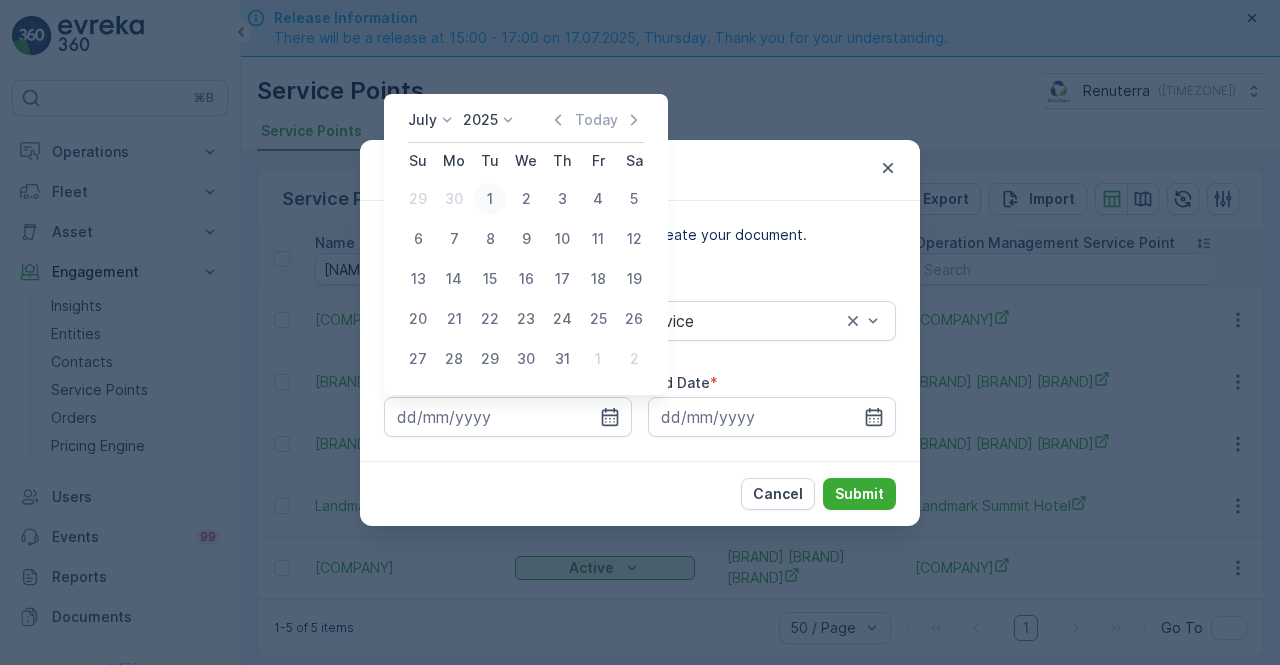 click on "1" at bounding box center (490, 199) 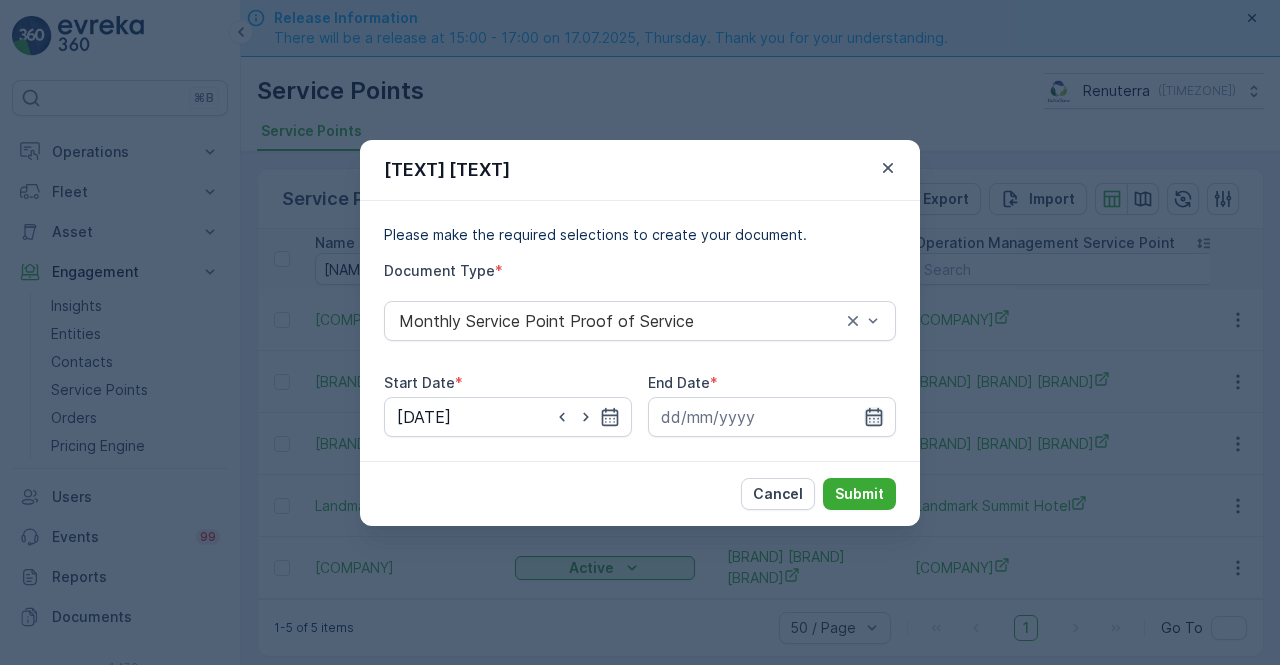 click 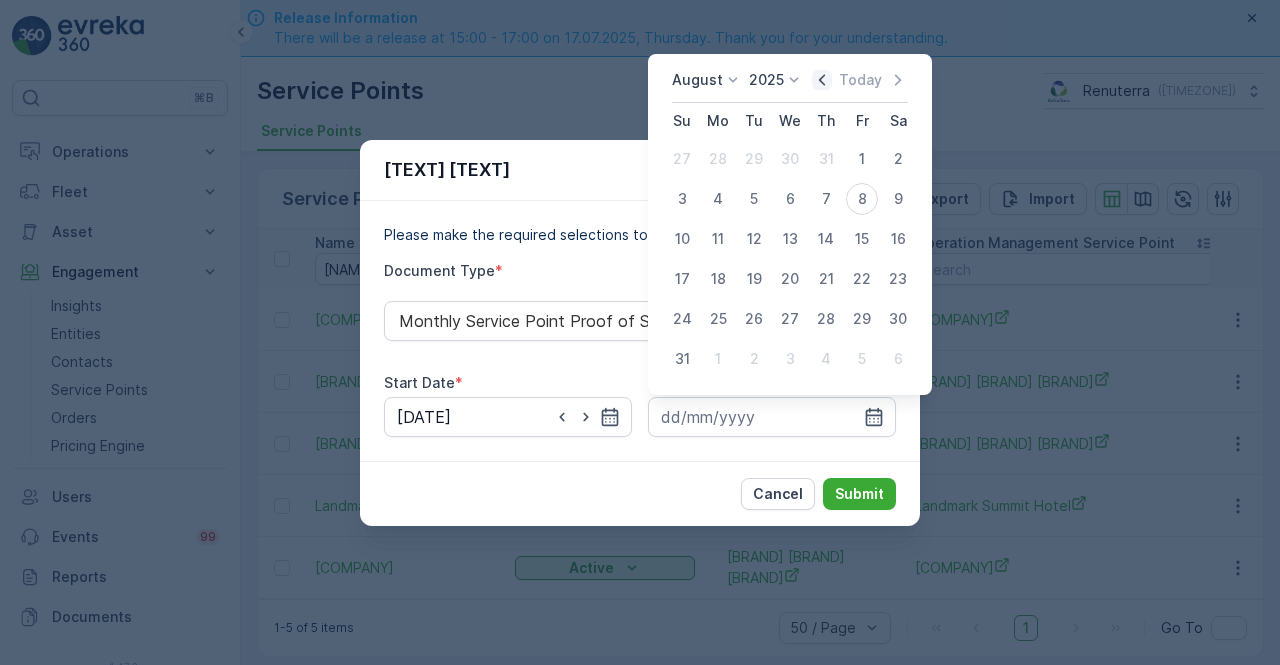 click 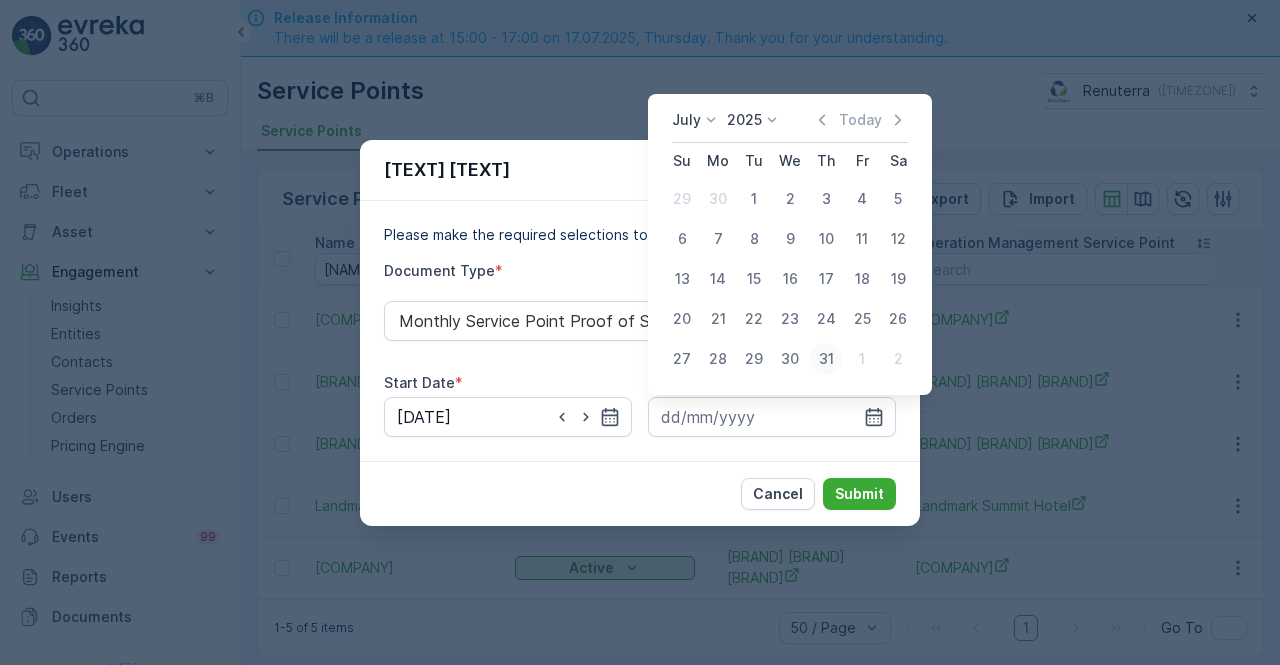 click on "31" at bounding box center [826, 359] 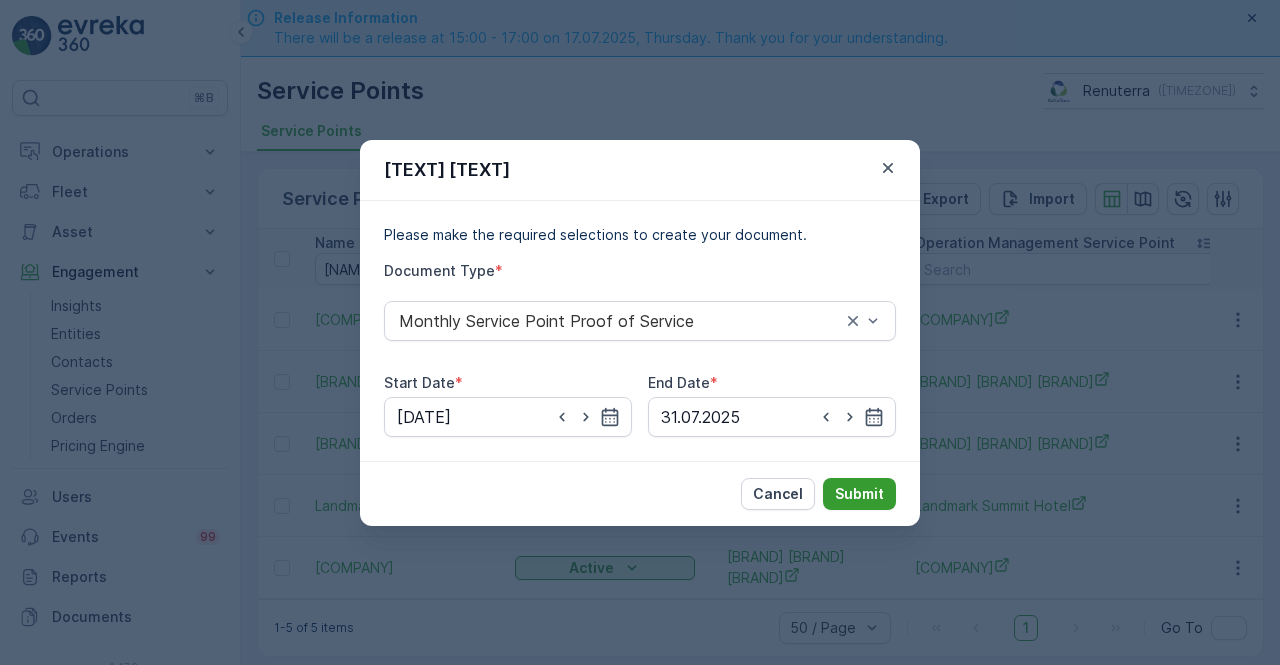 click on "Submit" at bounding box center (859, 494) 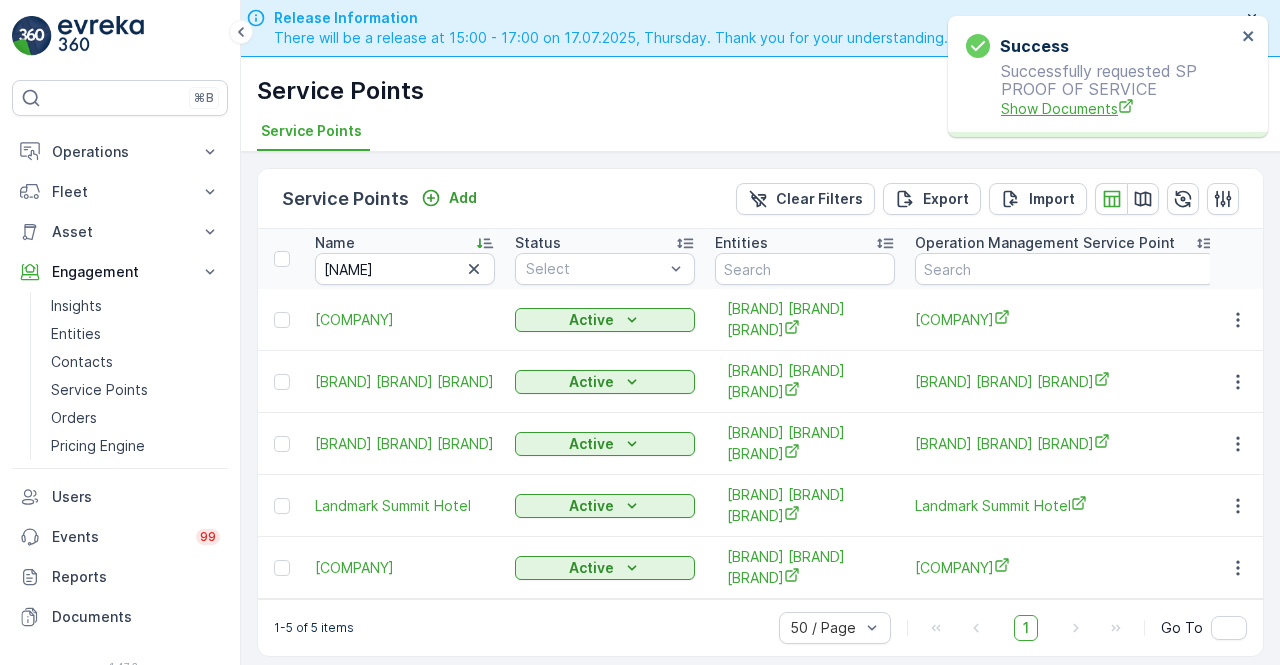 click on "Show Documents" at bounding box center (1118, 108) 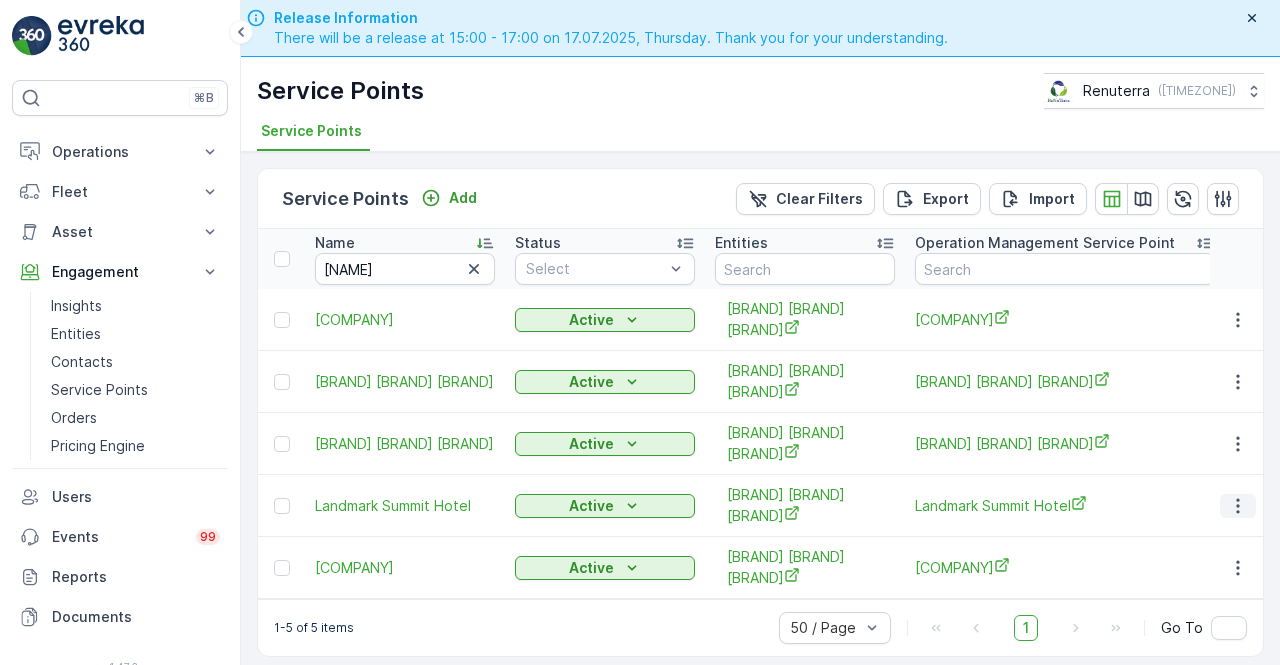 click 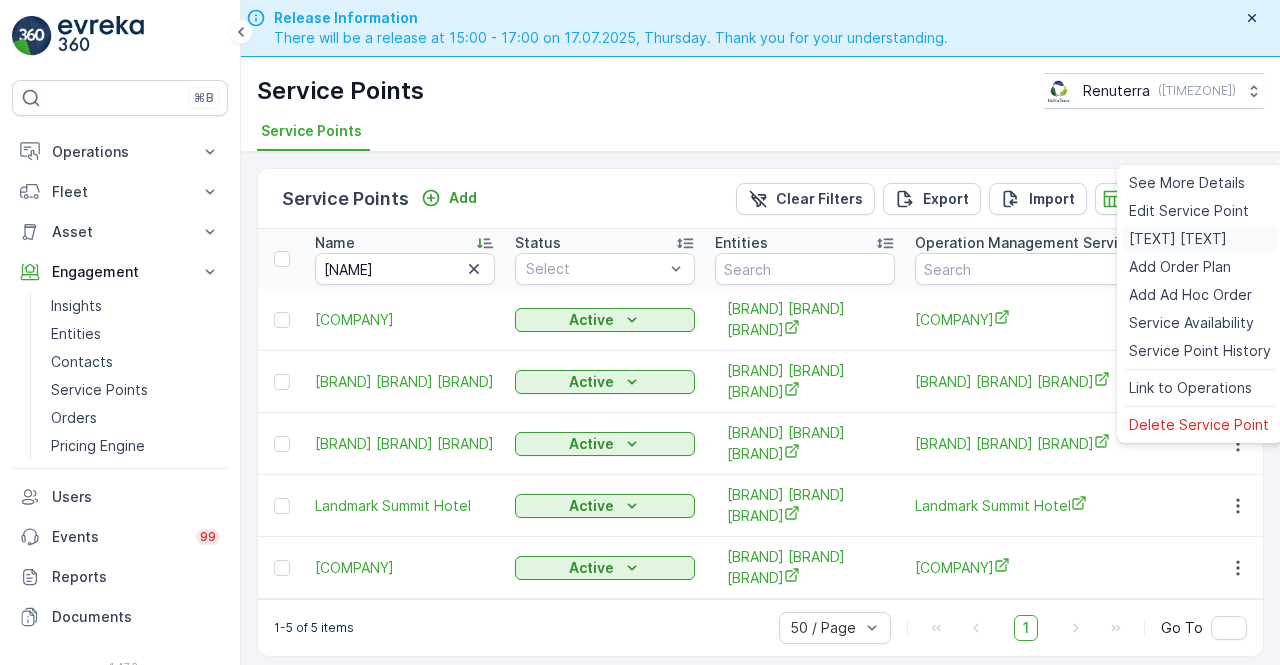 click on "Create Document" at bounding box center [1178, 239] 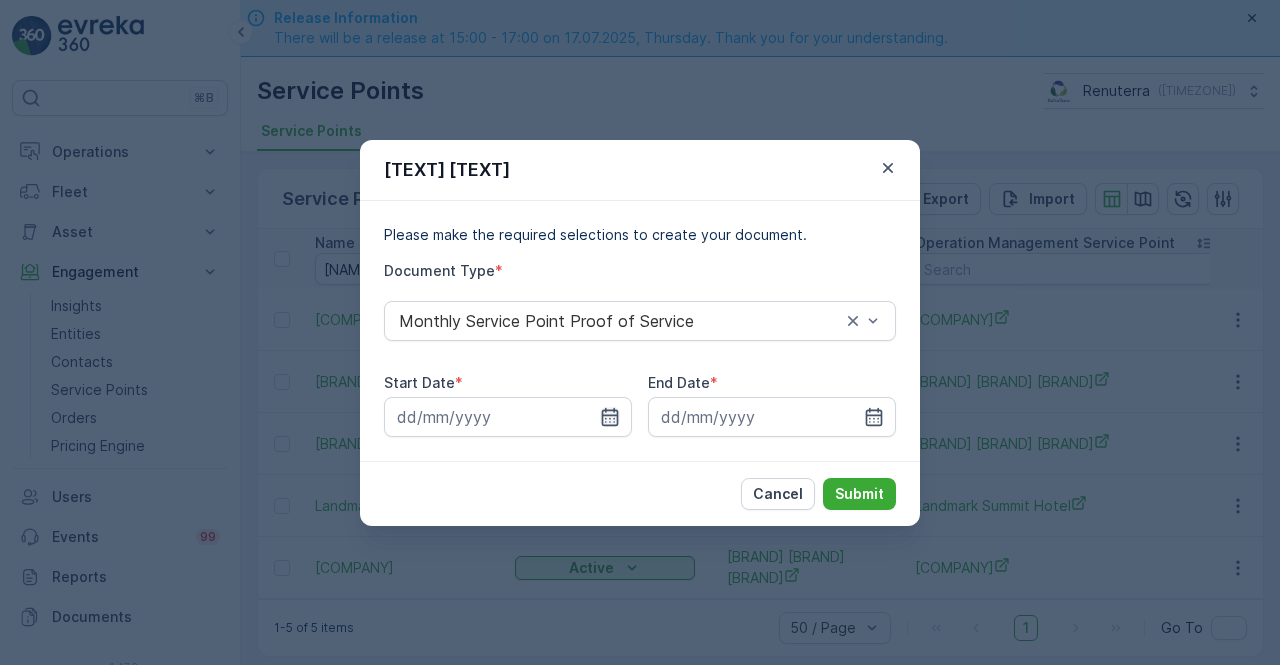 click 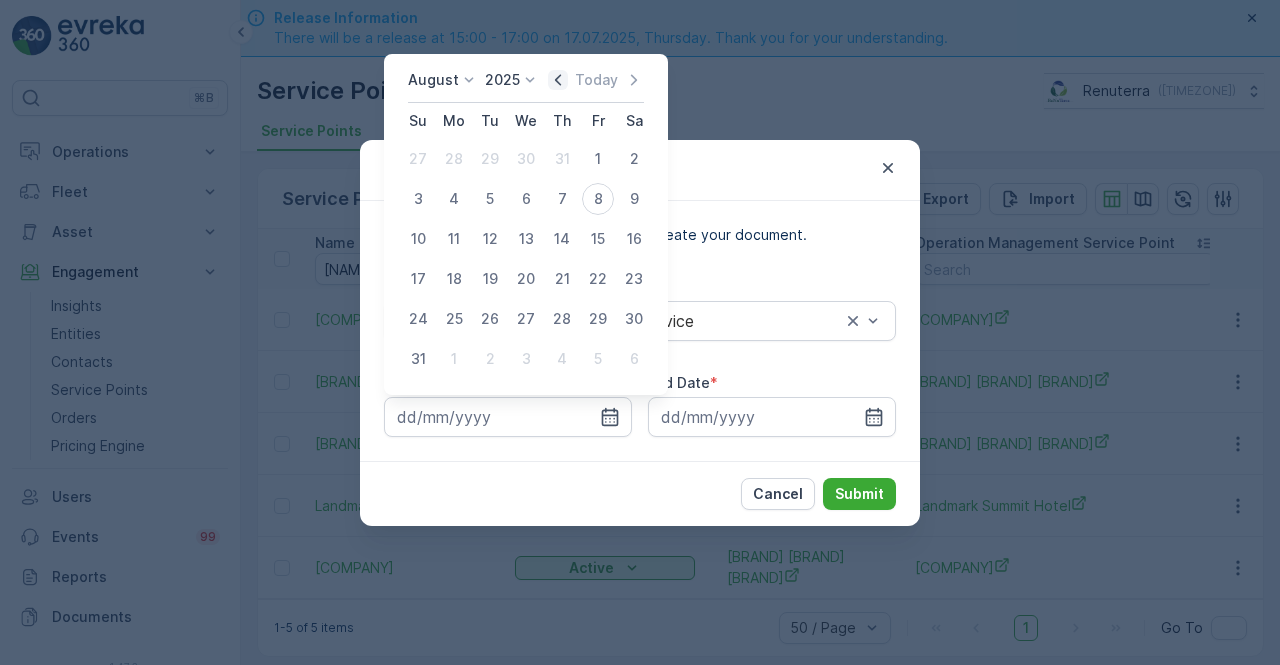 click 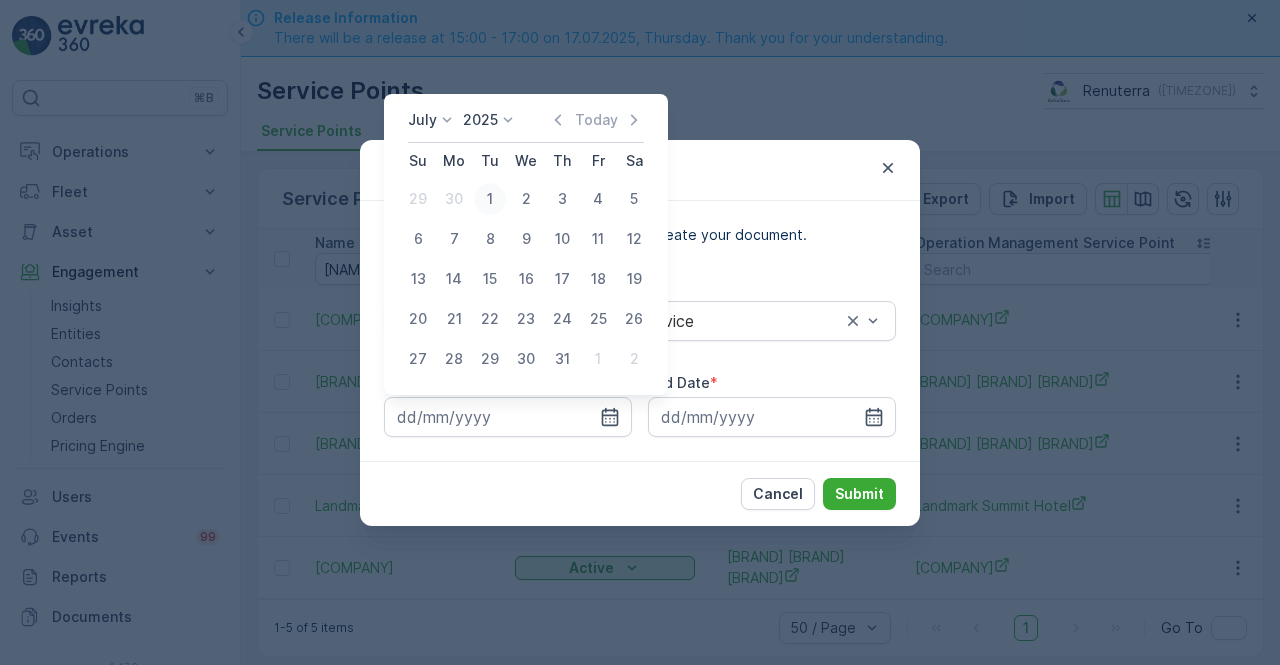 click on "1" at bounding box center (490, 199) 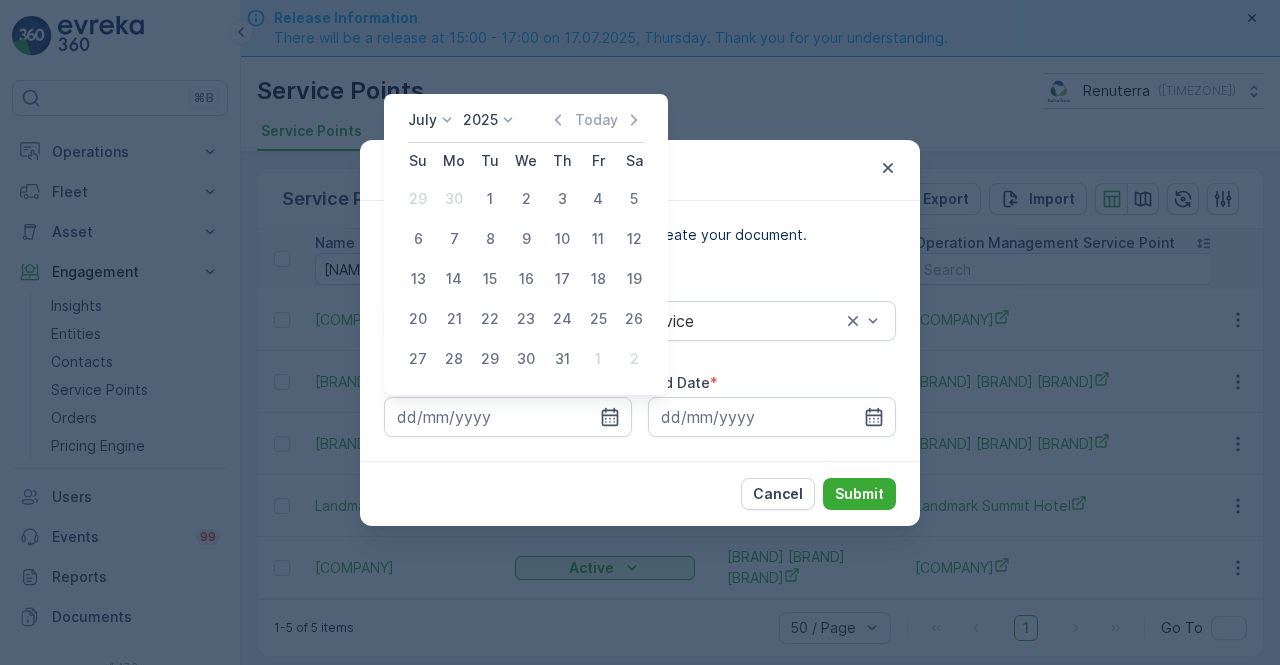 type on "01.07.2025" 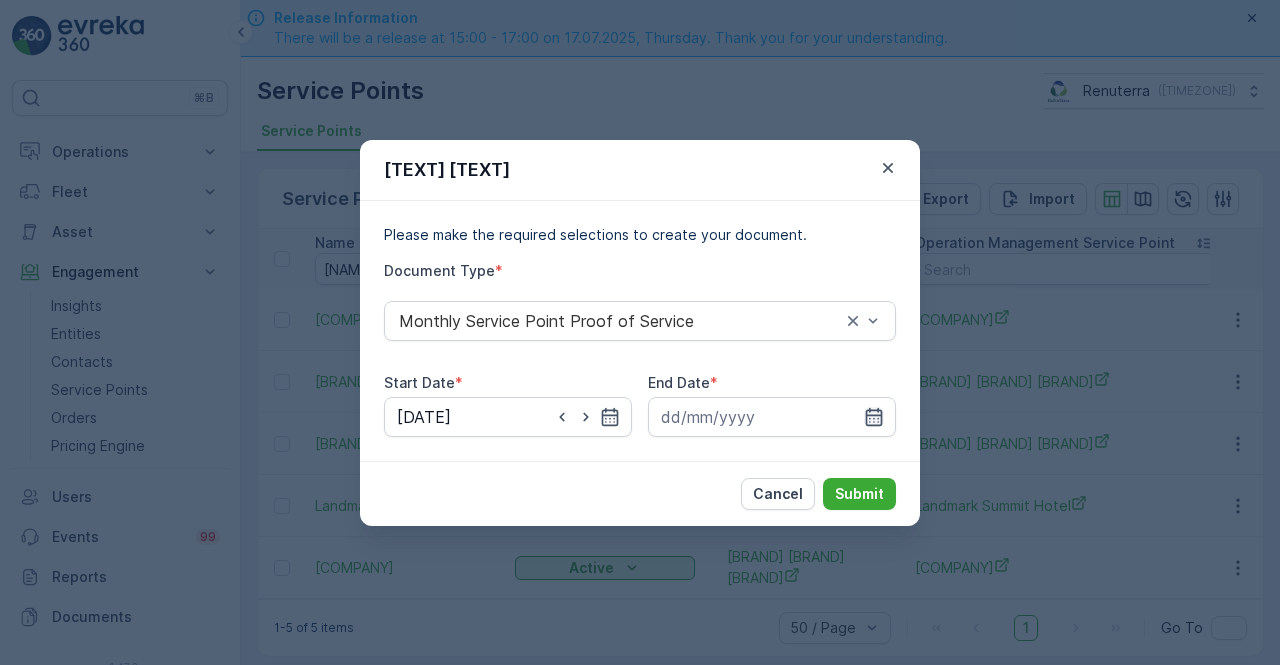 click 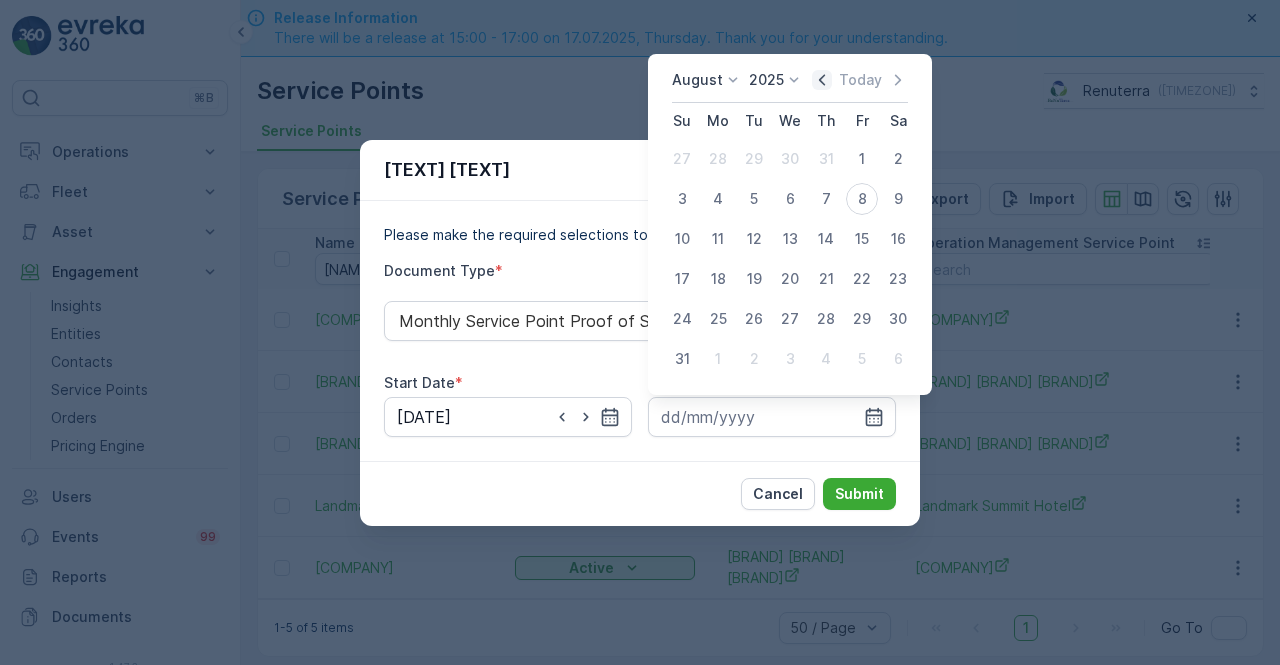 click 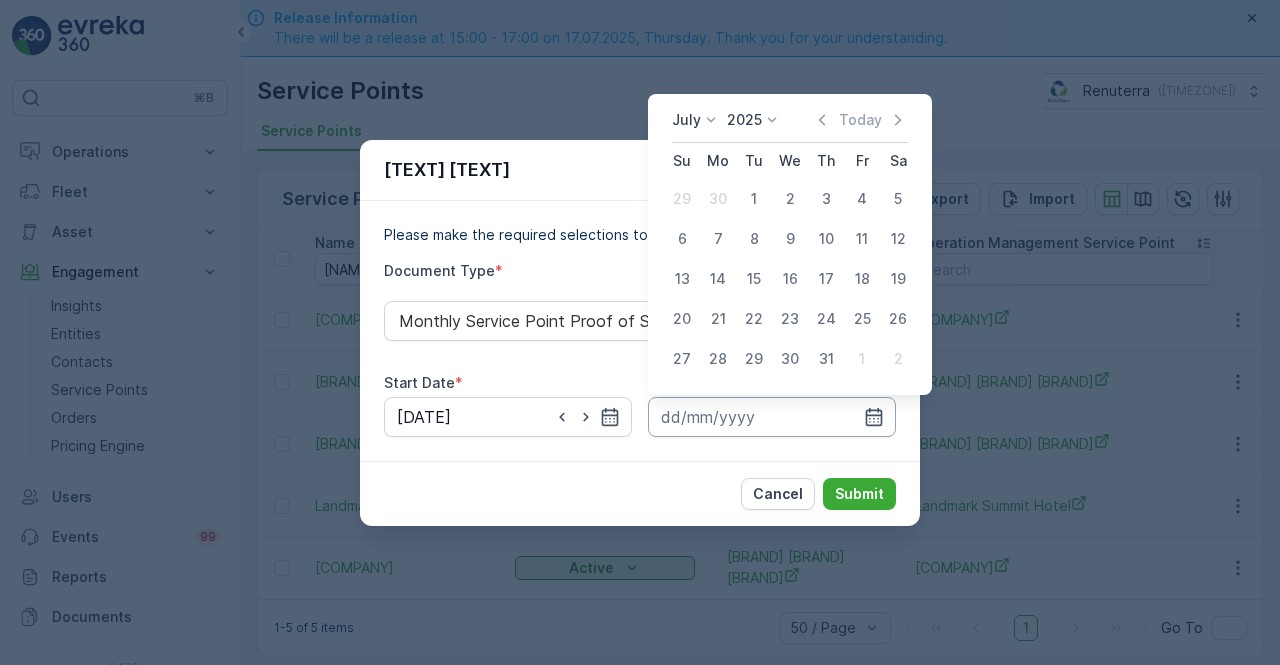 drag, startPoint x: 826, startPoint y: 355, endPoint x: 839, endPoint y: 399, distance: 45.88028 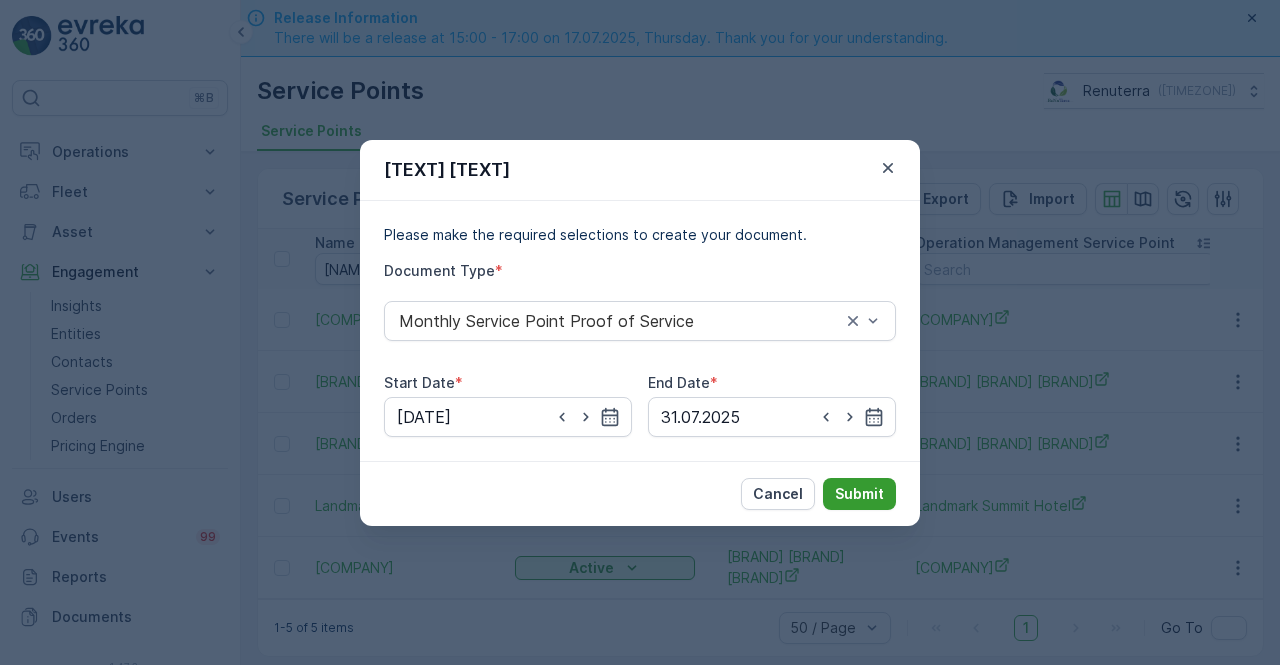 click on "Submit" at bounding box center [859, 494] 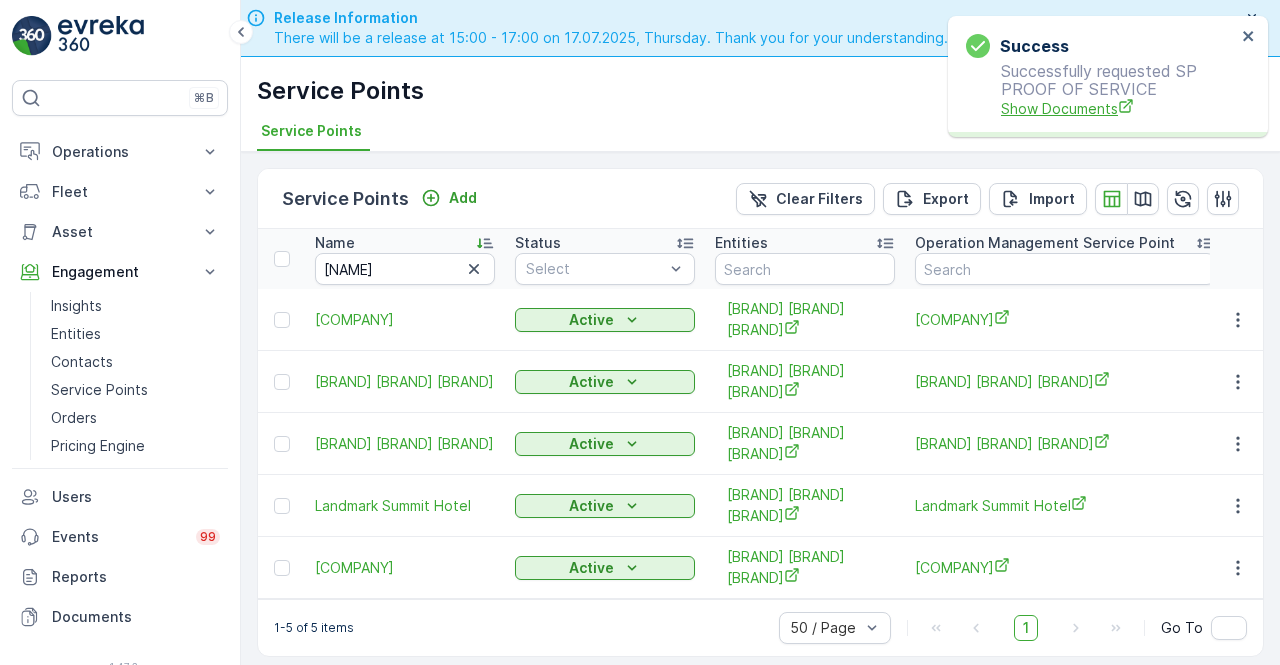 click on "Show Documents" at bounding box center [1118, 108] 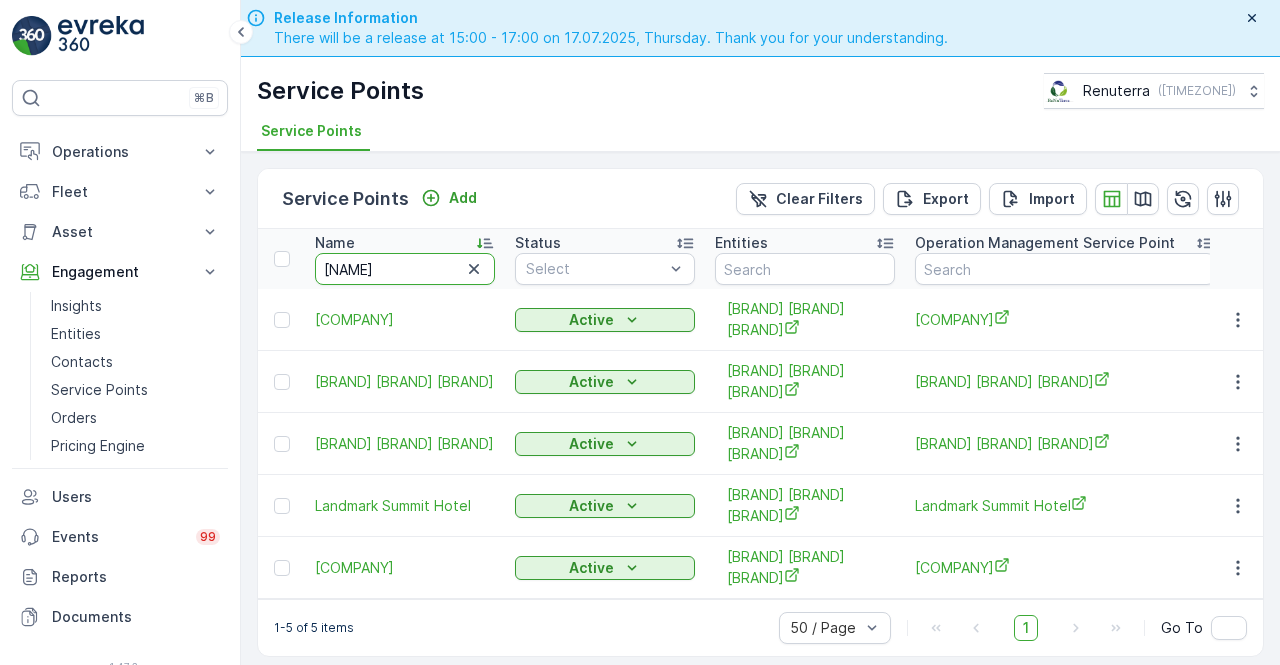 click on "landmar" at bounding box center (405, 269) 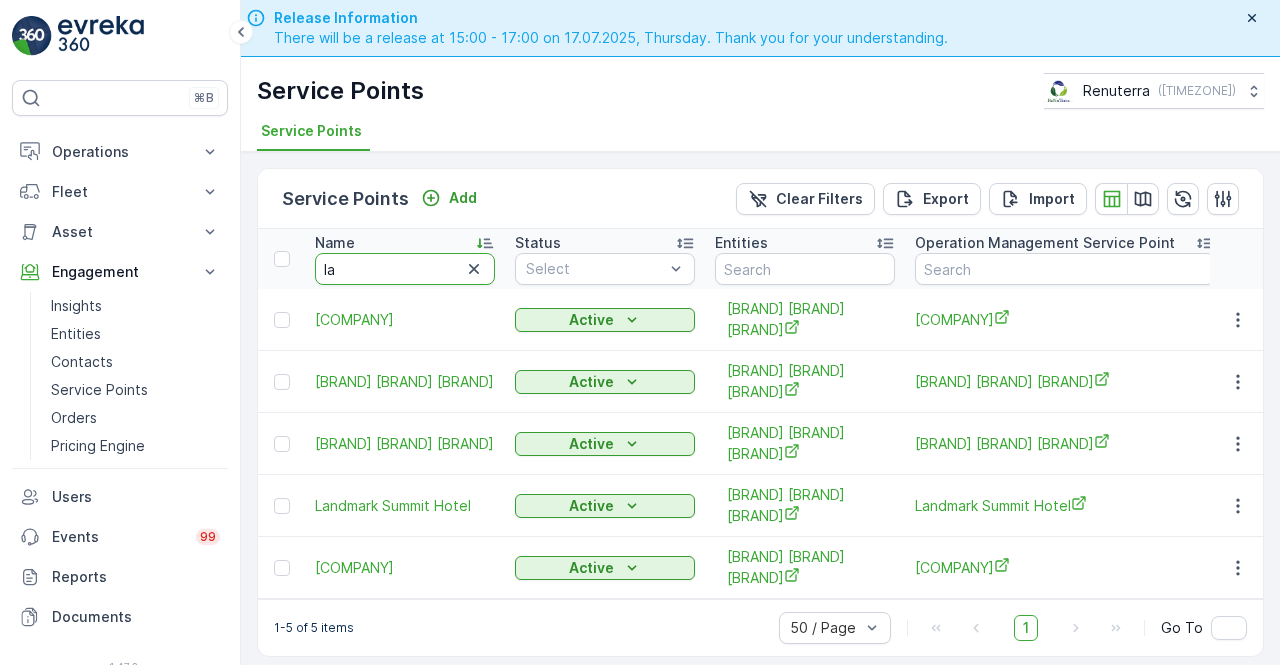 type on "l" 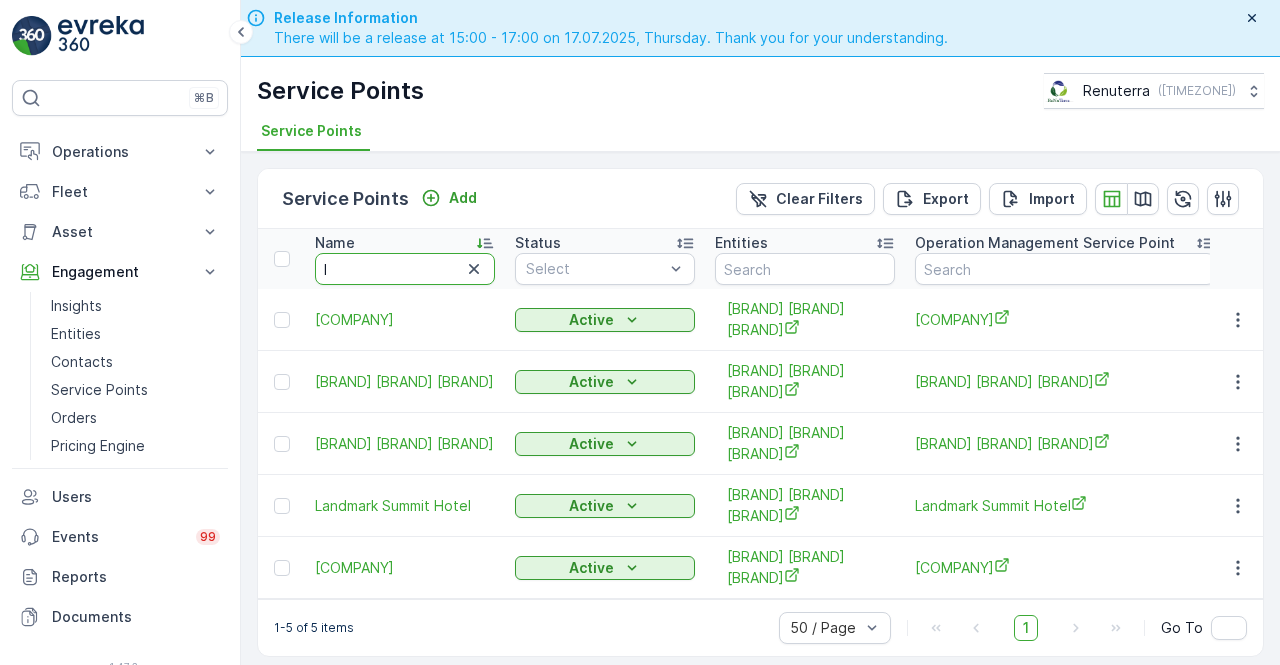 type 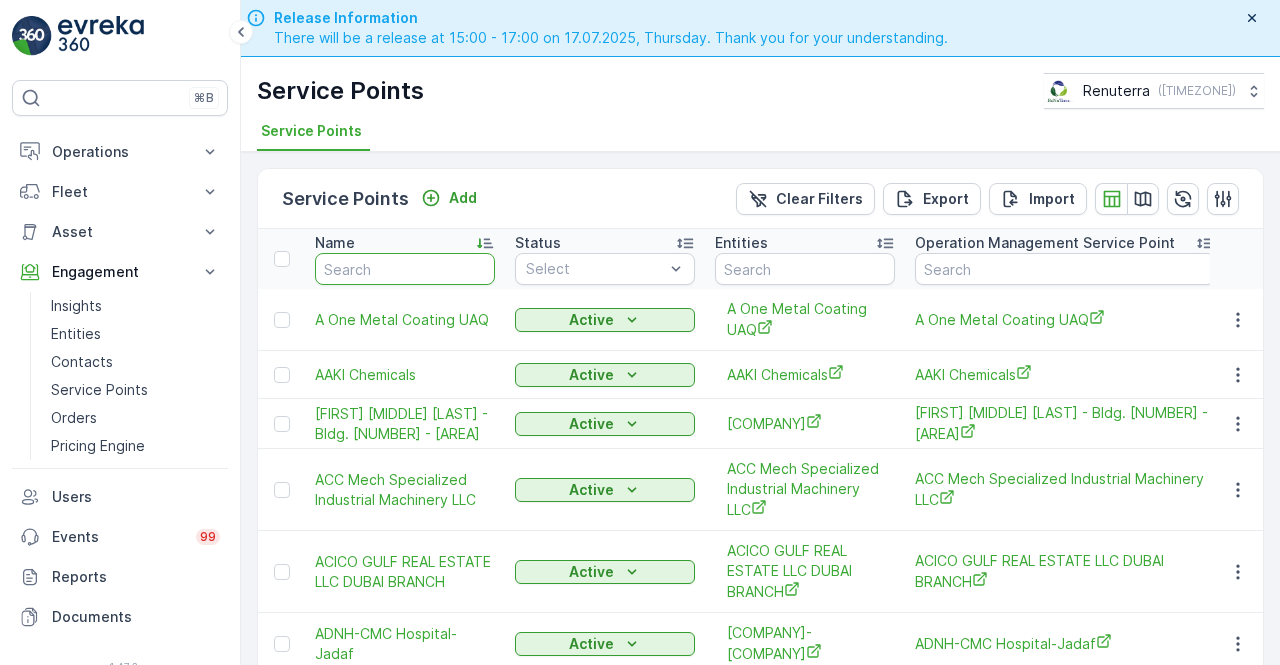 click at bounding box center [405, 269] 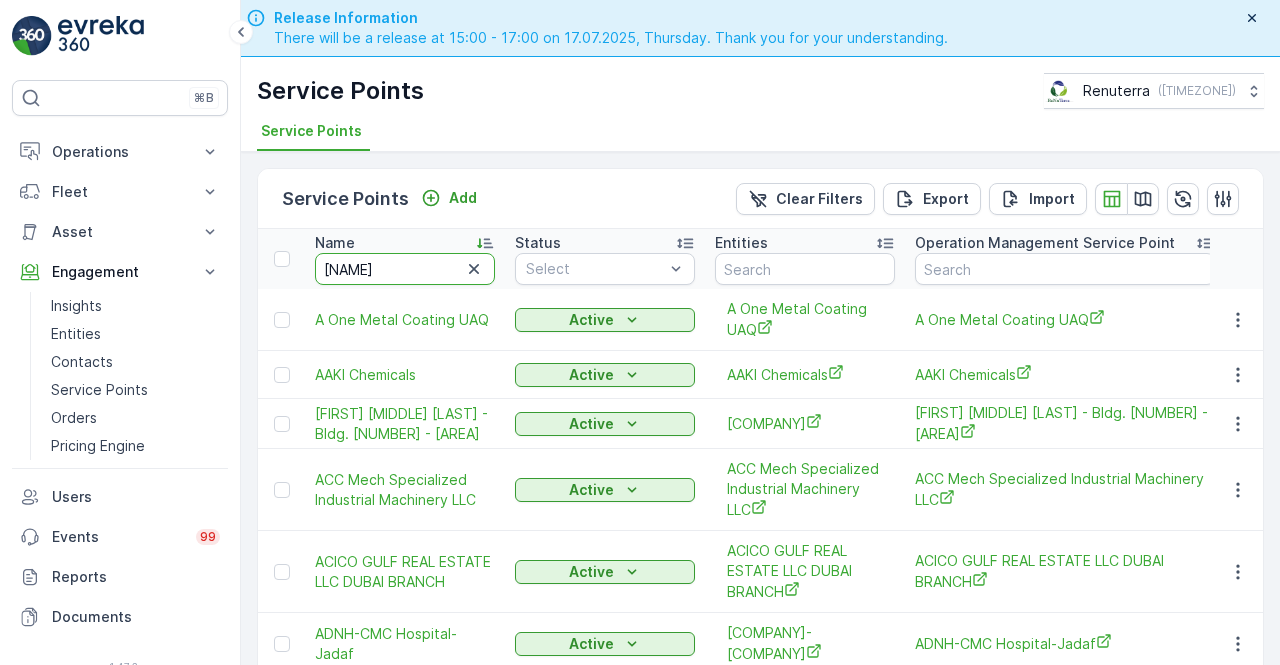 type on "khangi" 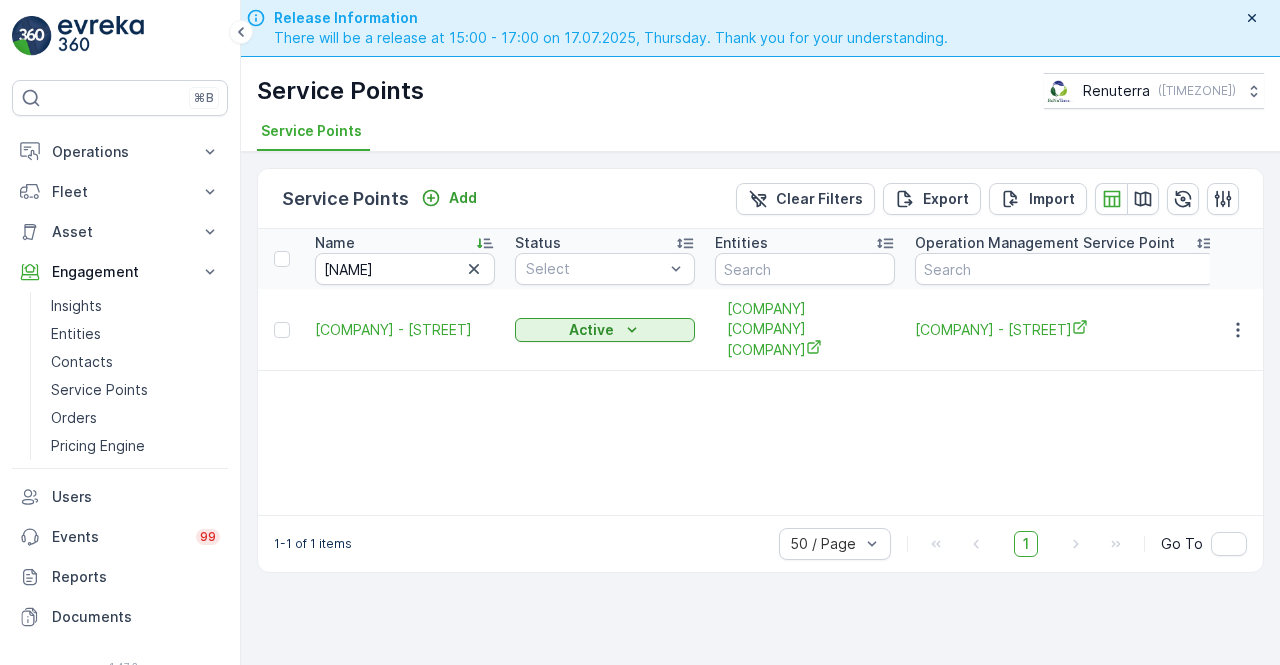 click at bounding box center (1237, 330) 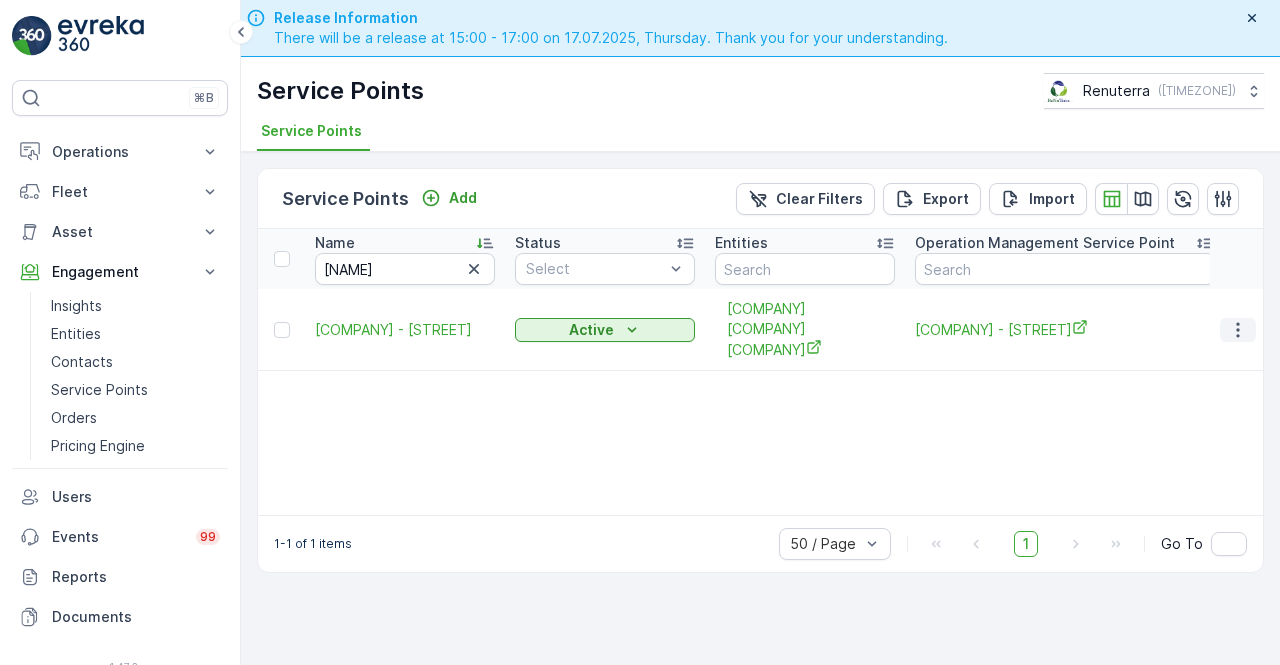 click 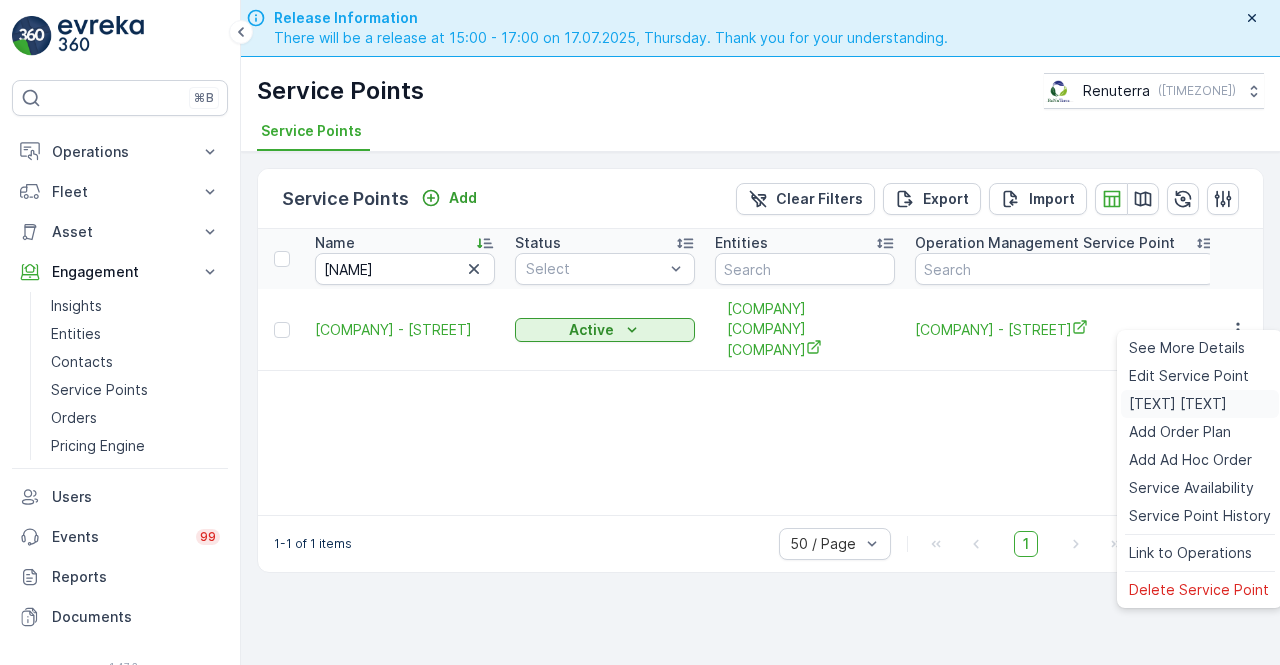 click on "Create Document" at bounding box center [1178, 404] 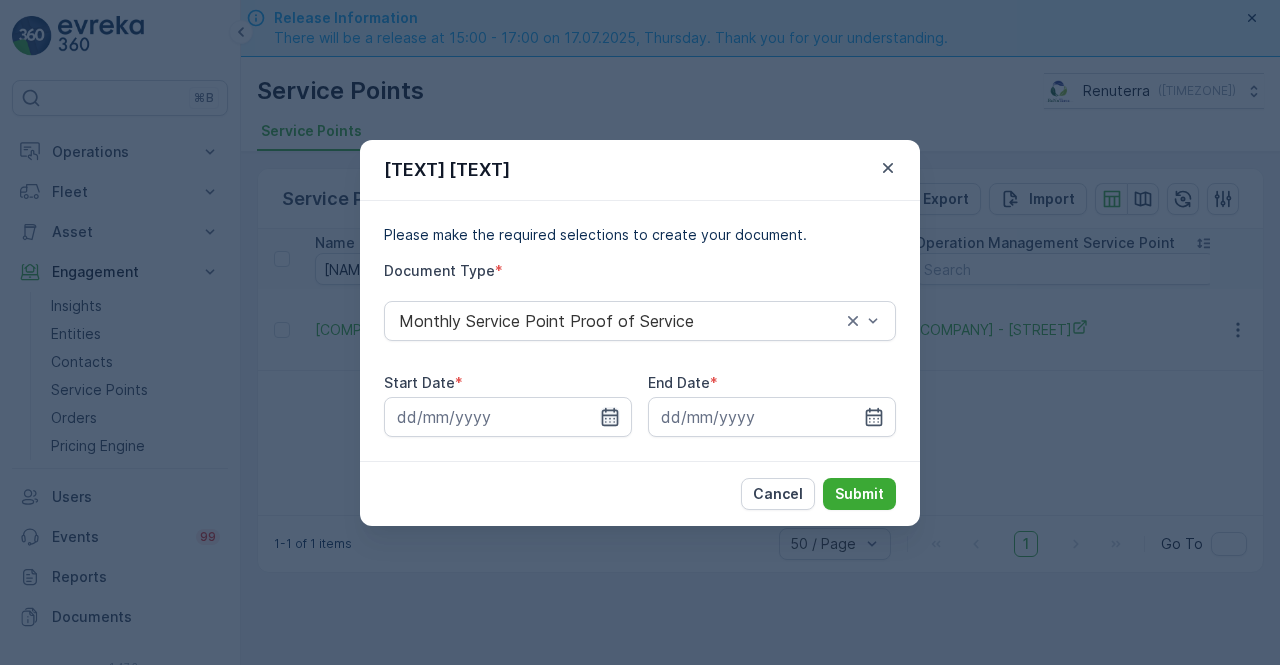 click 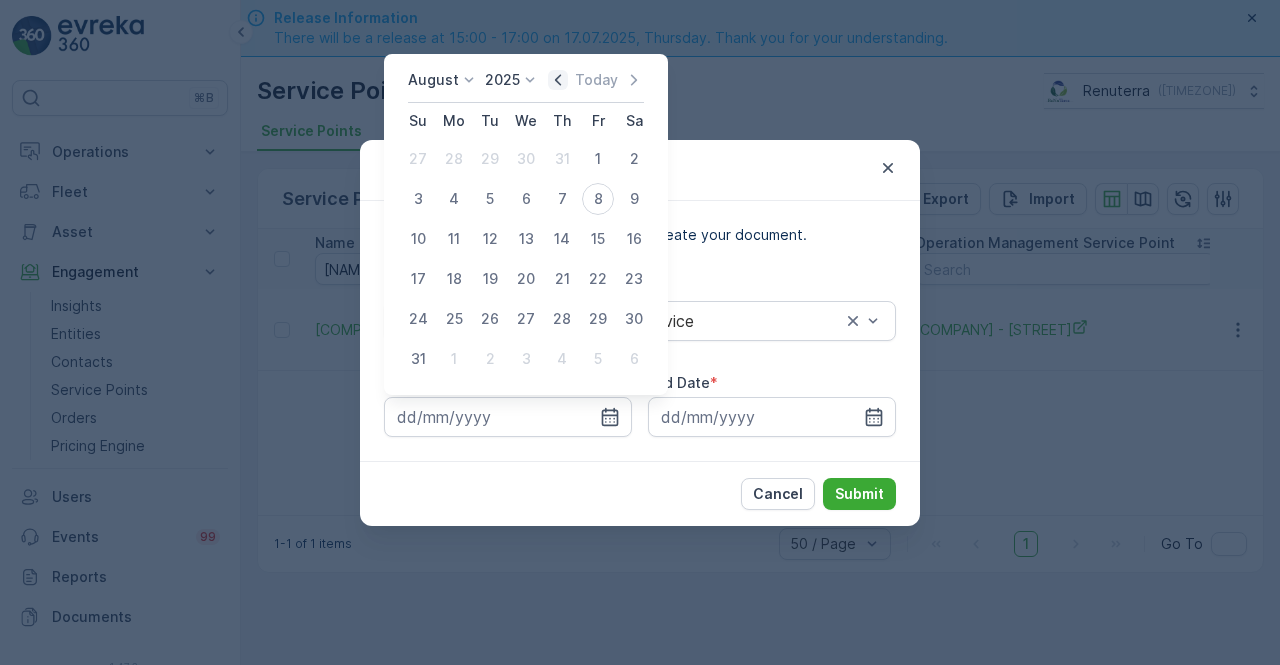 click on "August 2025 Today Su Mo Tu We Th Fr Sa 27 28 29 30 31 1 2 3 4 5 6 7 8 9 10 11 12 13 14 15 16 17 18 19 20 21 22 23 24 25 26 27 28 29 30 31 1 2 3 4 5 6" at bounding box center [526, 224] 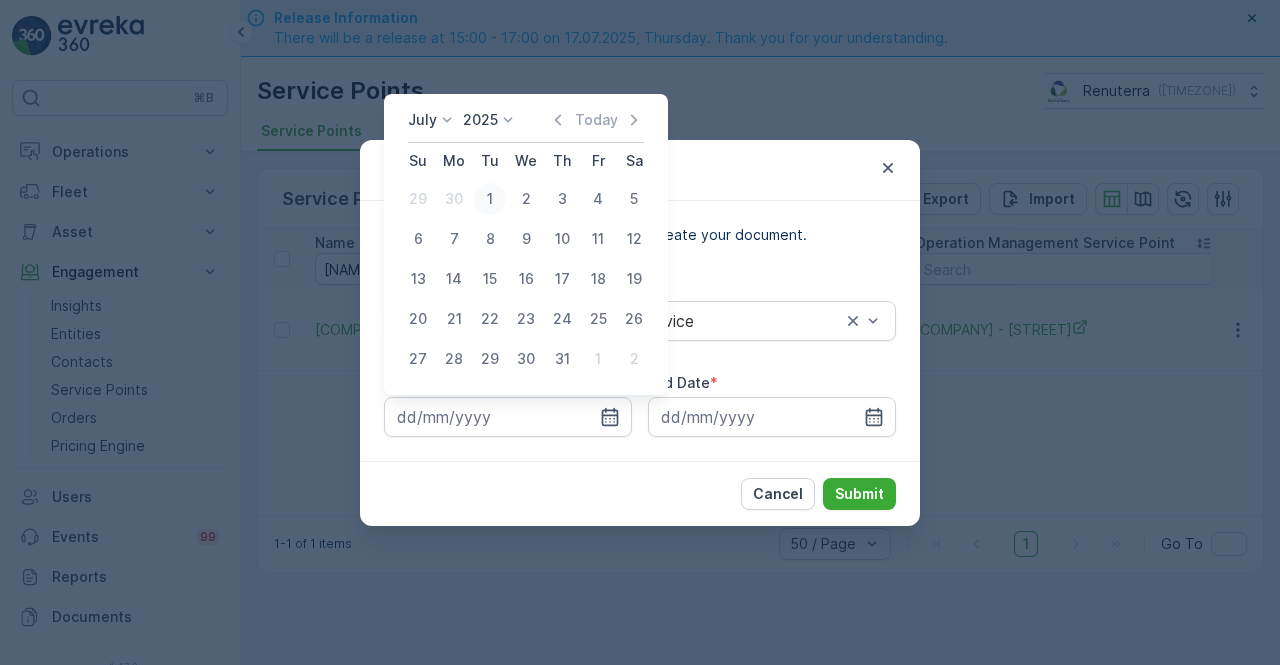 click on "1" at bounding box center [490, 199] 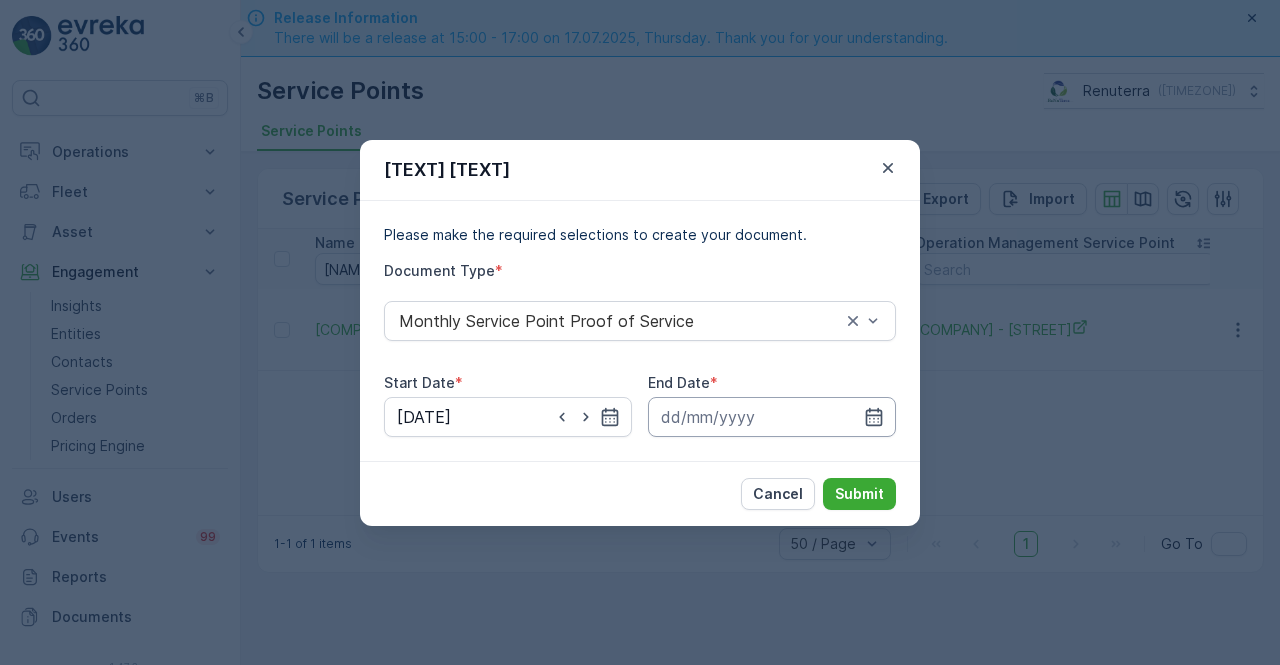 click at bounding box center [772, 417] 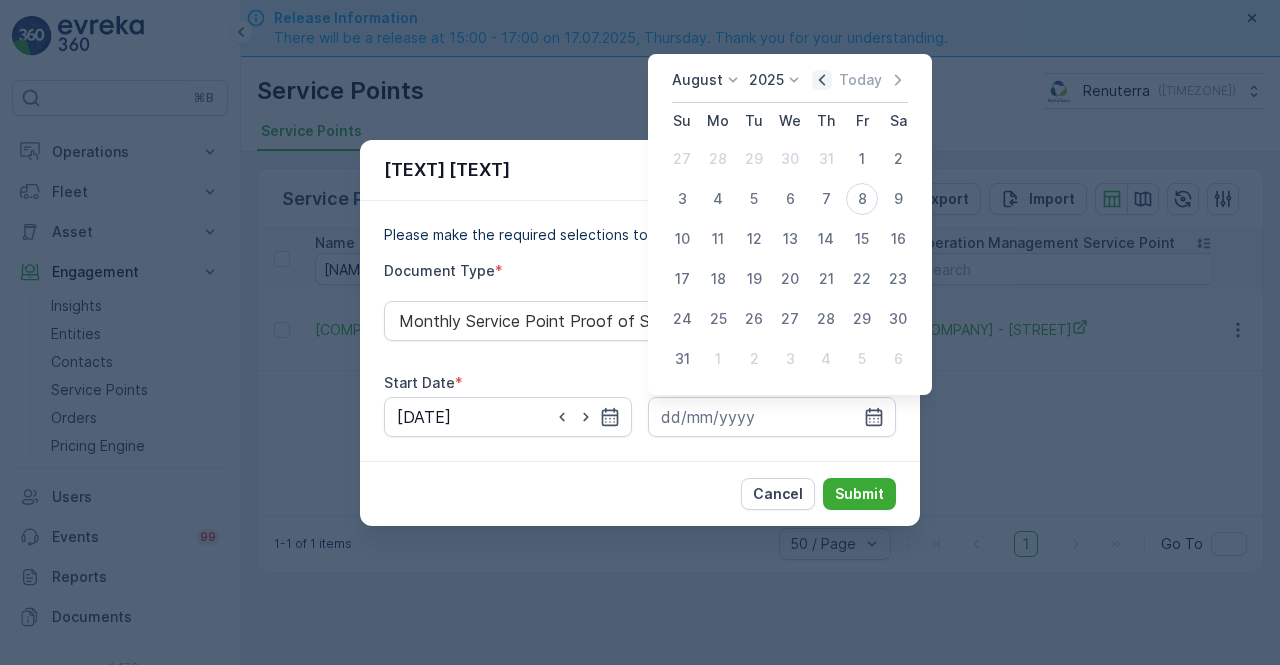 click 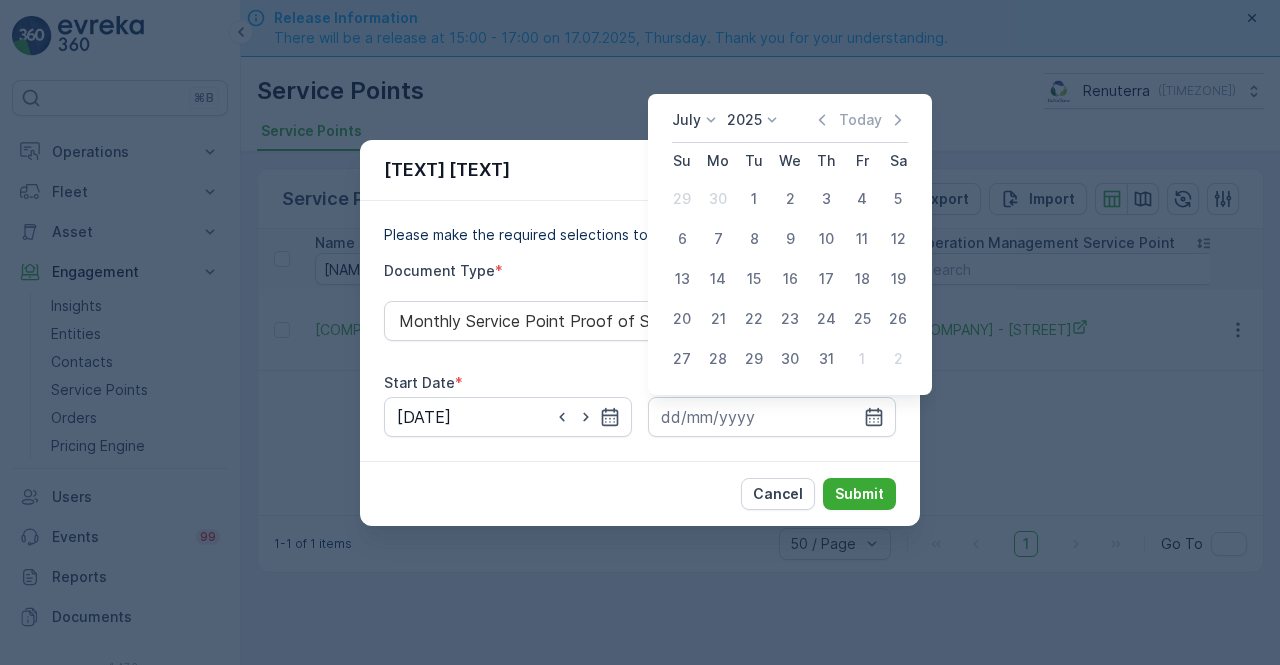 drag, startPoint x: 813, startPoint y: 360, endPoint x: 822, endPoint y: 367, distance: 11.401754 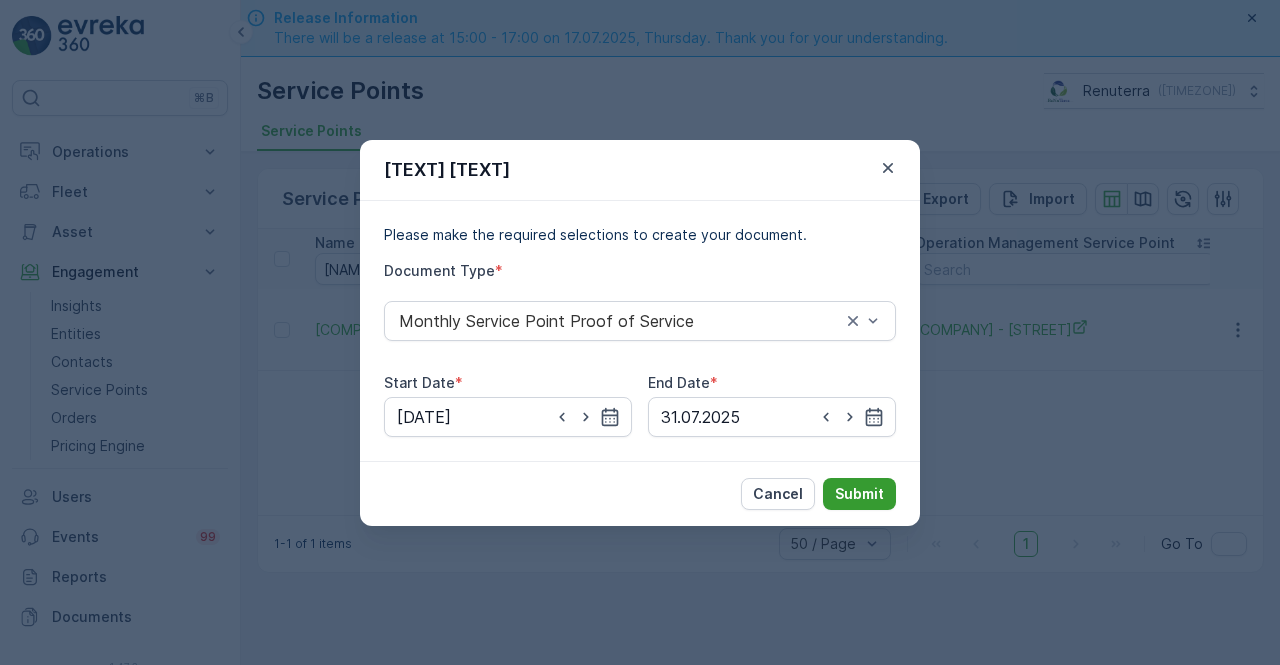 drag, startPoint x: 846, startPoint y: 472, endPoint x: 851, endPoint y: 487, distance: 15.811388 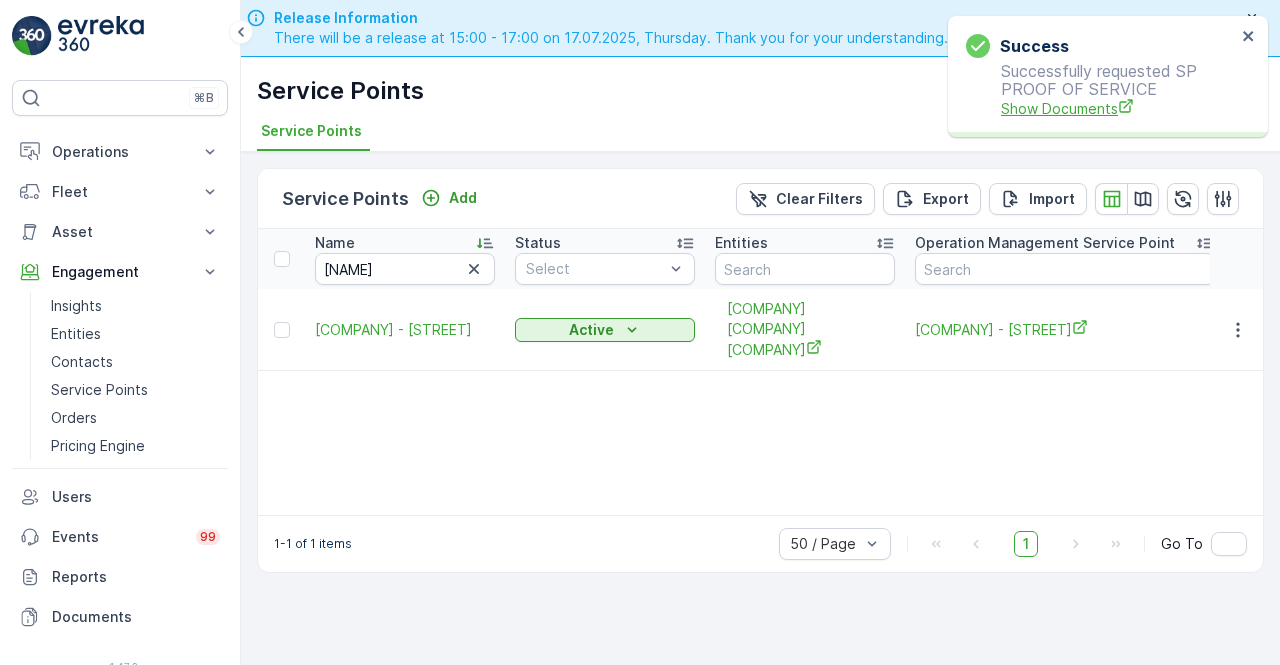 click on "Show Documents" at bounding box center (1118, 108) 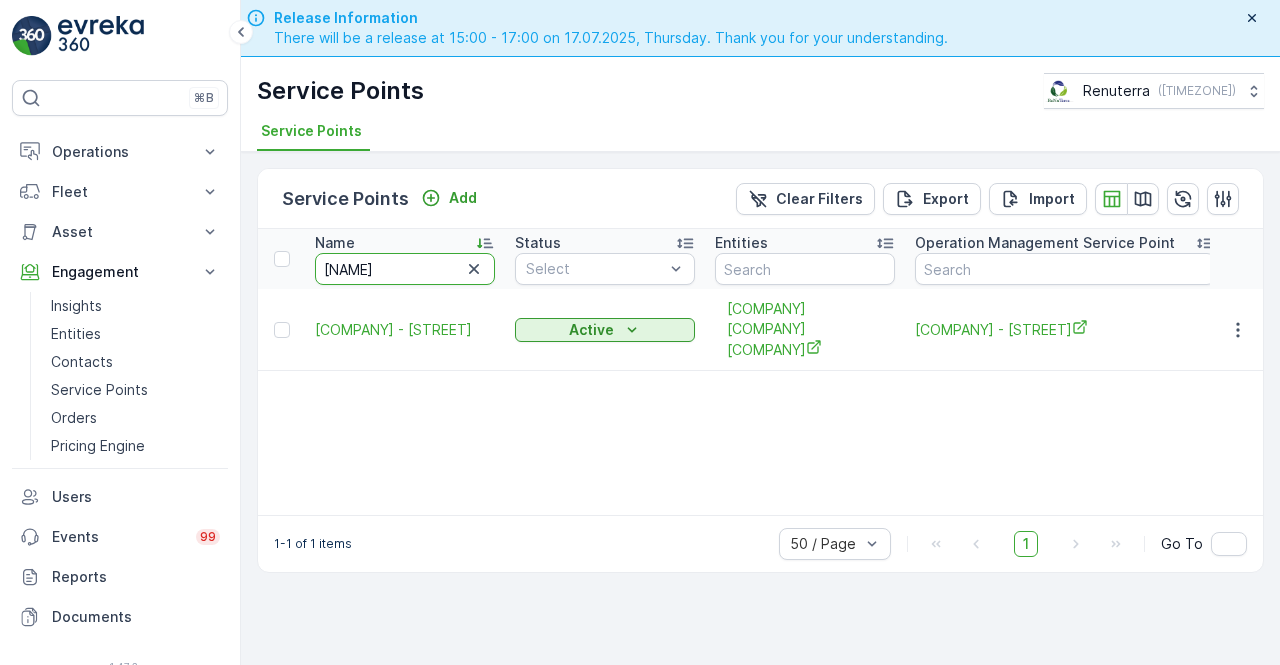 click on "khangi" at bounding box center [405, 269] 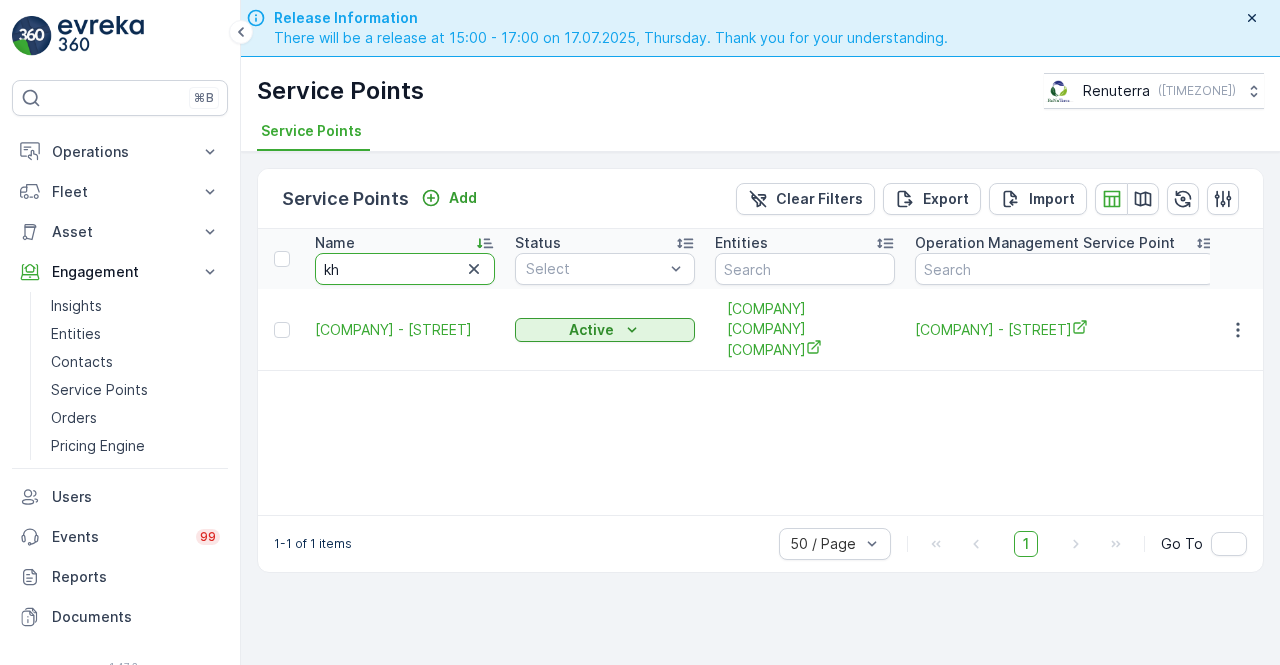 type on "k" 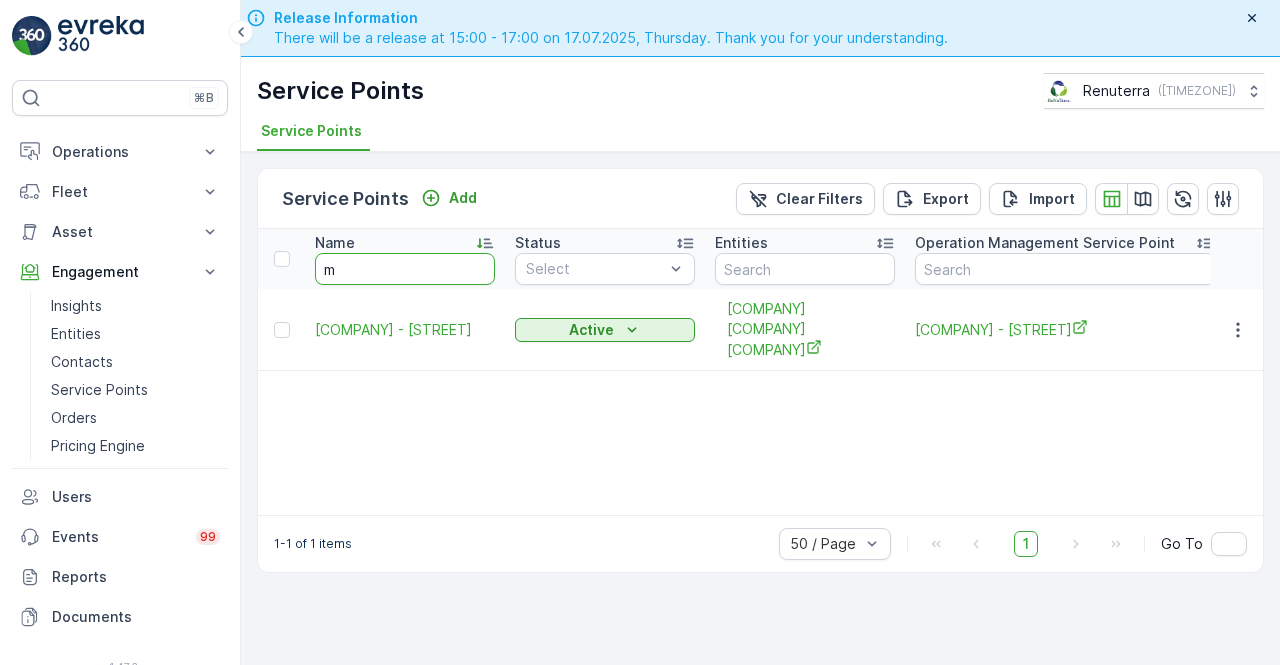 type on "ma" 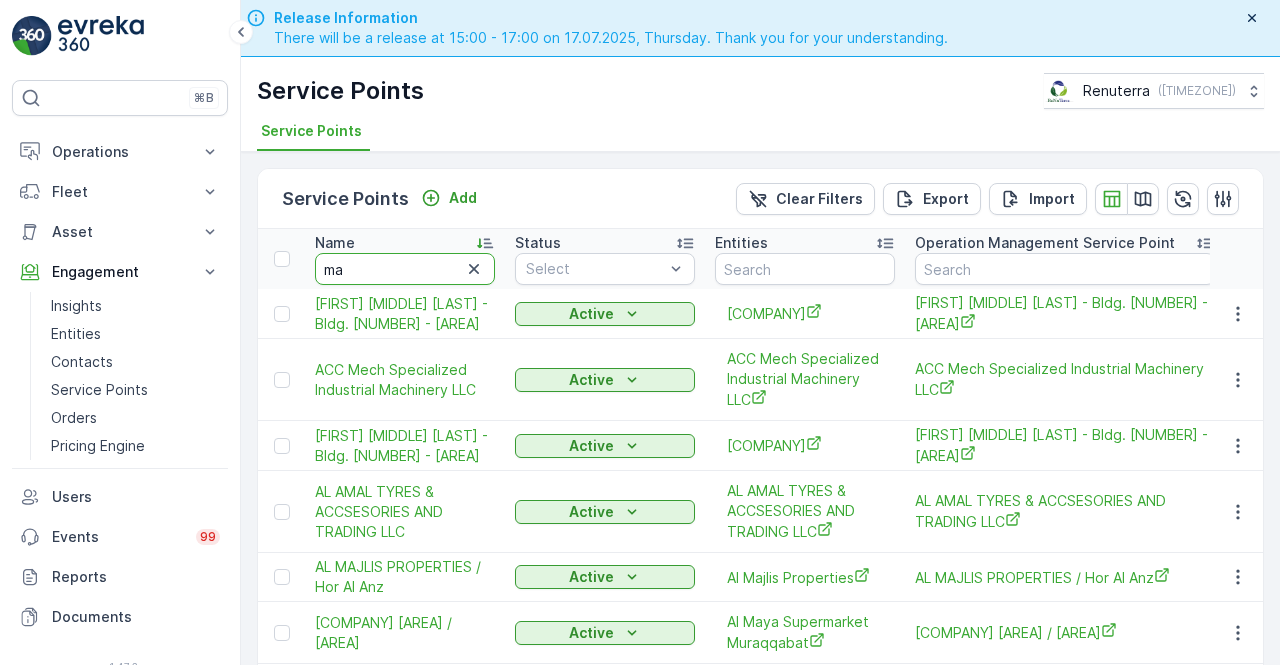 click on "ma" at bounding box center (405, 269) 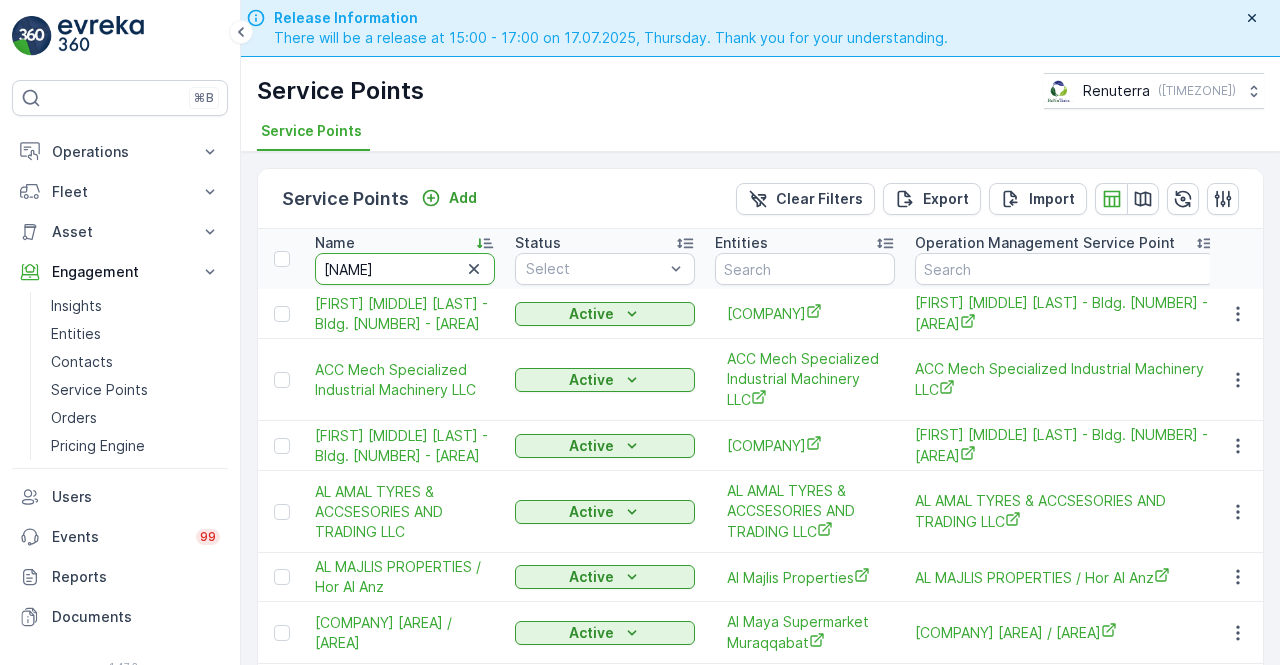 type on "maqad" 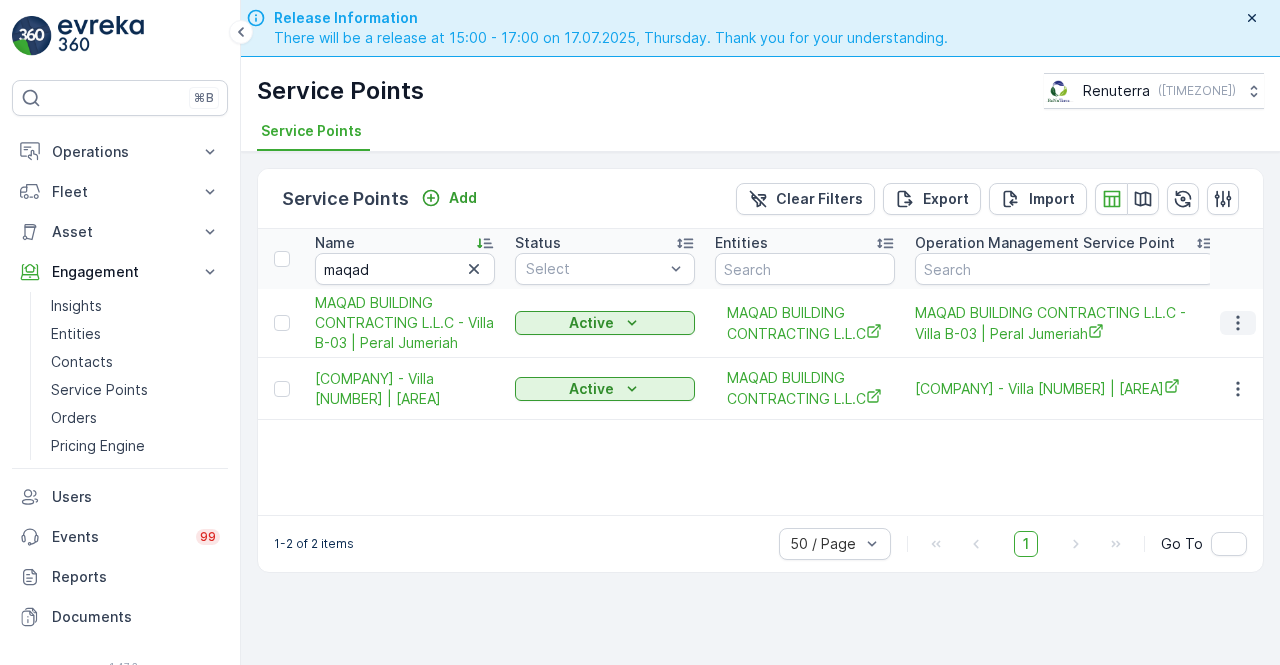click 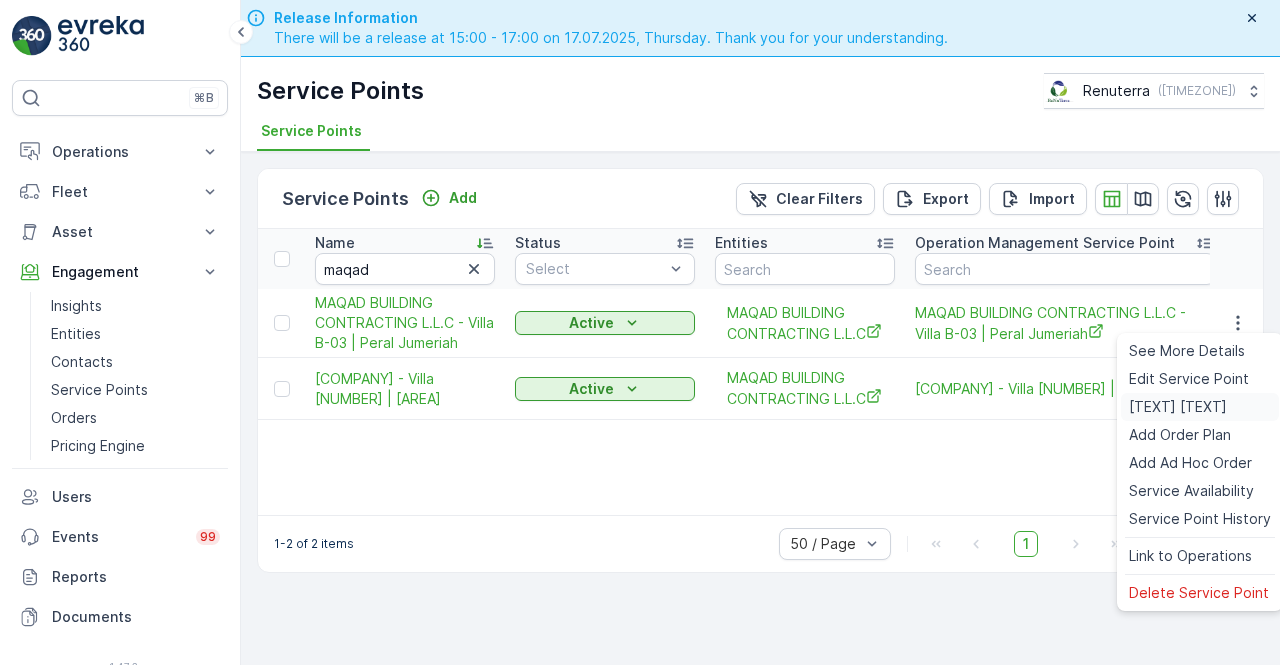 click on "Create Document" at bounding box center (1178, 407) 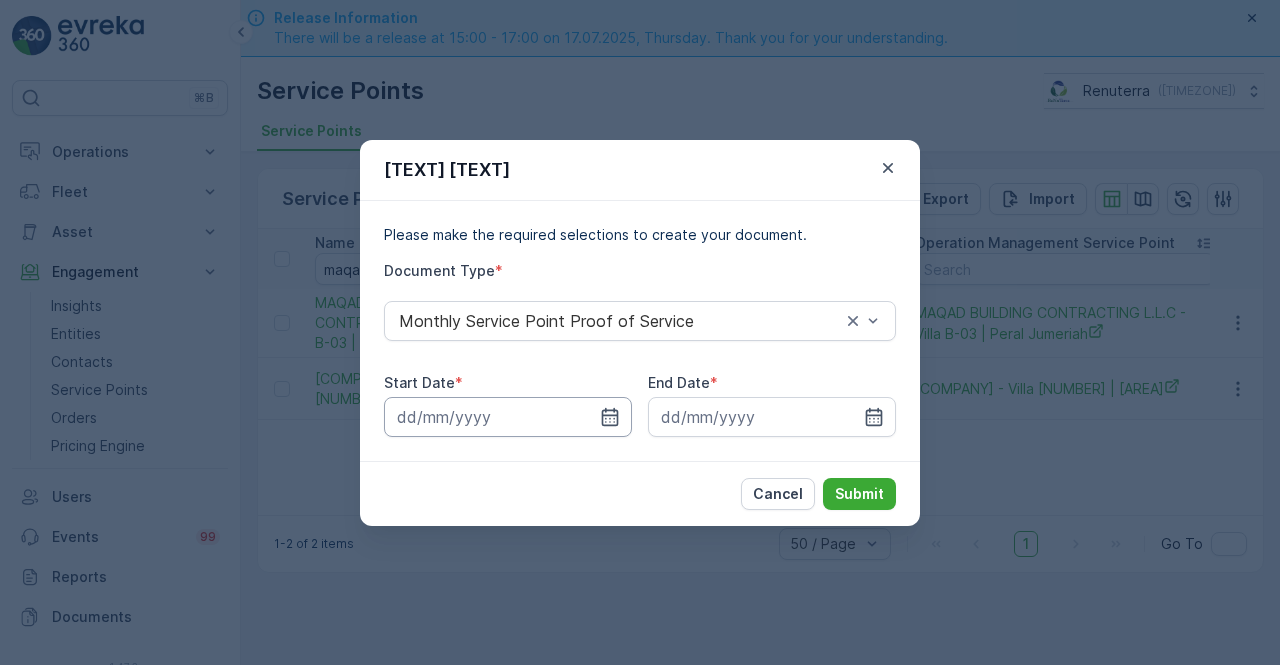 click at bounding box center [508, 417] 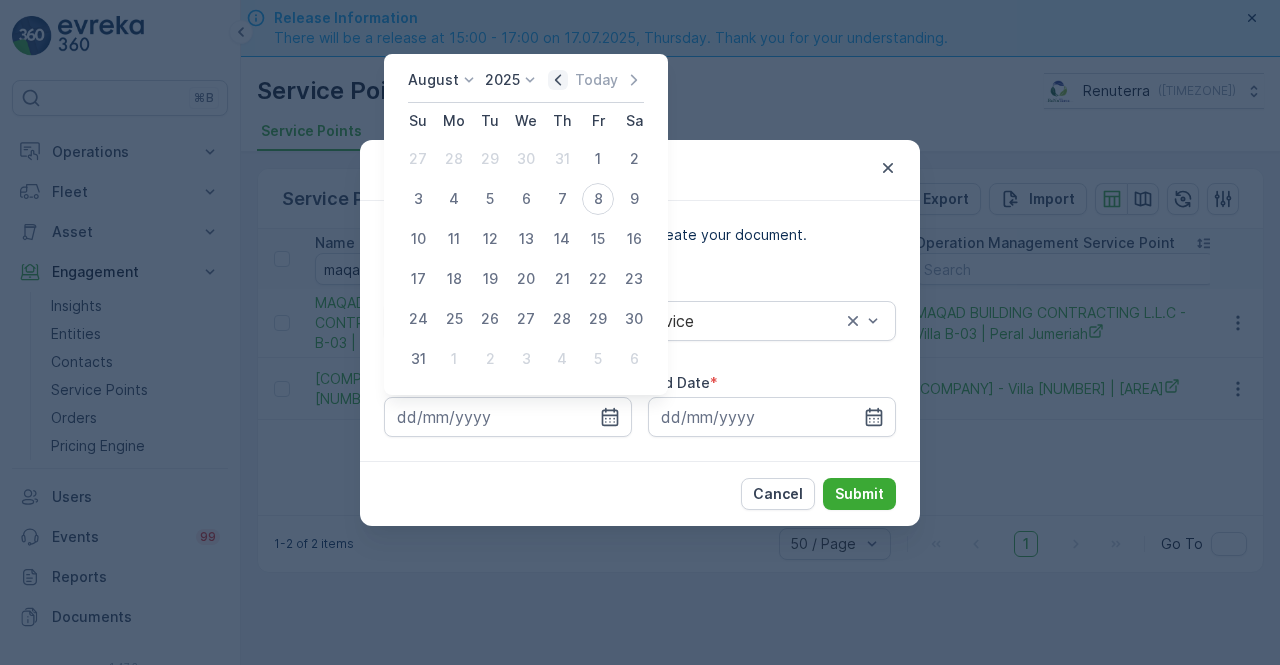 click 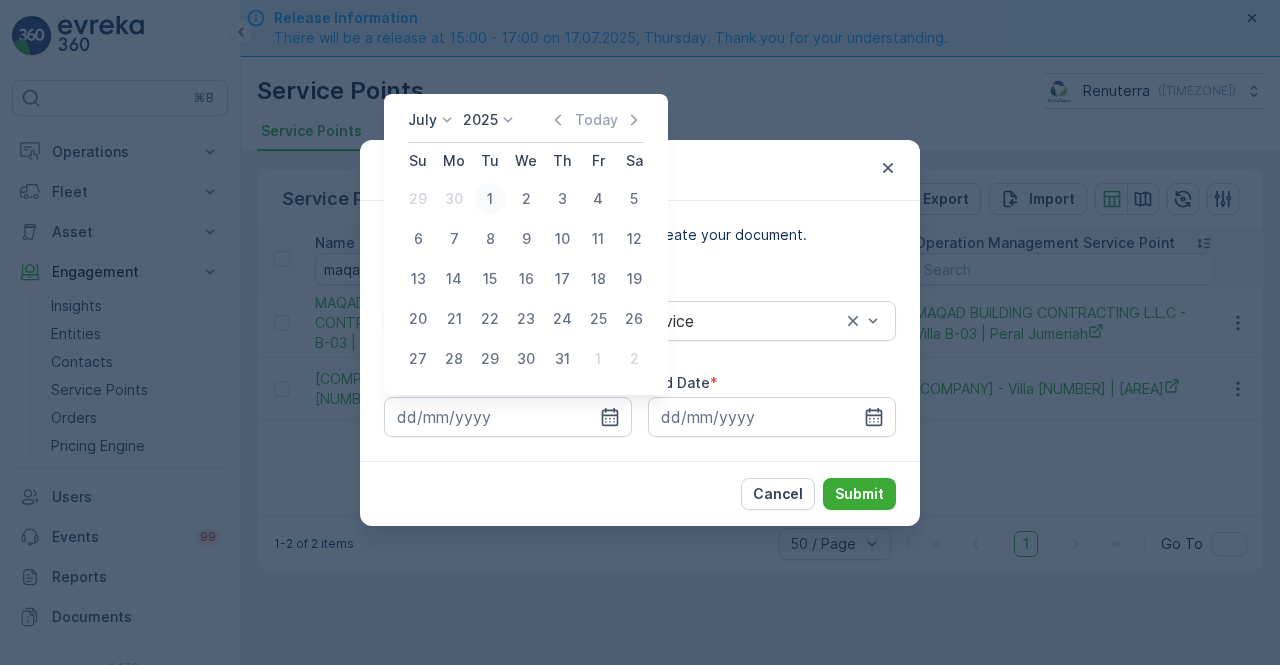 click on "1" at bounding box center [490, 199] 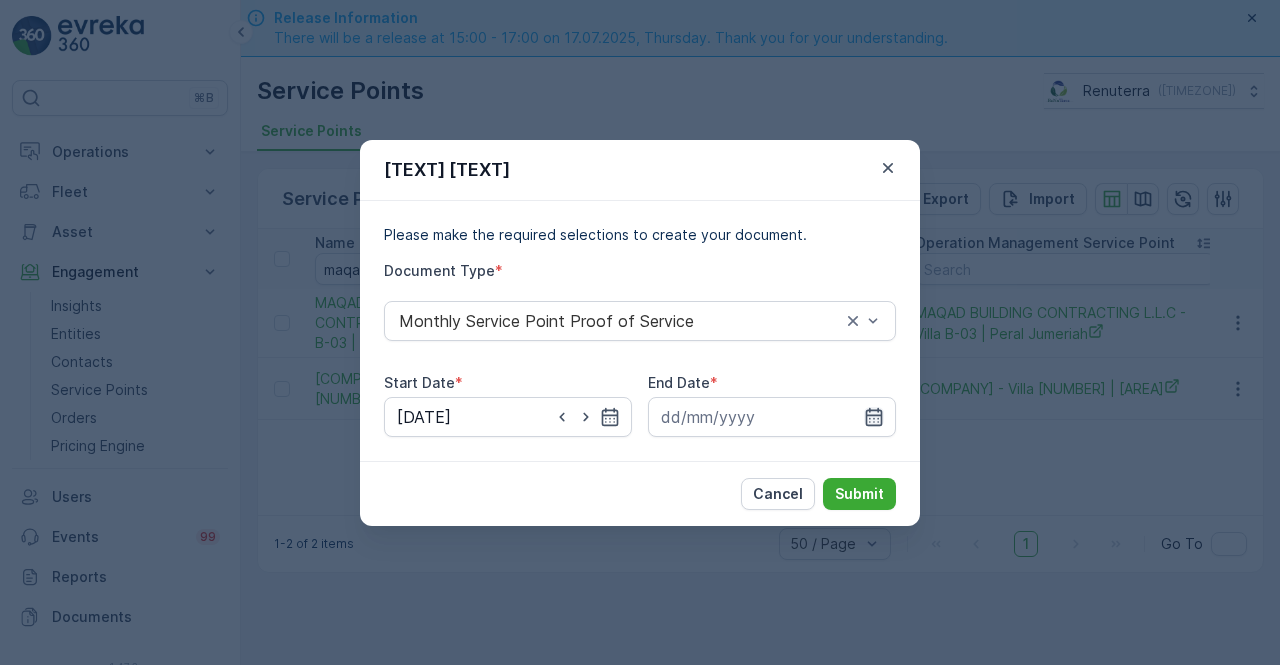 click 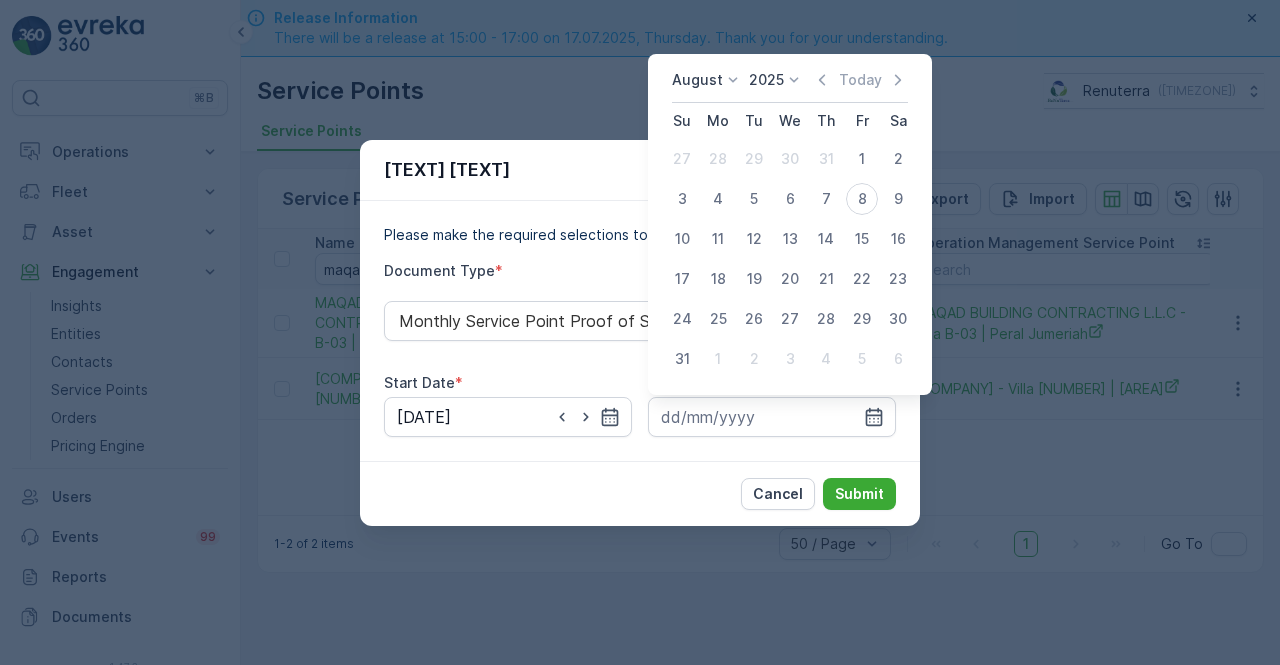 click 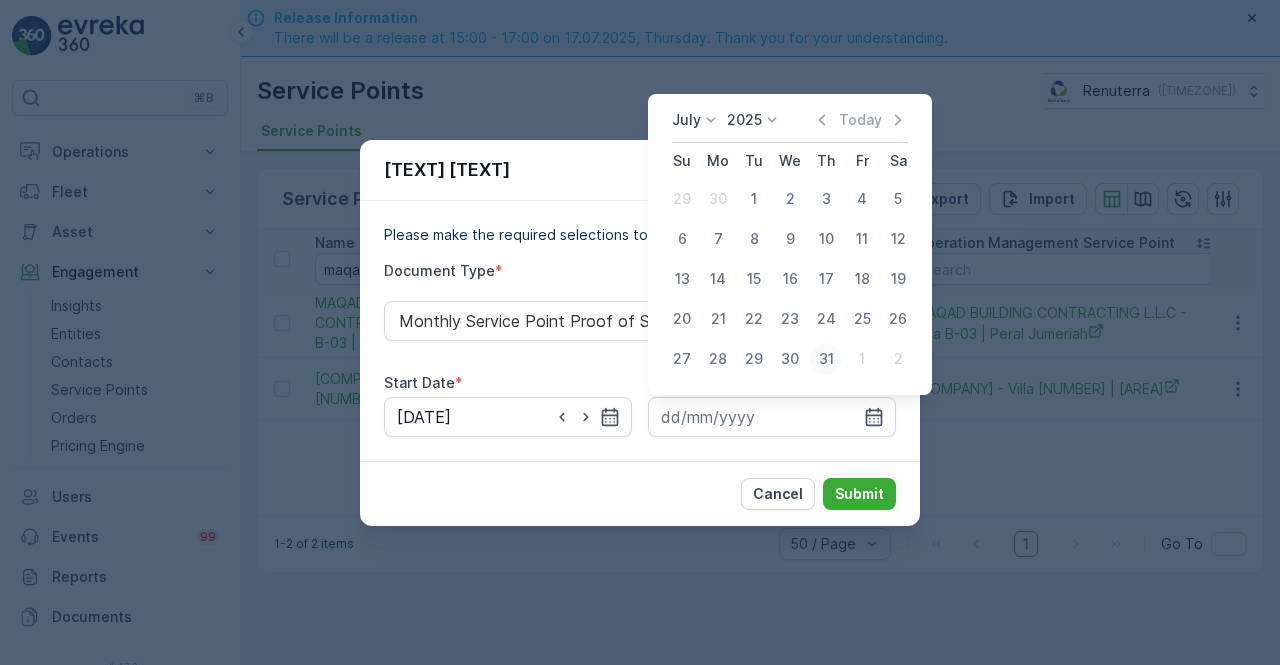 click on "31" at bounding box center [826, 359] 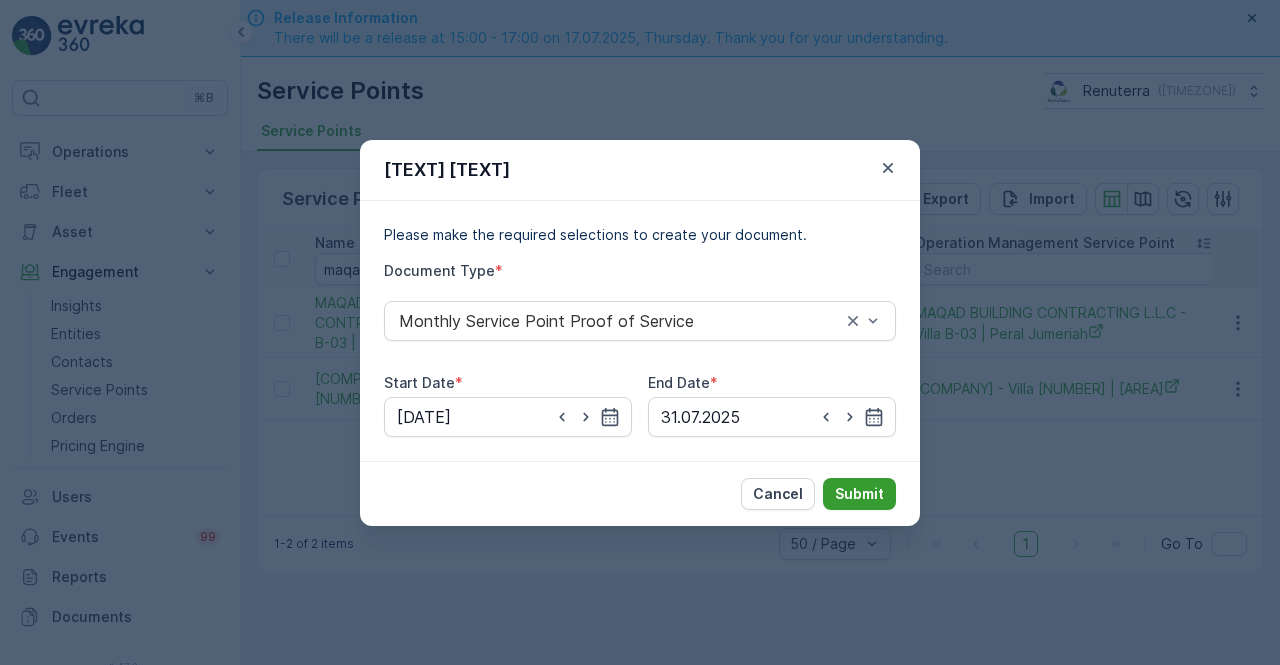 click on "Submit" at bounding box center [859, 494] 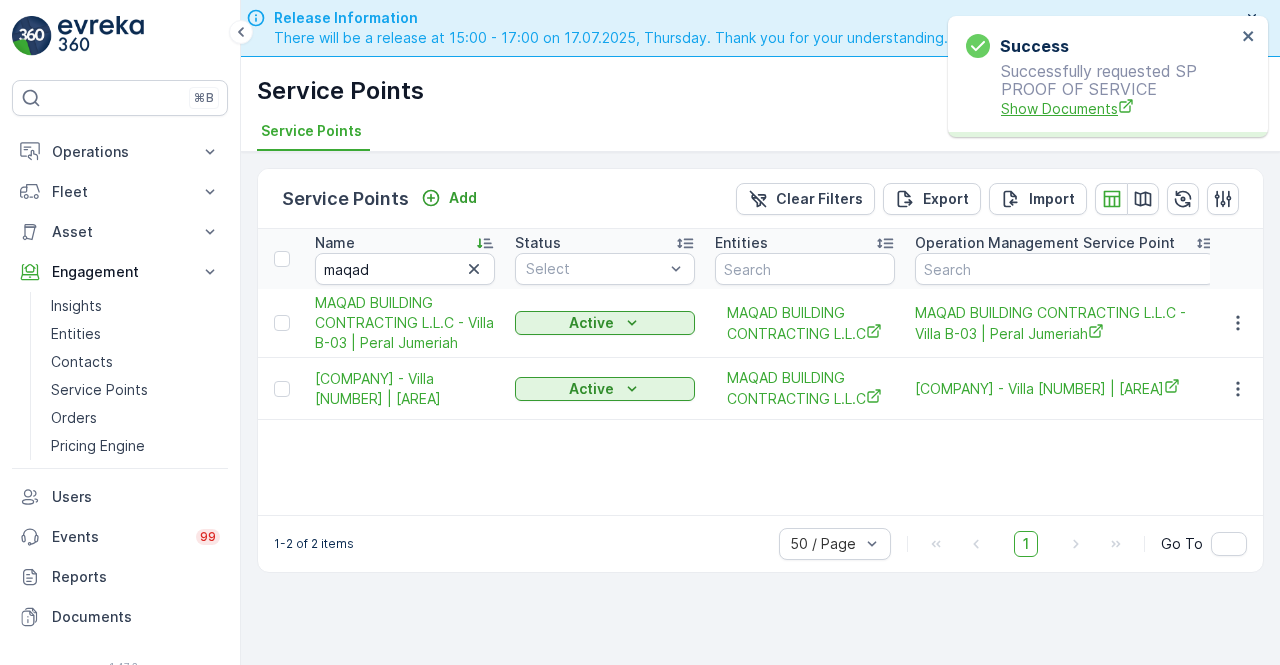 click on "Show Documents" at bounding box center [1118, 108] 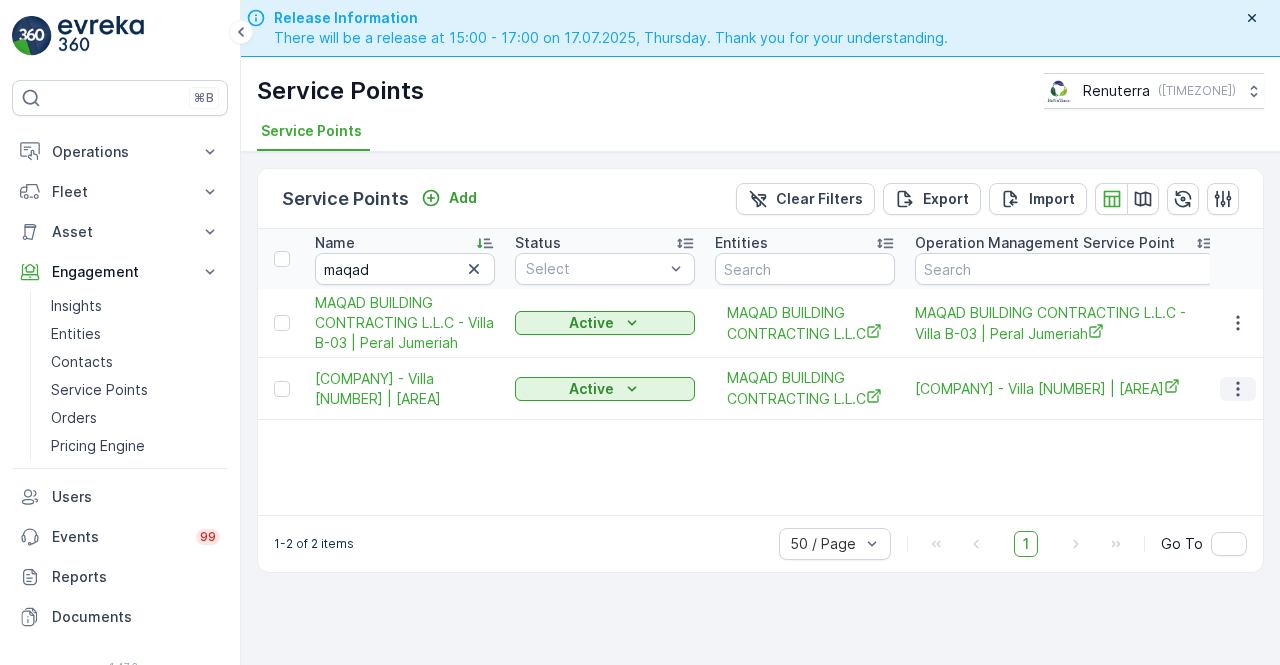 click 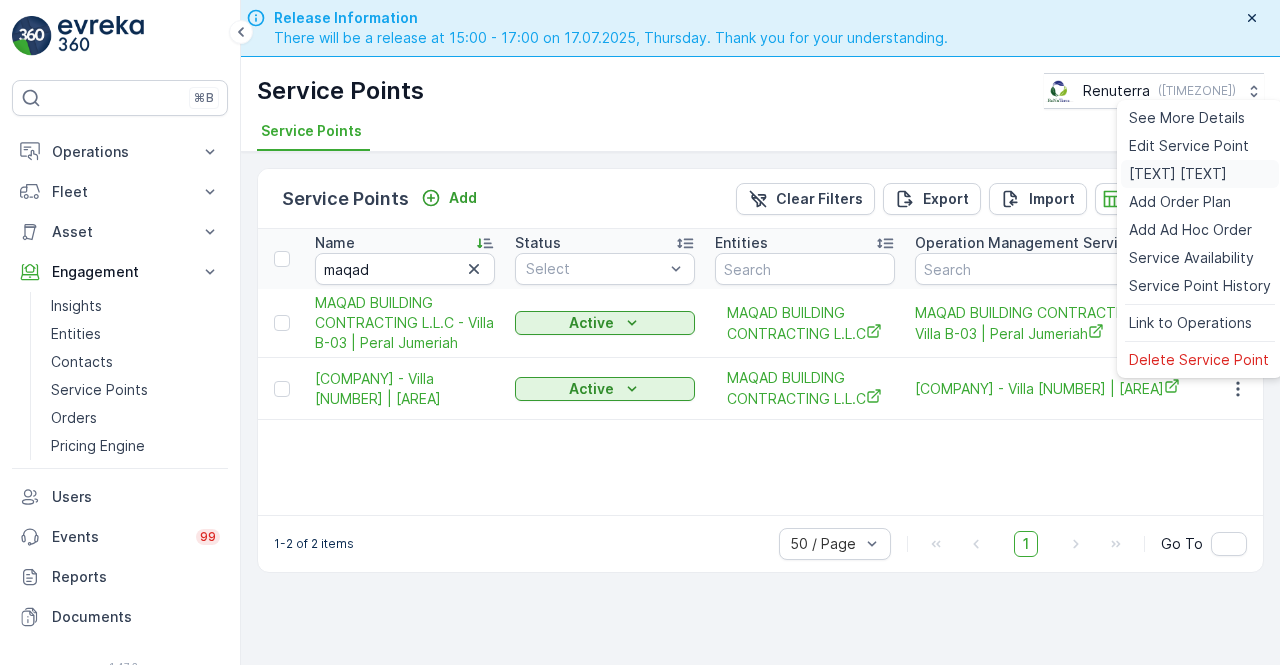 click on "Create Document" at bounding box center [1178, 174] 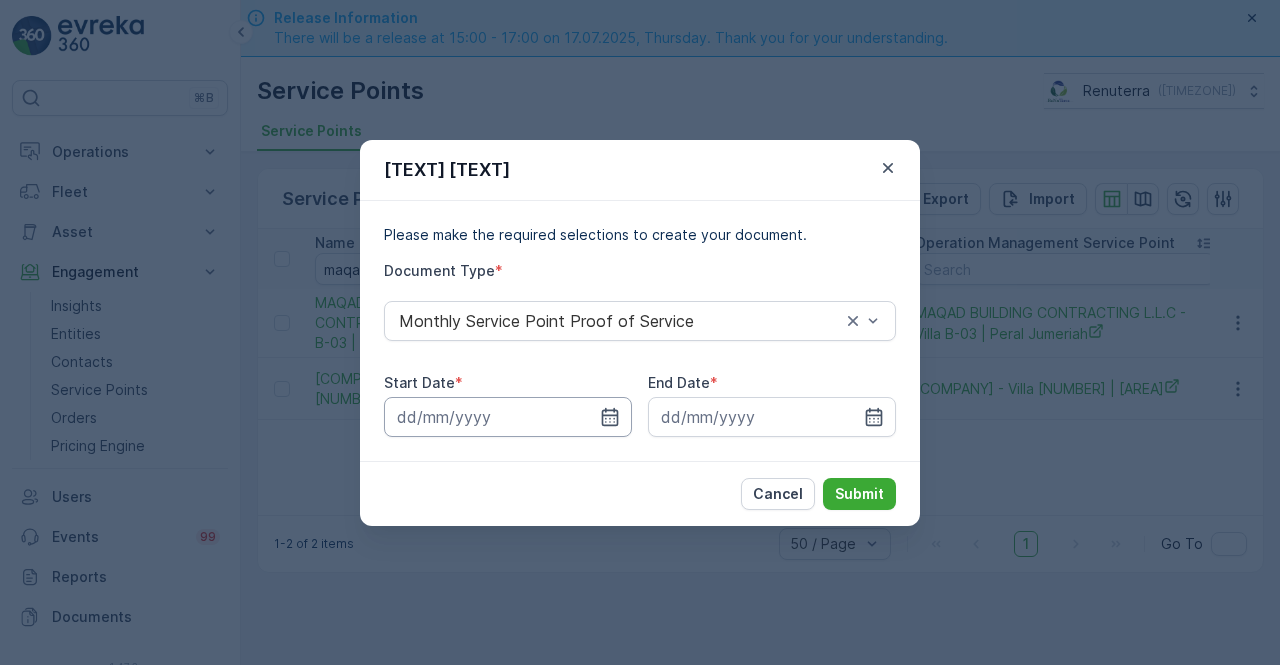 click at bounding box center [508, 417] 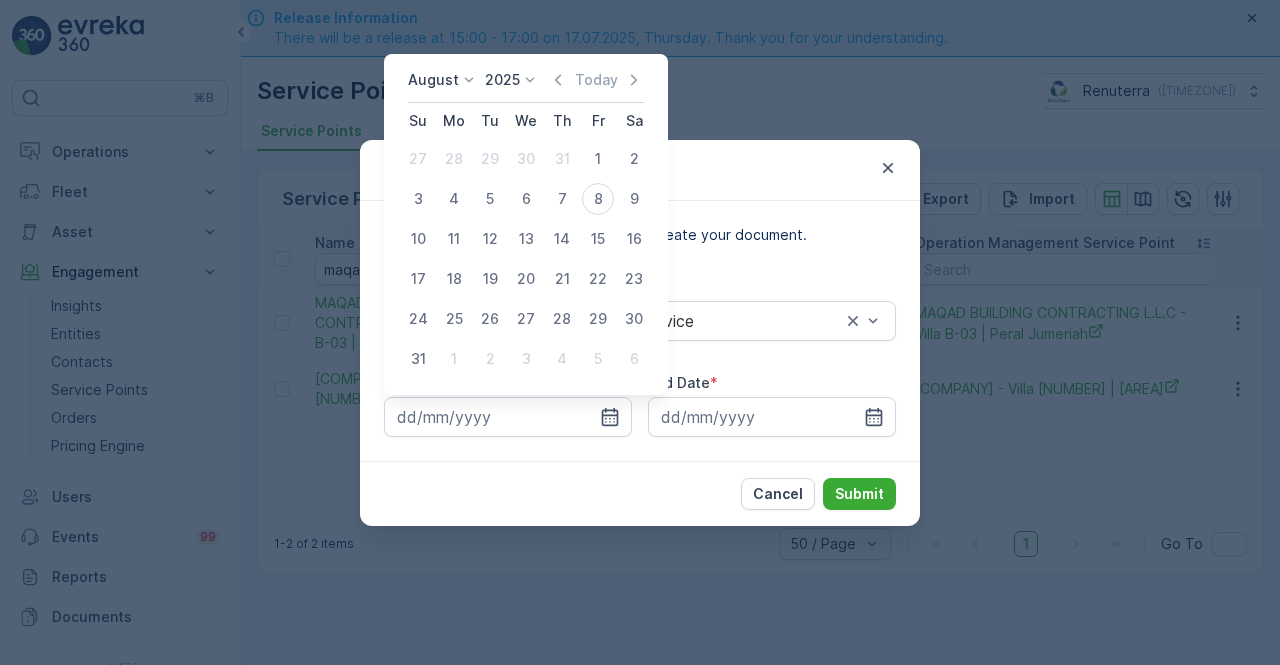 click on "August 2025 Today" at bounding box center (526, 86) 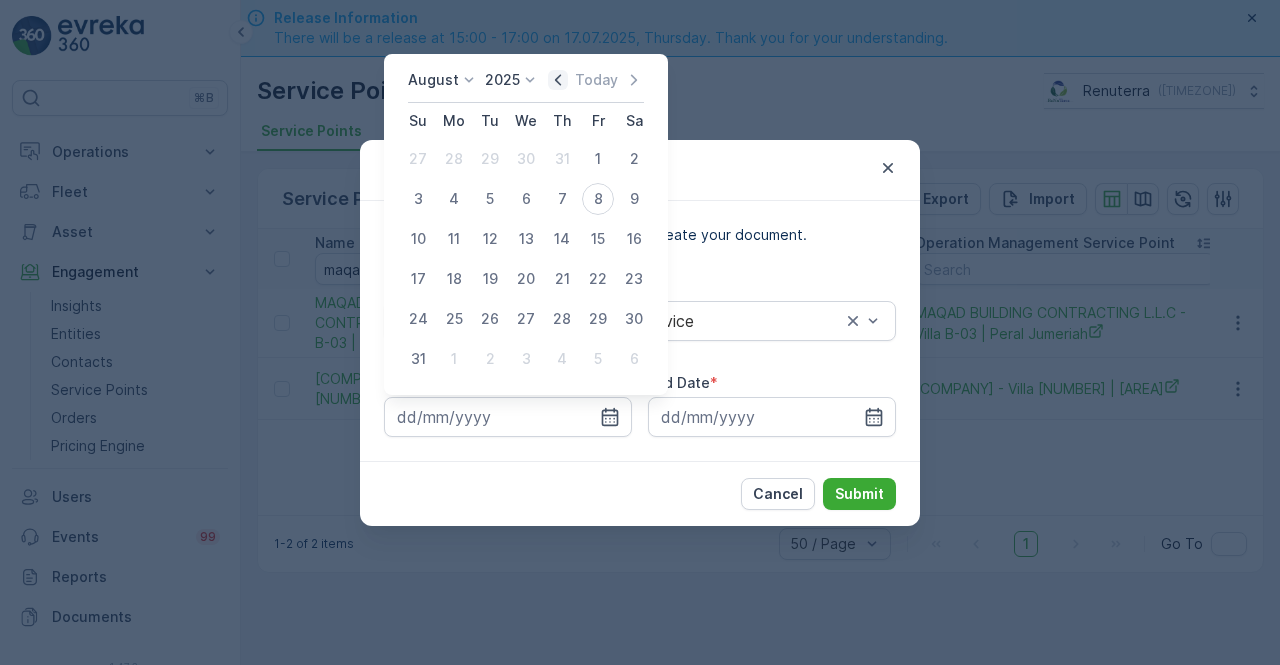 click 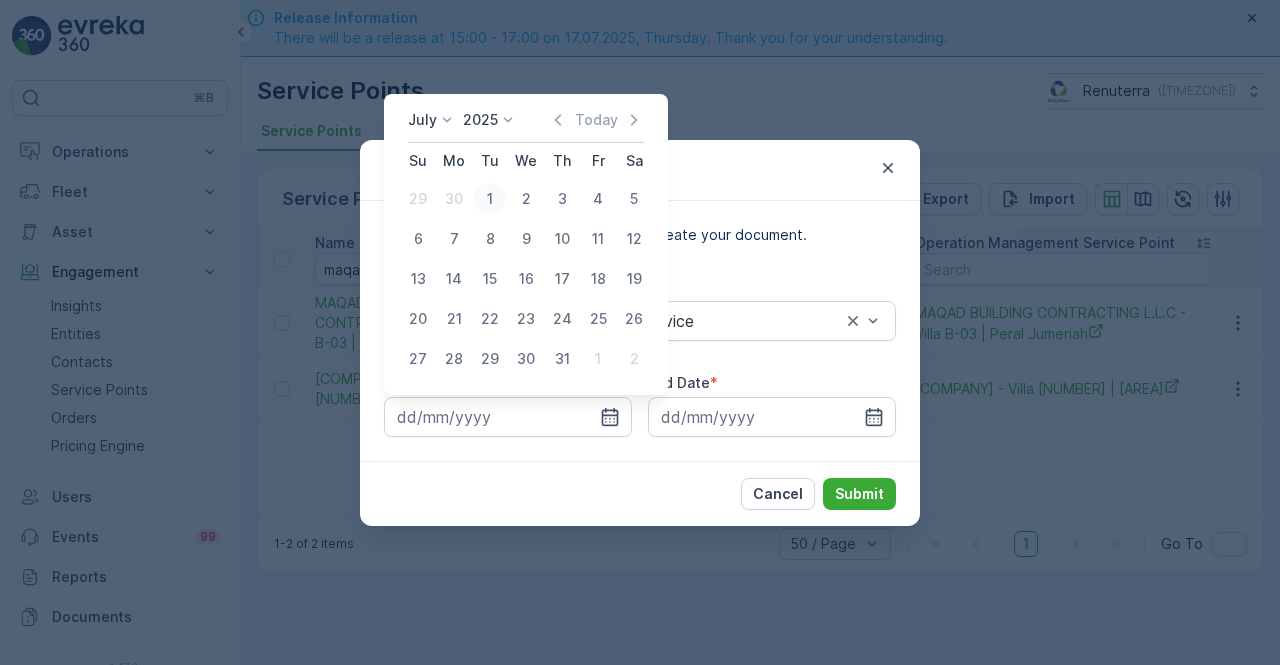 click on "1" at bounding box center (490, 199) 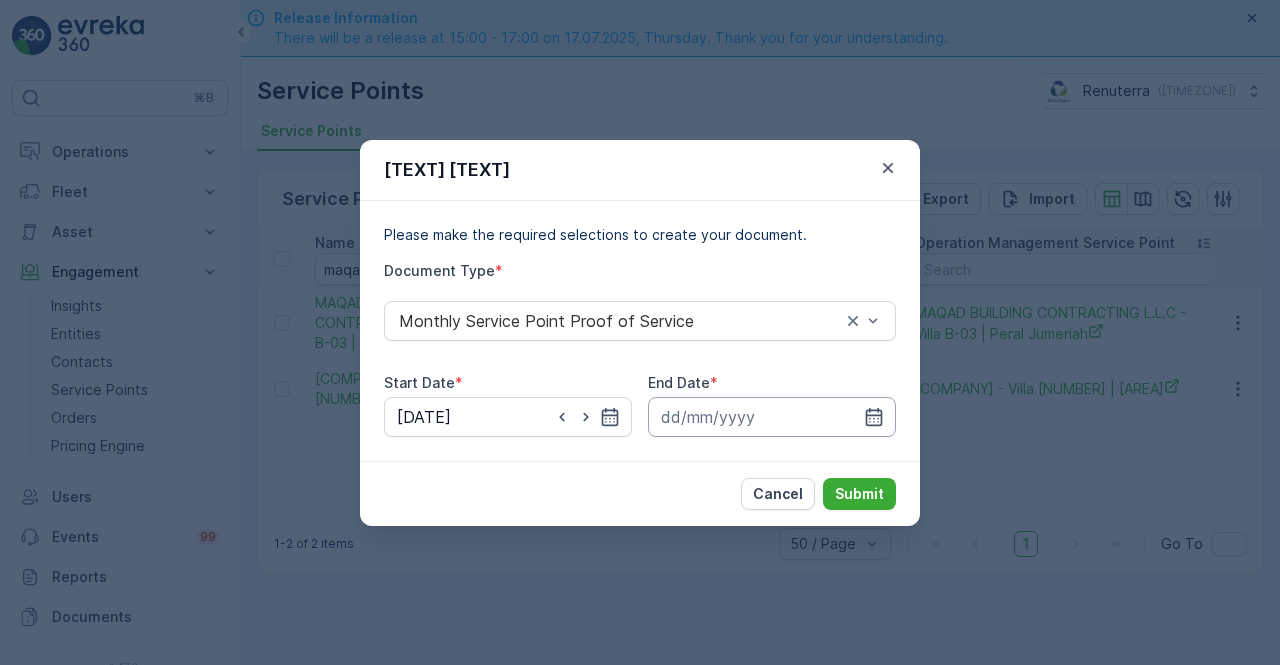click at bounding box center (772, 417) 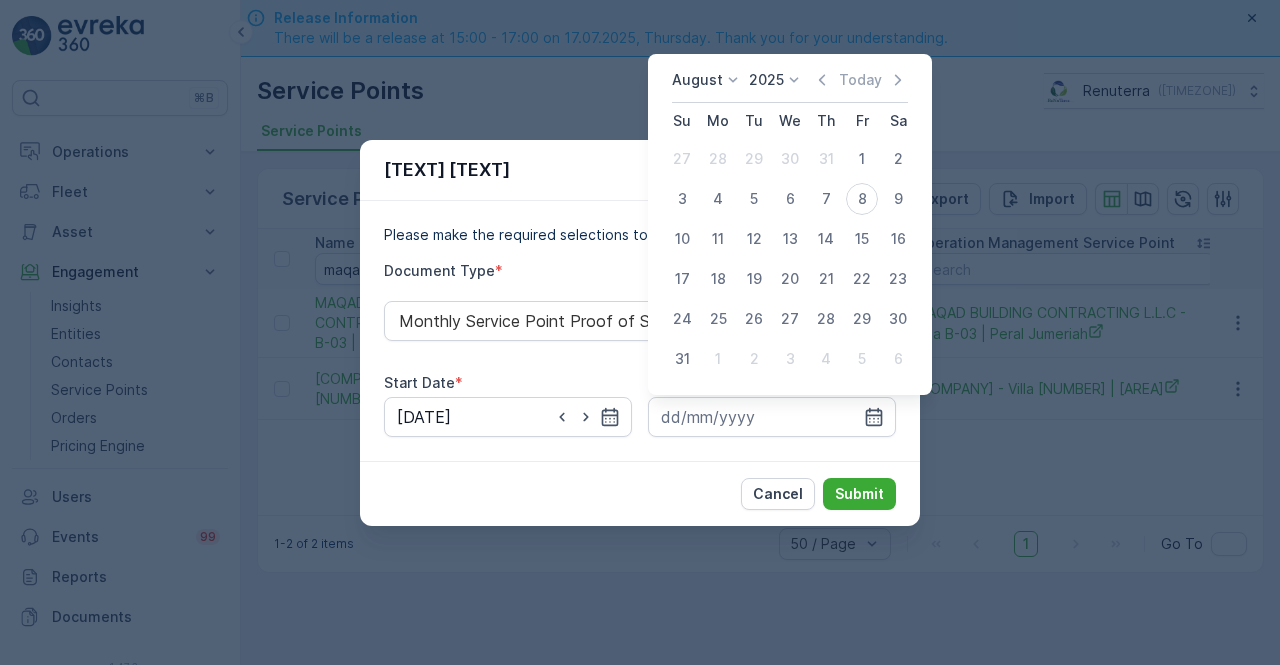 drag, startPoint x: 828, startPoint y: 78, endPoint x: 826, endPoint y: 133, distance: 55.03635 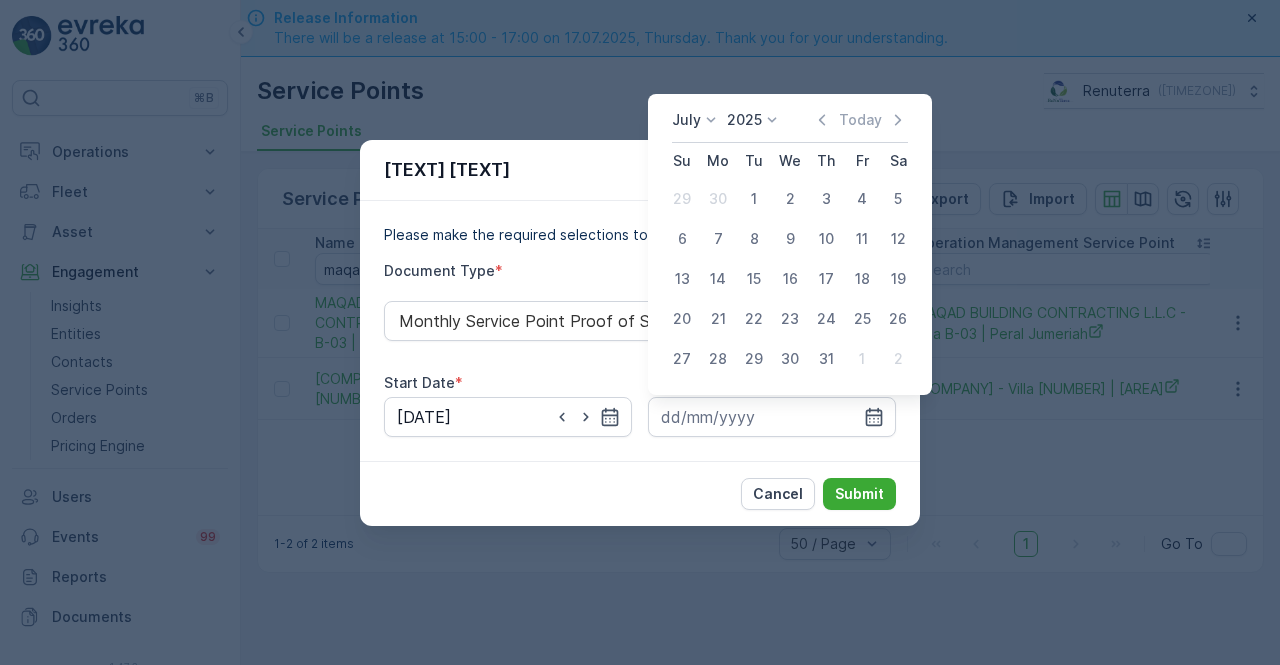 click on "31" at bounding box center [826, 359] 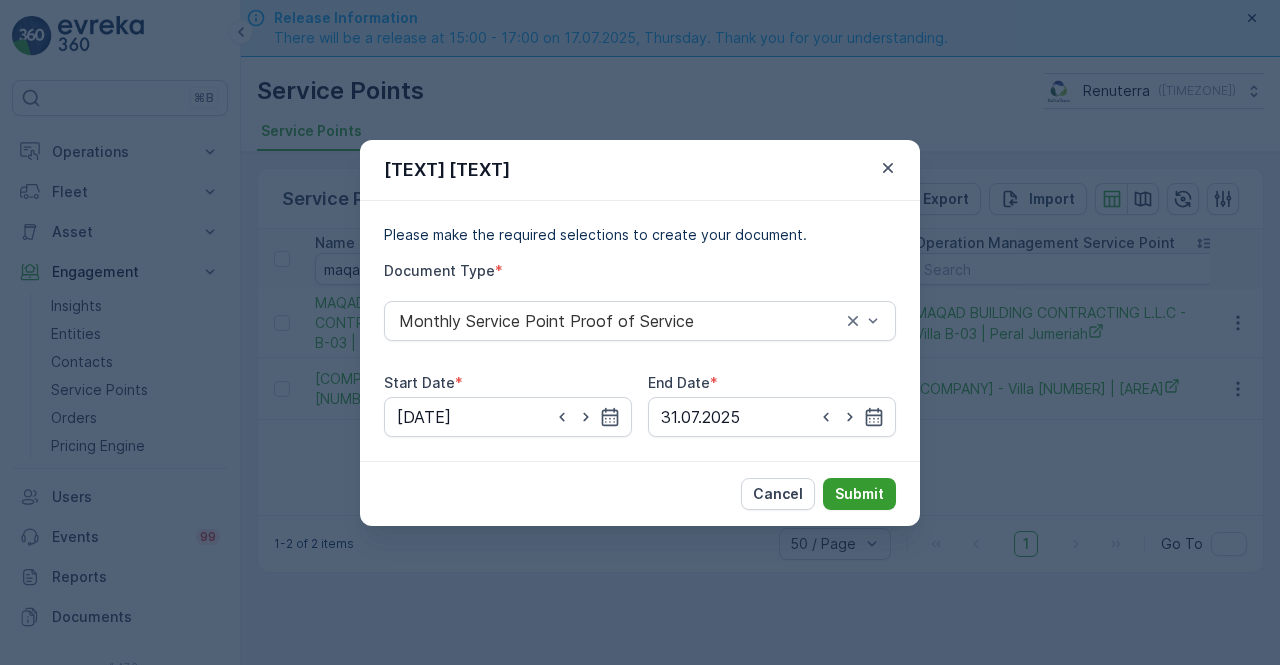 click on "Submit" at bounding box center (859, 494) 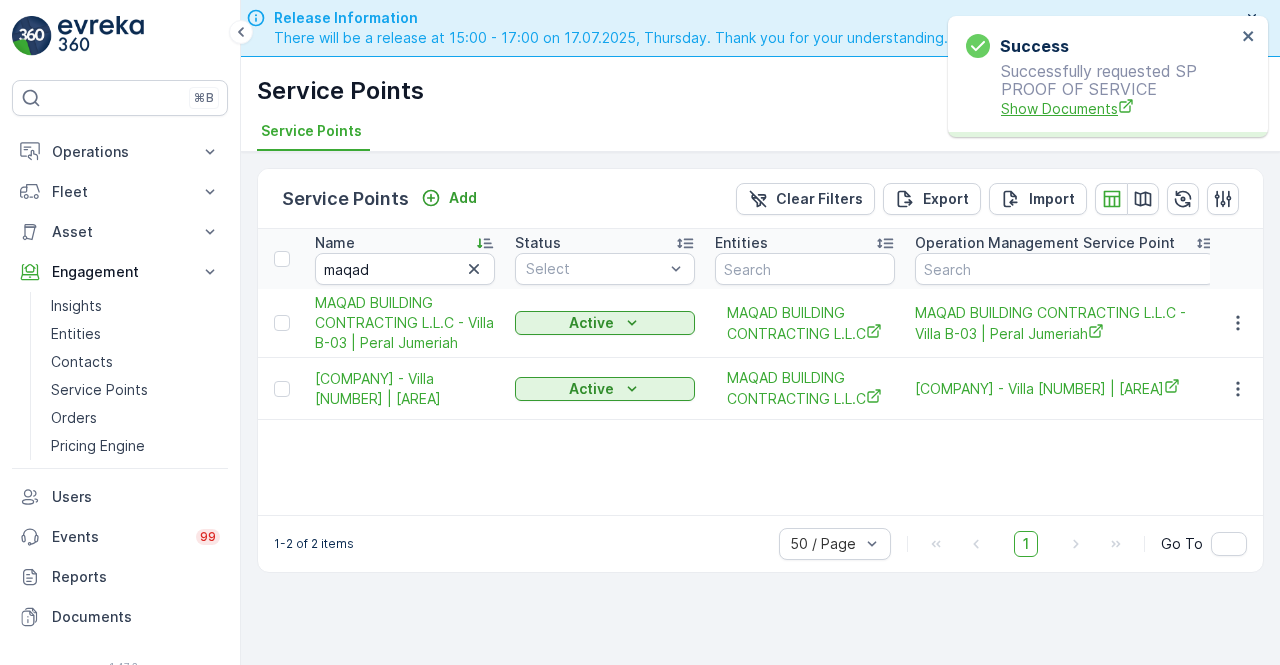 click on "Show Documents" at bounding box center (1118, 108) 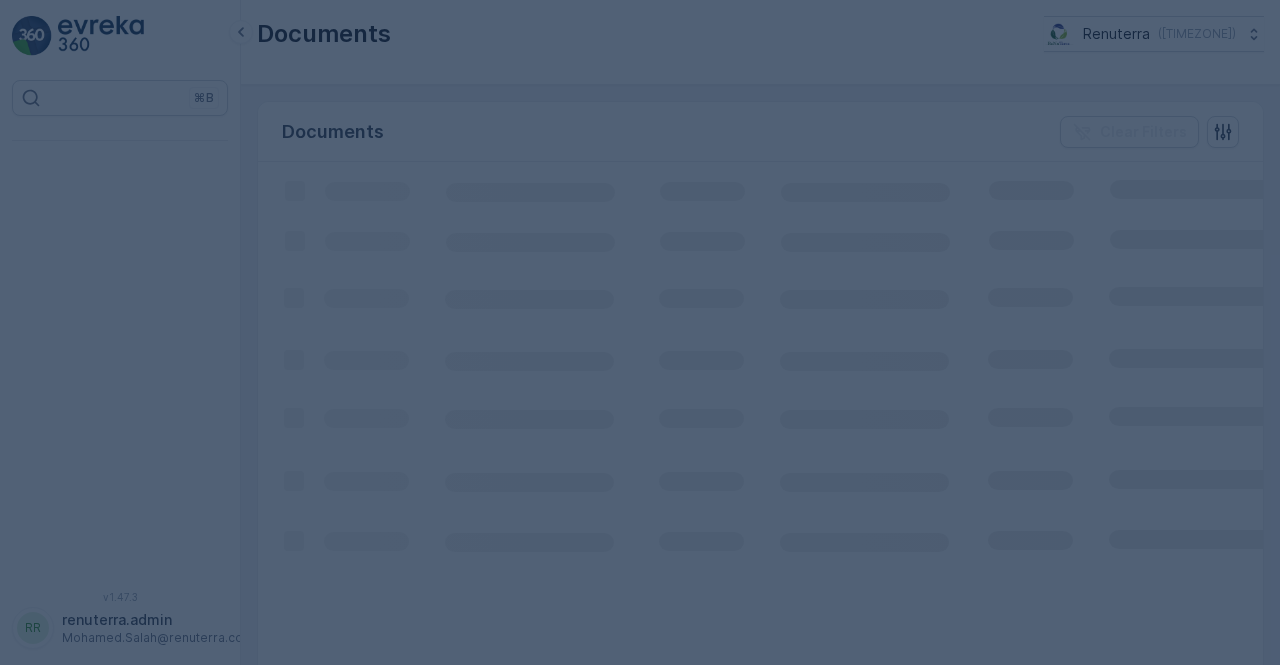 scroll, scrollTop: 0, scrollLeft: 0, axis: both 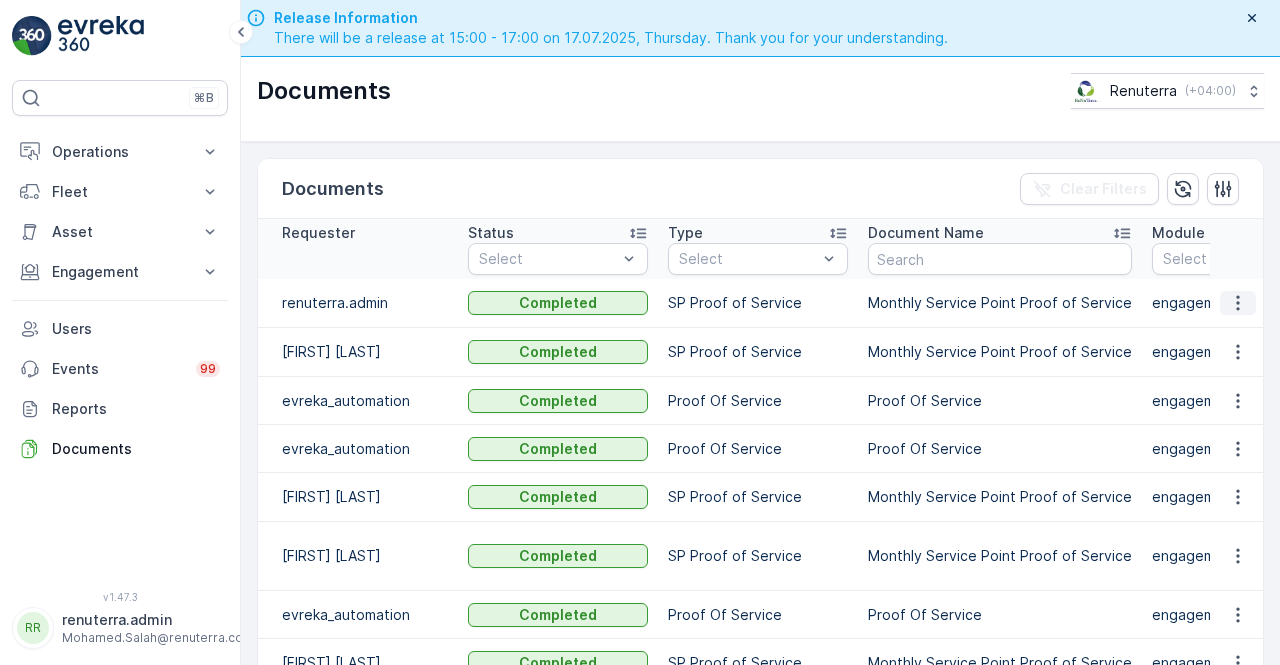 click 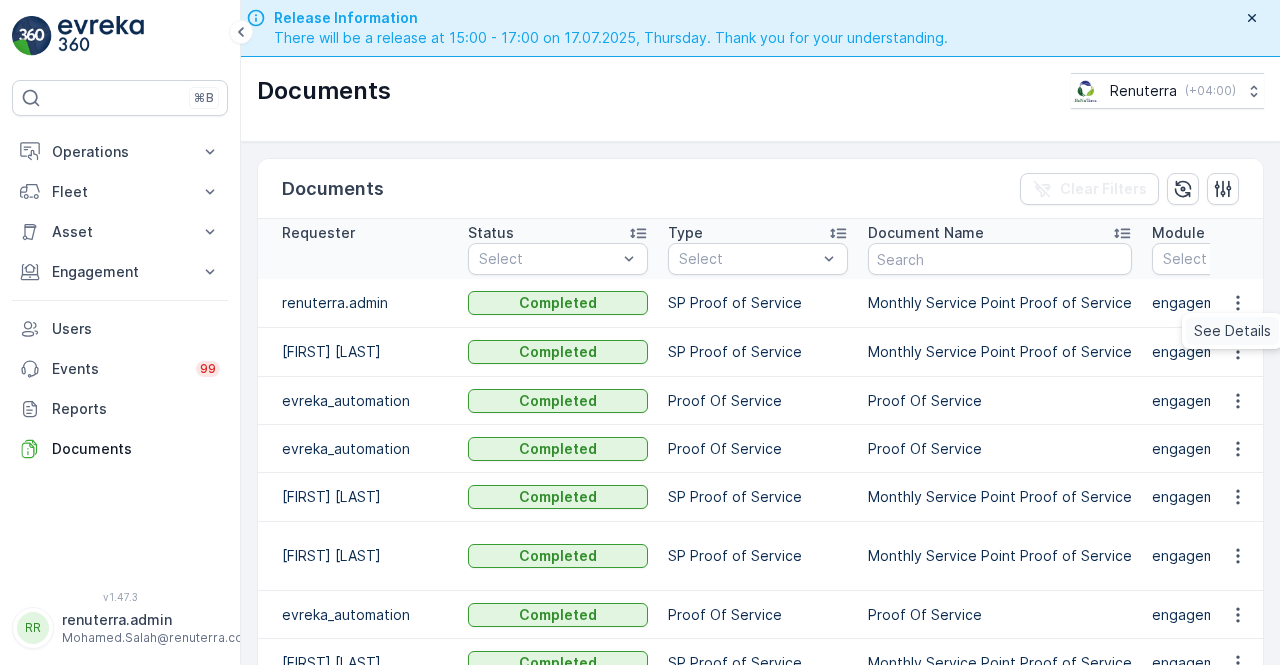 click on "See Details" at bounding box center [1232, 331] 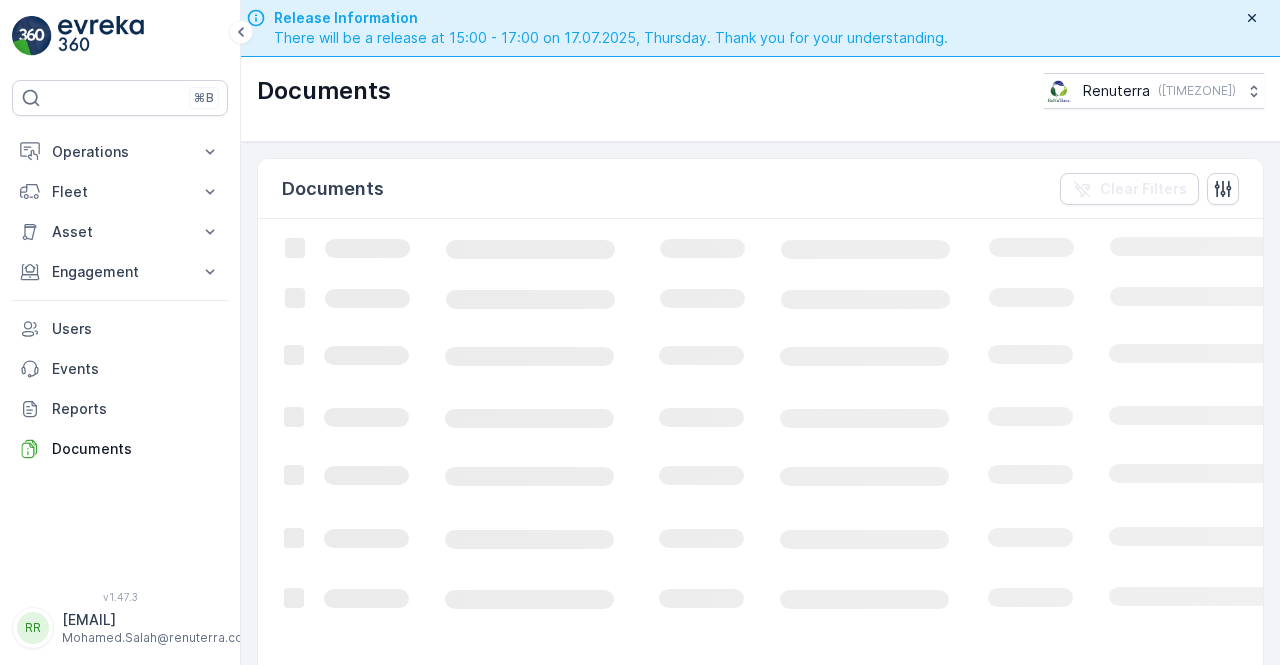 scroll, scrollTop: 0, scrollLeft: 0, axis: both 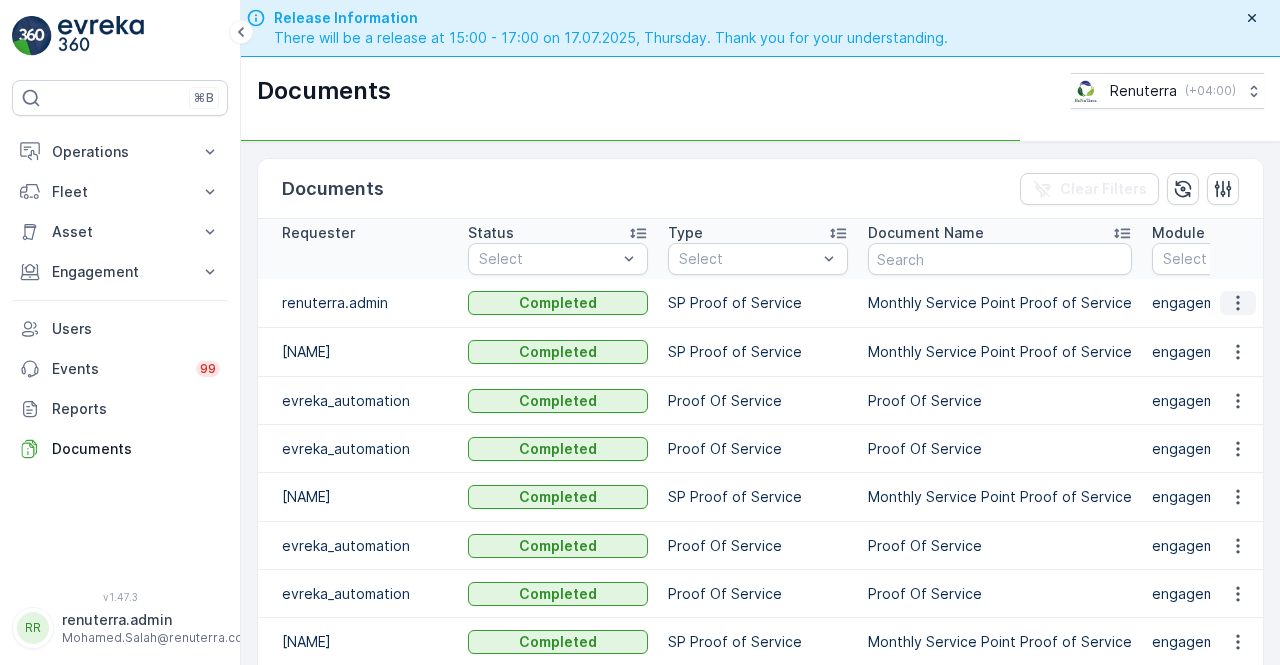 click 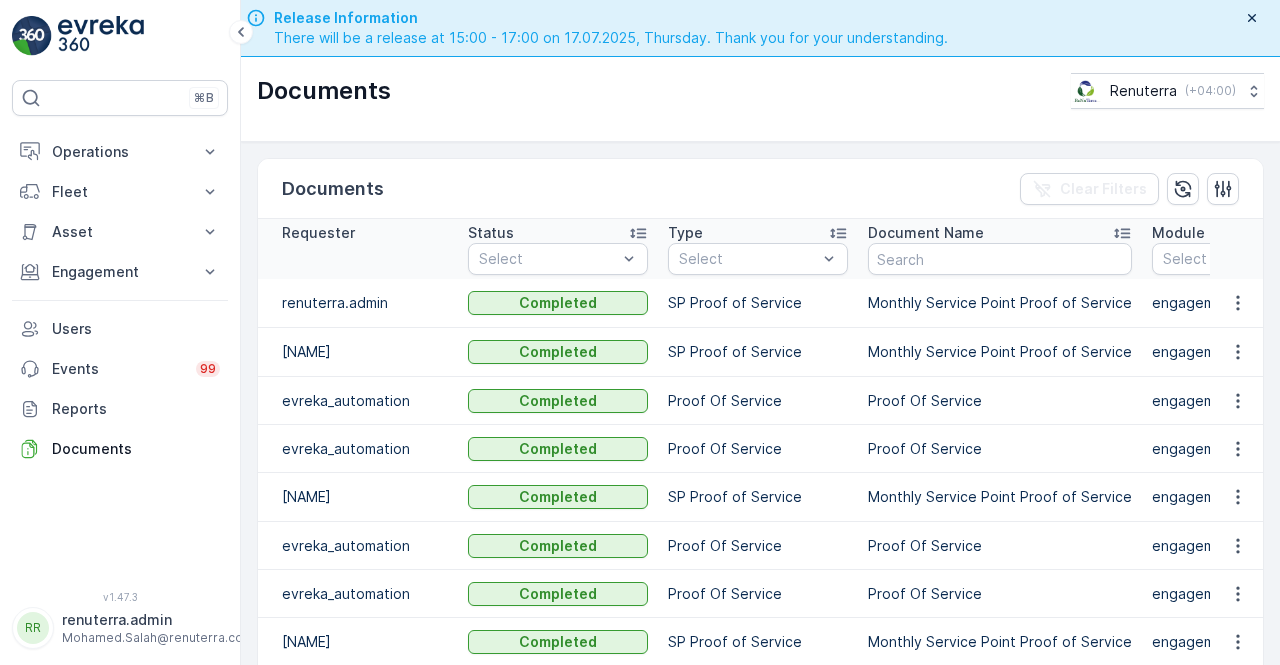 click on "renuterra.admin Completed SP Proof of Service Monthly Service Point Proof of Service engagement ServicePoint Grand Entree Restaurant LLC 08.08.2025 14:55 Fazul.Ilahi Completed SP Proof of Service Monthly Service Point Proof of Service engagement ServicePoint Al Huraiz Group - The Courtyard | Rashidiya 08.08.2025 14:55 evreka_automation Completed Proof Of Service Proof Of Service engagement Order Order #84497 08.08.2025 14:55 evreka_automation Completed Proof Of Service Proof Of Service engagement Order Order #84496 08.08.2025 14:52 Fazul.Ilahi Completed SP Proof of Service Monthly Service Point Proof of Service engagement ServicePoint Al Huraiz Group - Six Villas | Rashidiya 08.08.2025 14:52 evreka_automation Completed Proof Of Service Proof Of Service engagement Order Order #84495 08.08.2025 14:52 evreka_automation Completed Proof Of Service Proof Of Service engagement Order Order #84494 08.08.2025 14:52 Fazul.Ilahi Completed SP Proof of Service Monthly Service Point Proof of Service engagement ServicePoint" at bounding box center [1181, 1506] 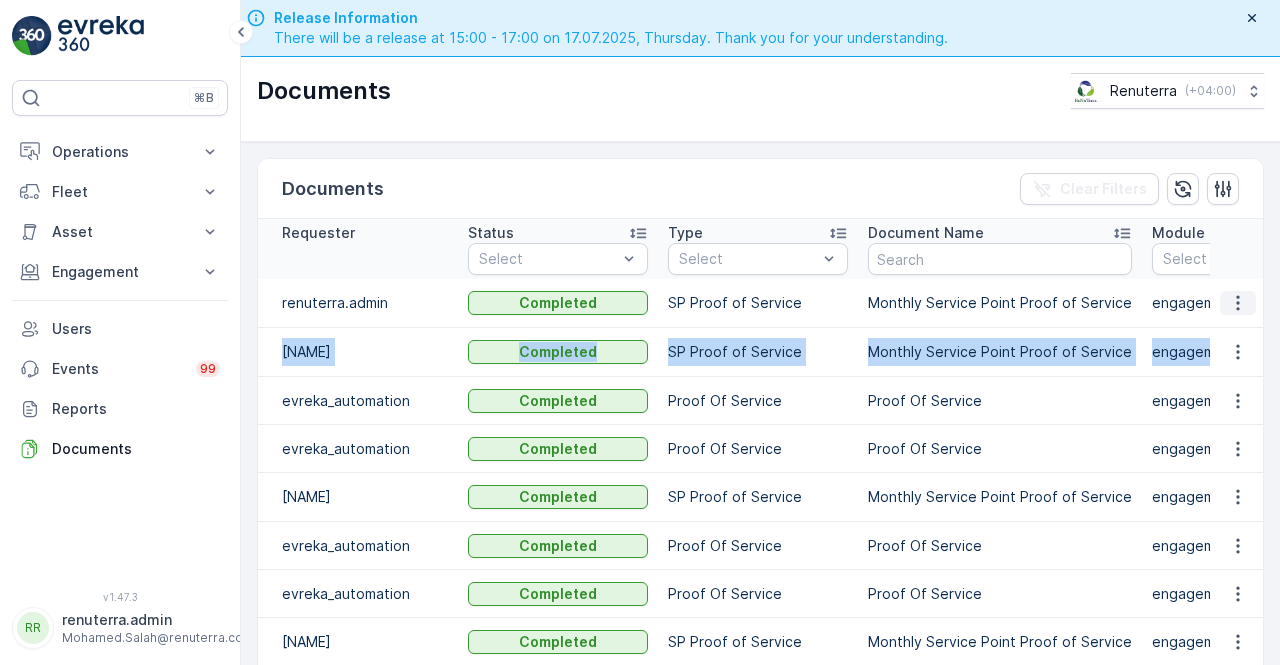 click at bounding box center [1238, 303] 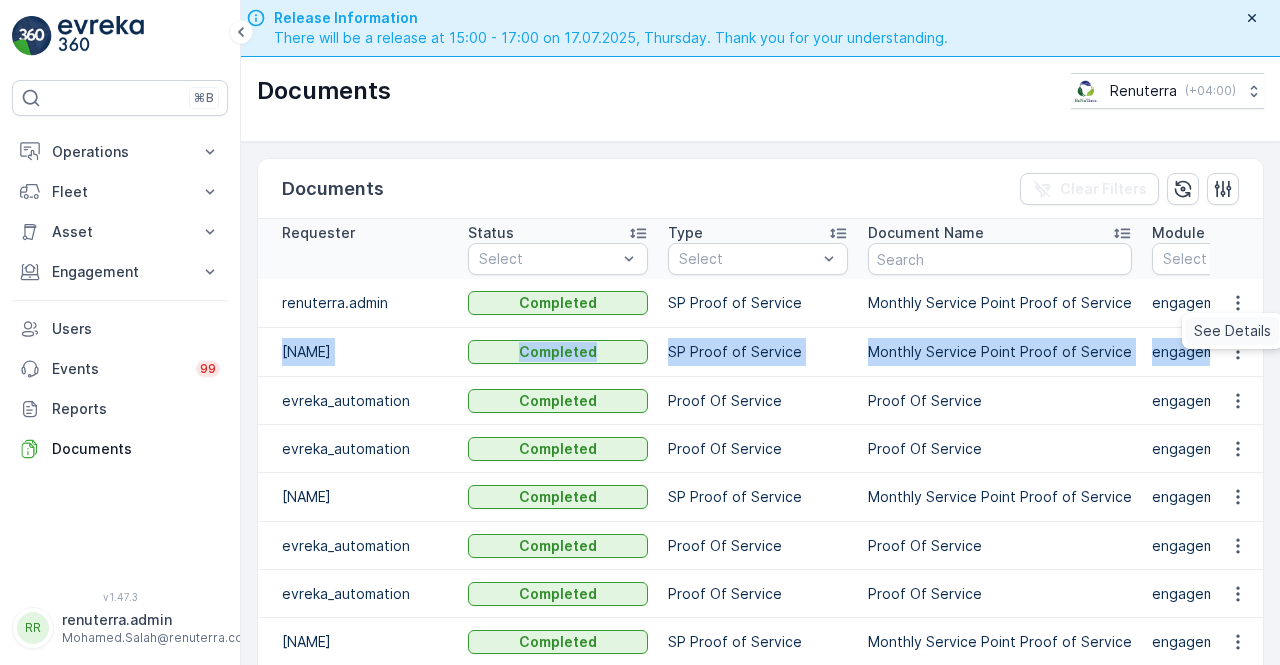 click on "See Details" at bounding box center [1232, 331] 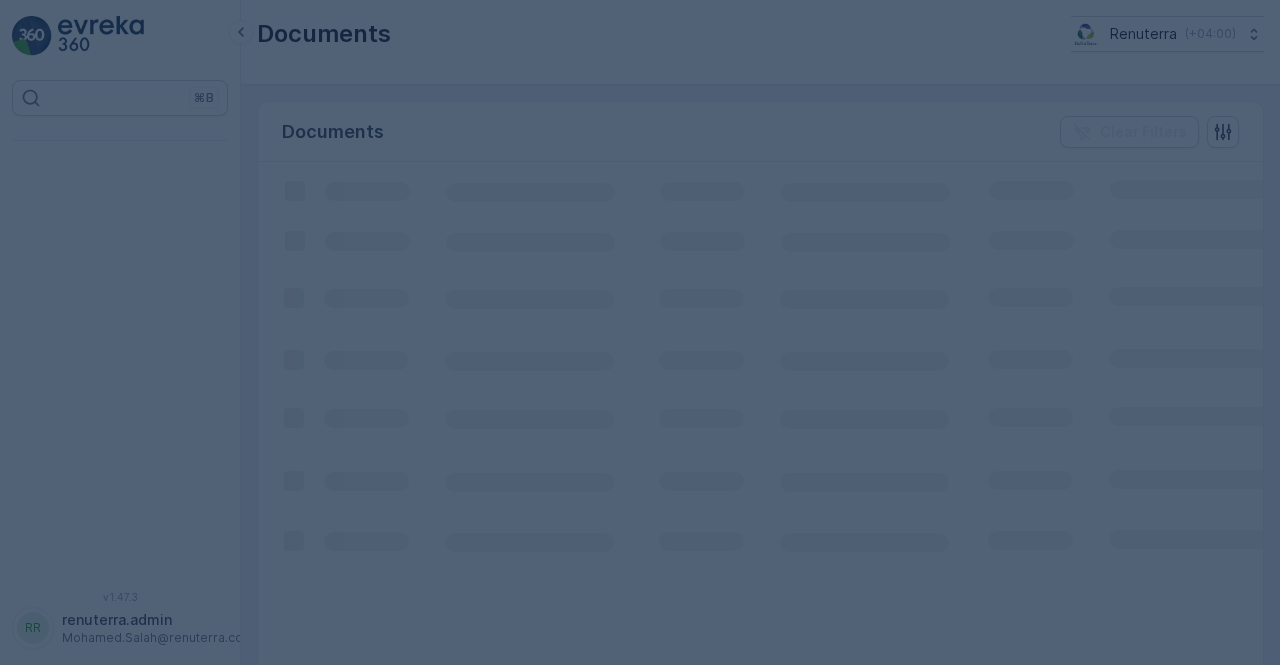 scroll, scrollTop: 0, scrollLeft: 0, axis: both 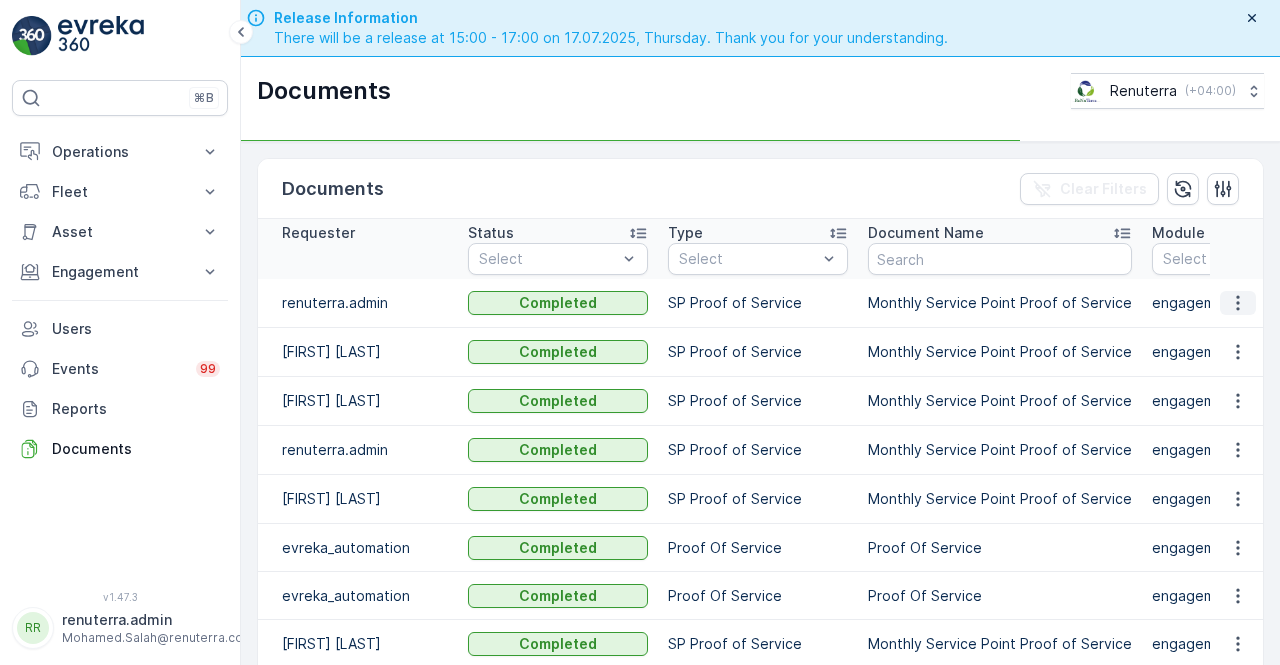 click 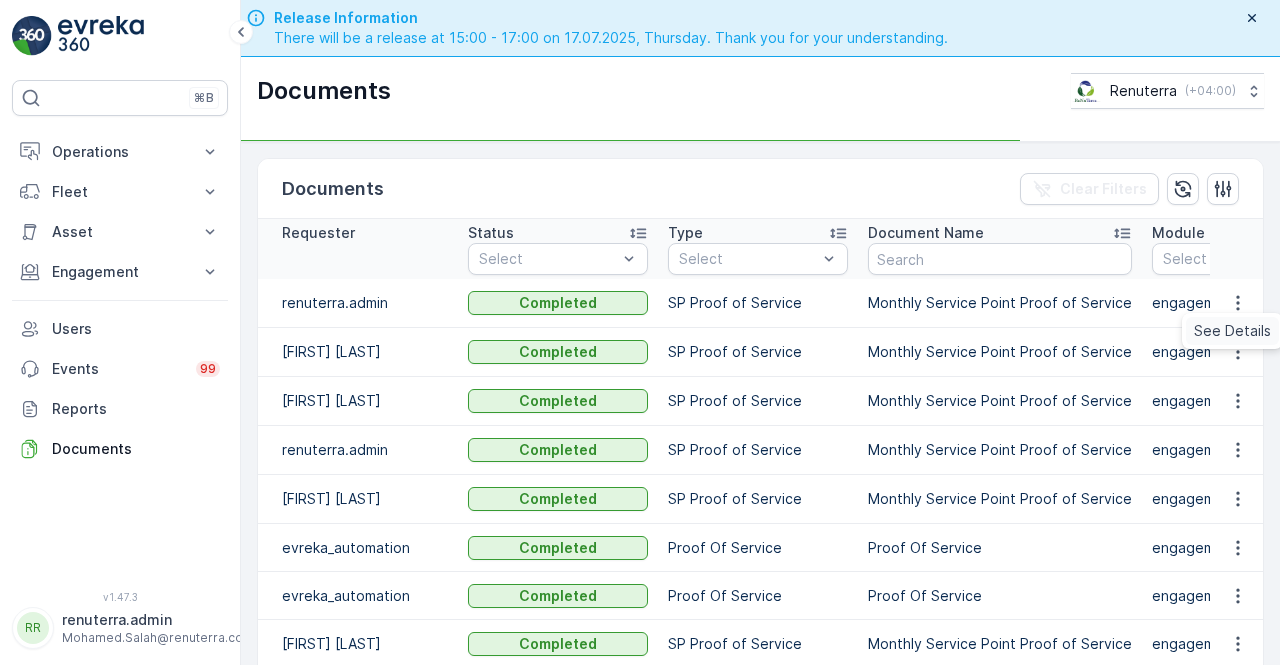 click on "See Details" at bounding box center (1232, 331) 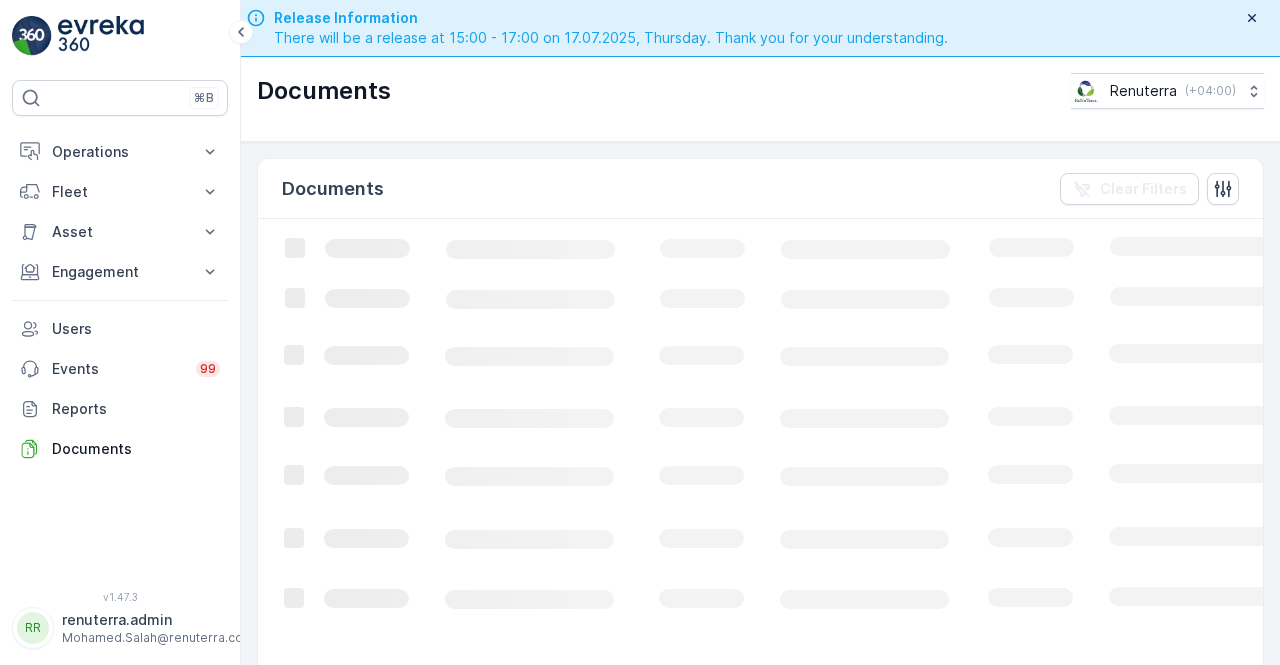 scroll, scrollTop: 0, scrollLeft: 0, axis: both 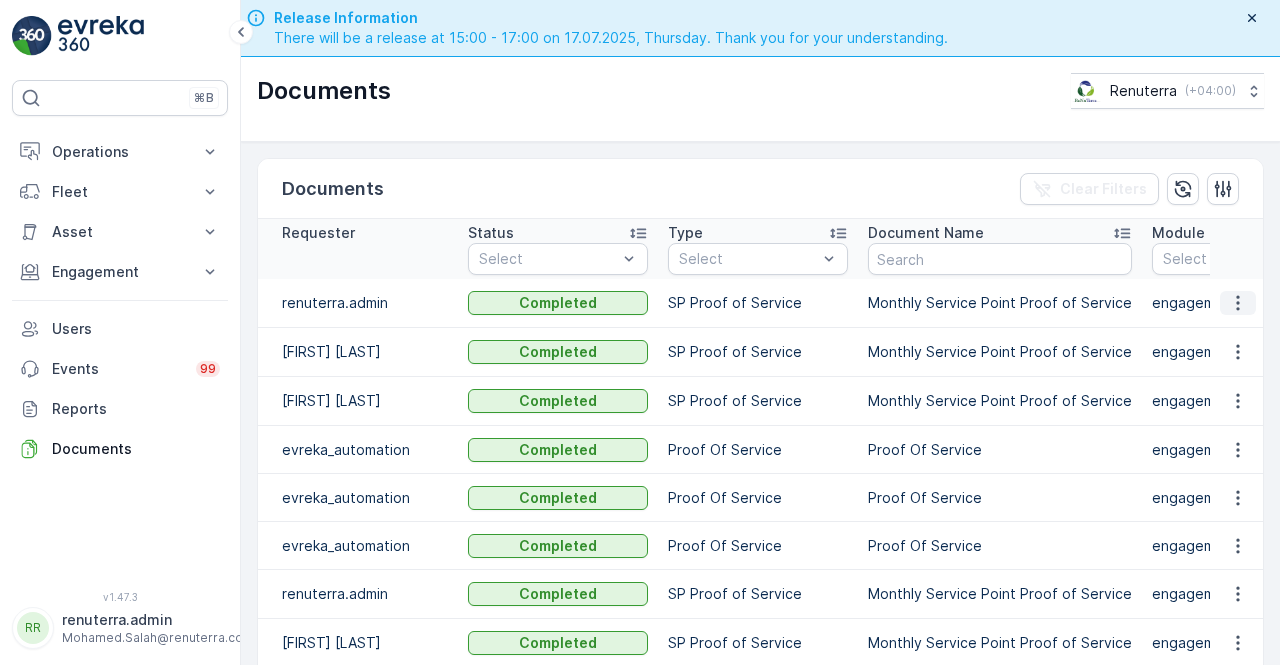 click at bounding box center [1238, 303] 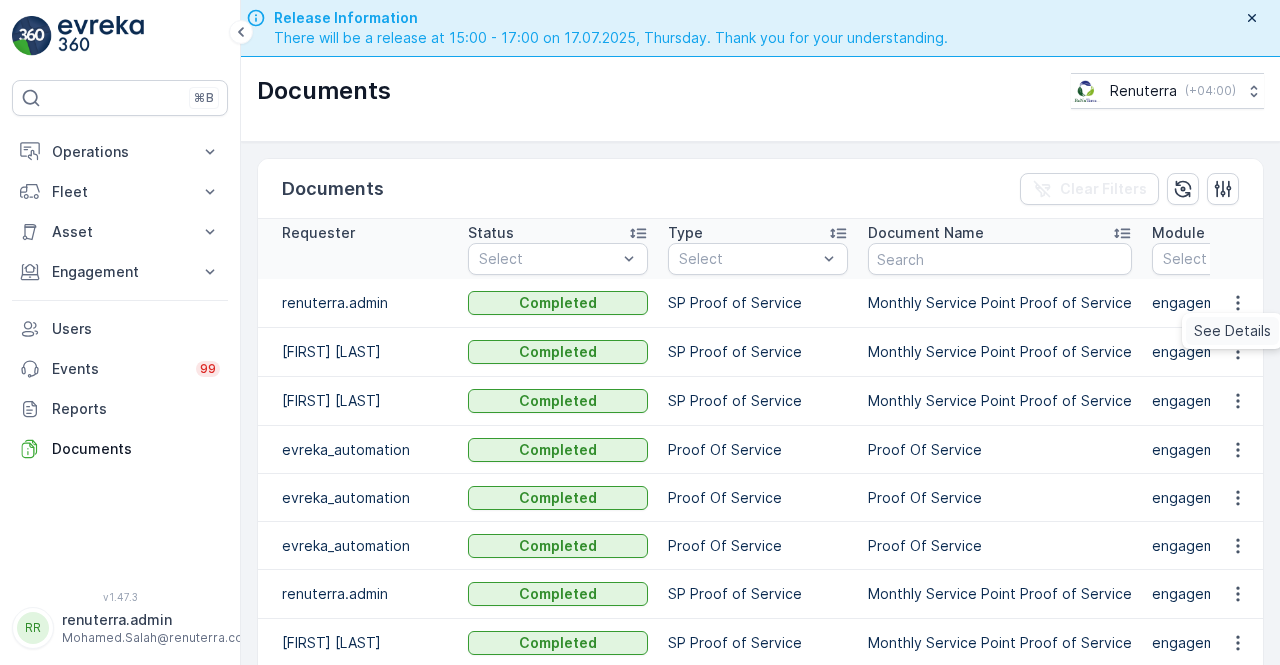 click on "See Details" at bounding box center [1232, 331] 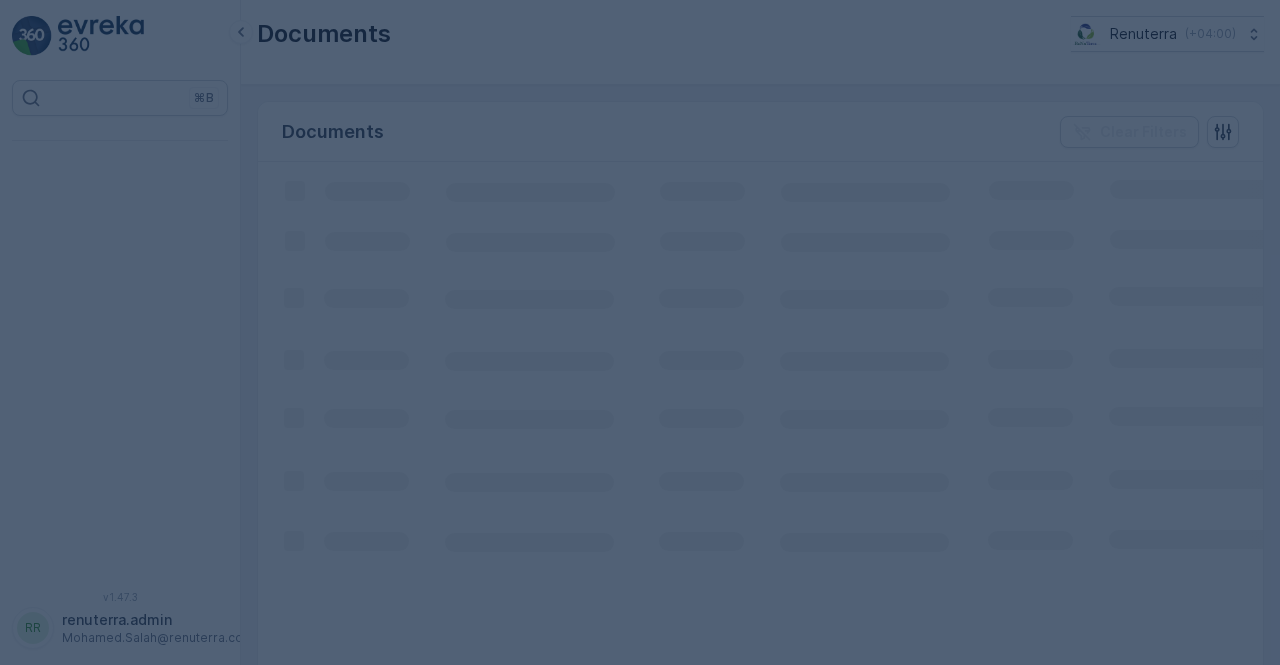 scroll, scrollTop: 0, scrollLeft: 0, axis: both 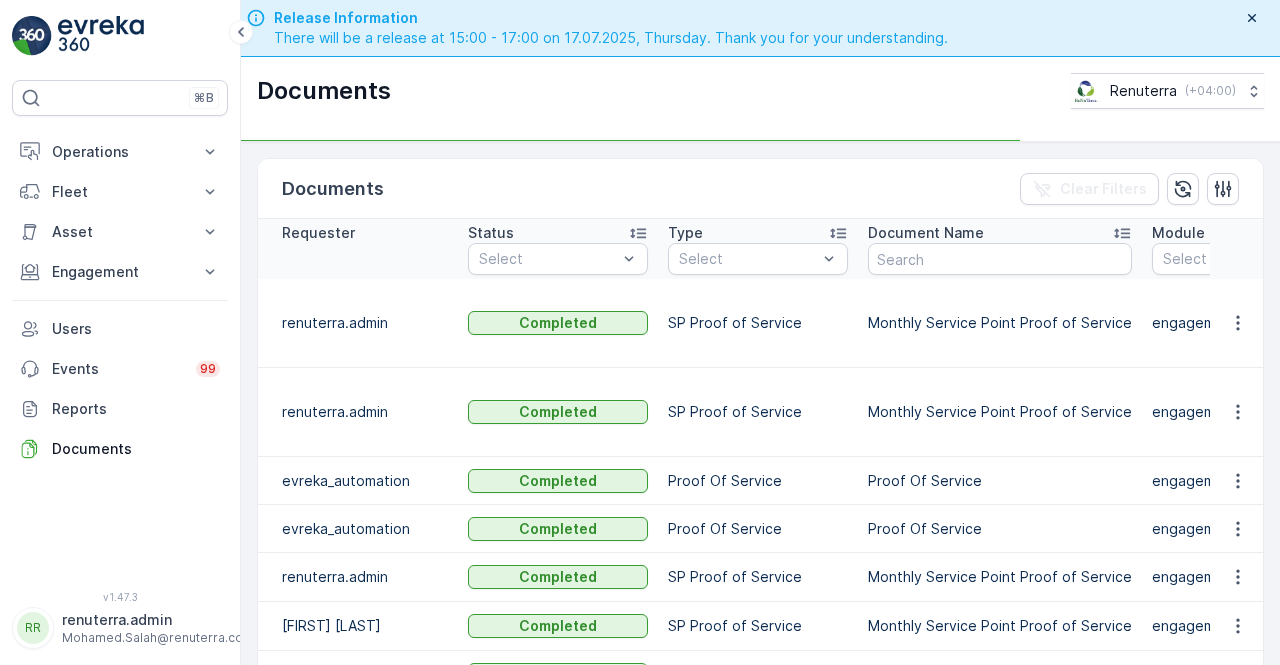 drag, startPoint x: 1233, startPoint y: 324, endPoint x: 1222, endPoint y: 353, distance: 31.016125 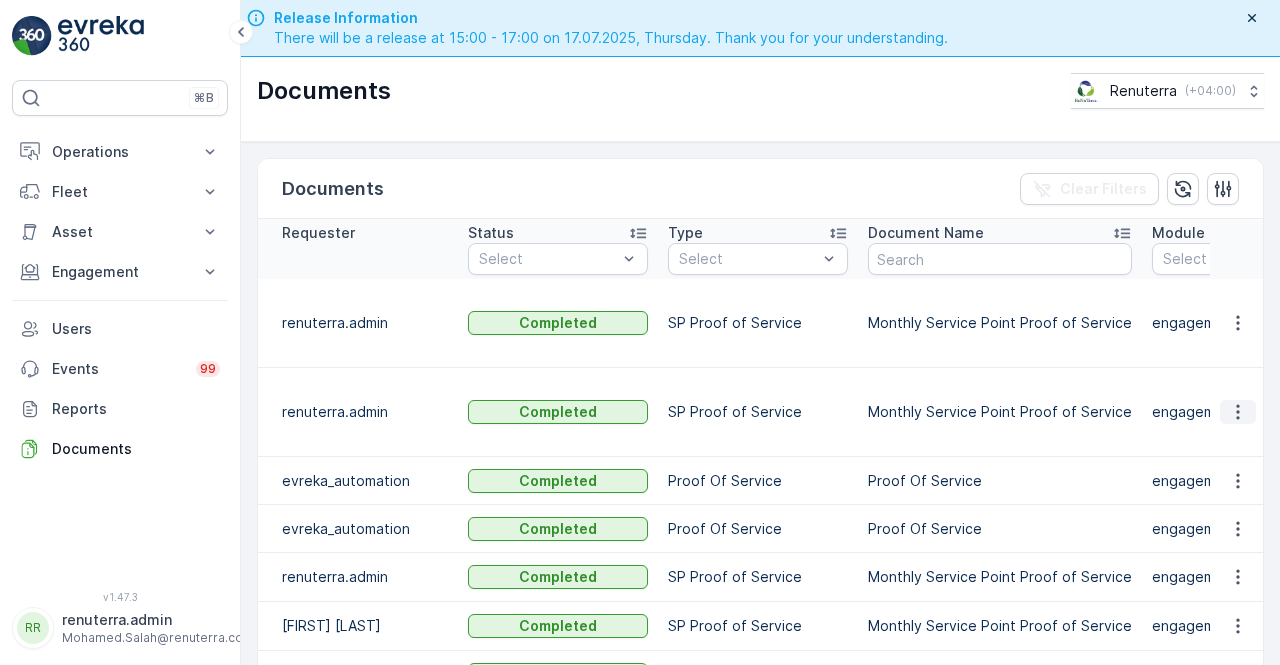 click 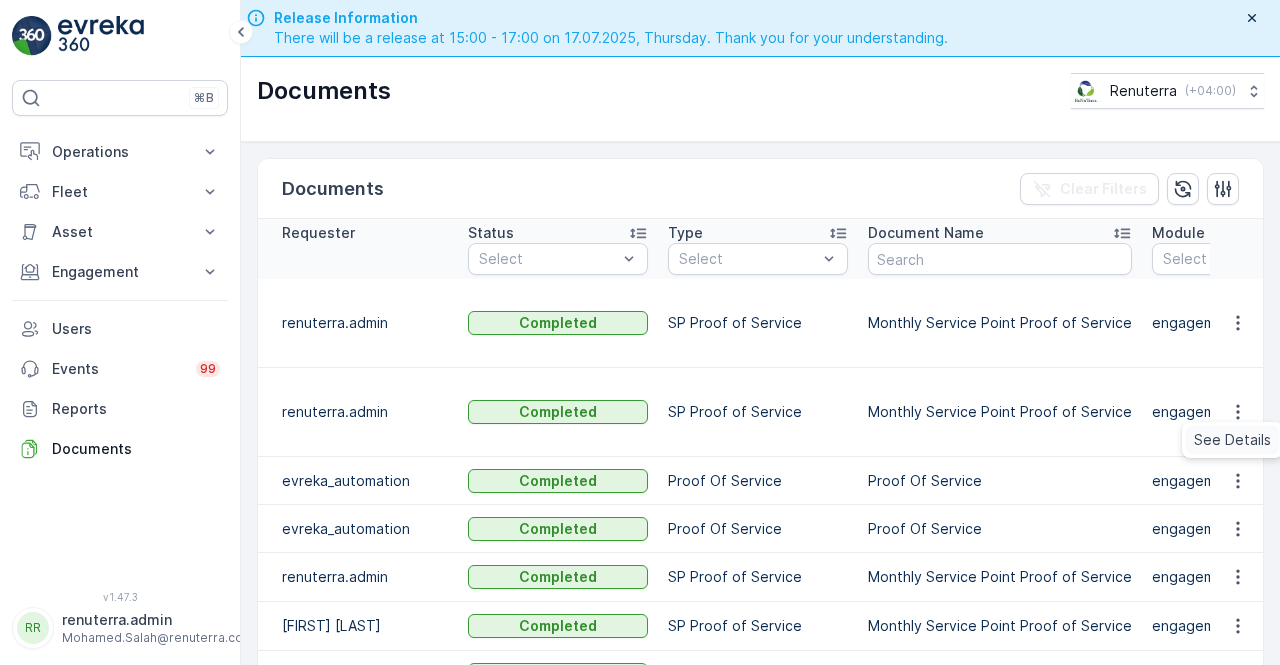 click on "See Details" at bounding box center [1232, 440] 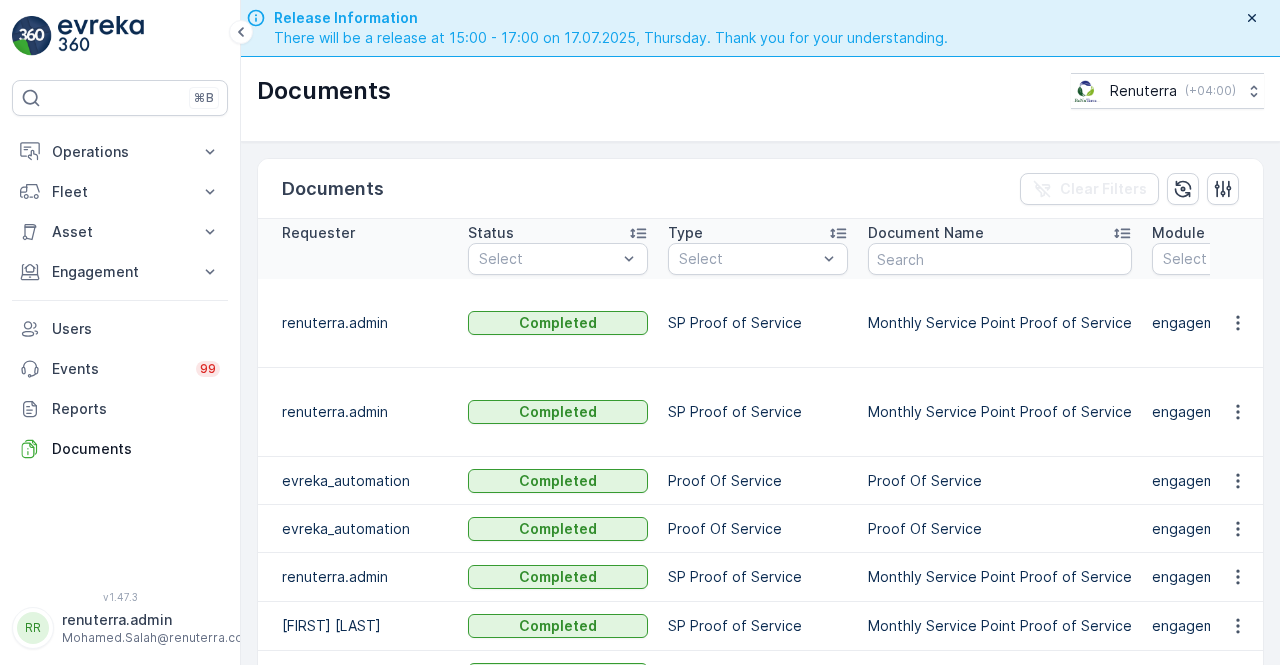 click on "Monthly Service Point Proof of Service" at bounding box center (1000, 412) 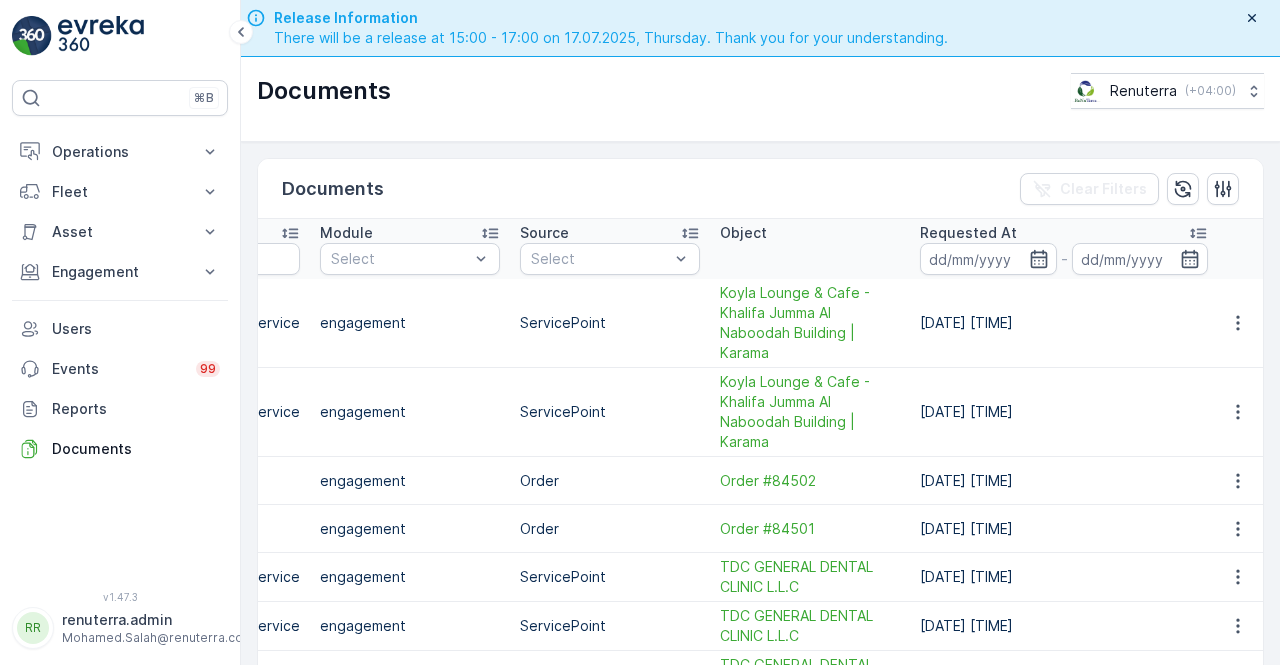 scroll, scrollTop: 0, scrollLeft: 836, axis: horizontal 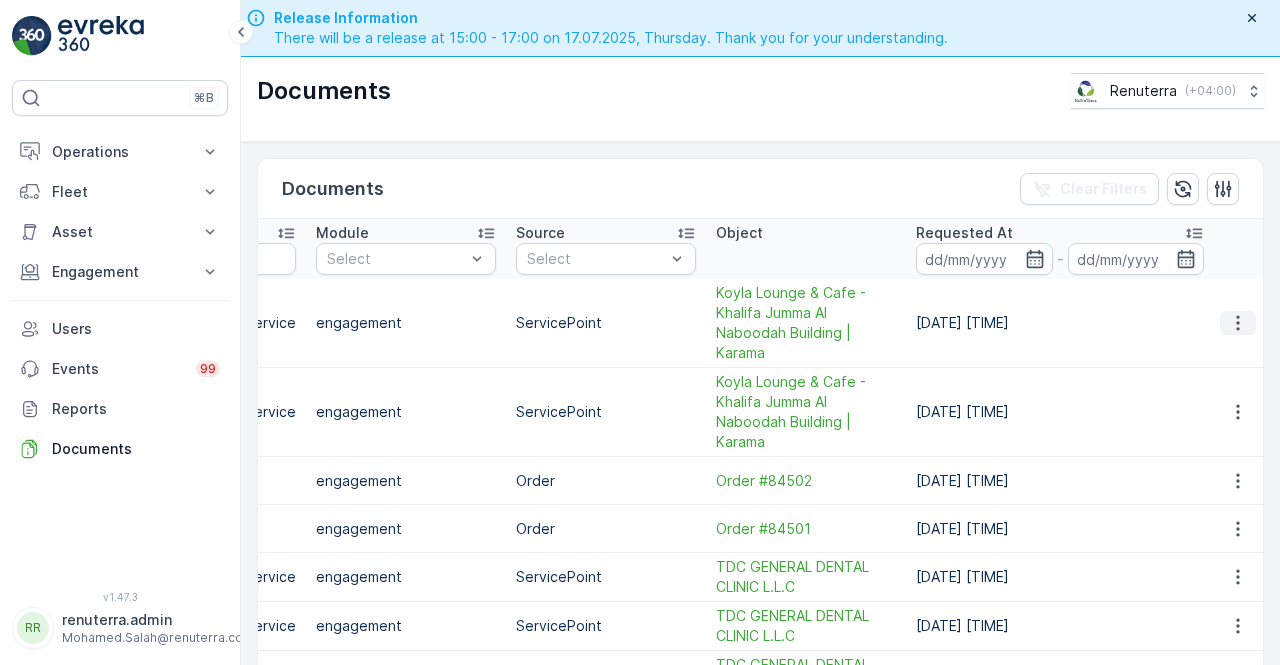 click 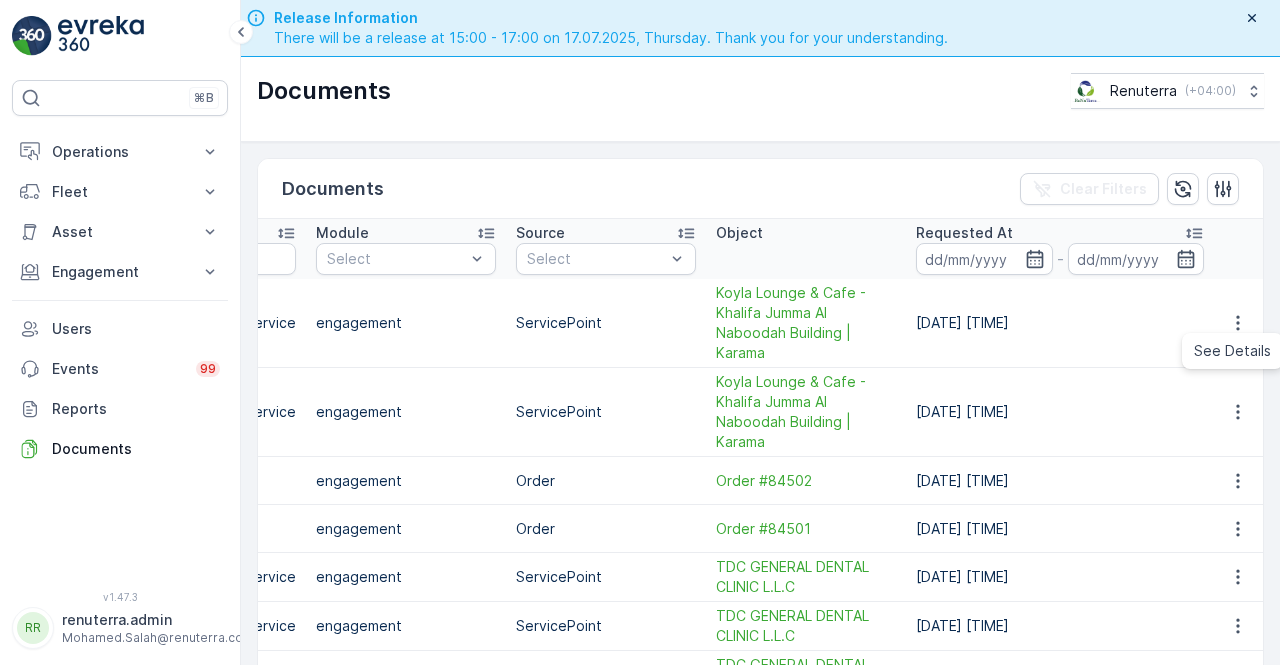 click on "See Details" at bounding box center (1232, 351) 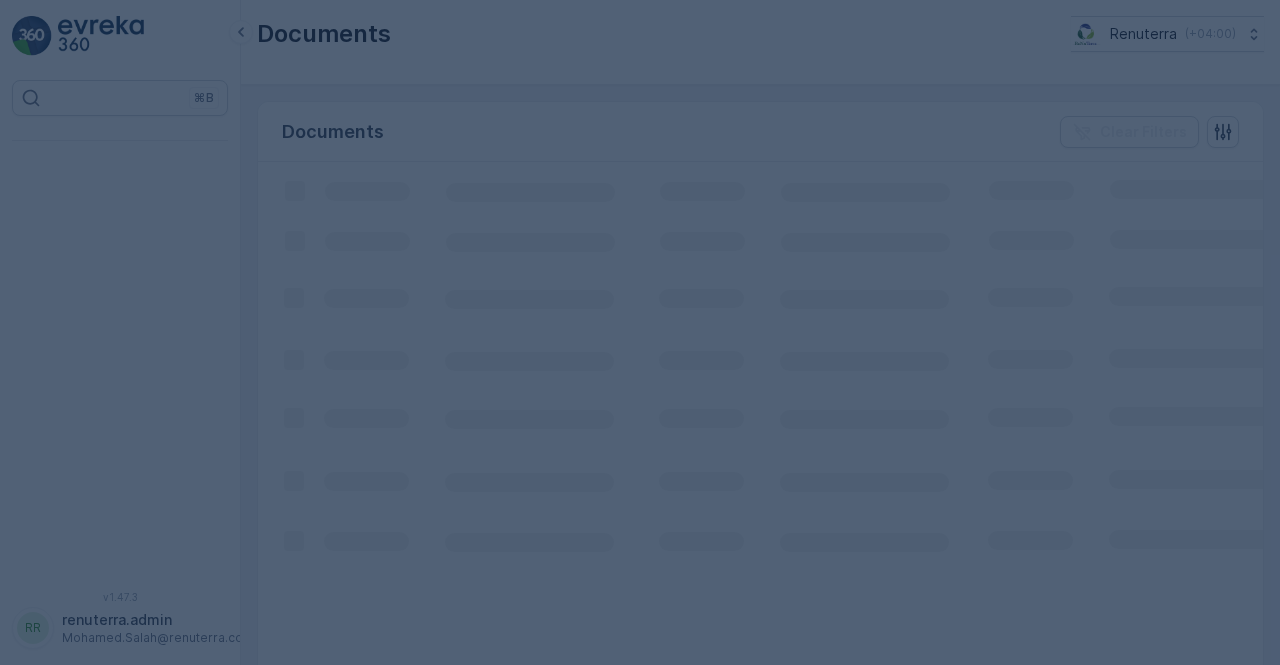scroll, scrollTop: 0, scrollLeft: 0, axis: both 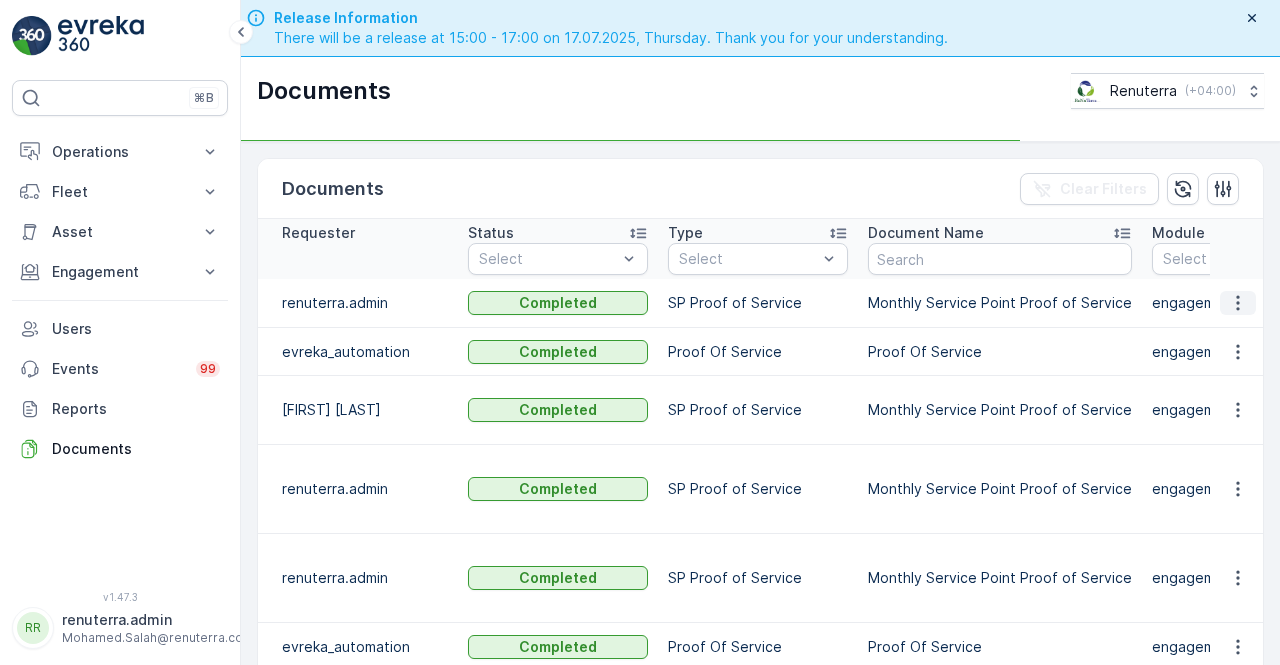 click 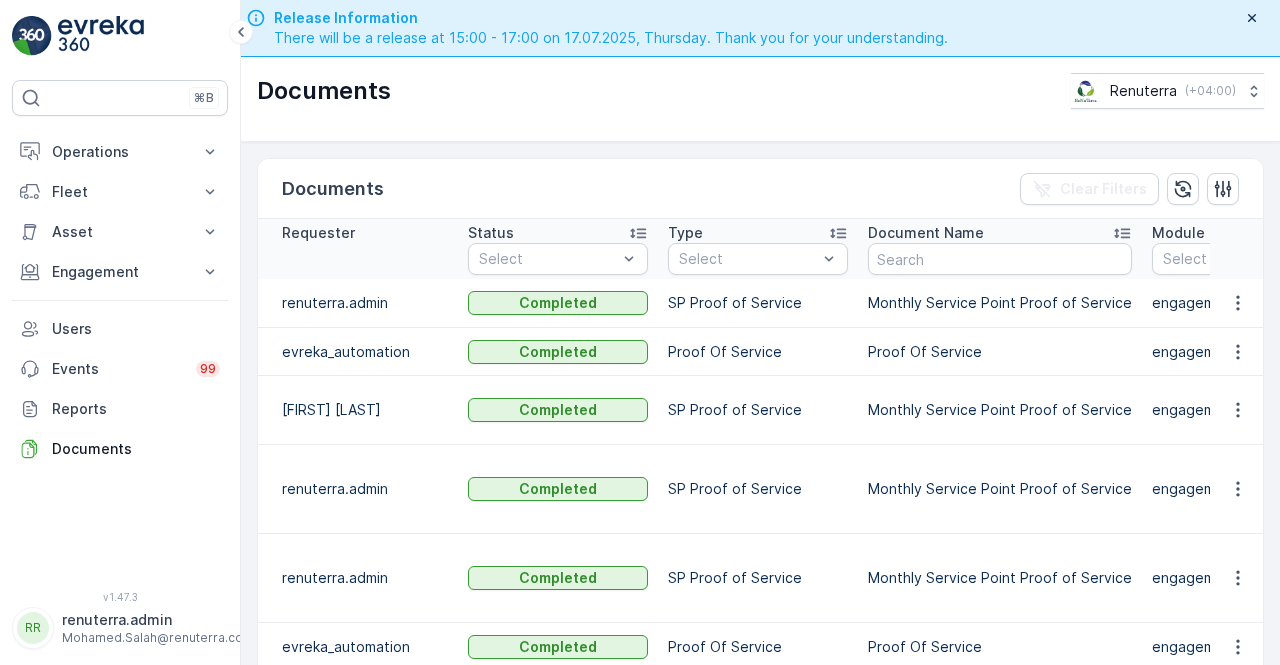 click at bounding box center [1237, 352] 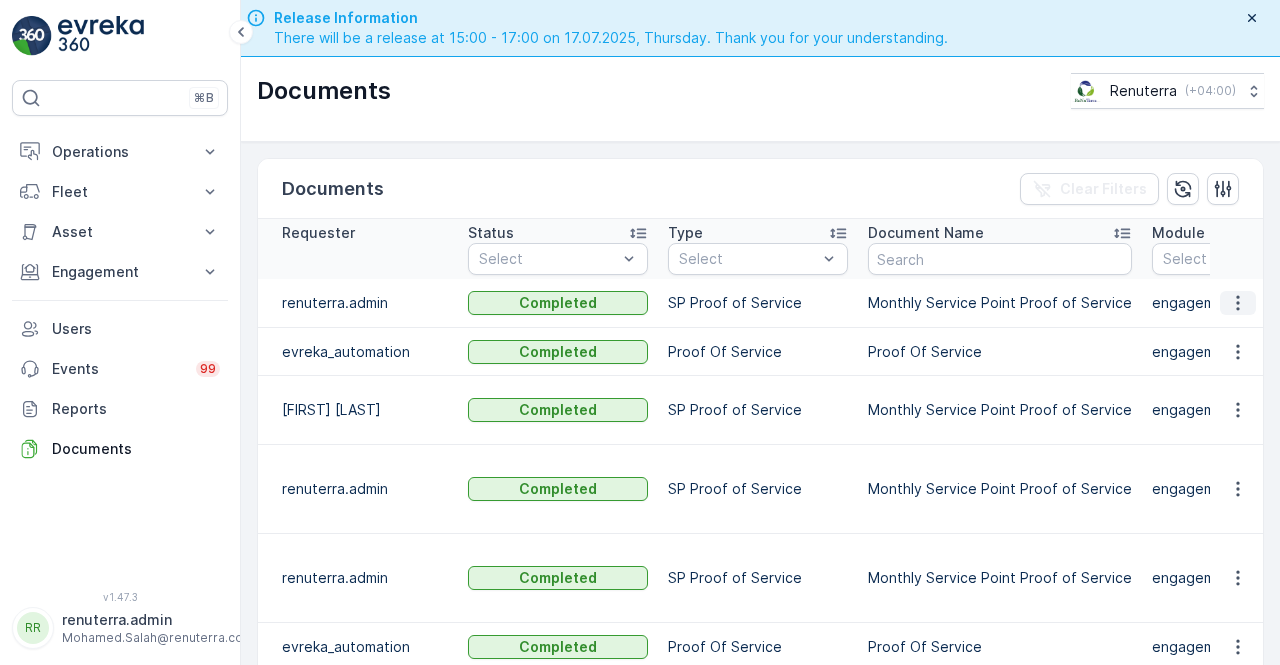click 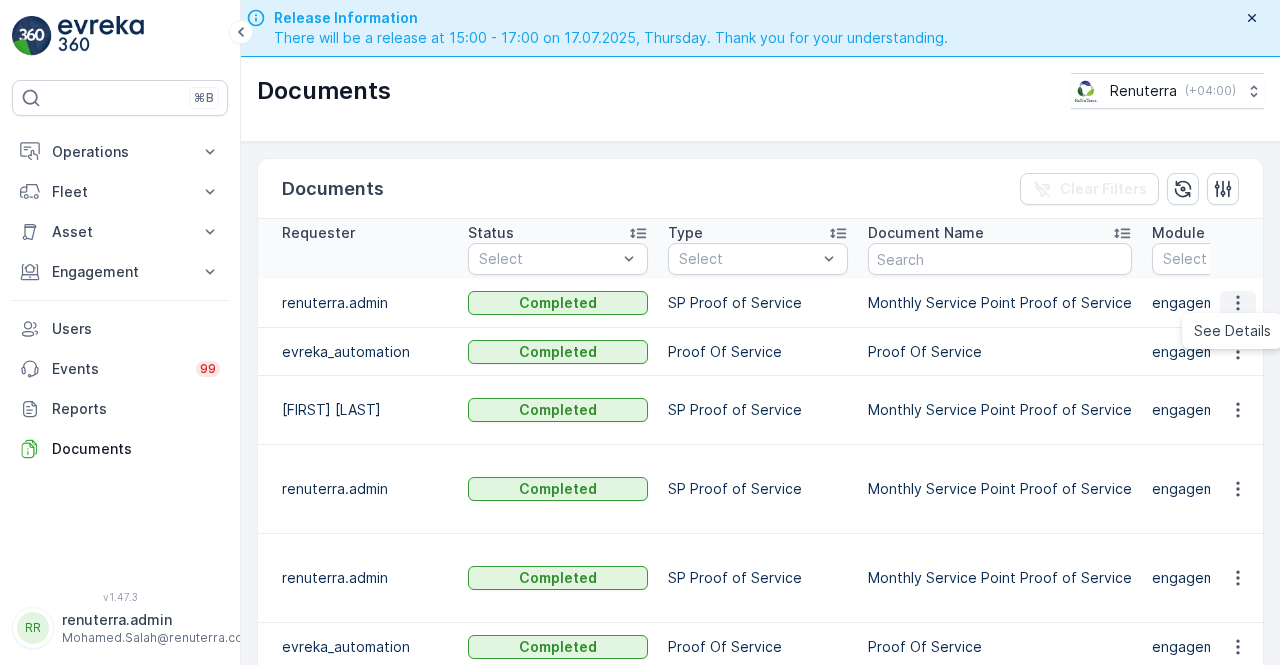 click on "See Details" at bounding box center [1232, 331] 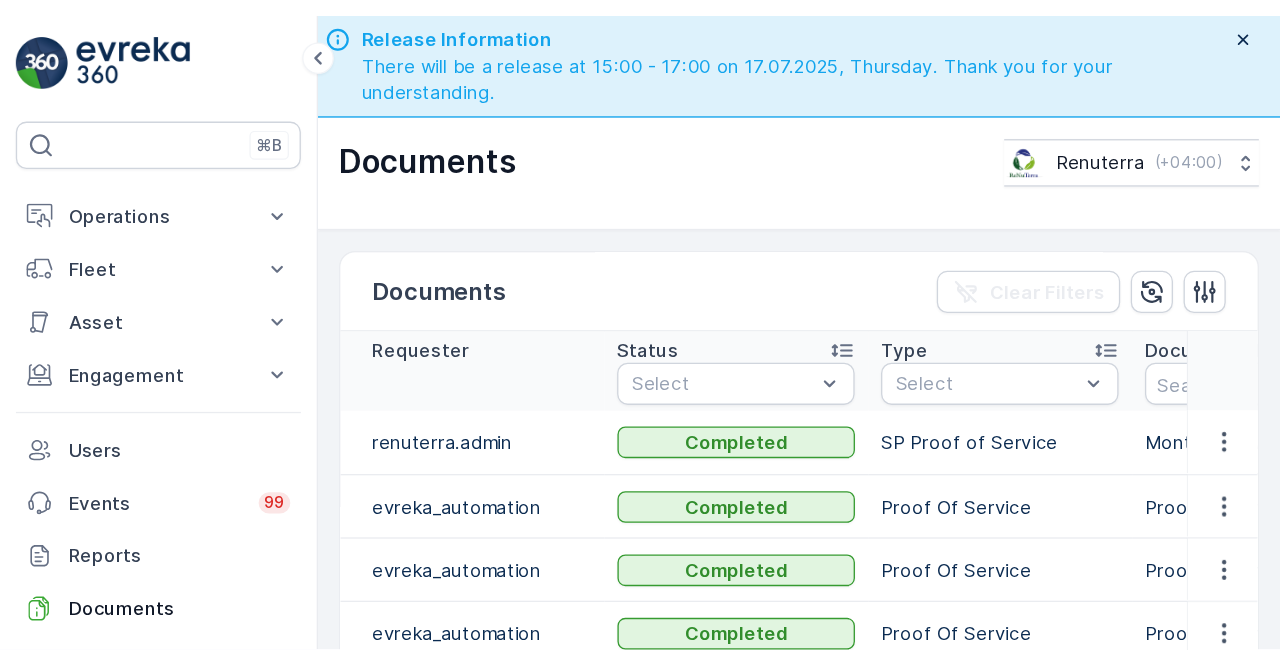 scroll, scrollTop: 0, scrollLeft: 0, axis: both 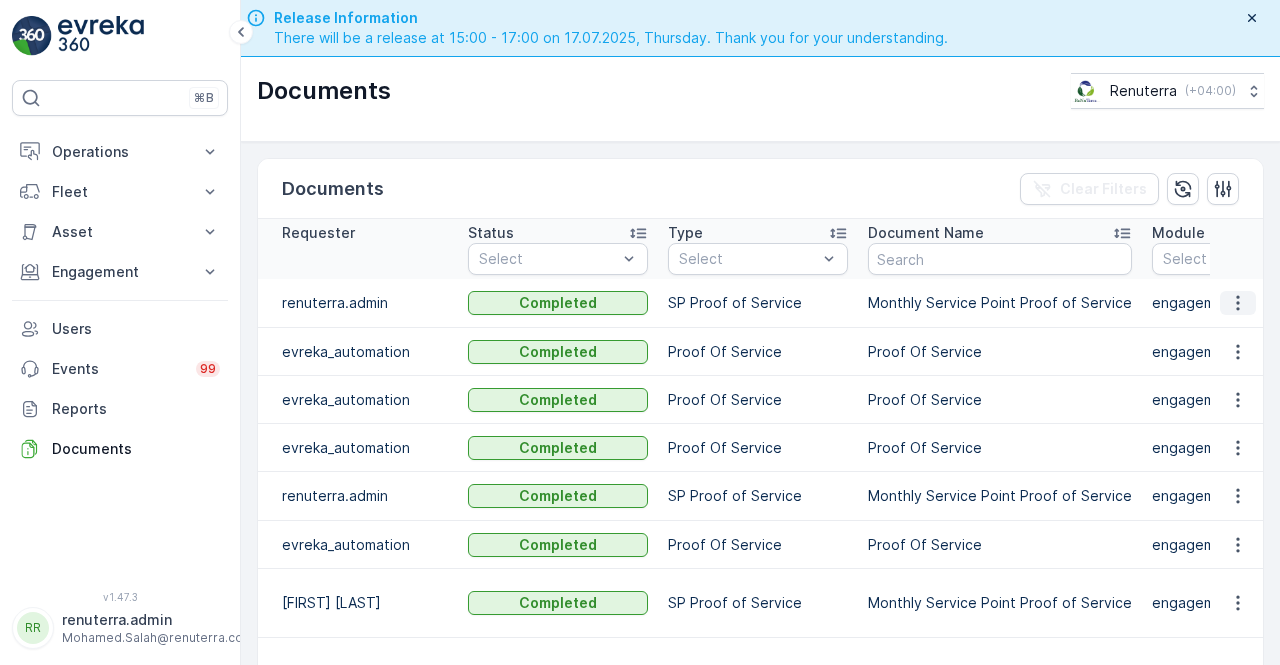 click at bounding box center [1238, 303] 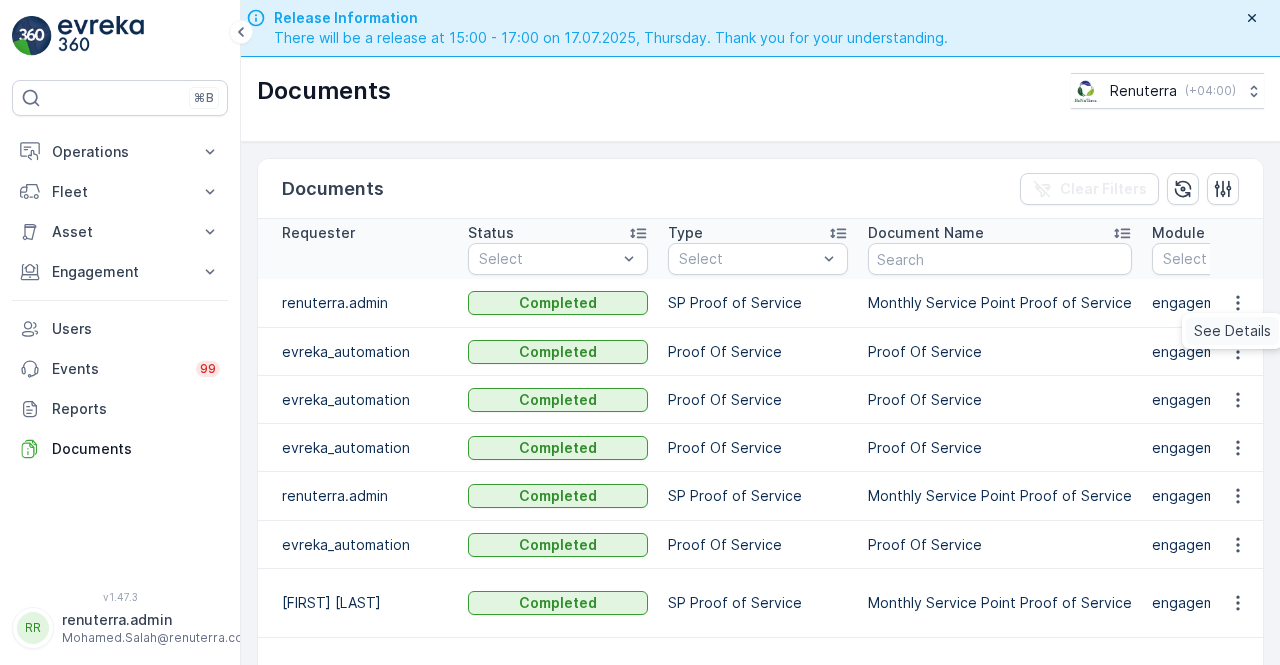 click on "See Details" at bounding box center [1232, 331] 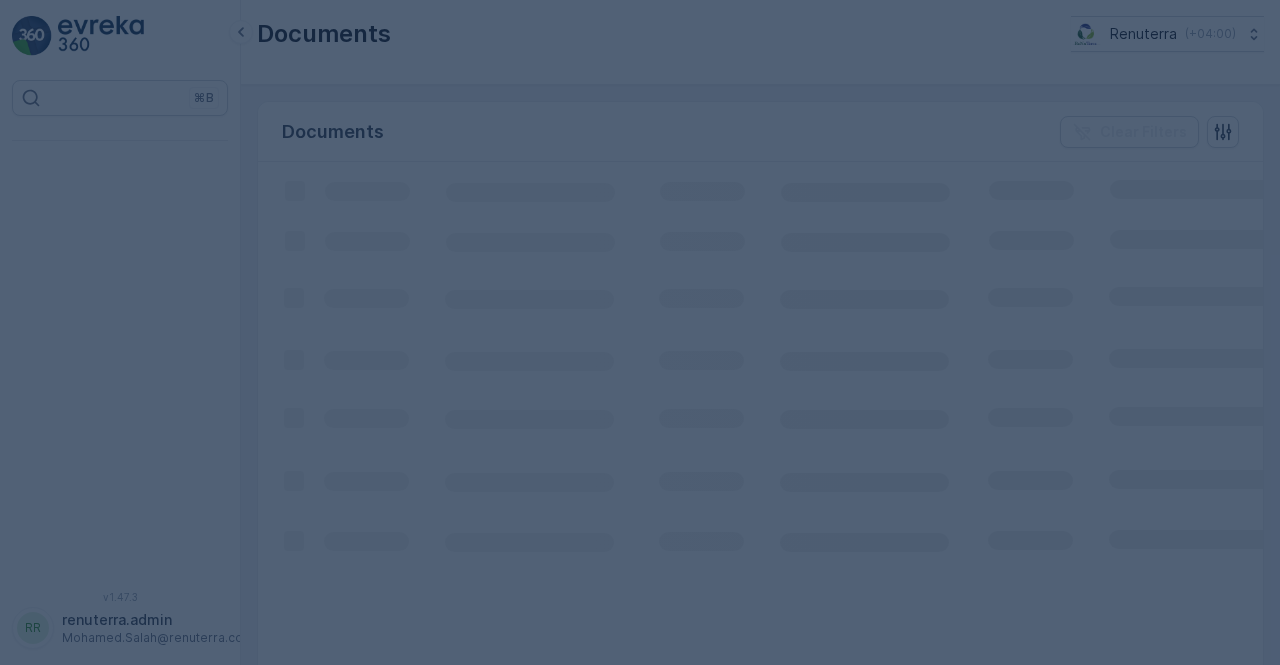 scroll, scrollTop: 0, scrollLeft: 0, axis: both 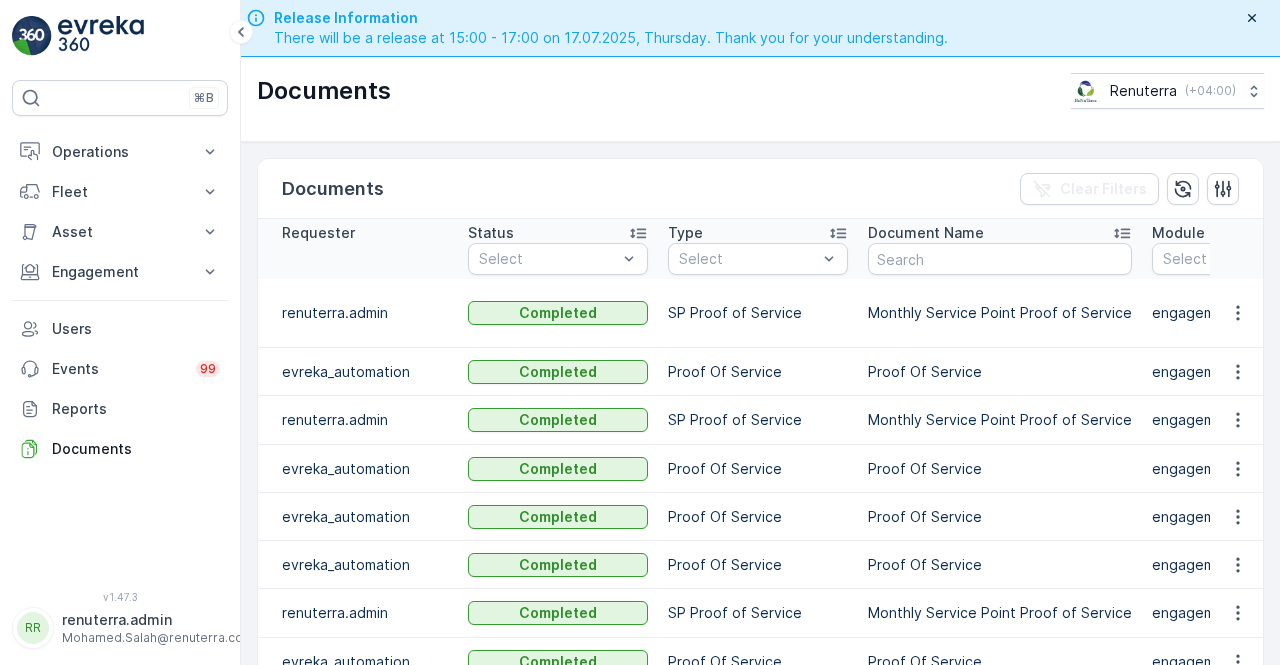 click on "Proof Of Service" at bounding box center [1000, 372] 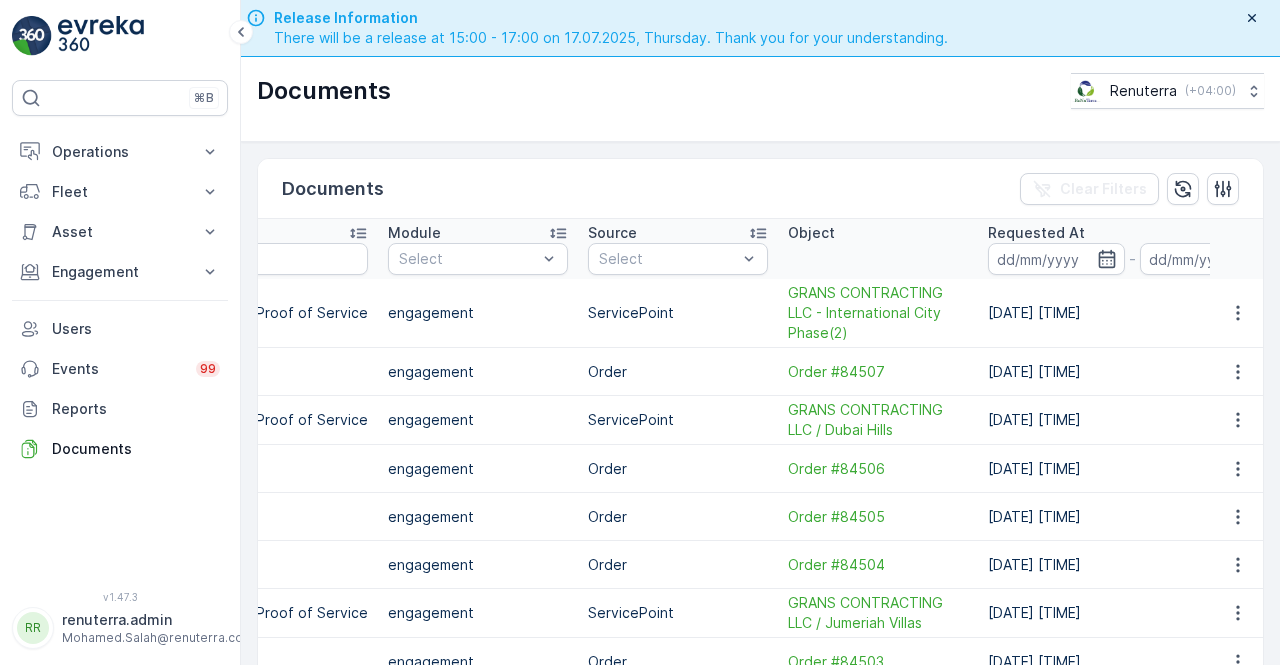 scroll, scrollTop: 0, scrollLeft: 836, axis: horizontal 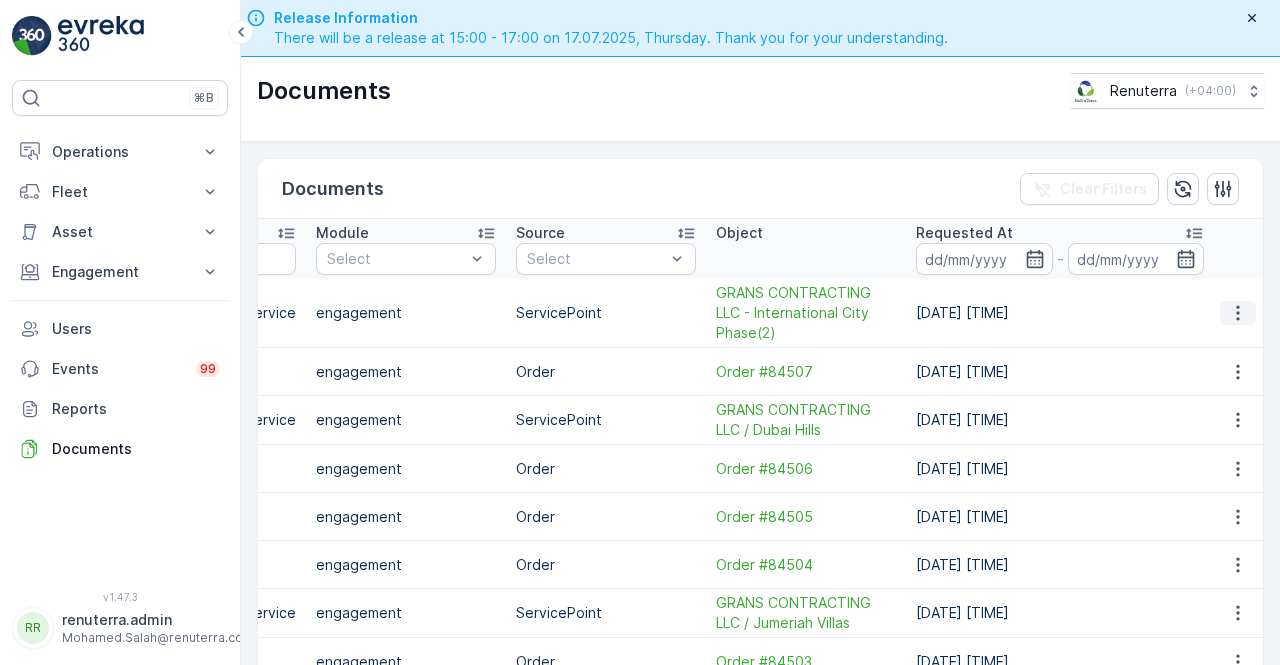 click 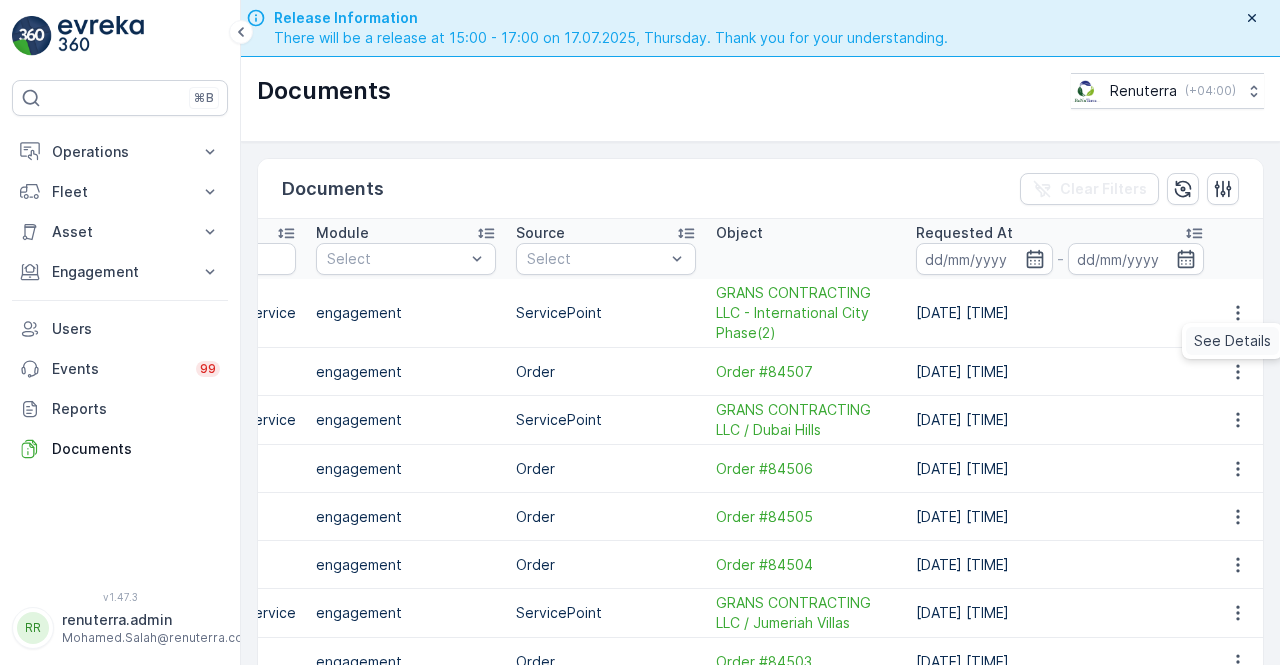 click on "See Details" at bounding box center [1232, 341] 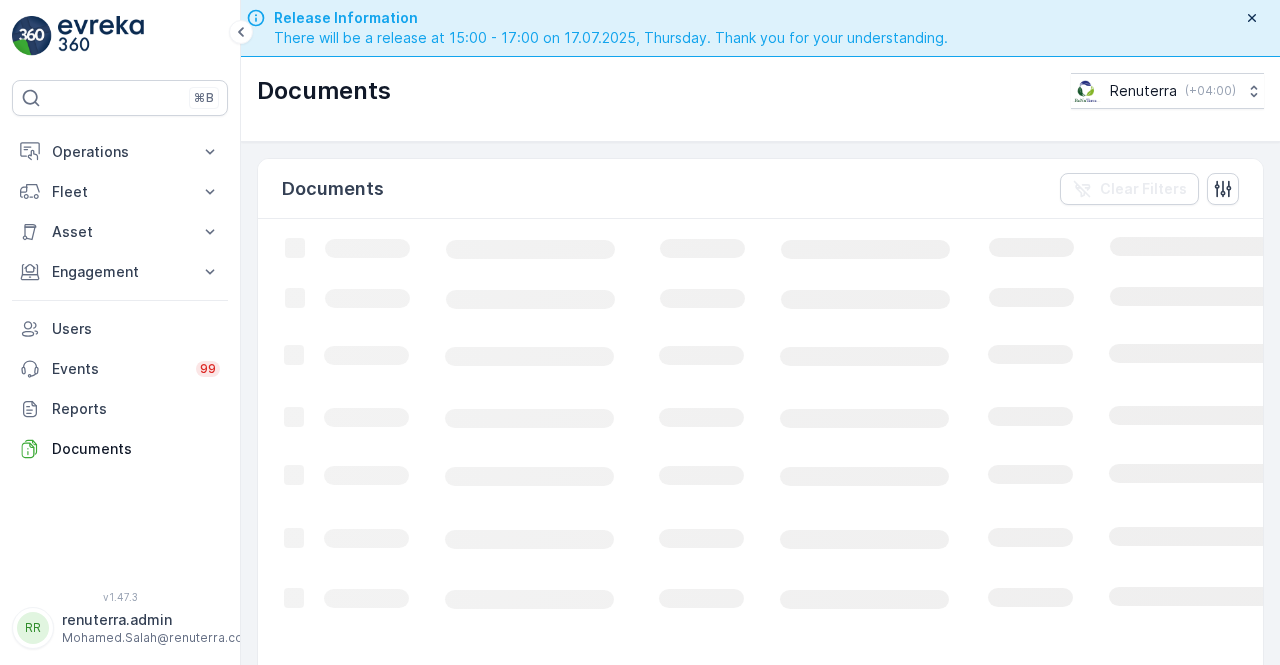 scroll, scrollTop: 0, scrollLeft: 0, axis: both 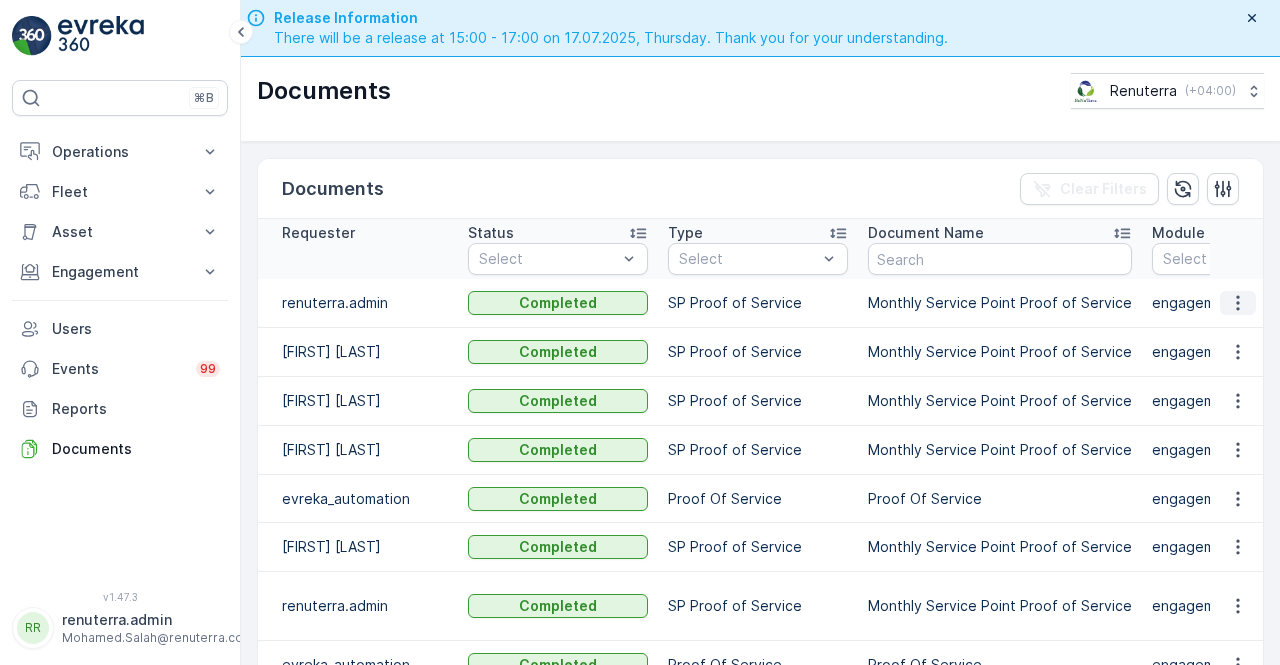 click 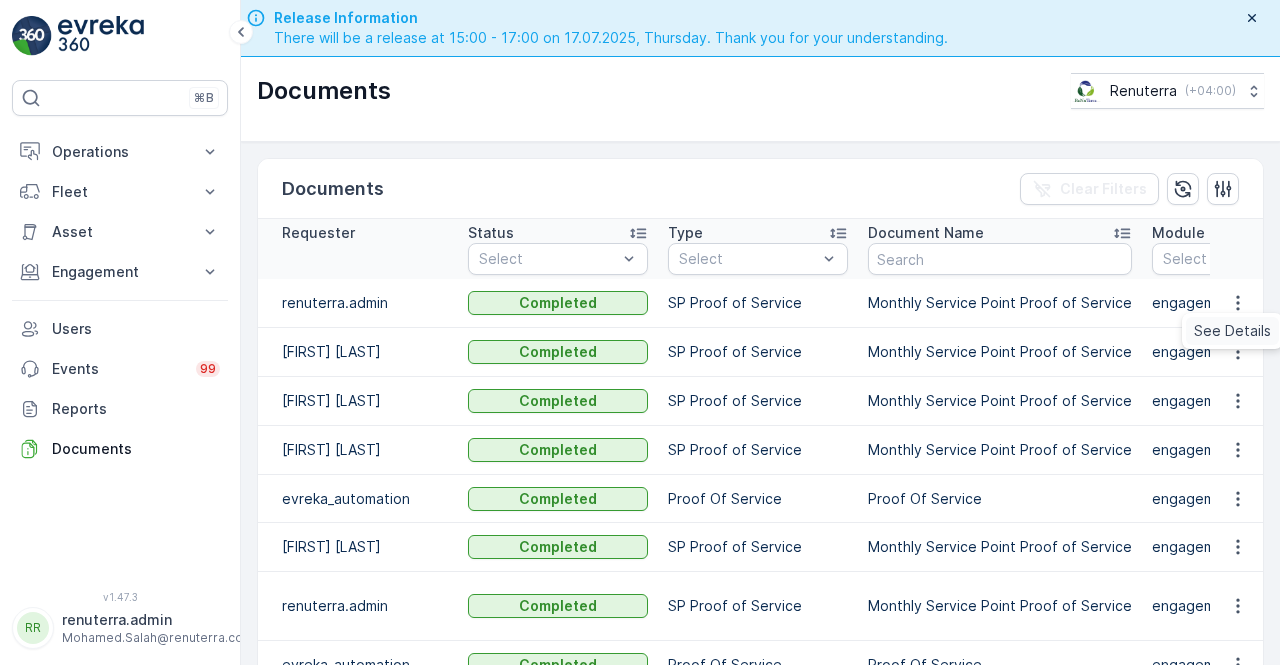 click on "See Details" at bounding box center [1232, 331] 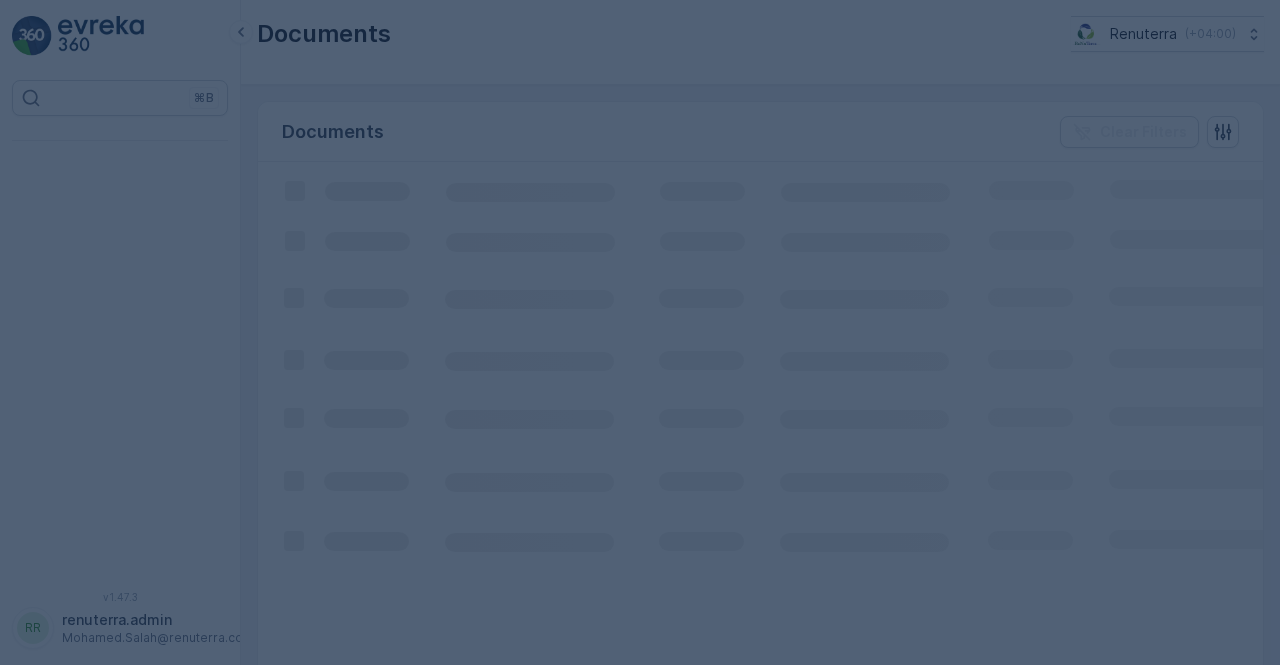 scroll, scrollTop: 0, scrollLeft: 0, axis: both 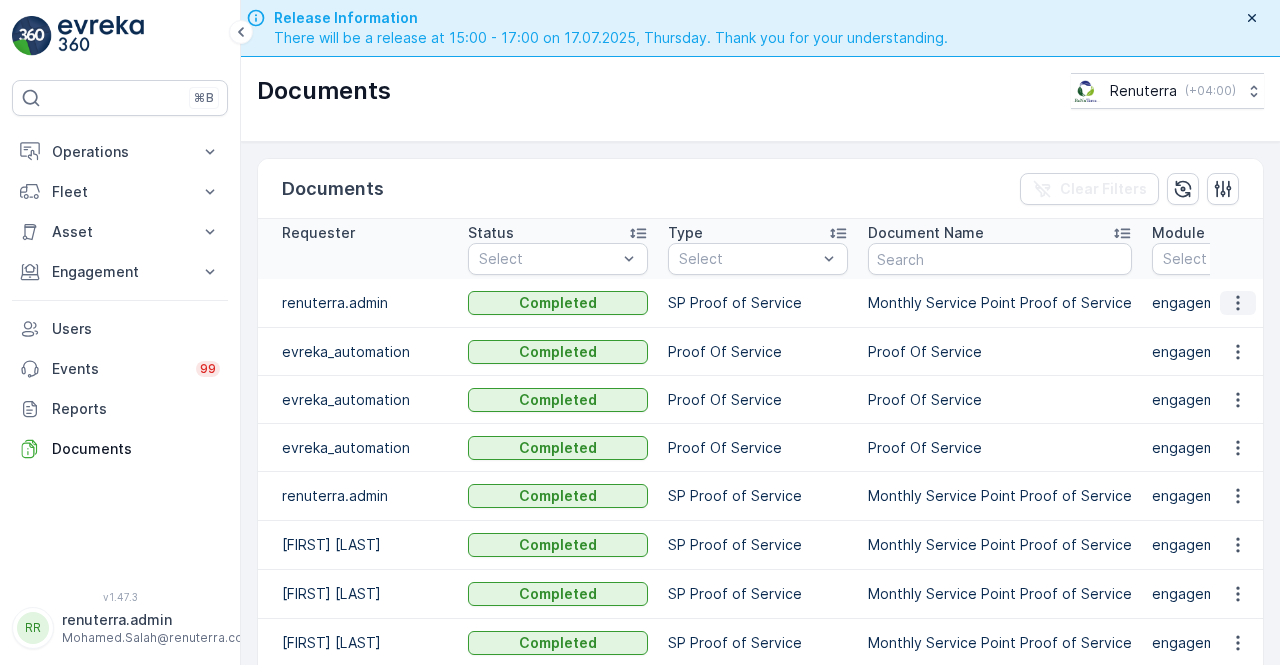 drag, startPoint x: 1236, startPoint y: 292, endPoint x: 1227, endPoint y: 311, distance: 21.023796 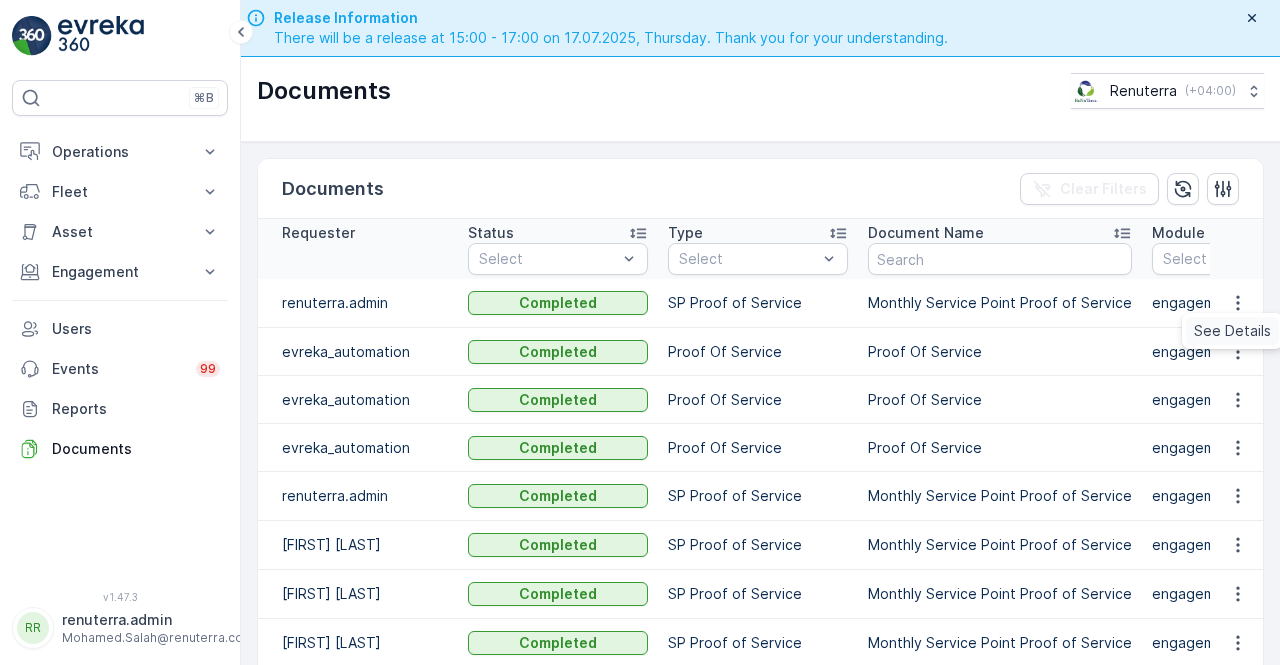 click on "See Details" at bounding box center (1232, 331) 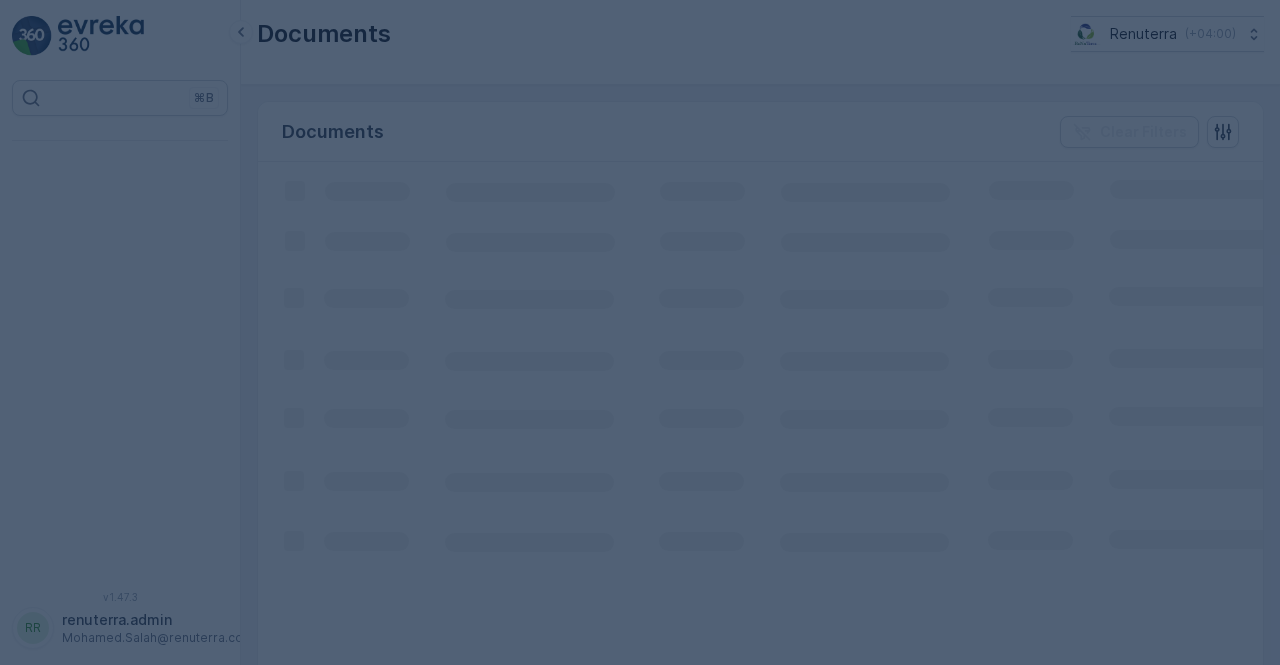 scroll, scrollTop: 0, scrollLeft: 0, axis: both 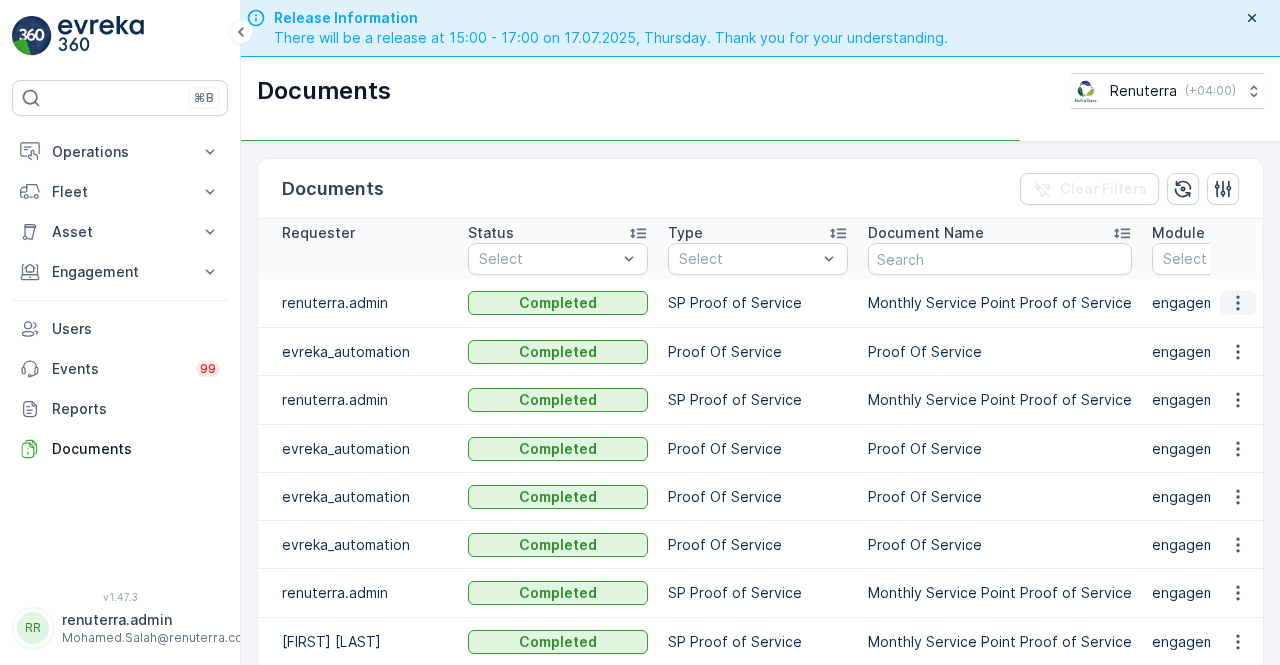 click 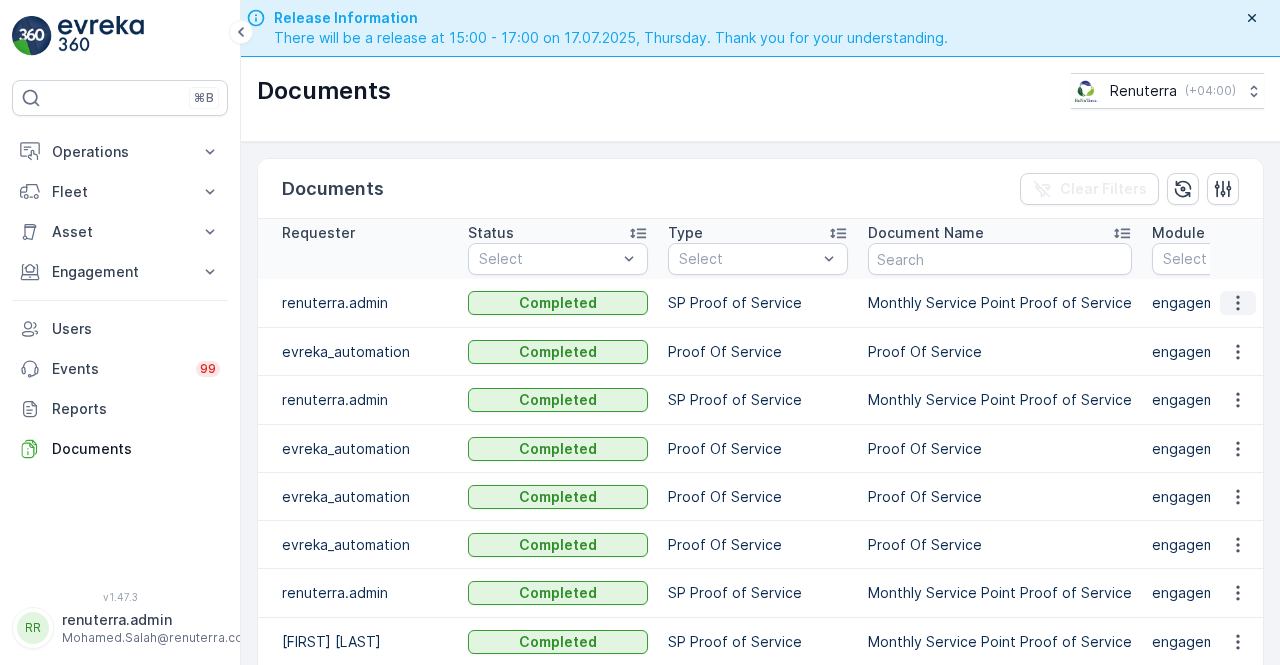 click 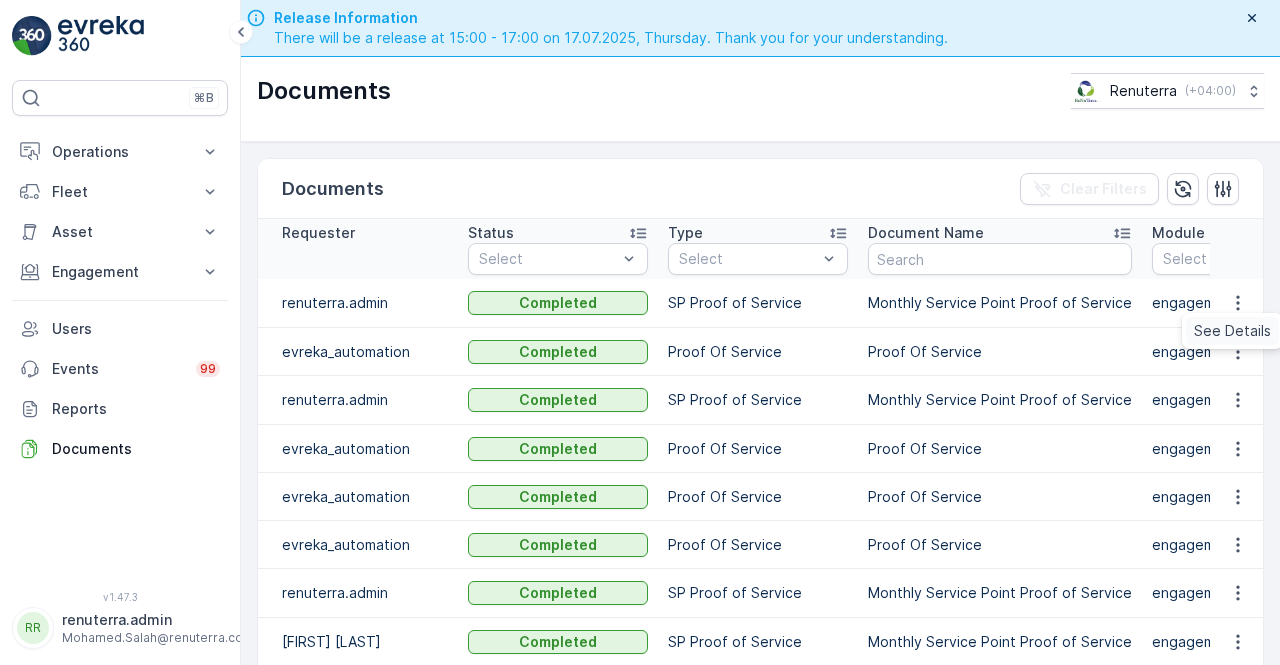 click on "See Details" at bounding box center (1232, 331) 